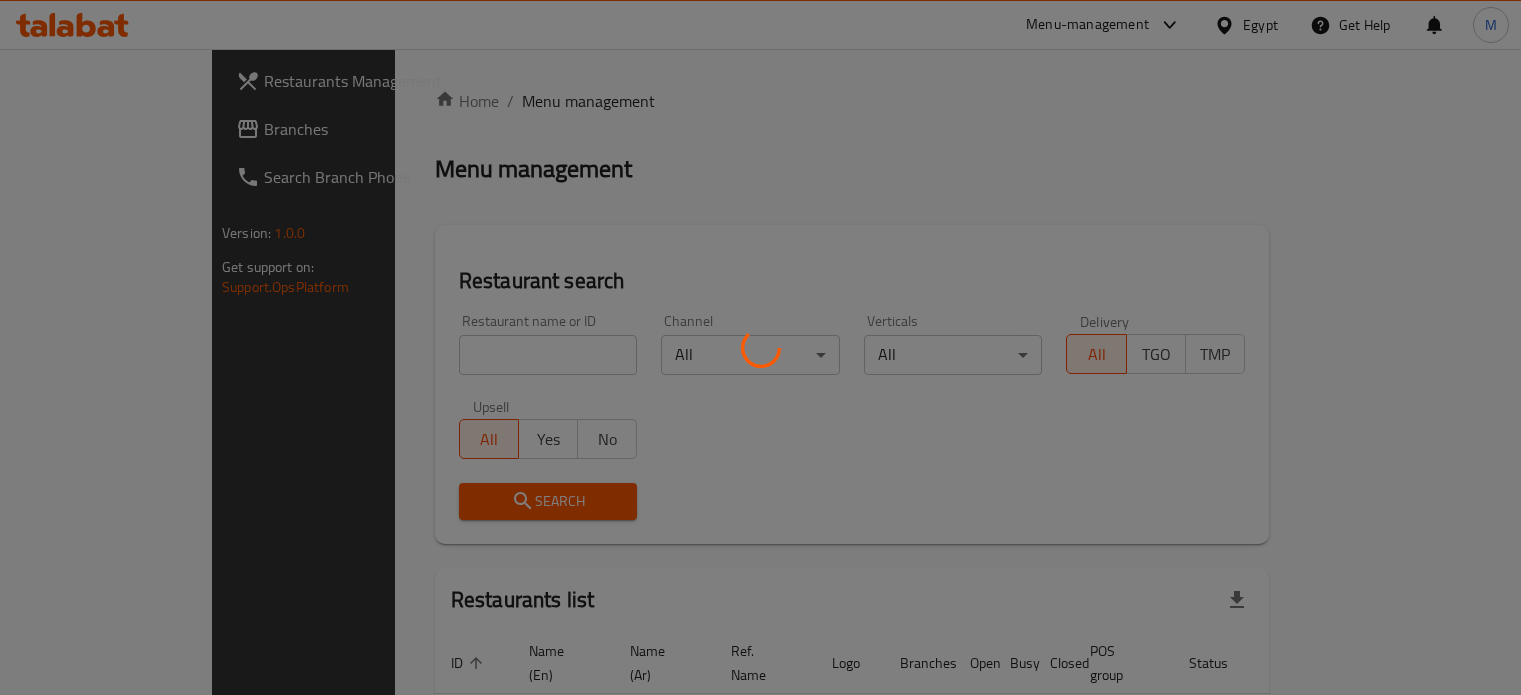 scroll, scrollTop: 0, scrollLeft: 0, axis: both 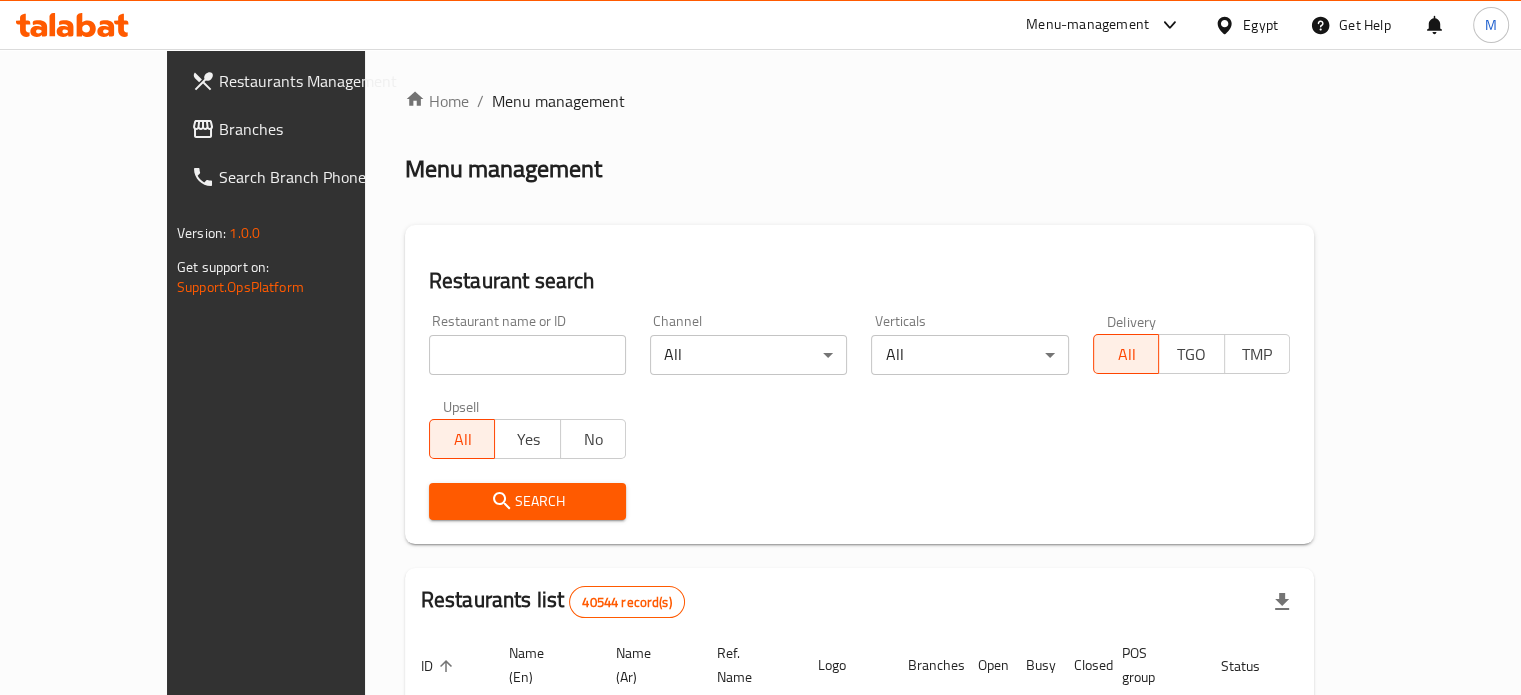 click at bounding box center (527, 355) 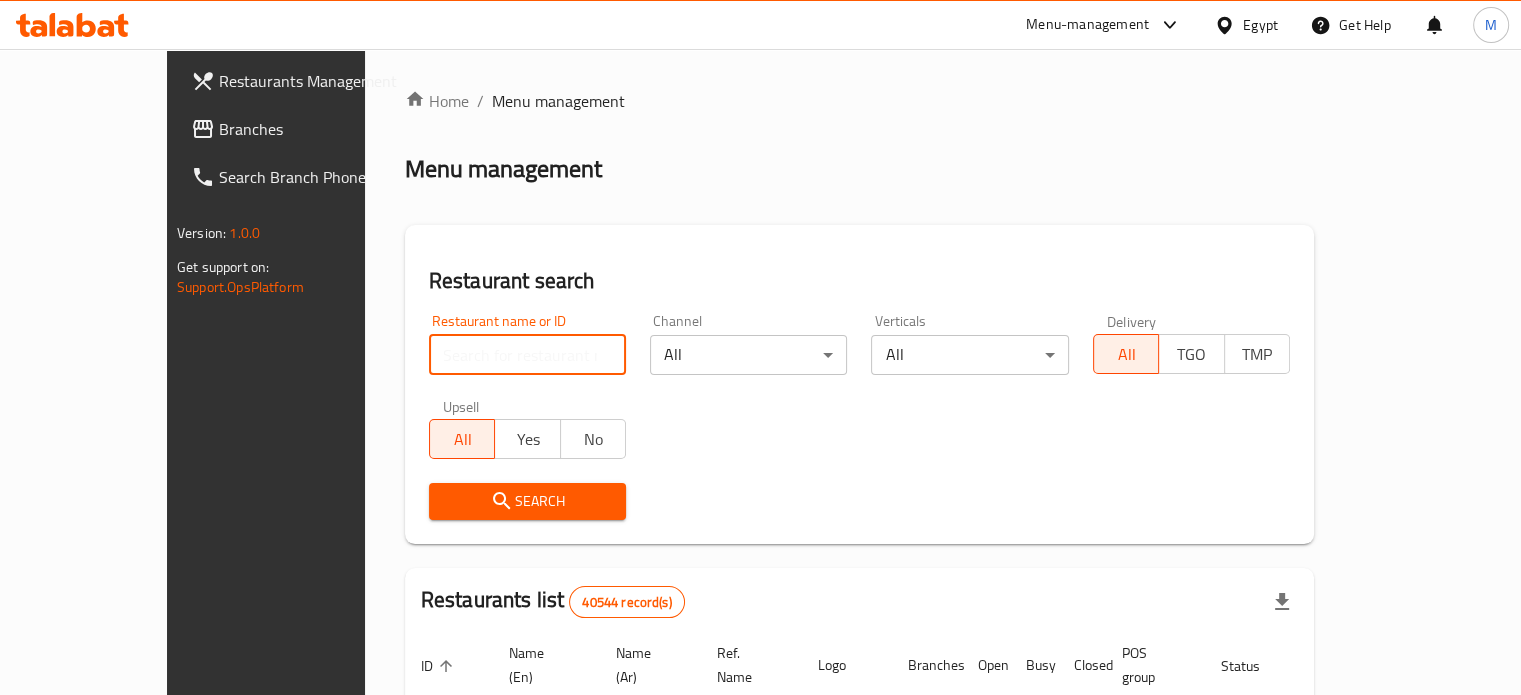 paste on "Lahmouza" 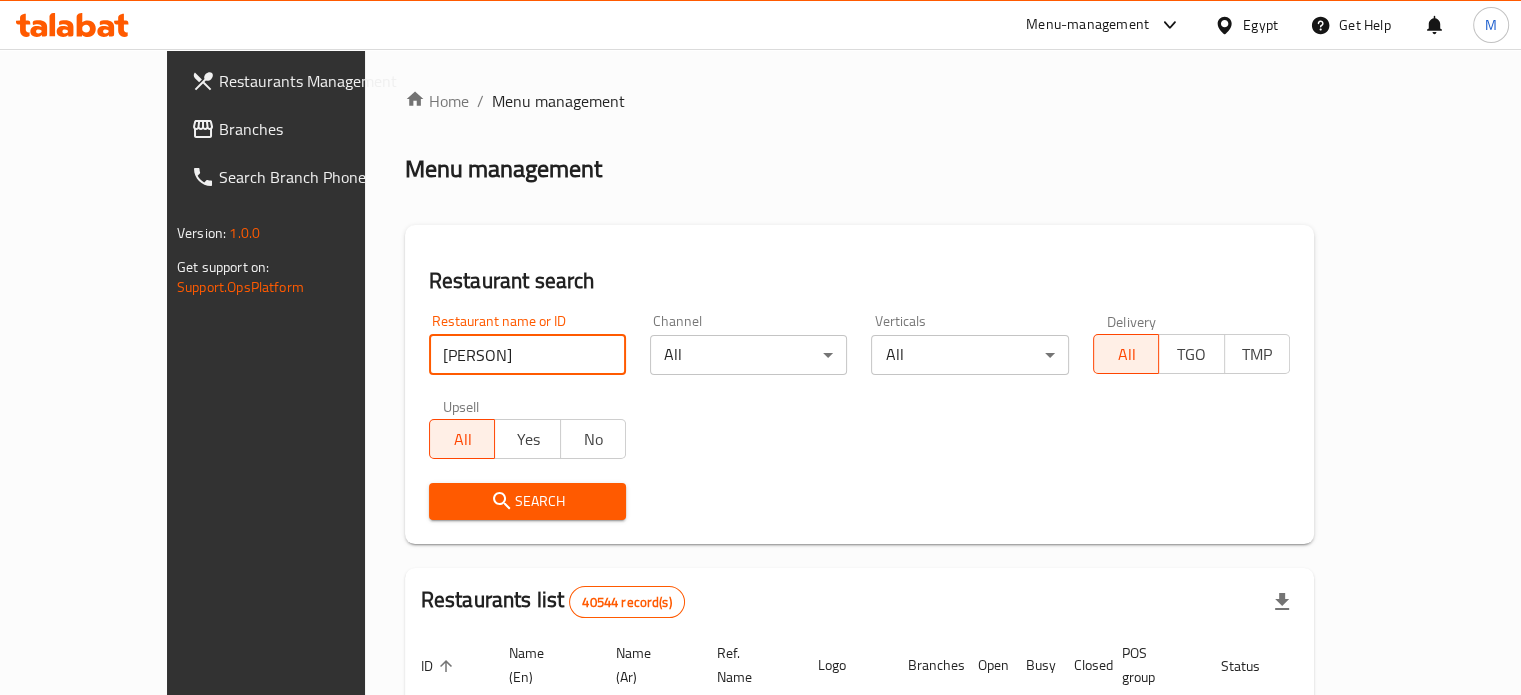 type on "Lahmouza" 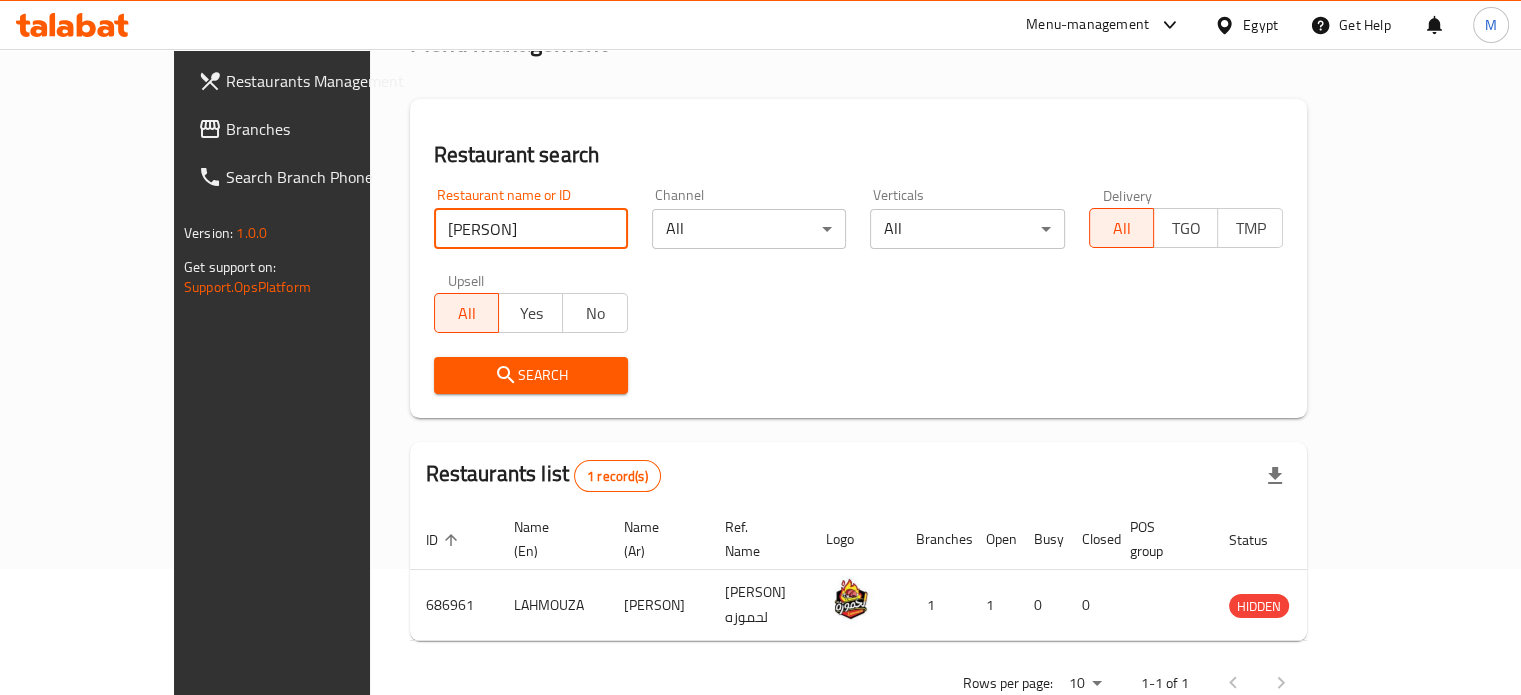 scroll, scrollTop: 156, scrollLeft: 0, axis: vertical 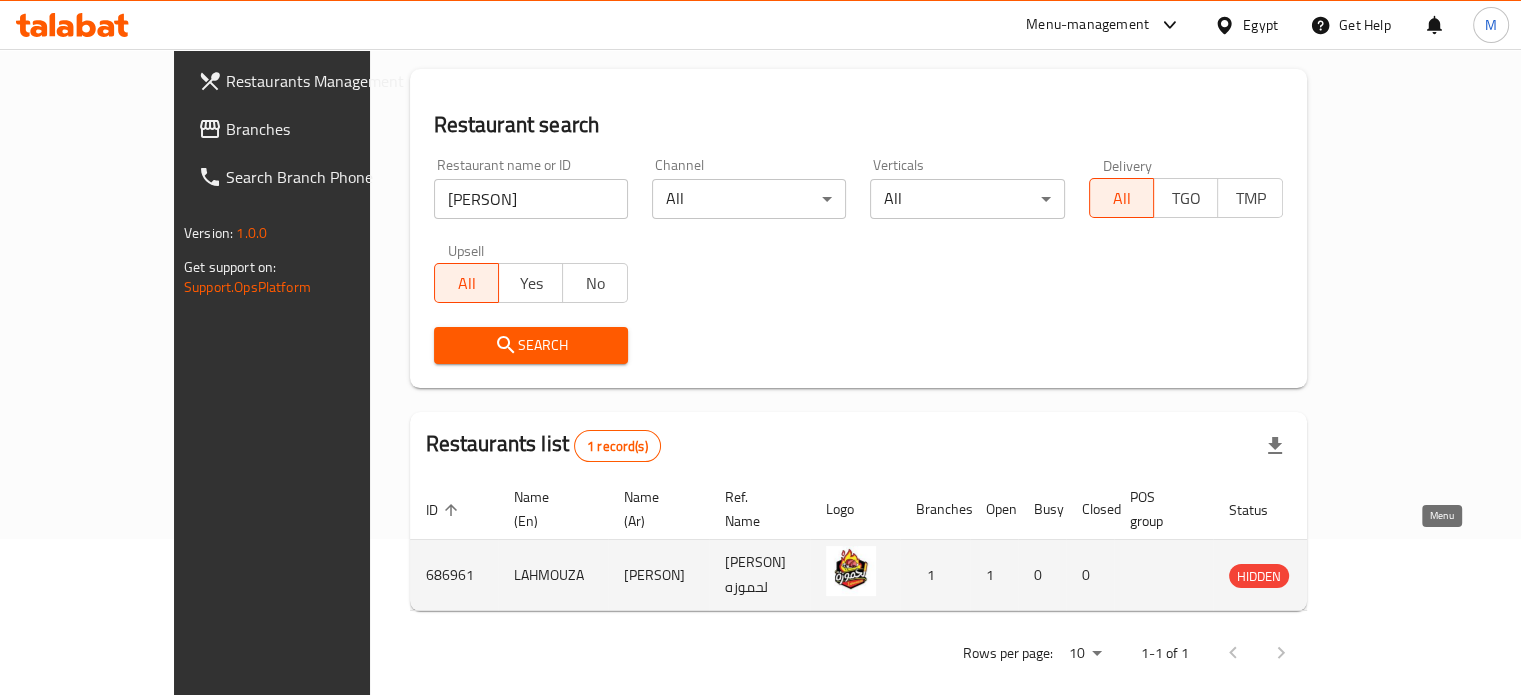 click 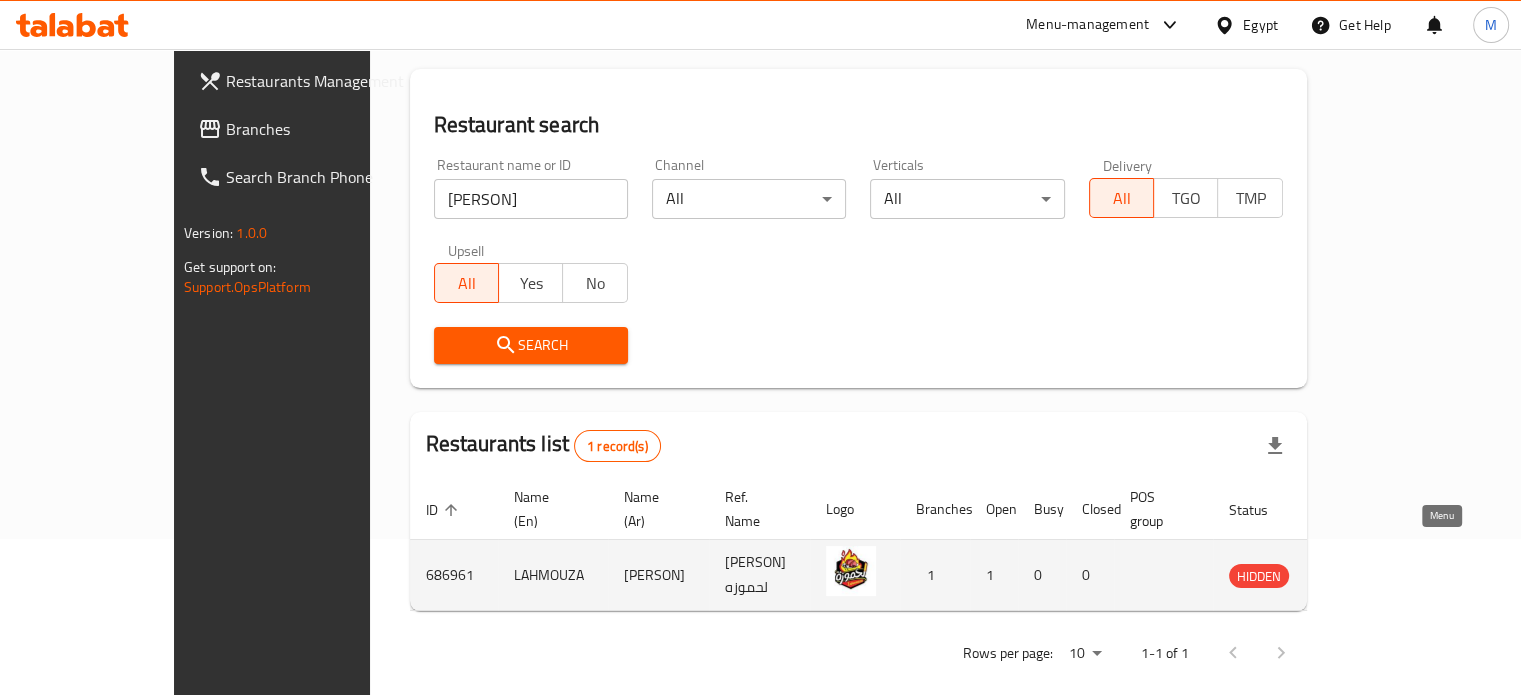 scroll, scrollTop: 0, scrollLeft: 0, axis: both 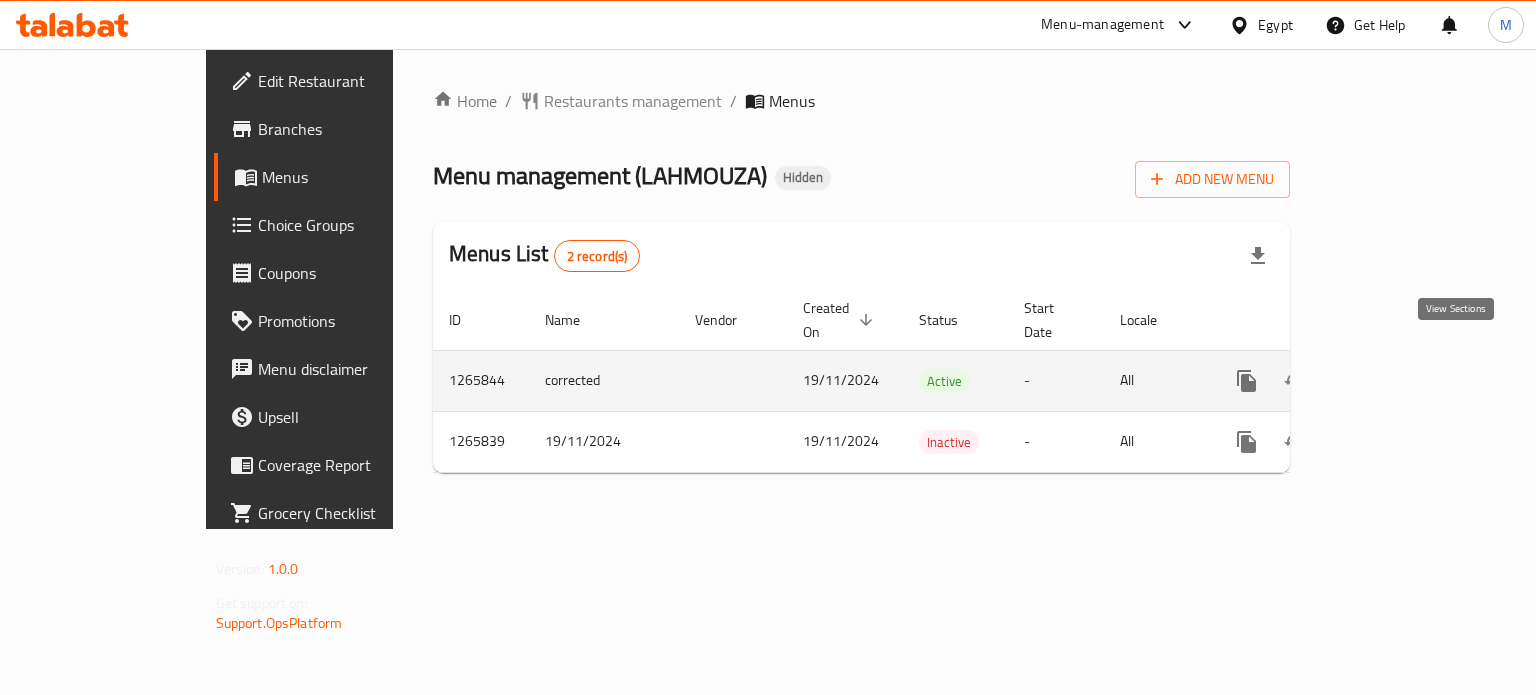 click 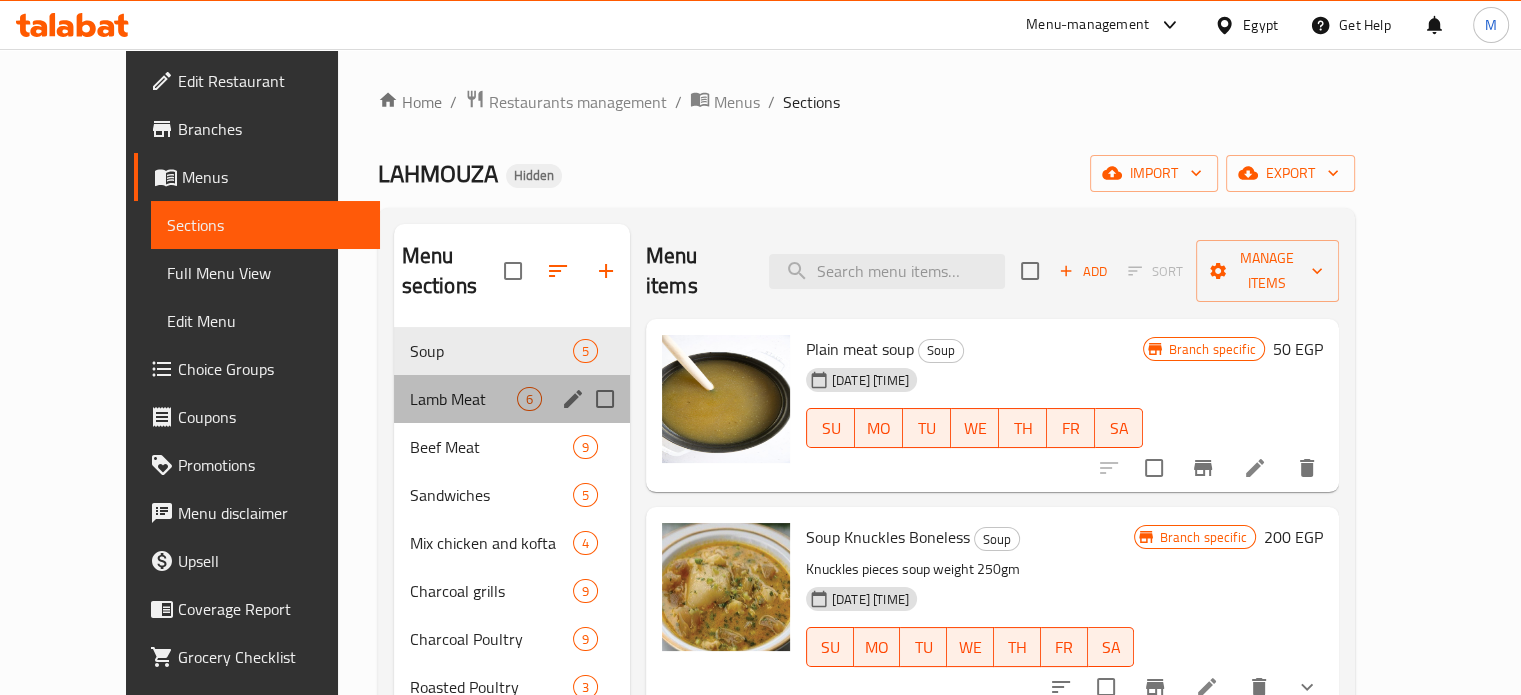 click on "Lamb Meat 6" at bounding box center (512, 399) 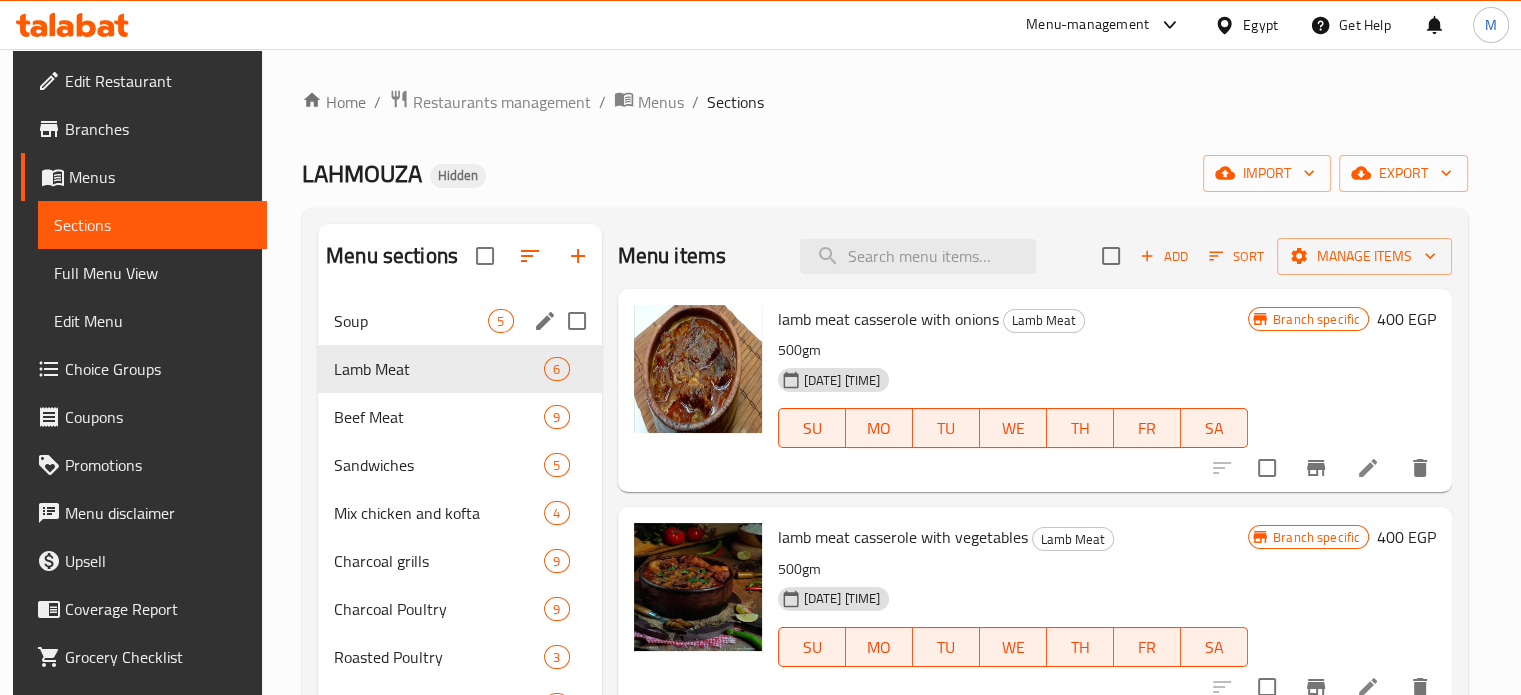click on "Soup" at bounding box center [411, 321] 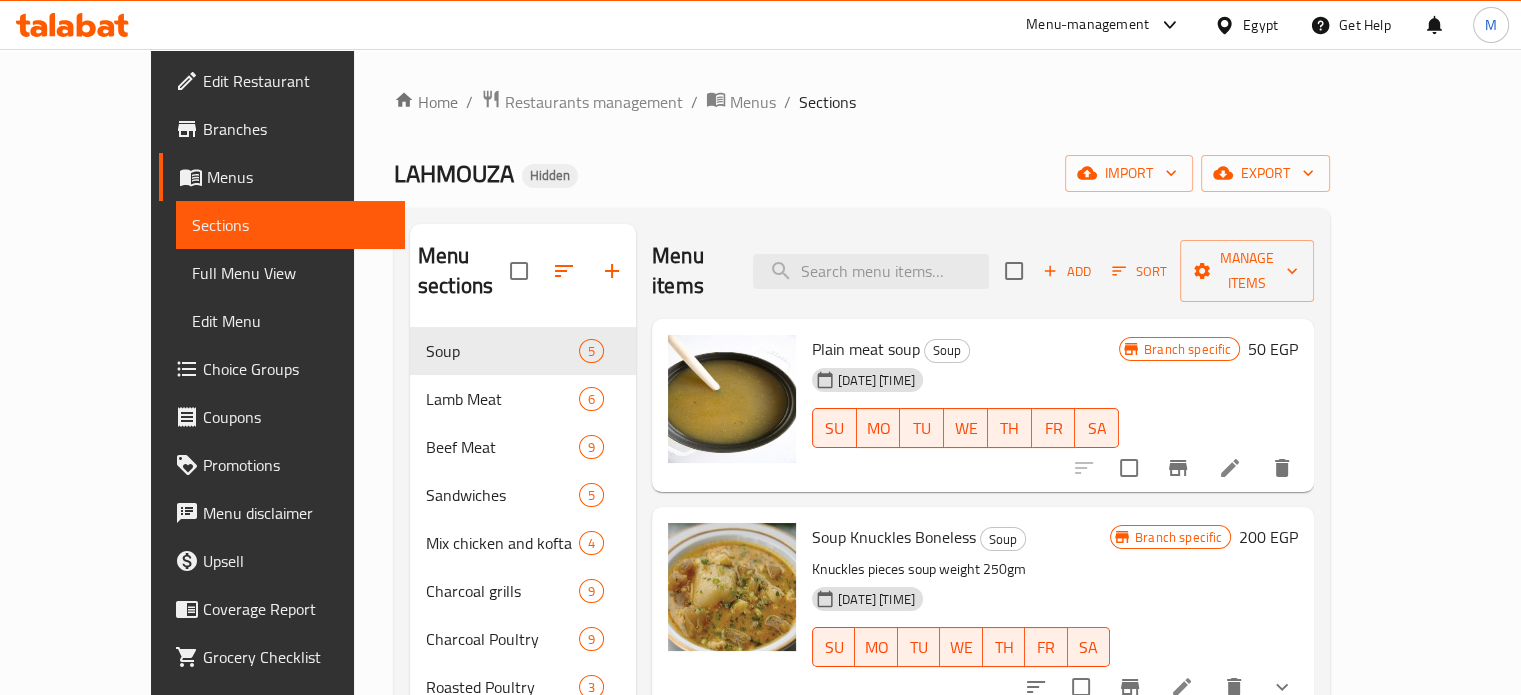 click on "Branches" at bounding box center [296, 129] 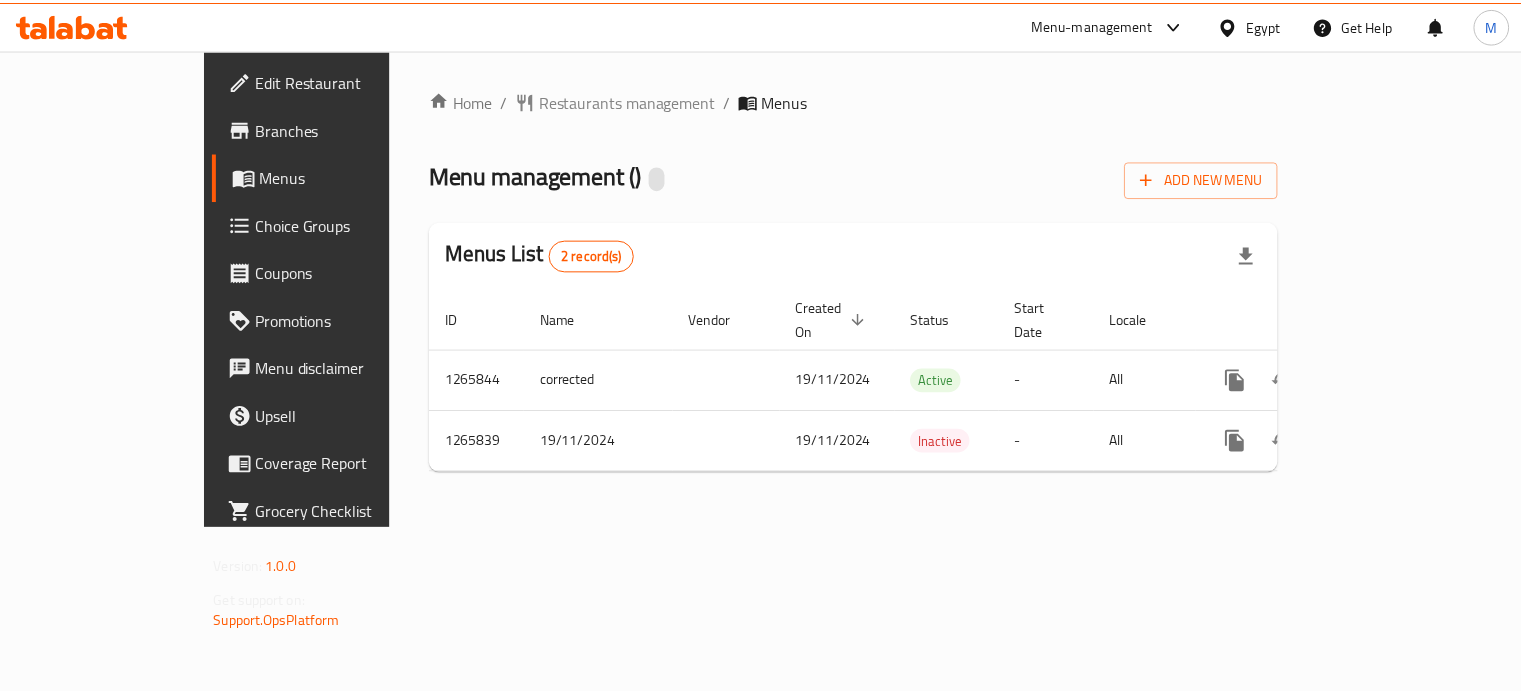 scroll, scrollTop: 0, scrollLeft: 0, axis: both 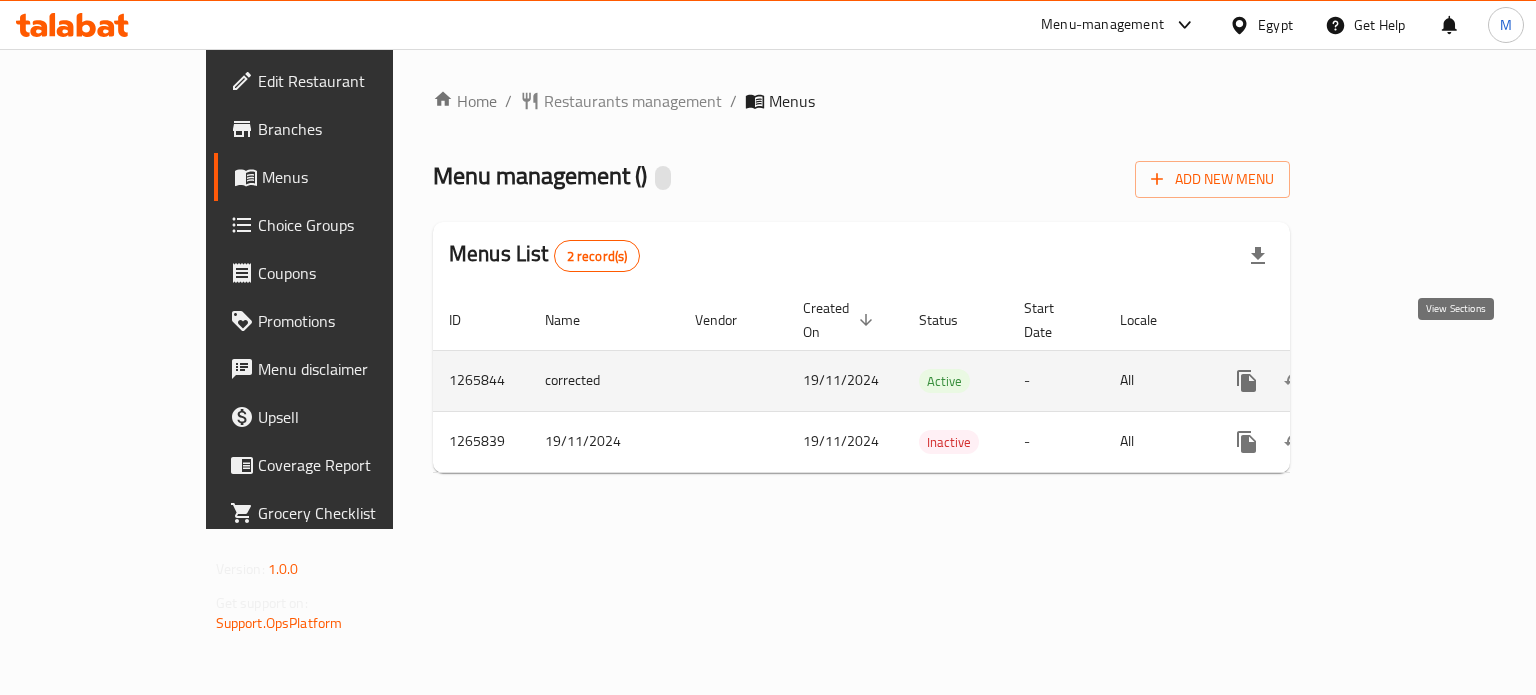 click 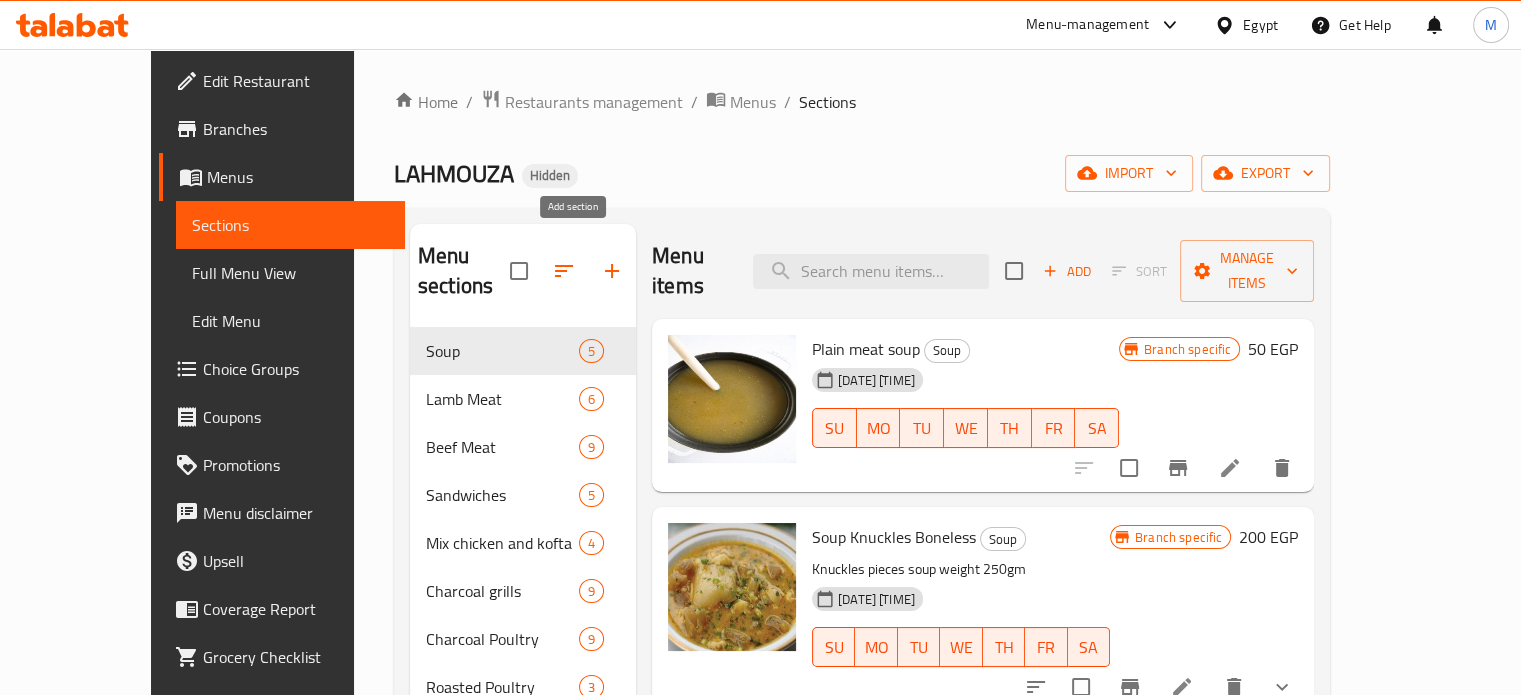 click 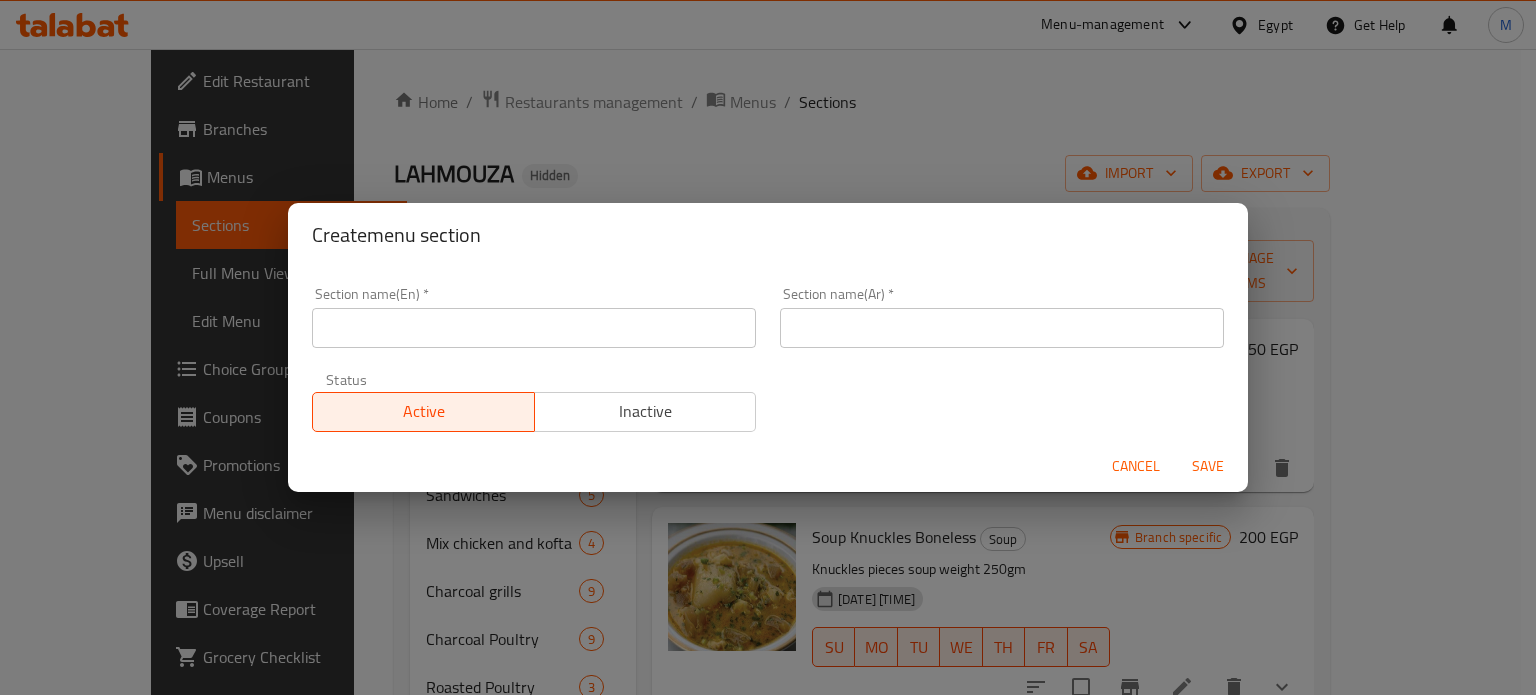click at bounding box center [534, 328] 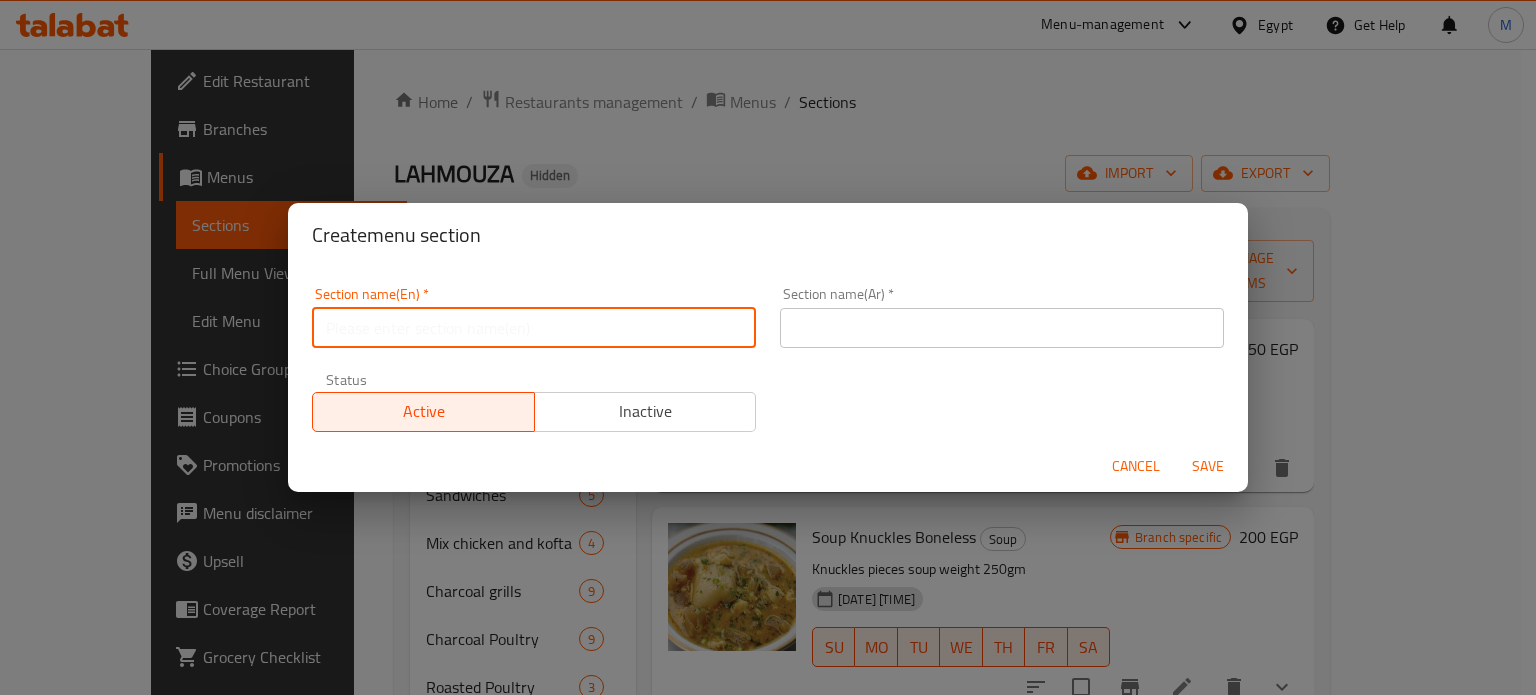 type on "Up To 40% Of" 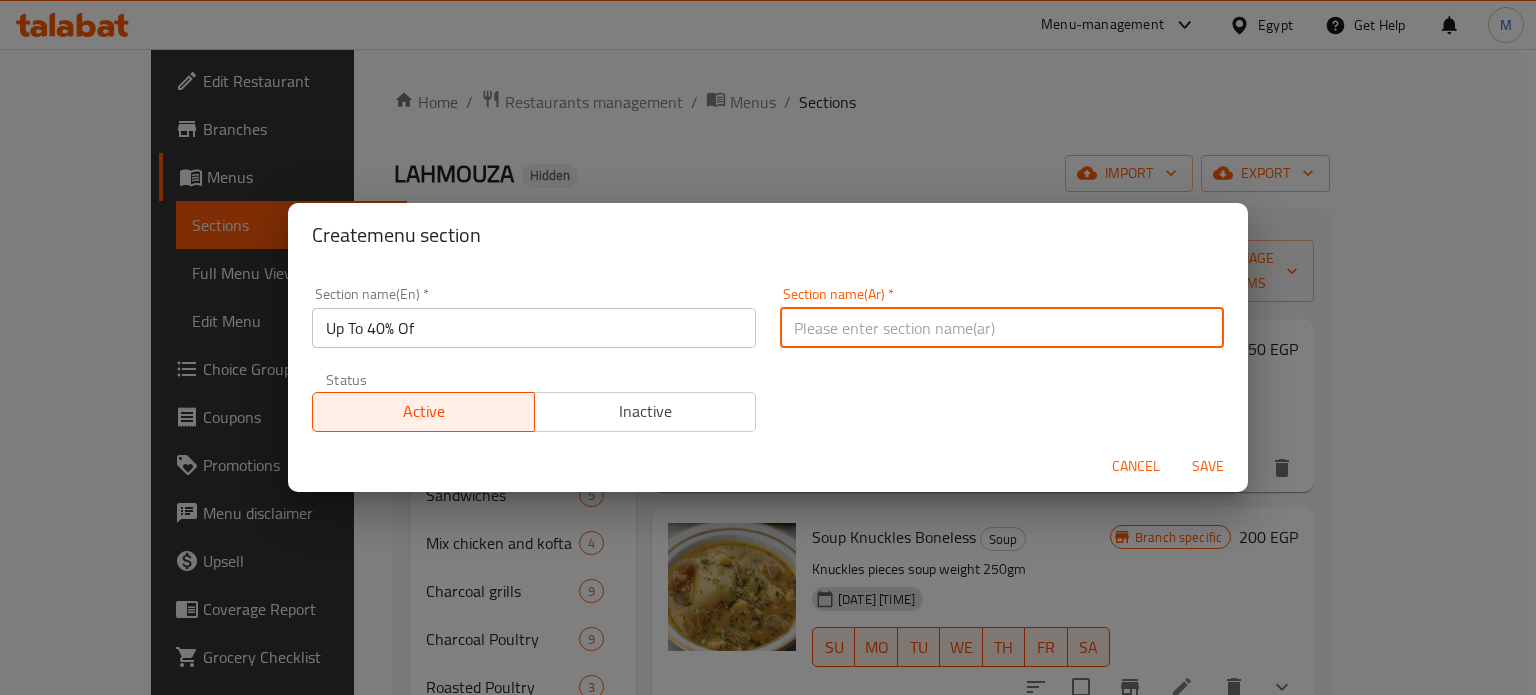 click at bounding box center [1002, 328] 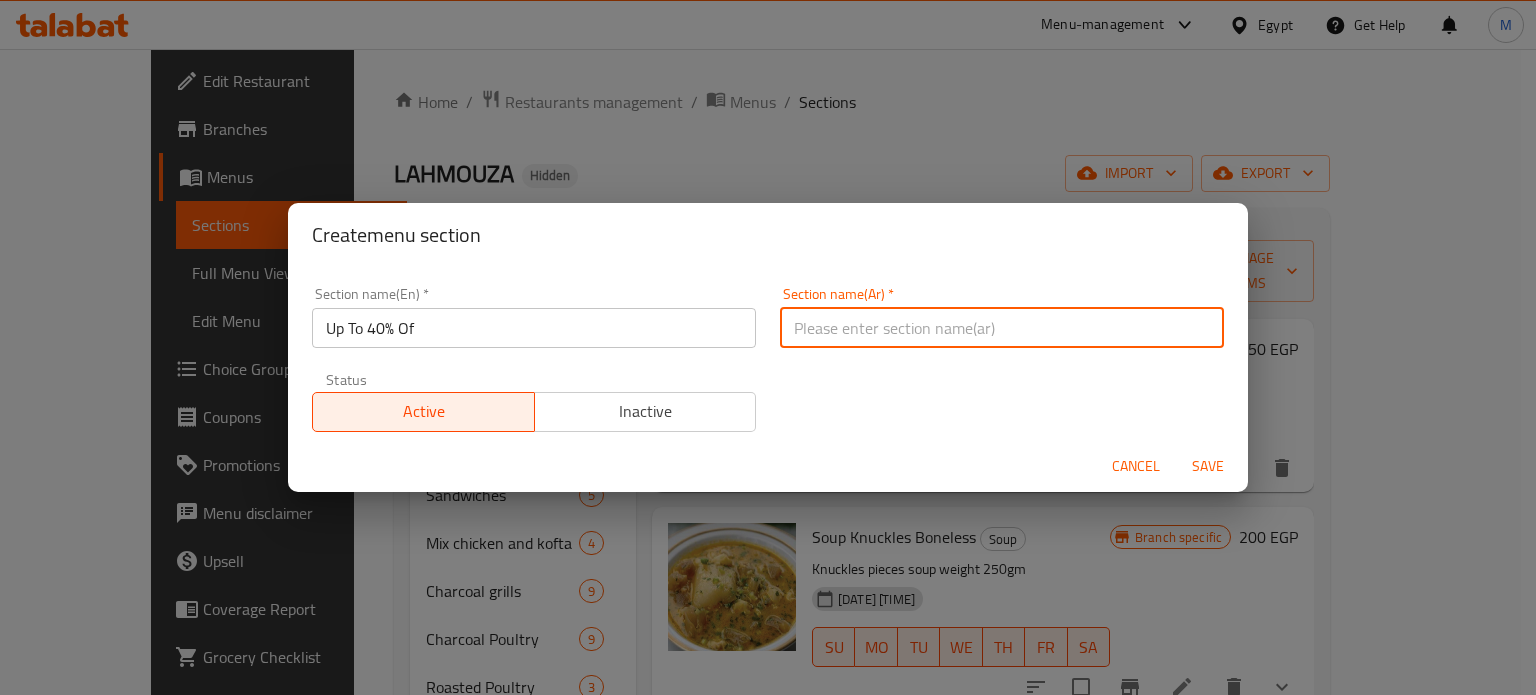 type on "خصومات تصل إلى 40%" 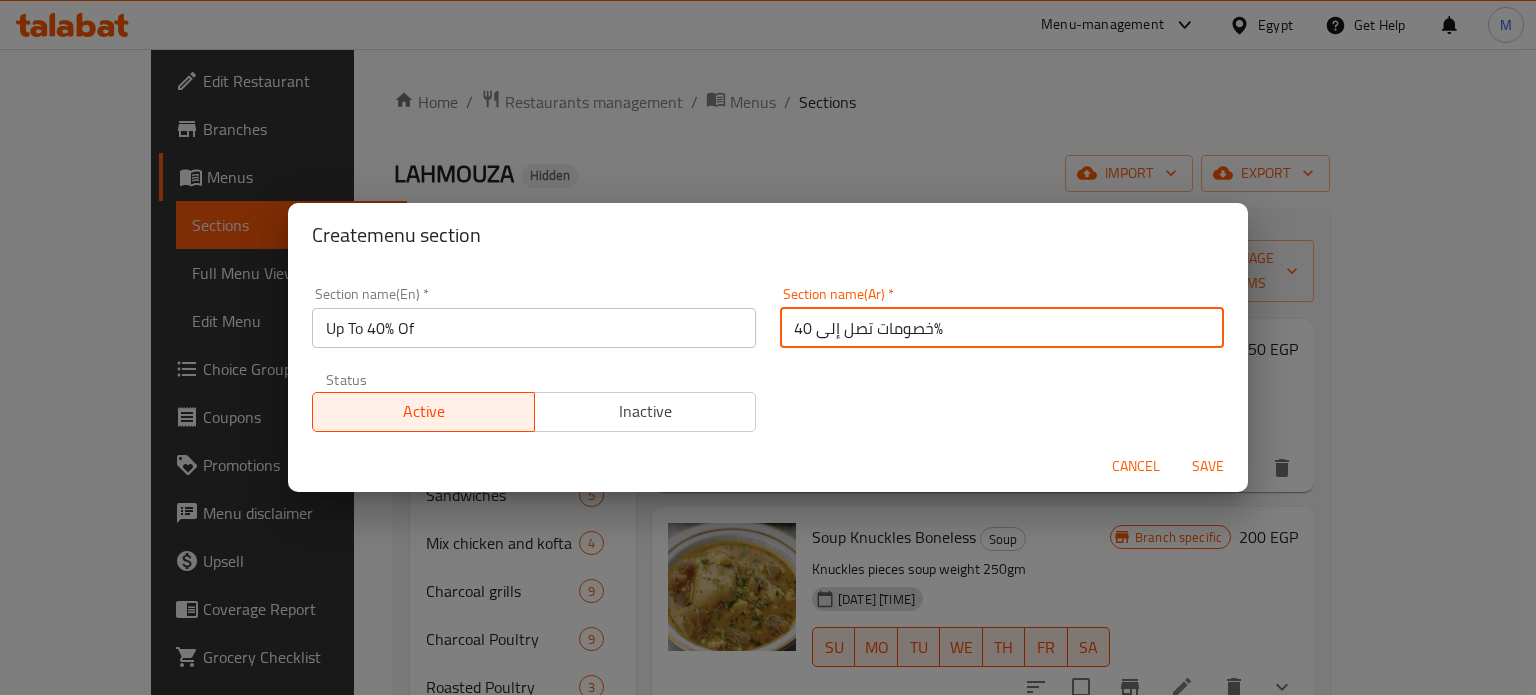 click on "Inactive" at bounding box center (646, 411) 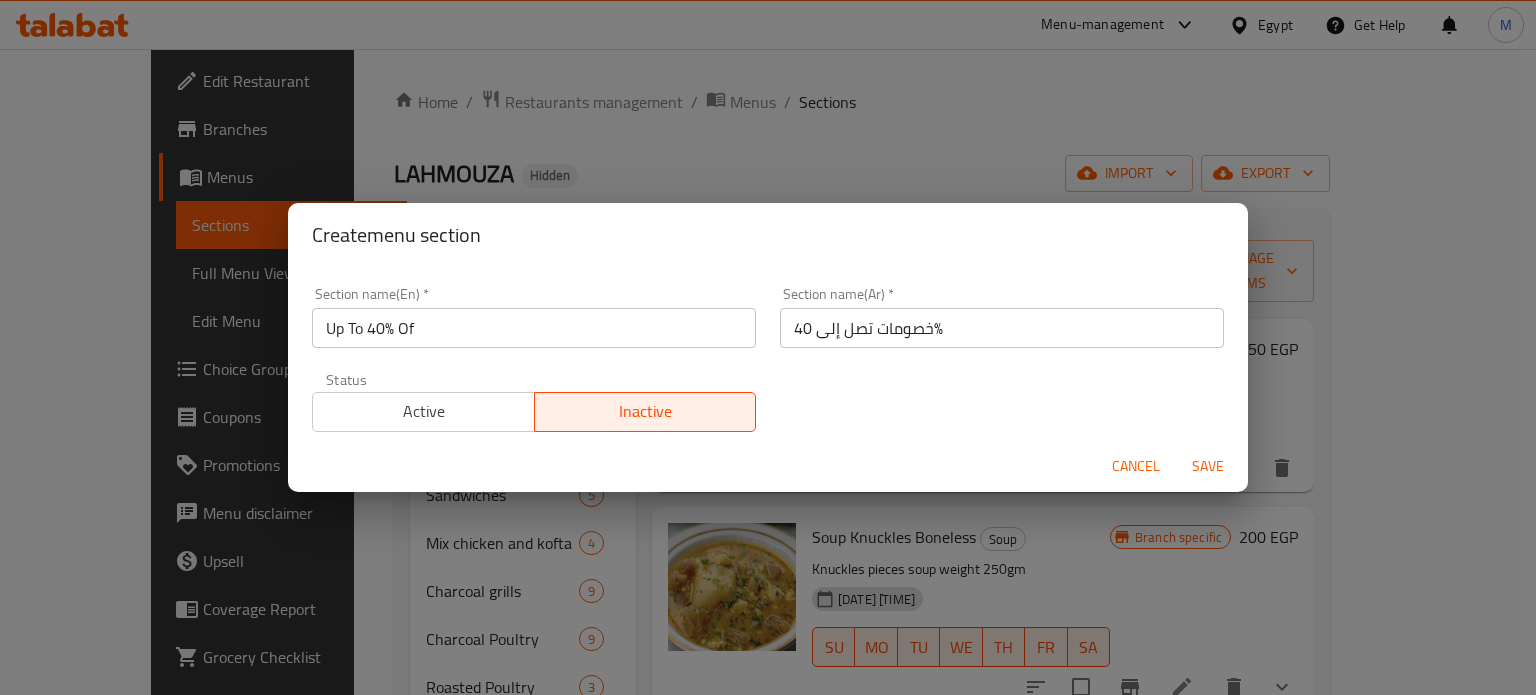 click on "Save" at bounding box center [1208, 466] 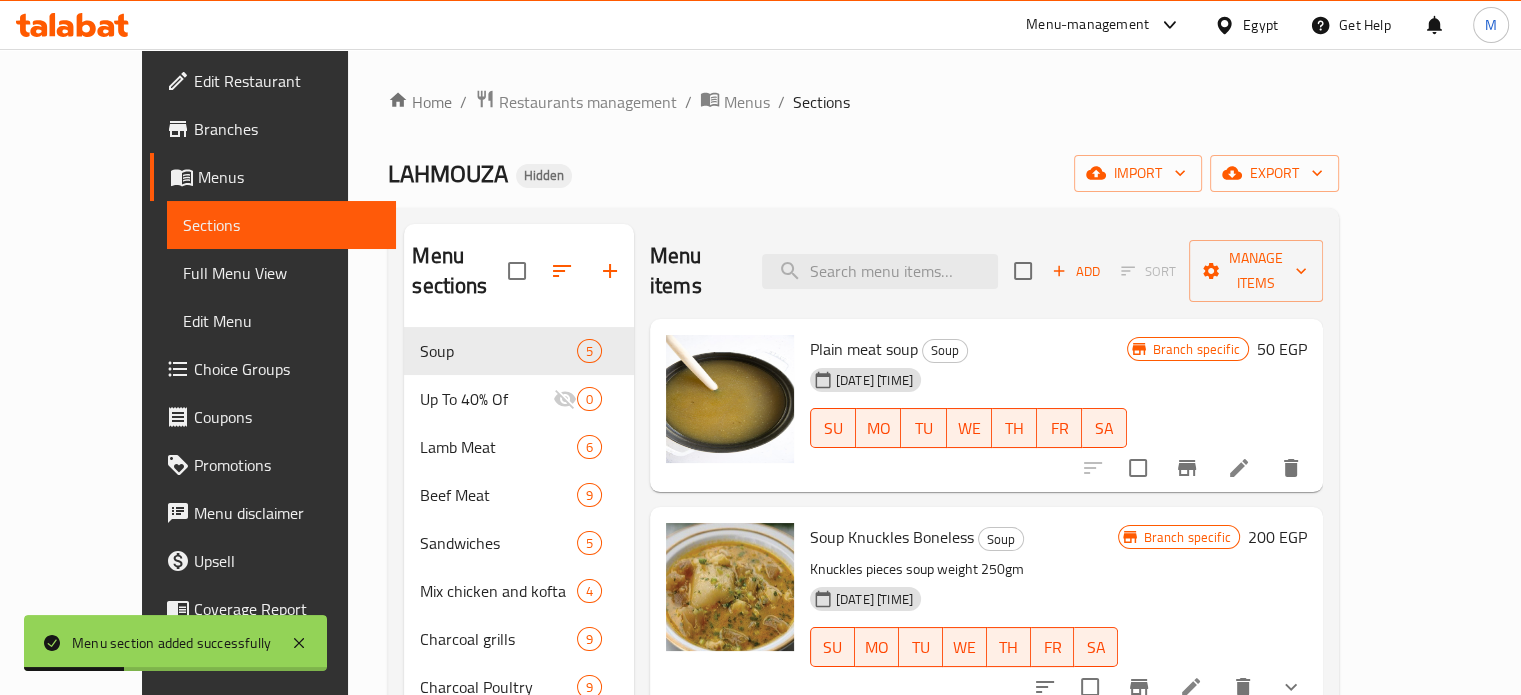 click 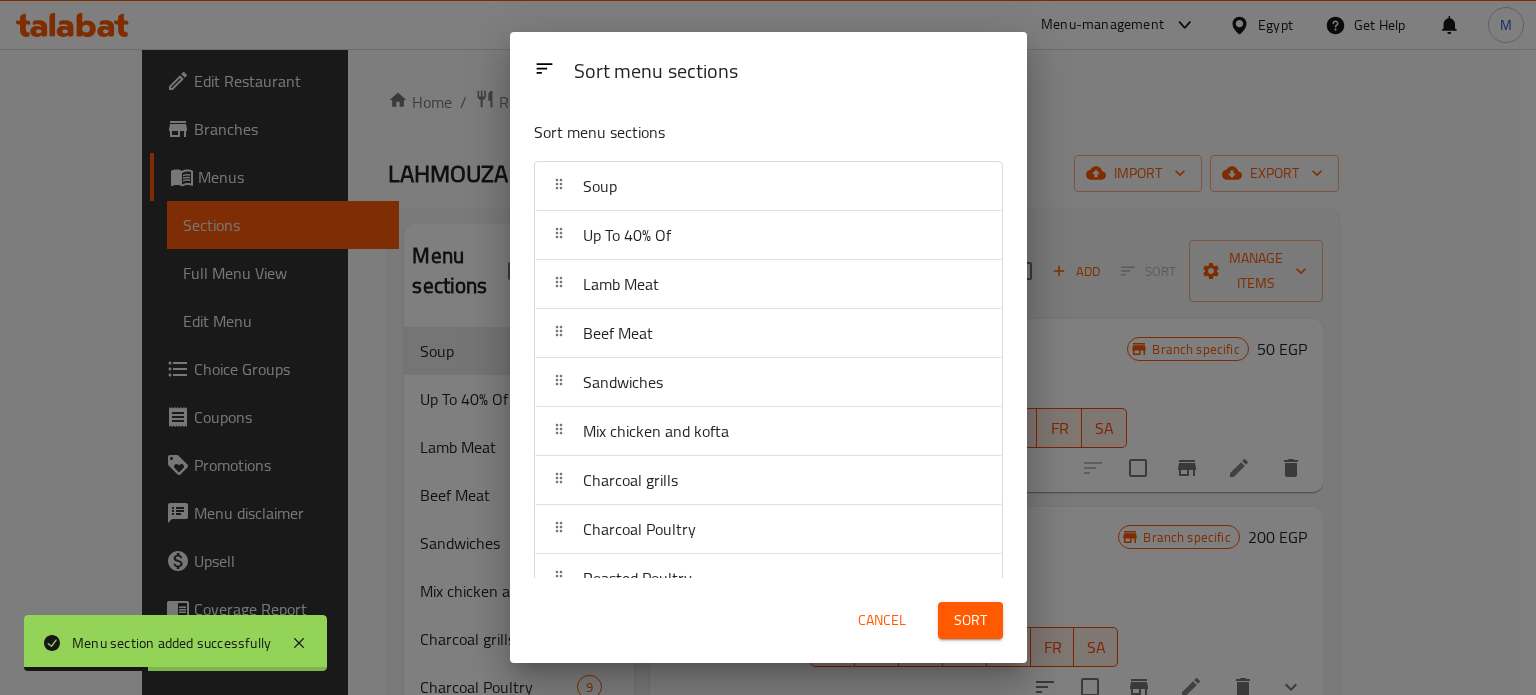 click on "Soup Up To 40% Of  Lamb Meat Beef Meat Sandwiches Mix chicken and kofta Charcoal grills Charcoal Poultry Roasted Poultry Extras Al mahashi Salad Lahmouza Freshs" at bounding box center [768, 480] 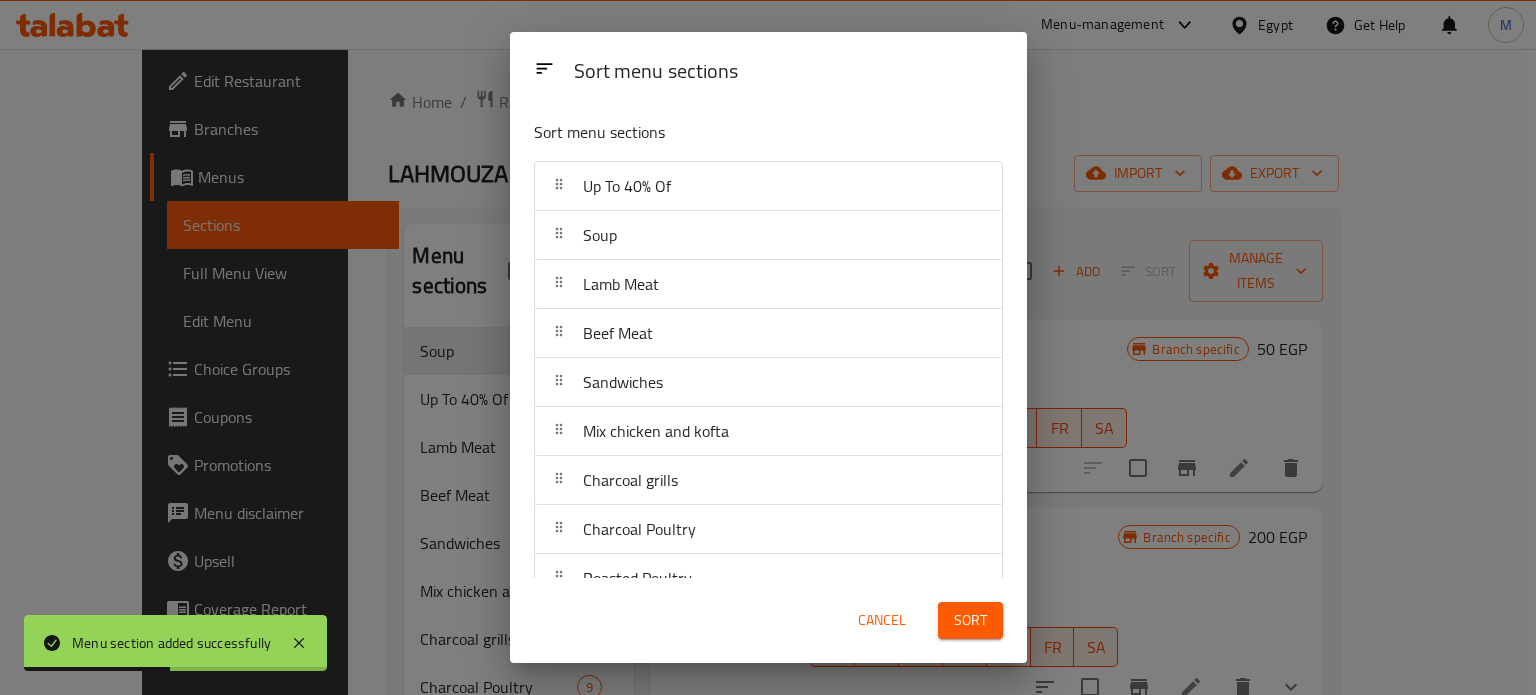 click on "Sort" at bounding box center [970, 620] 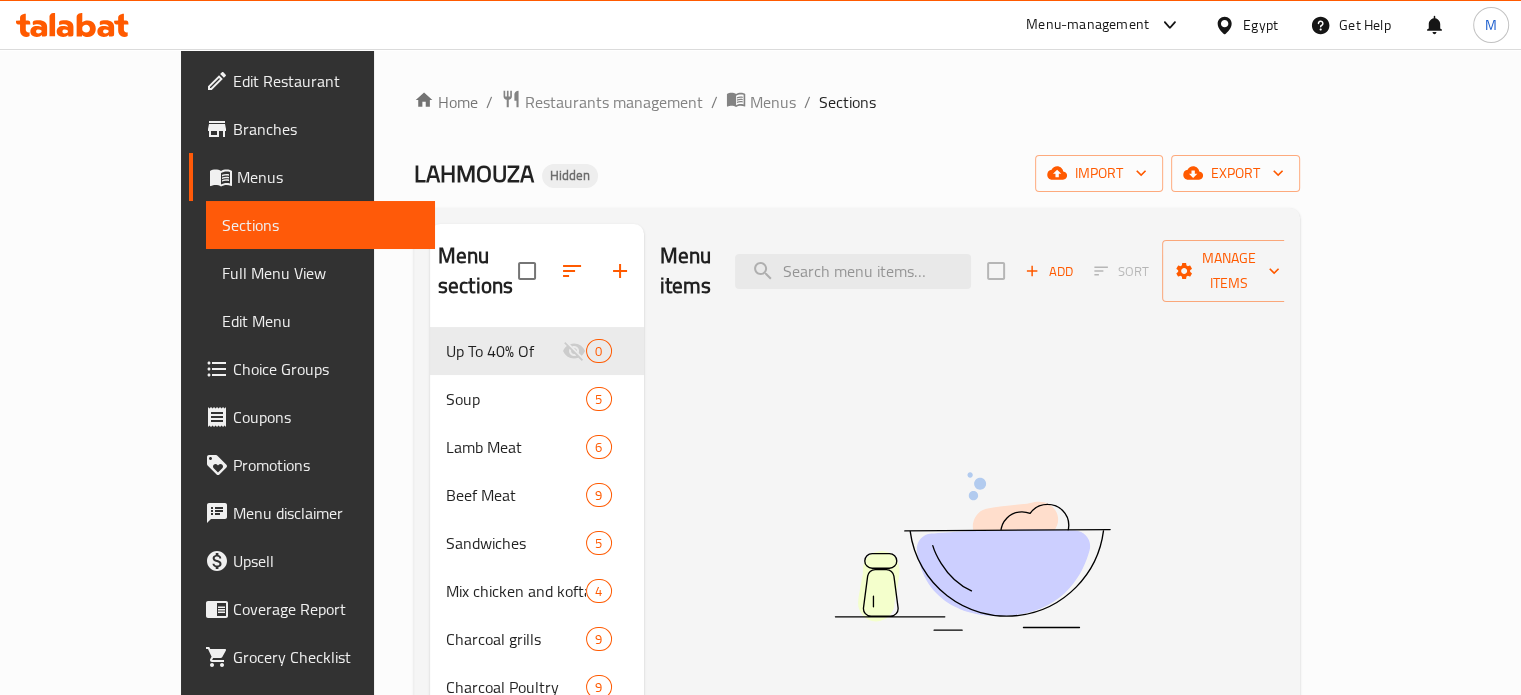 type 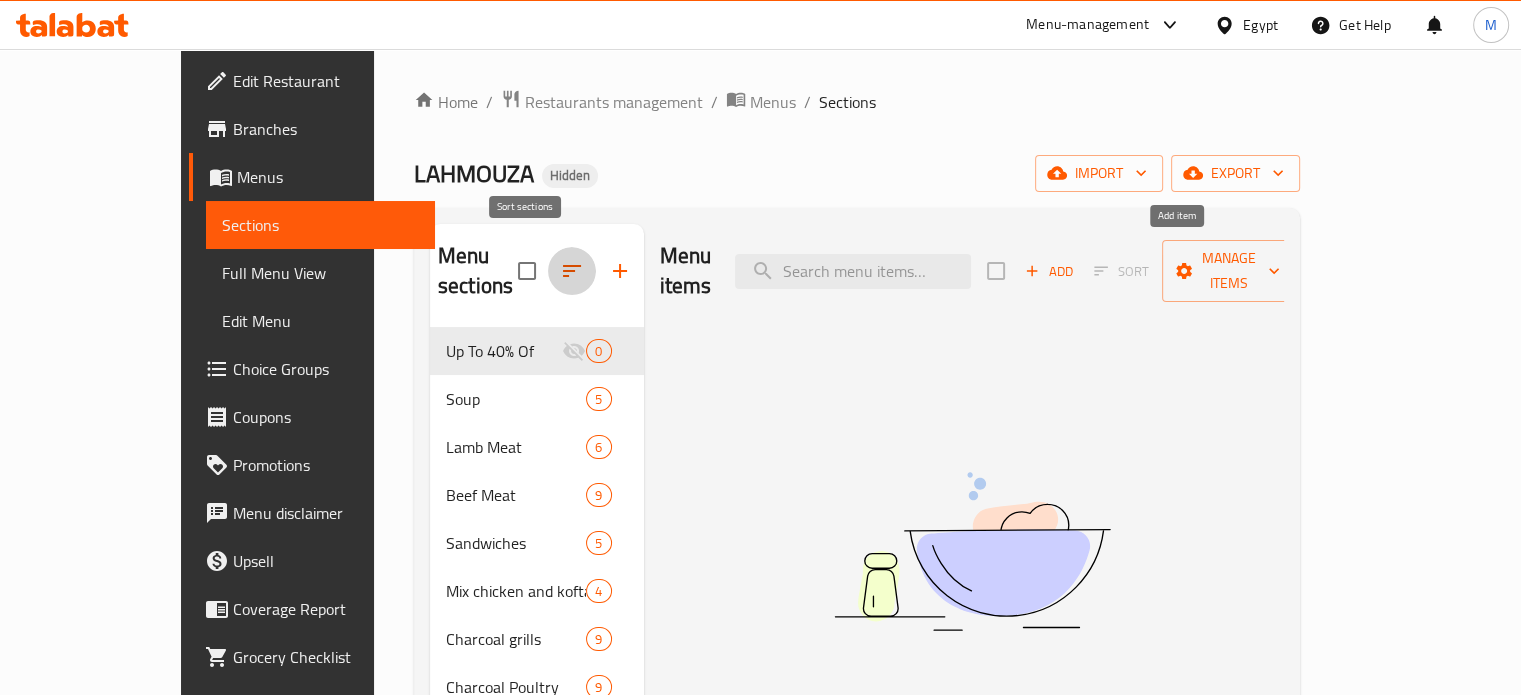 click on "Add" at bounding box center (1049, 271) 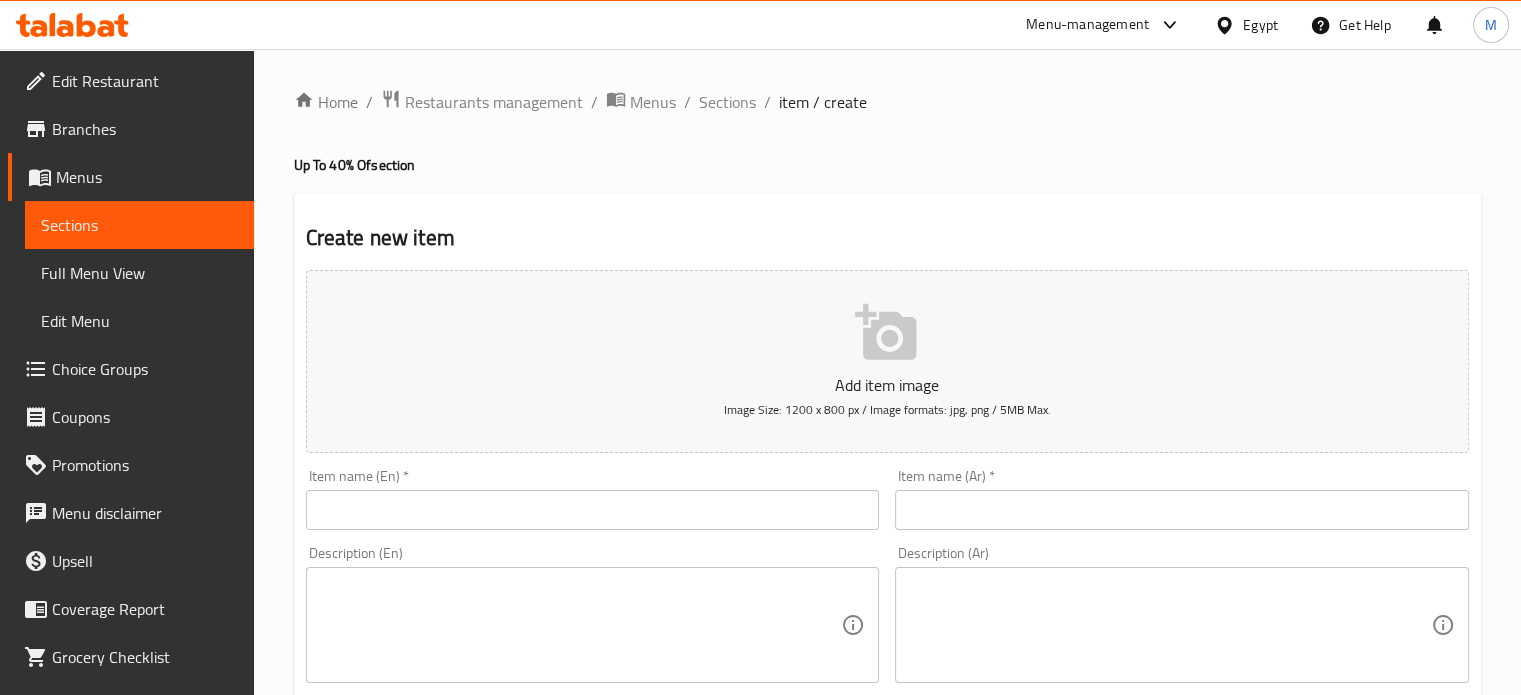 click at bounding box center [1182, 510] 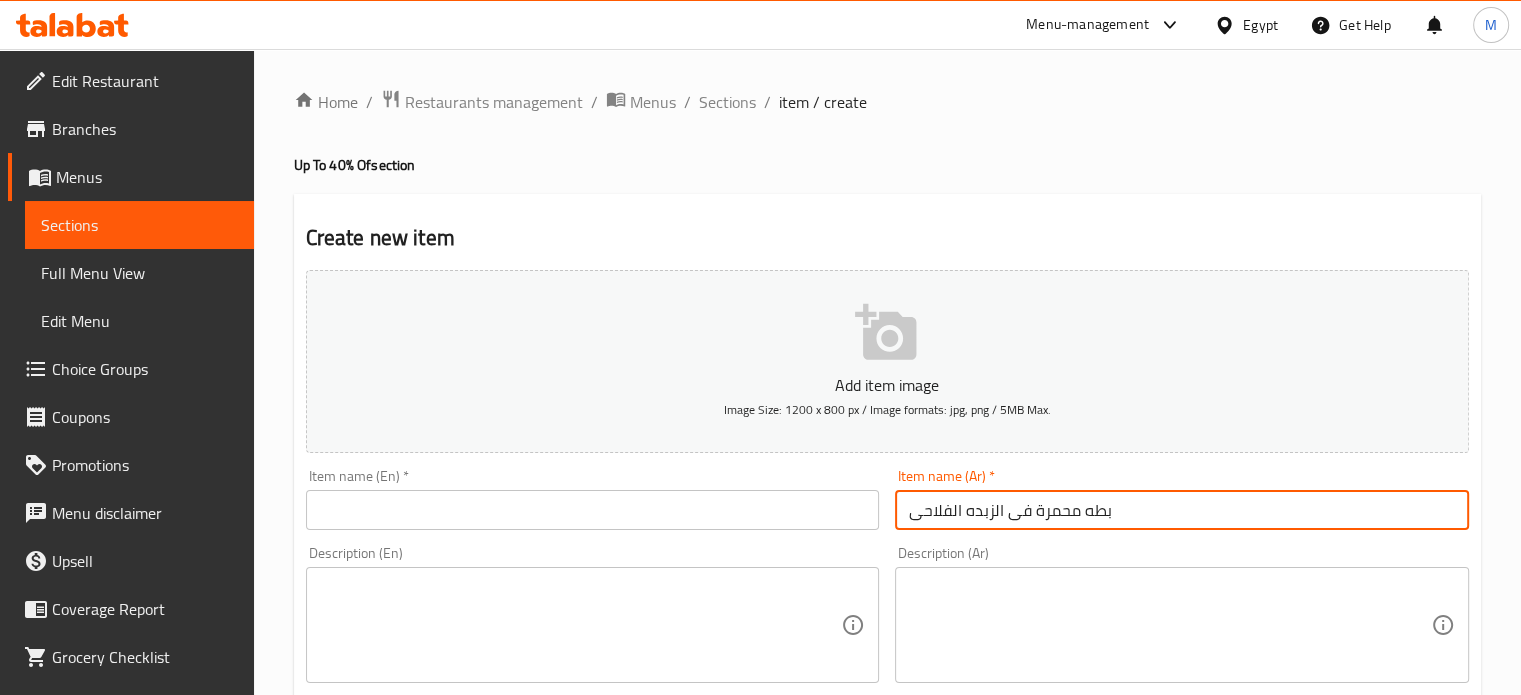type on "بطه محمرة فى الزبده الفلاحى" 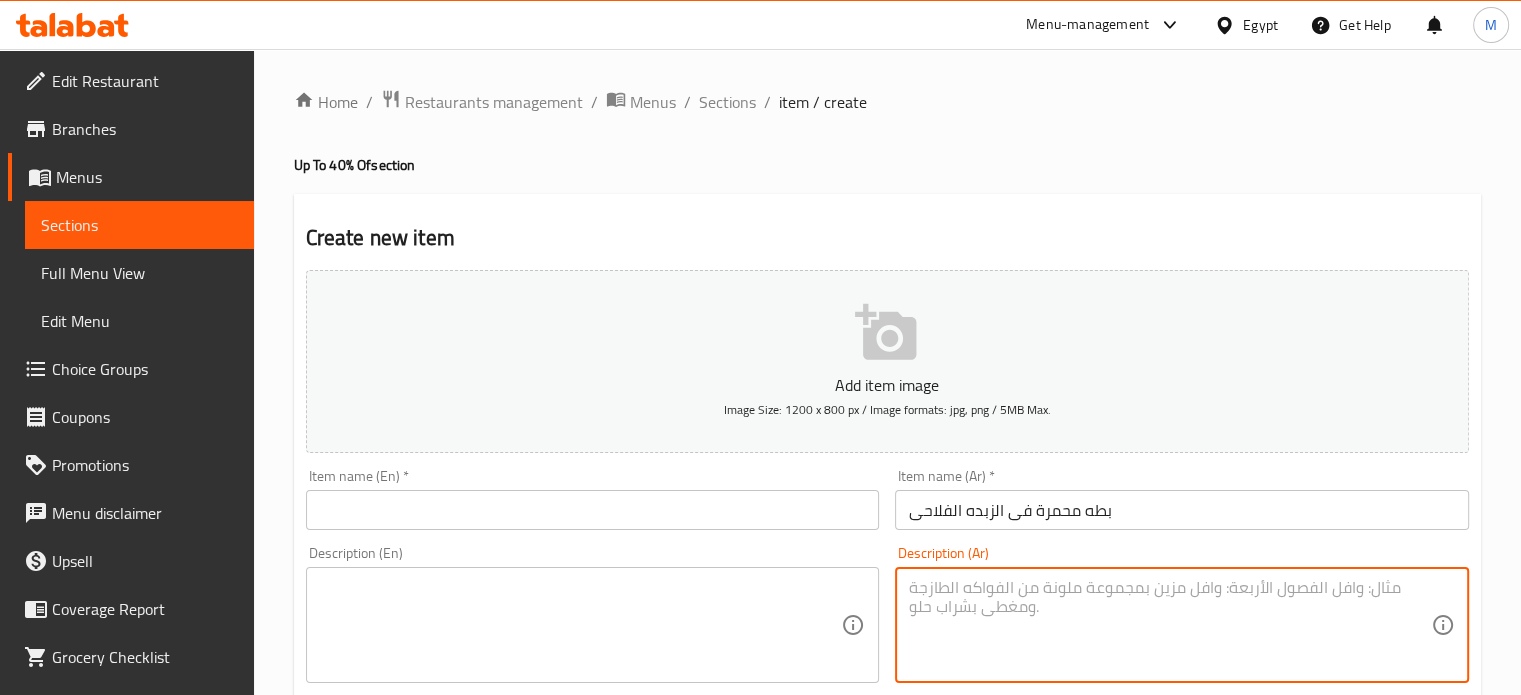 click at bounding box center (1170, 625) 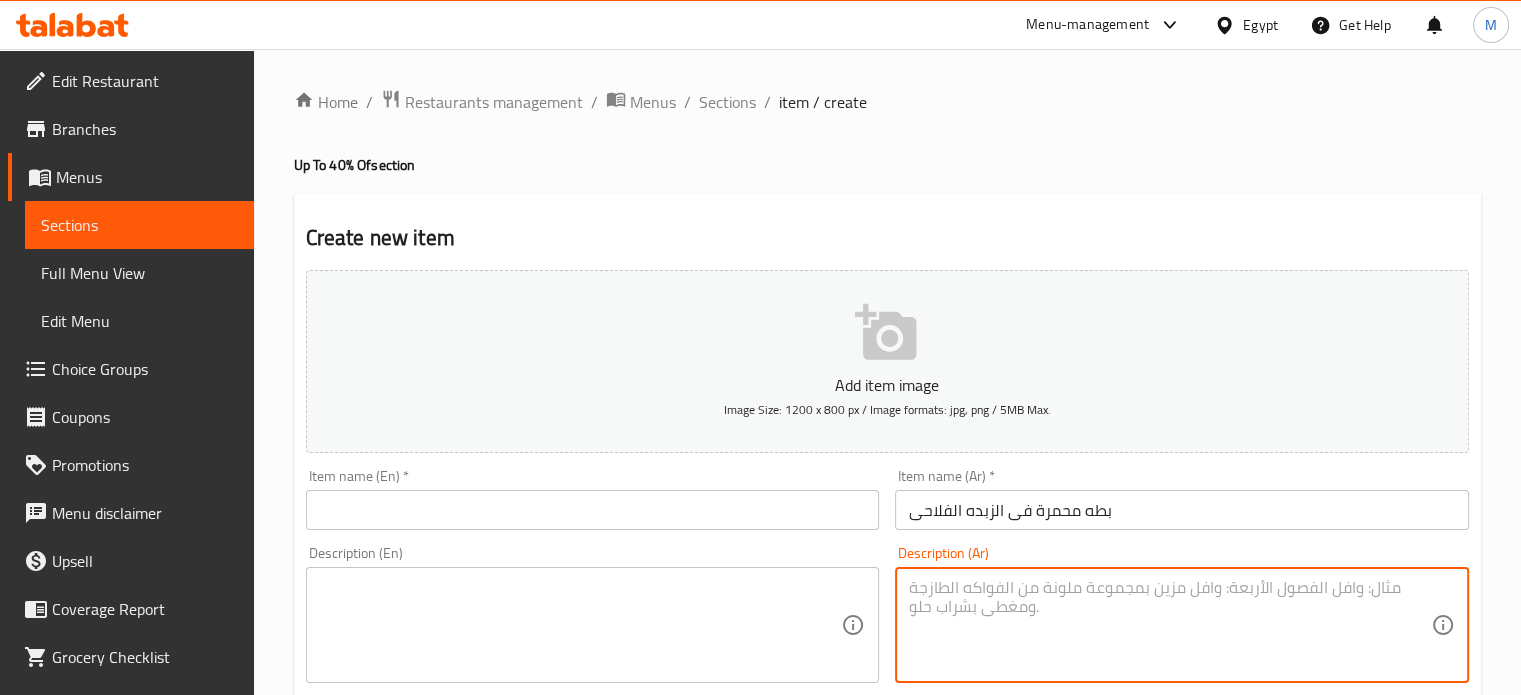 paste on "بطه محمرة فى الزبده الفلاحى" 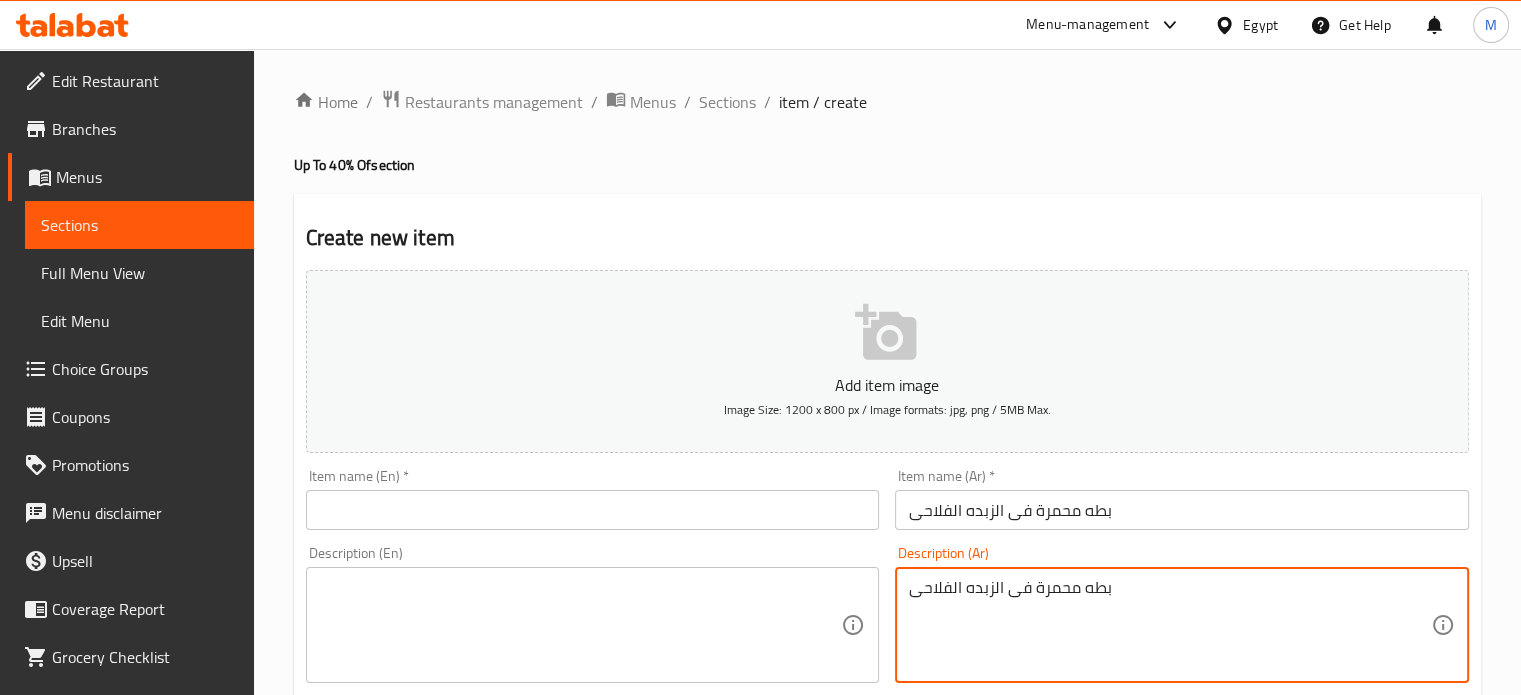 type on "بطه محمرة فى الزبده الفلاحى" 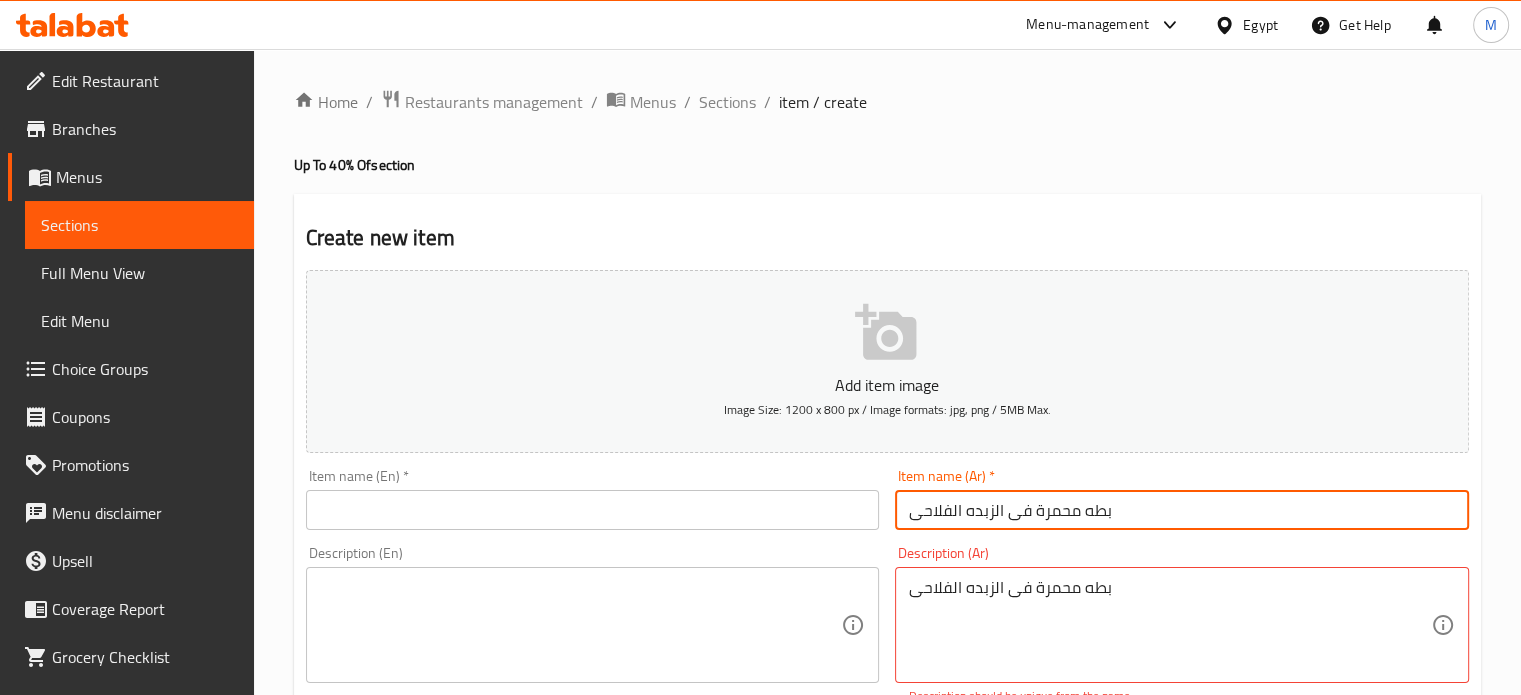 click on "بطه محمرة فى الزبده الفلاحى" at bounding box center (1182, 510) 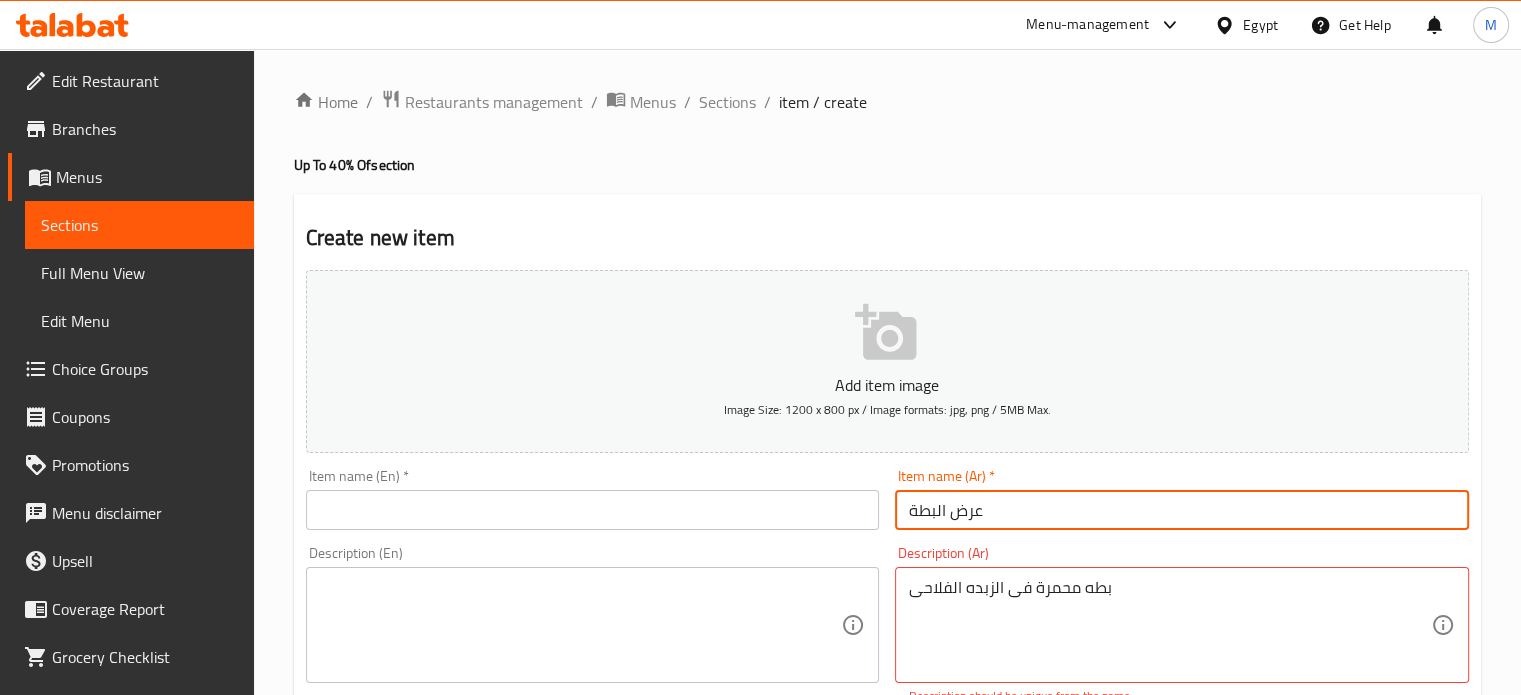 click on "عرض البطة" at bounding box center [1182, 510] 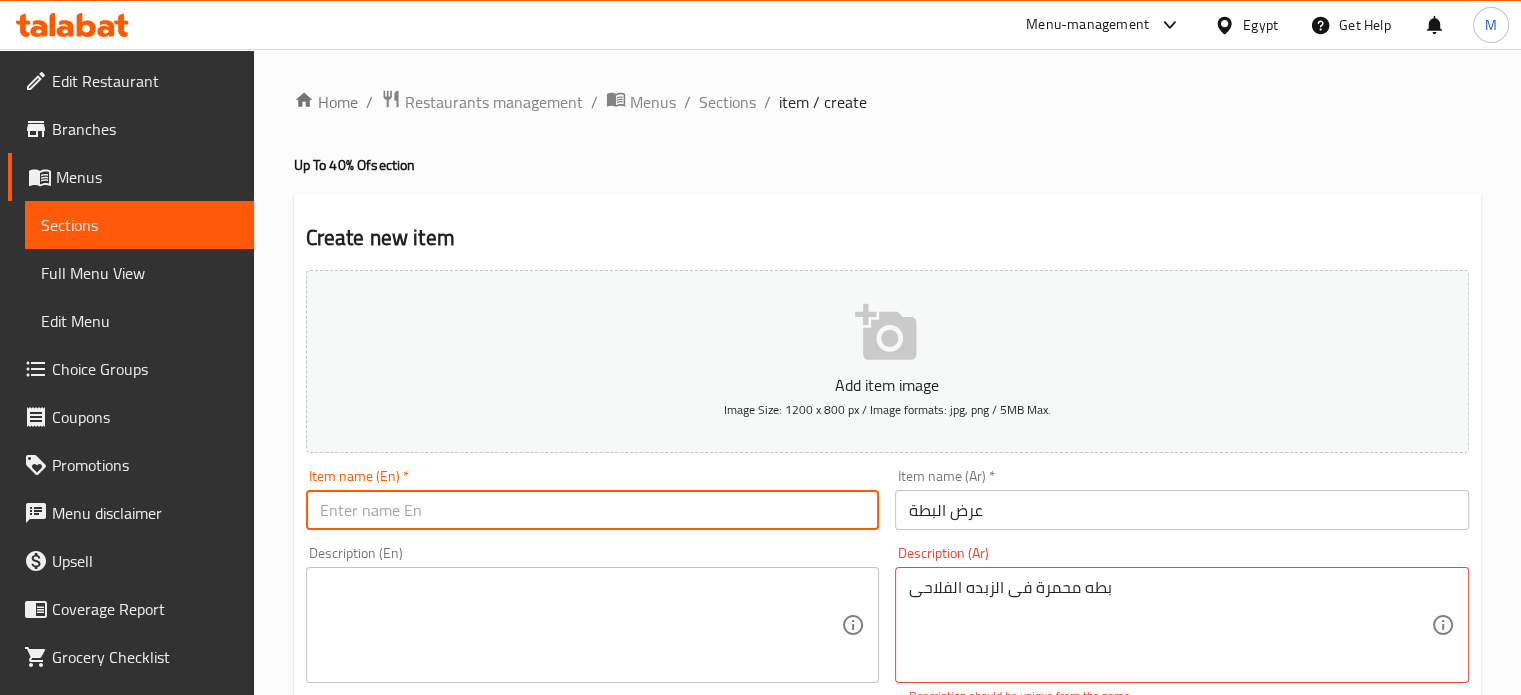 click at bounding box center [593, 510] 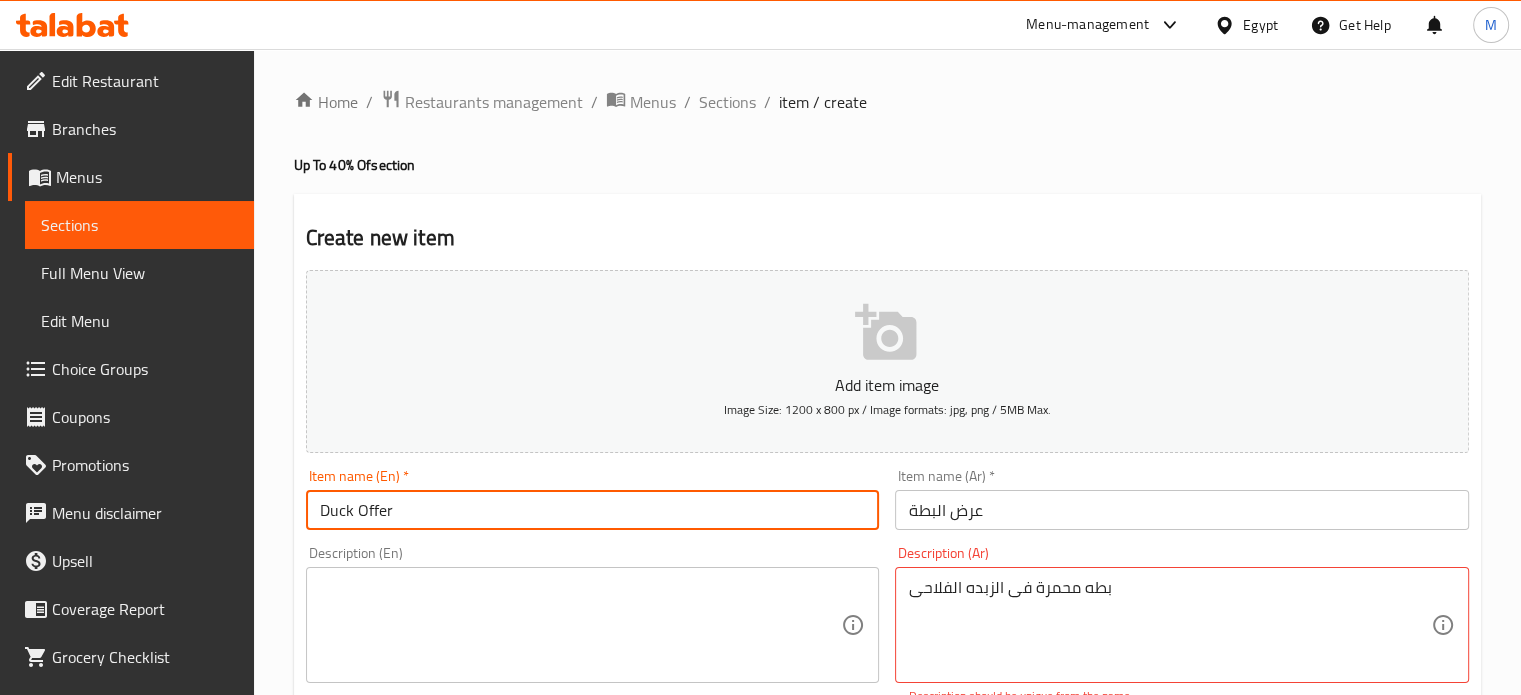 type on "Duck Offer" 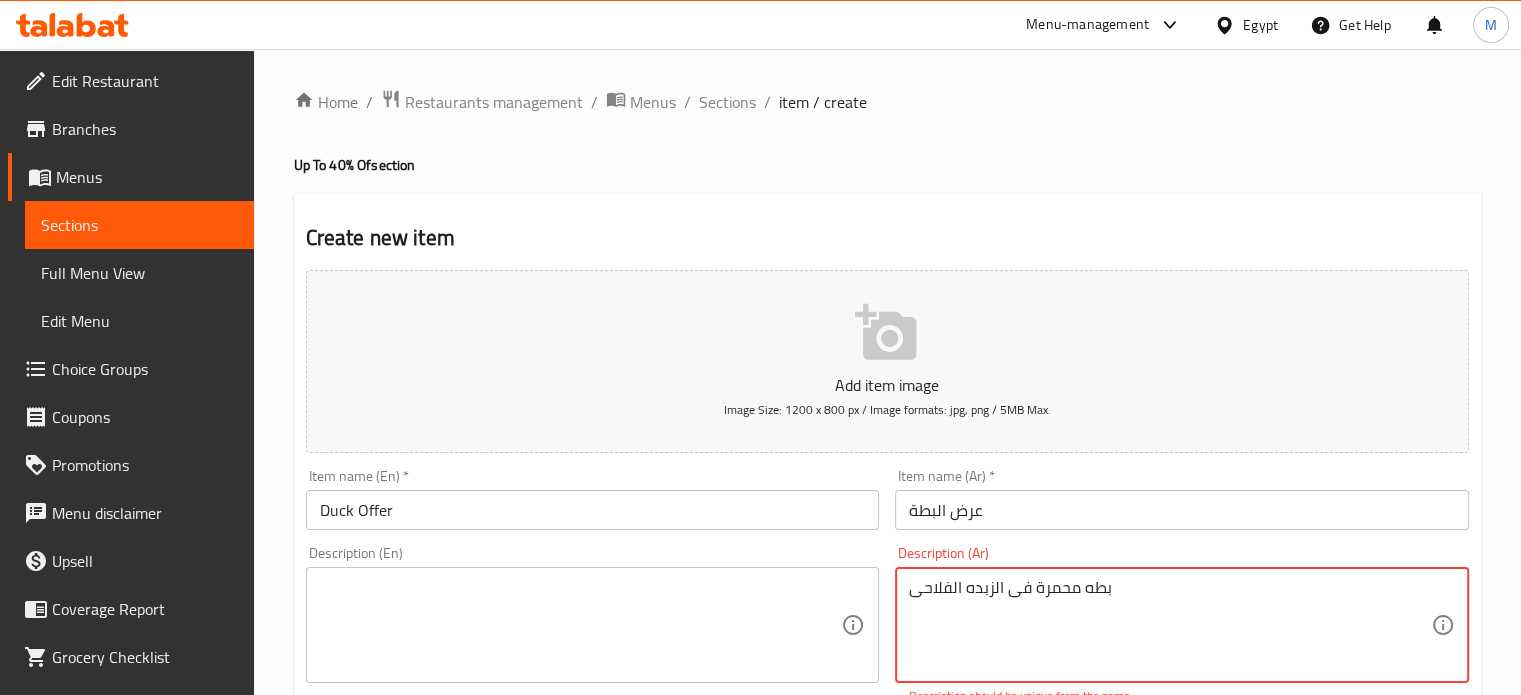 click on "بطه محمرة فى الزبده الفلاحى" at bounding box center (1170, 625) 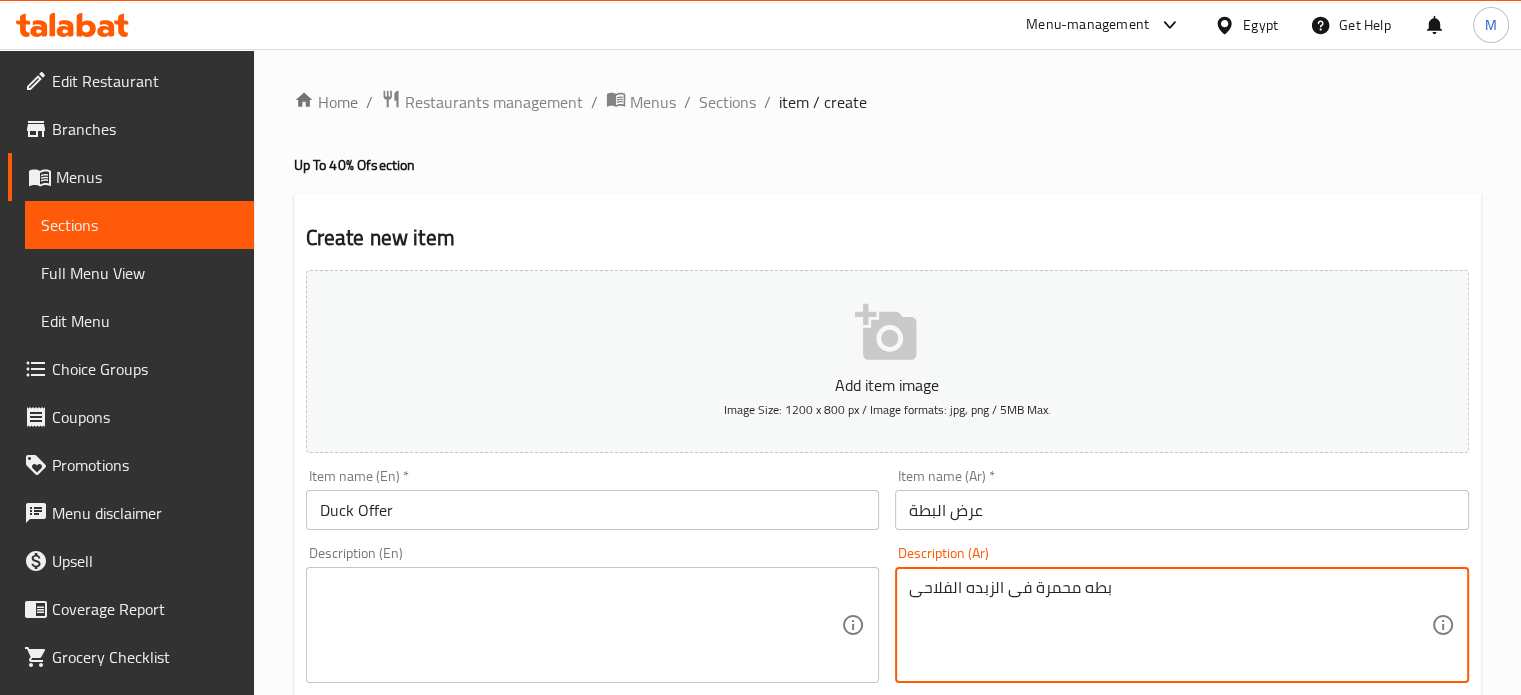 click at bounding box center [581, 625] 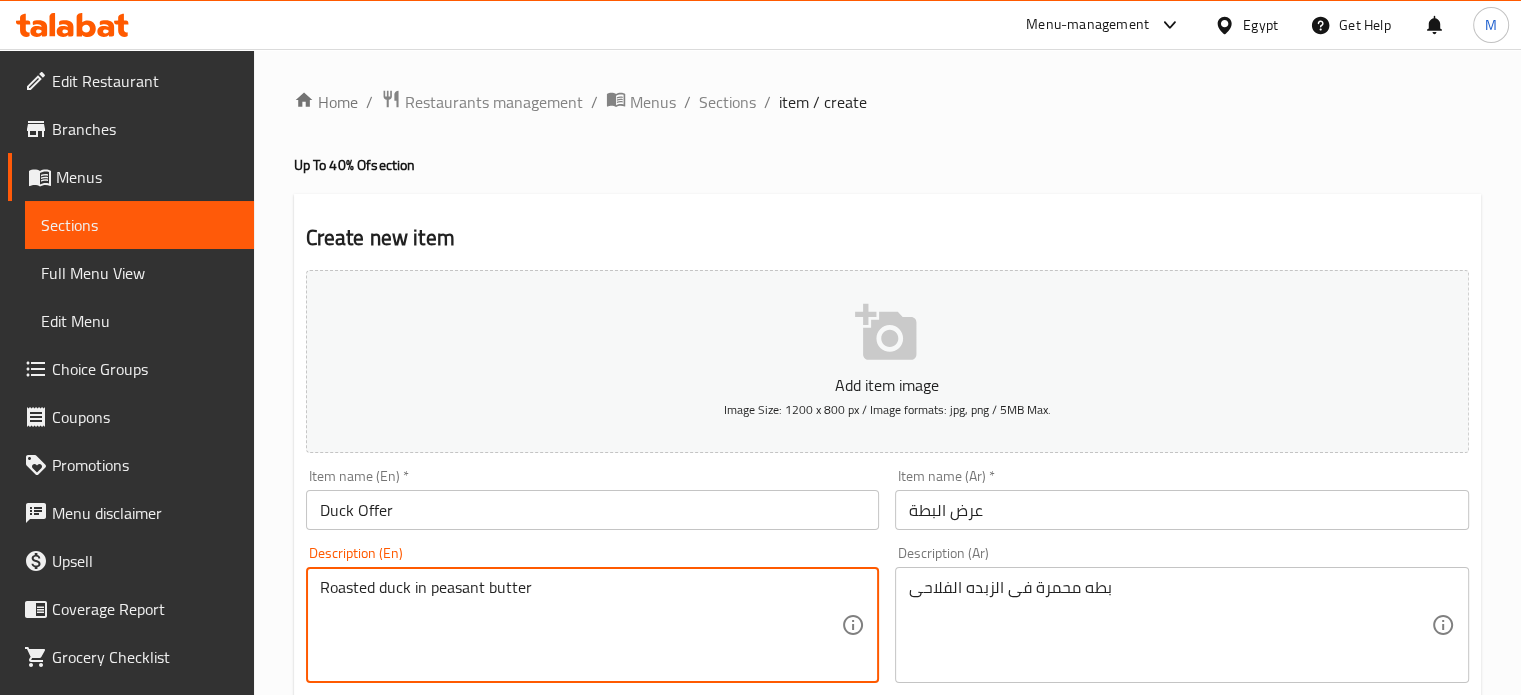 type on "Roasted duck in peasant butter" 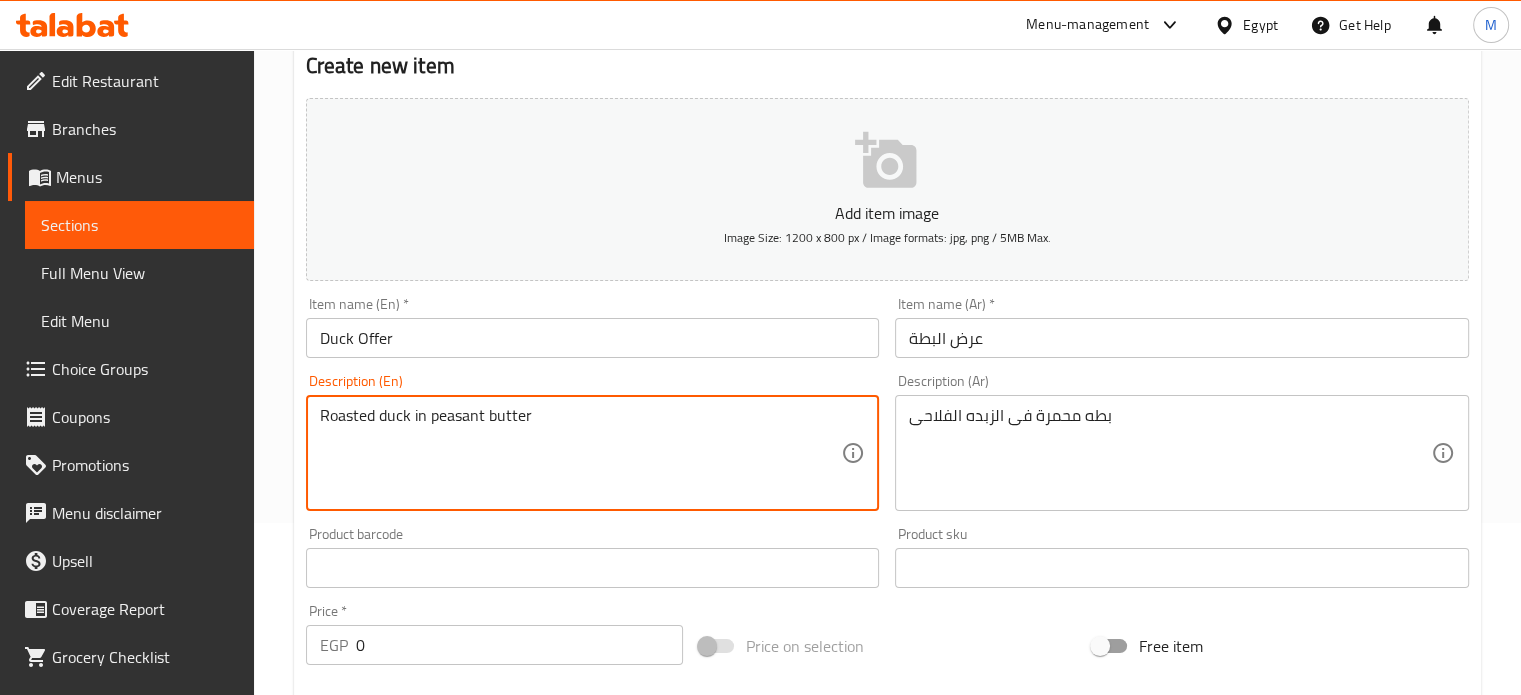 scroll, scrollTop: 196, scrollLeft: 0, axis: vertical 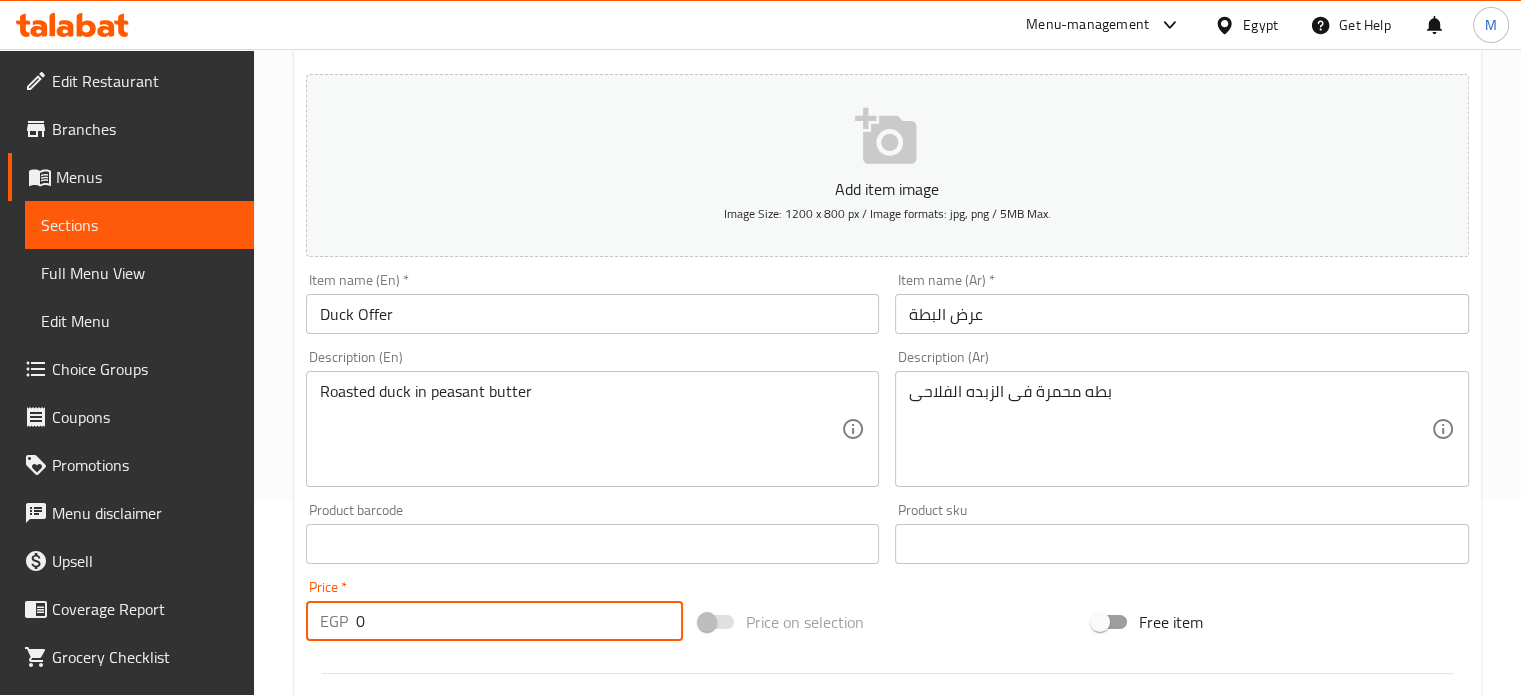 drag, startPoint x: 381, startPoint y: 632, endPoint x: 313, endPoint y: 623, distance: 68.593 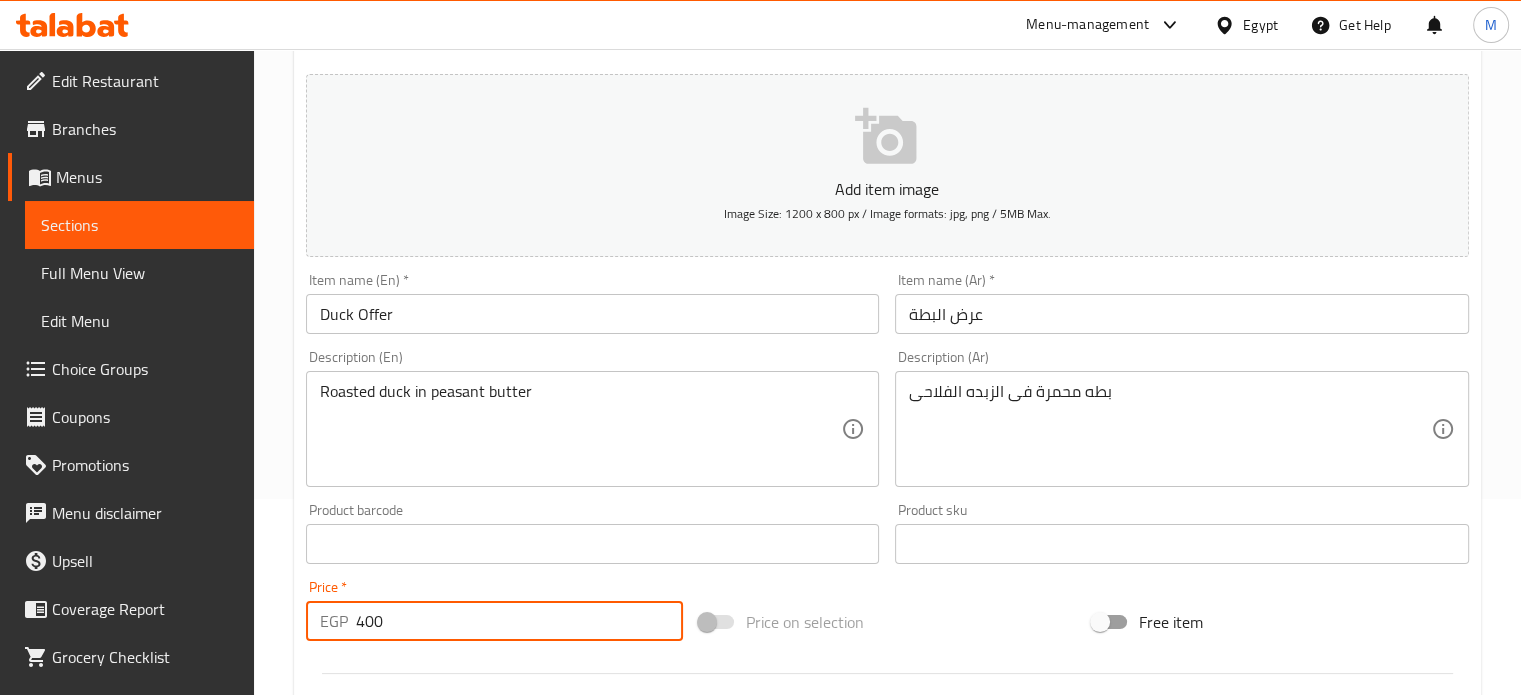 type on "400" 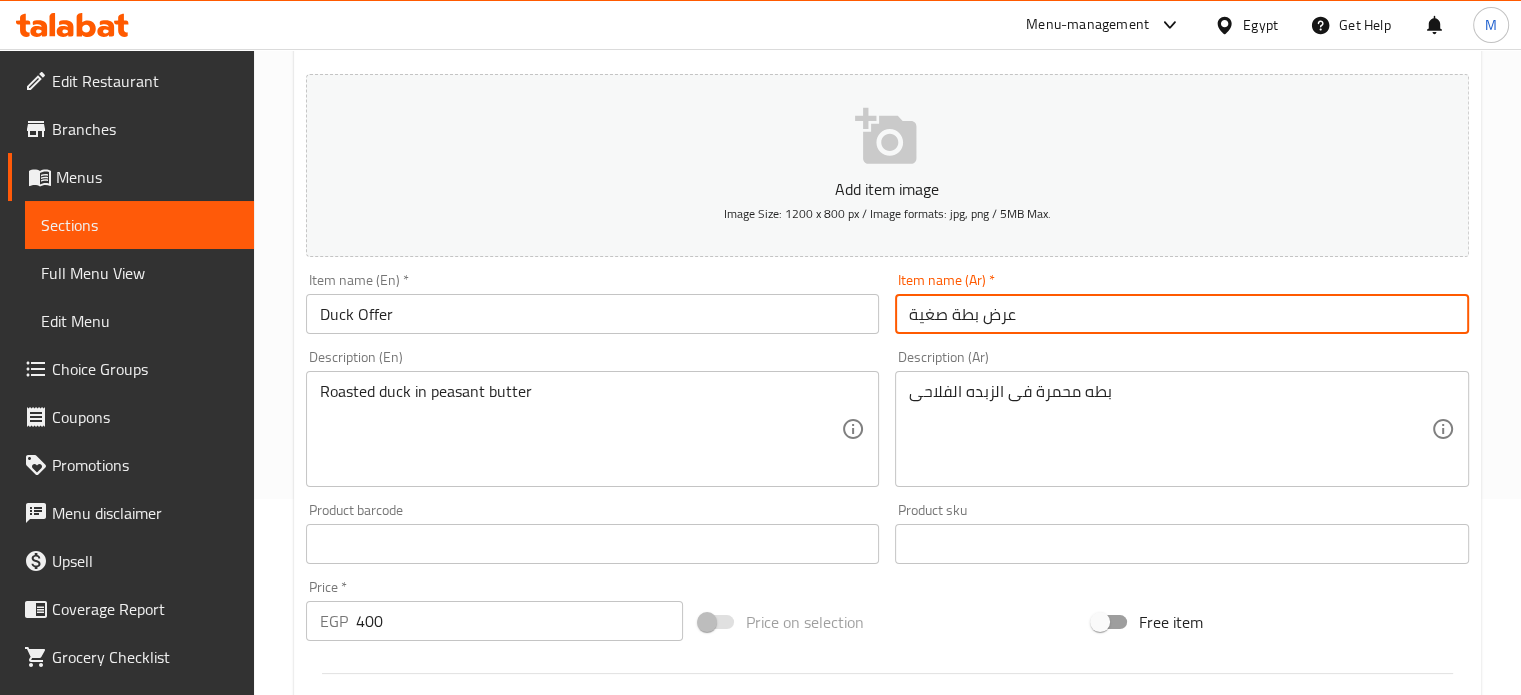 click on "عرض بطة صغية" at bounding box center (1182, 314) 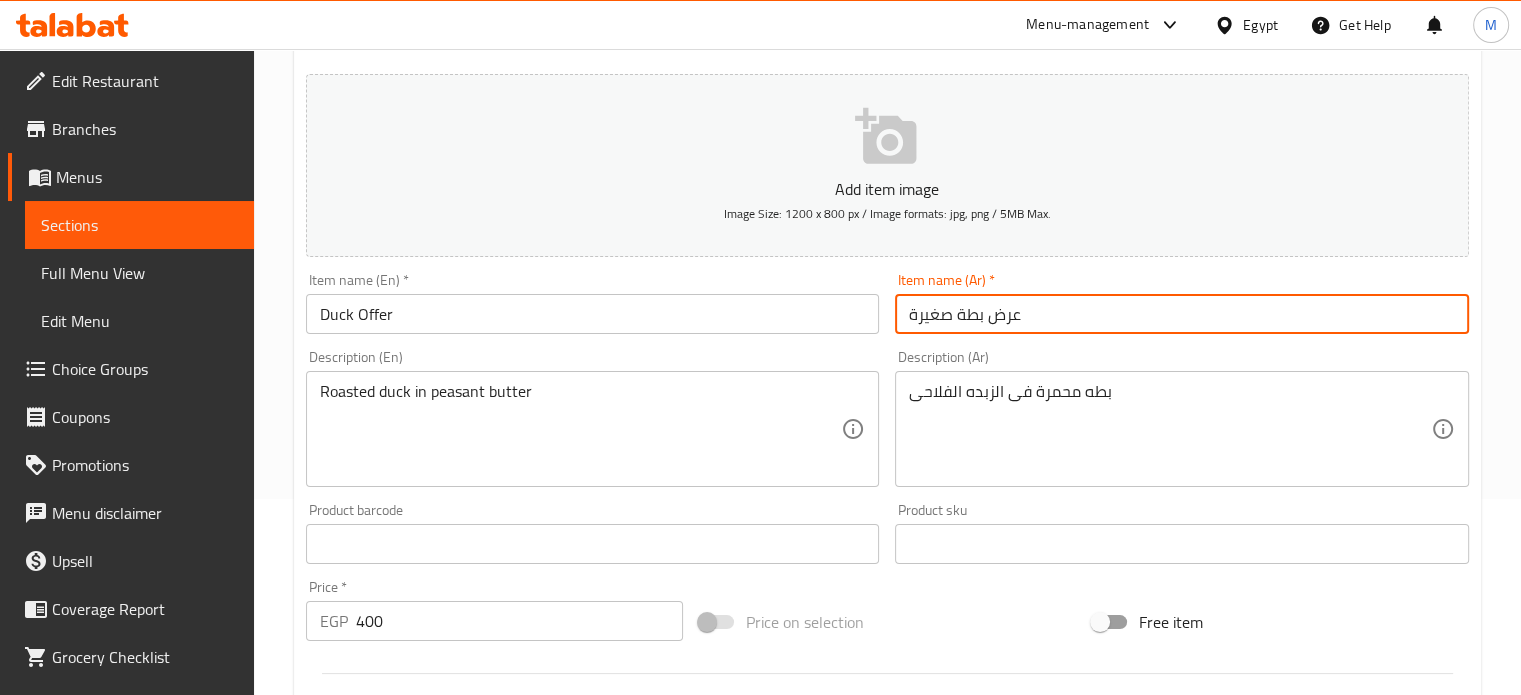 click on "عرض بطة صغيرة" at bounding box center (1182, 314) 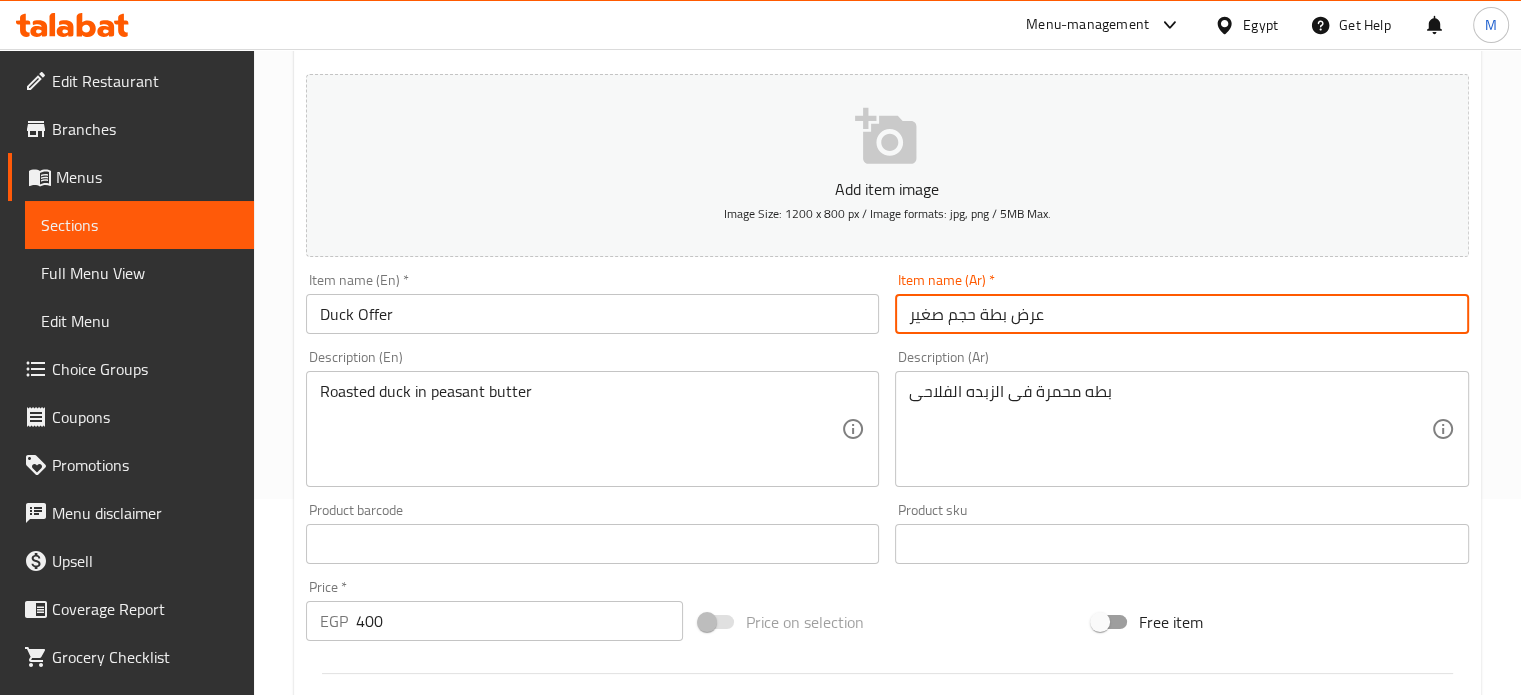 type on "عرض بطة حجم صغير" 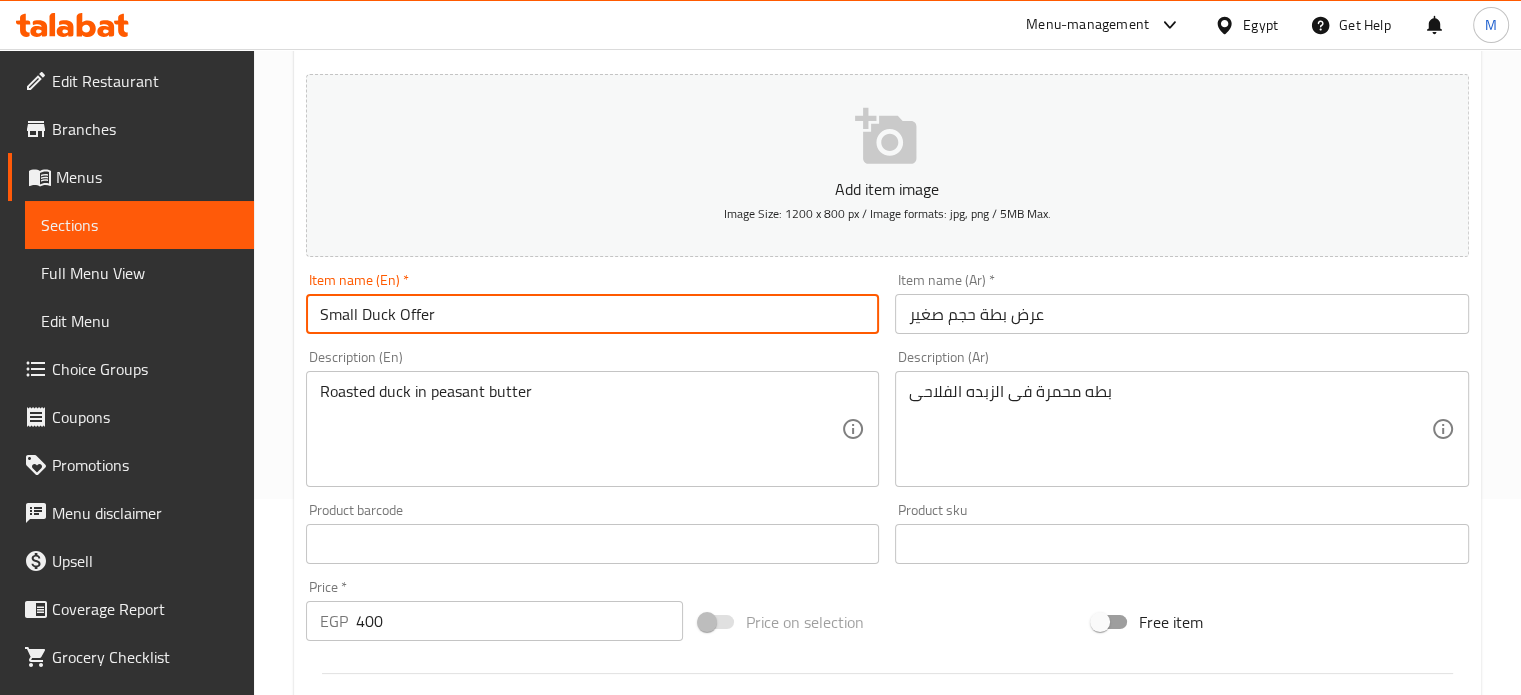 scroll, scrollTop: 717, scrollLeft: 0, axis: vertical 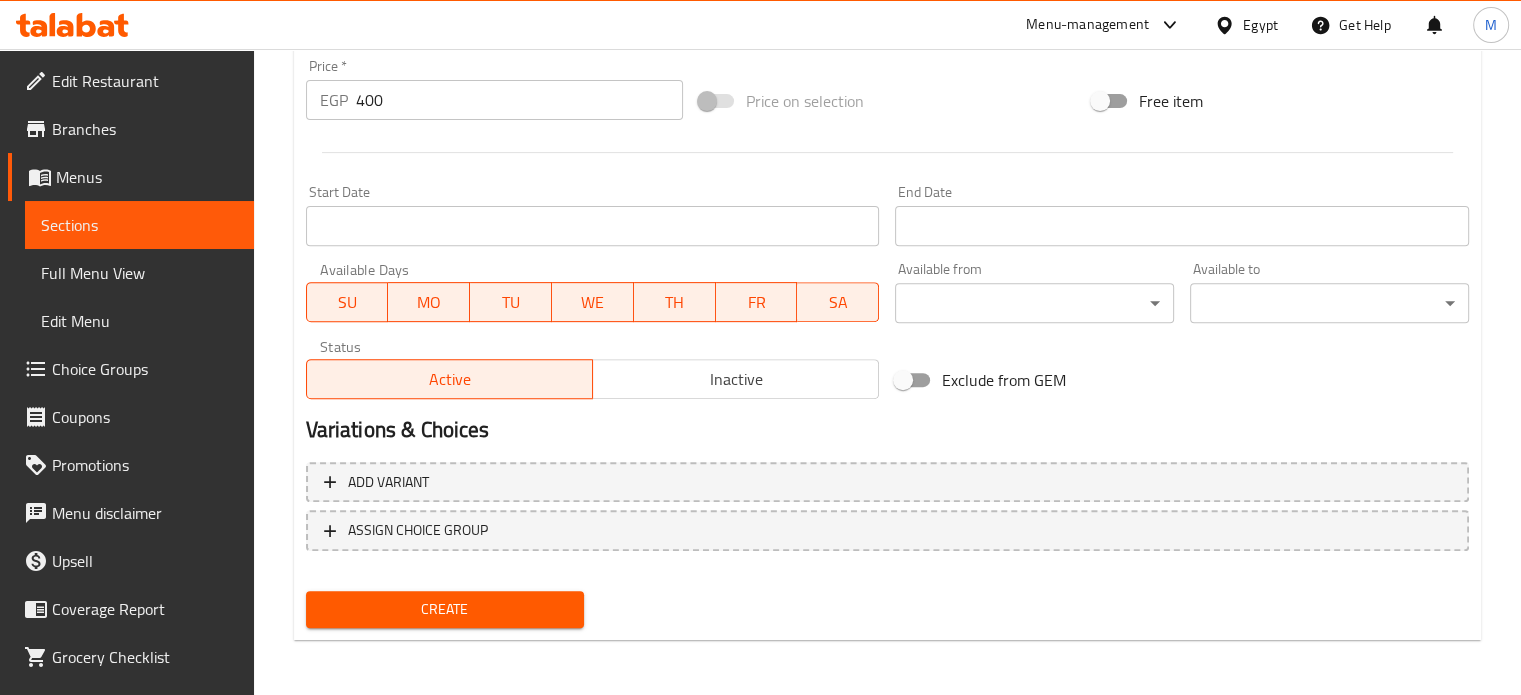 type on "Small Duck Offer" 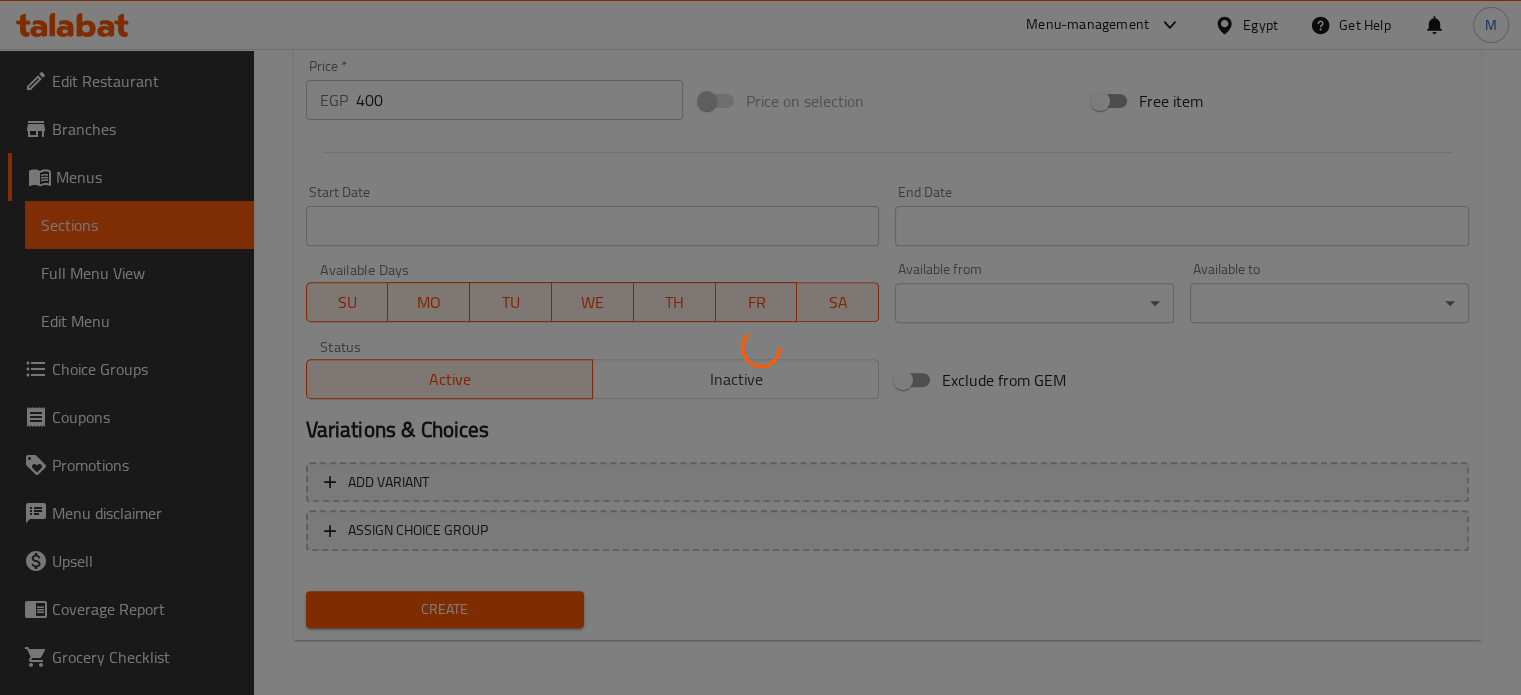 type 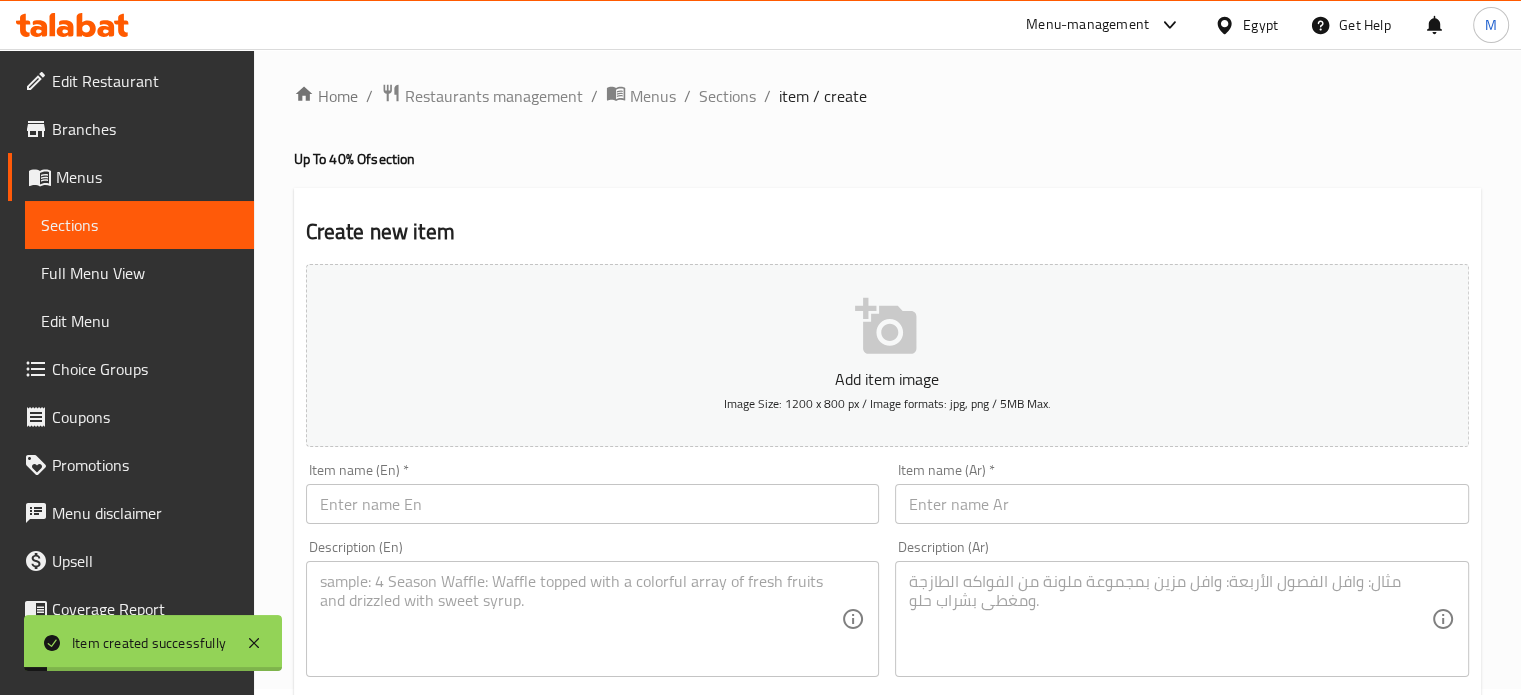 scroll, scrollTop: 0, scrollLeft: 0, axis: both 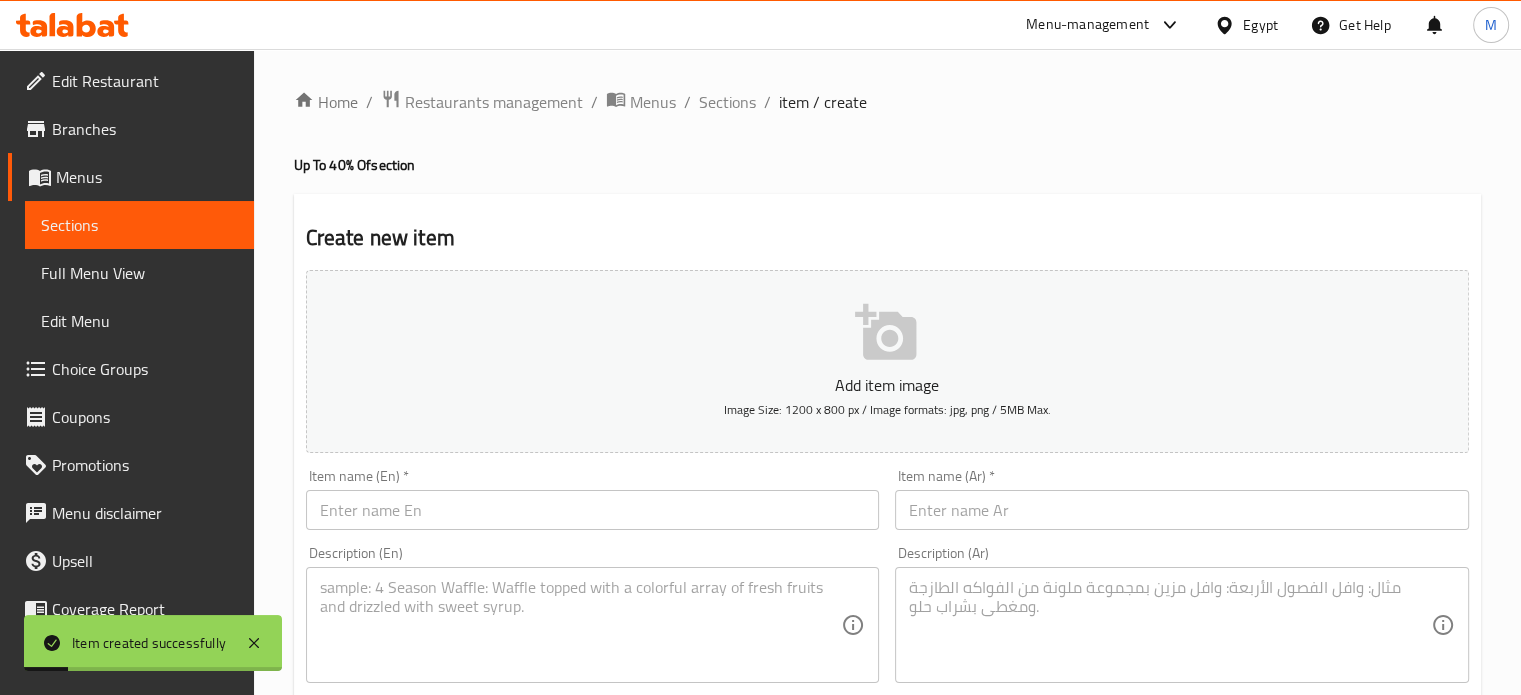 click at bounding box center (1182, 510) 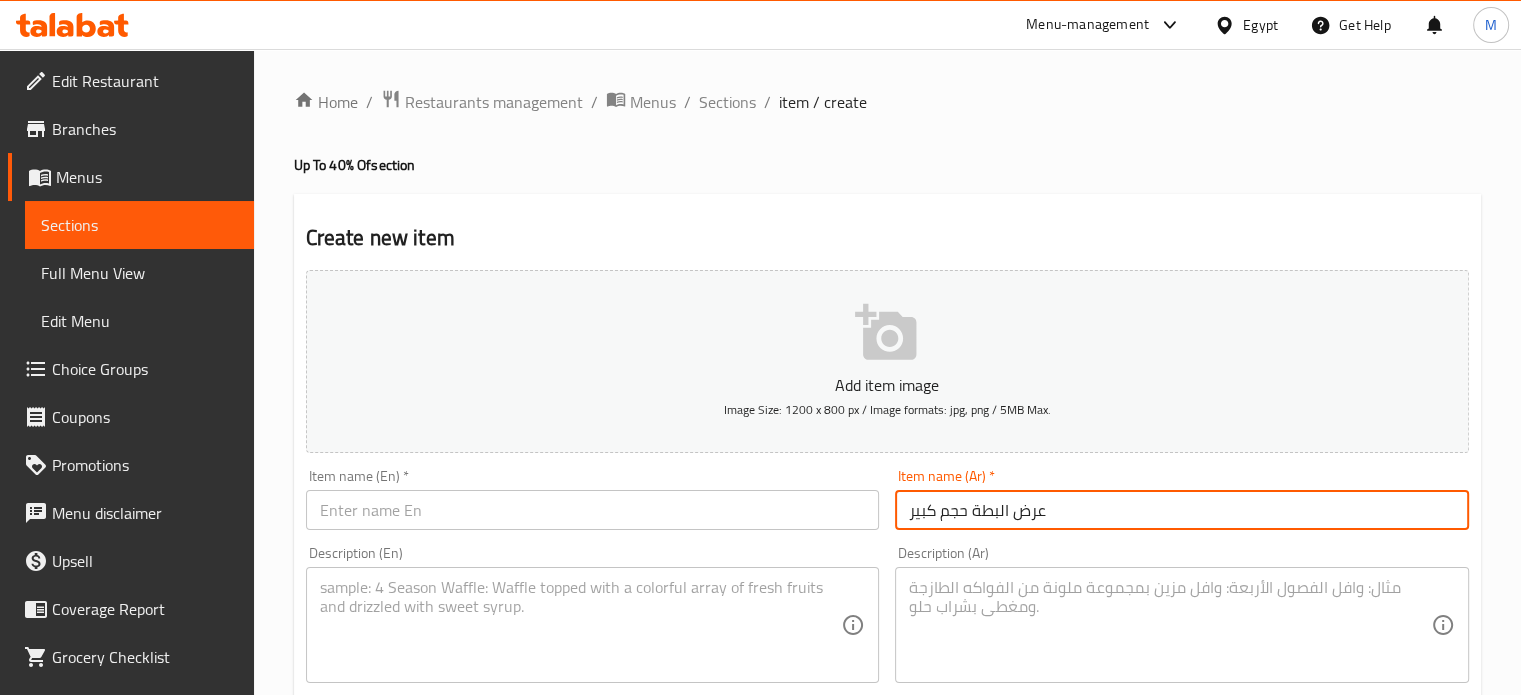 click on "عرض البطة حجم كبير" at bounding box center [1182, 510] 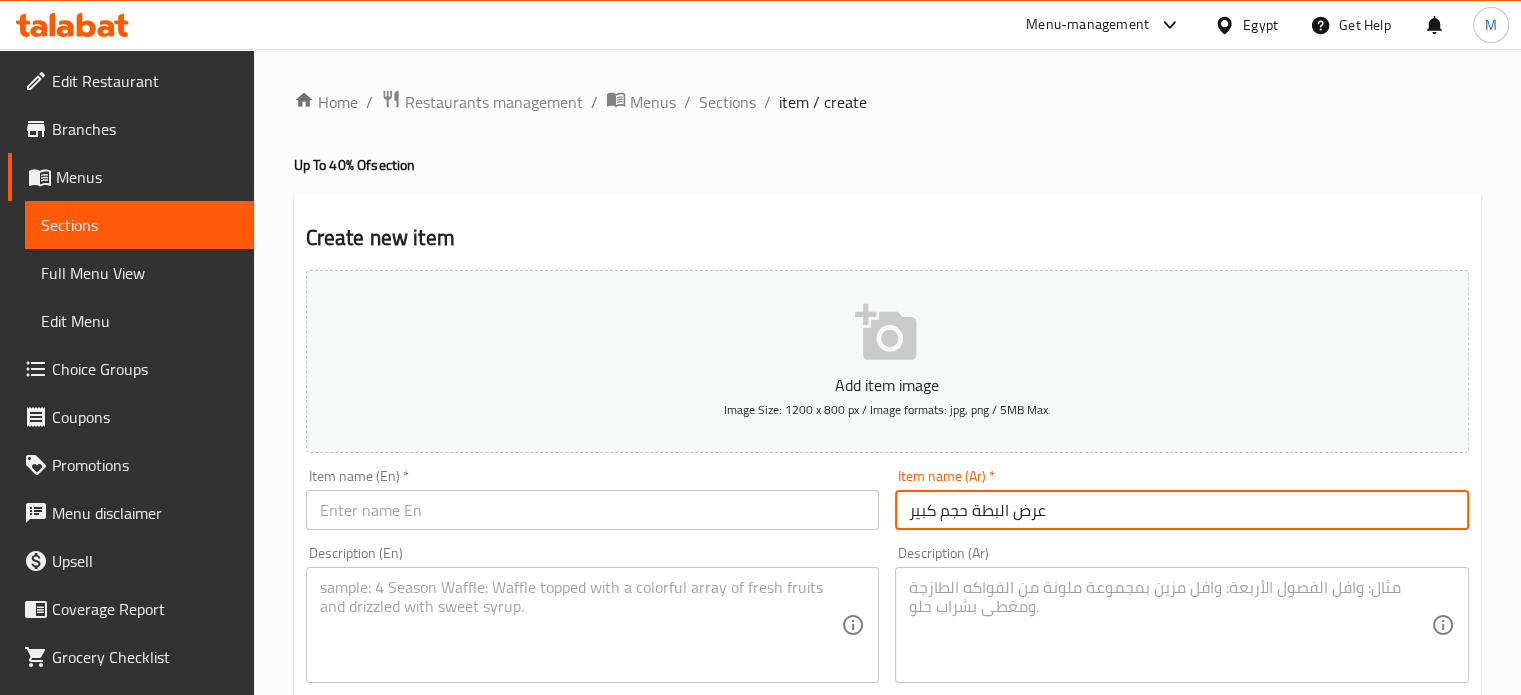 type on "عرض البطة حجم كبير" 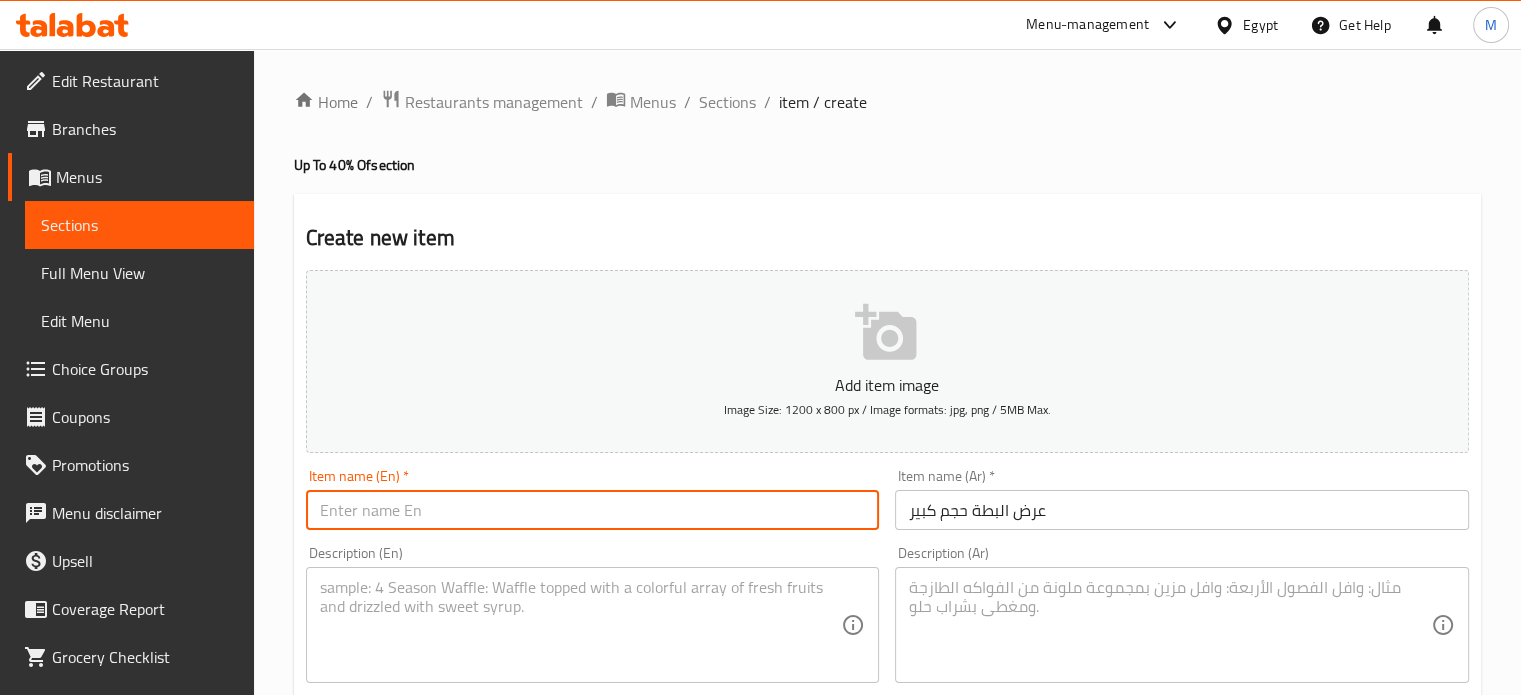 click at bounding box center [593, 510] 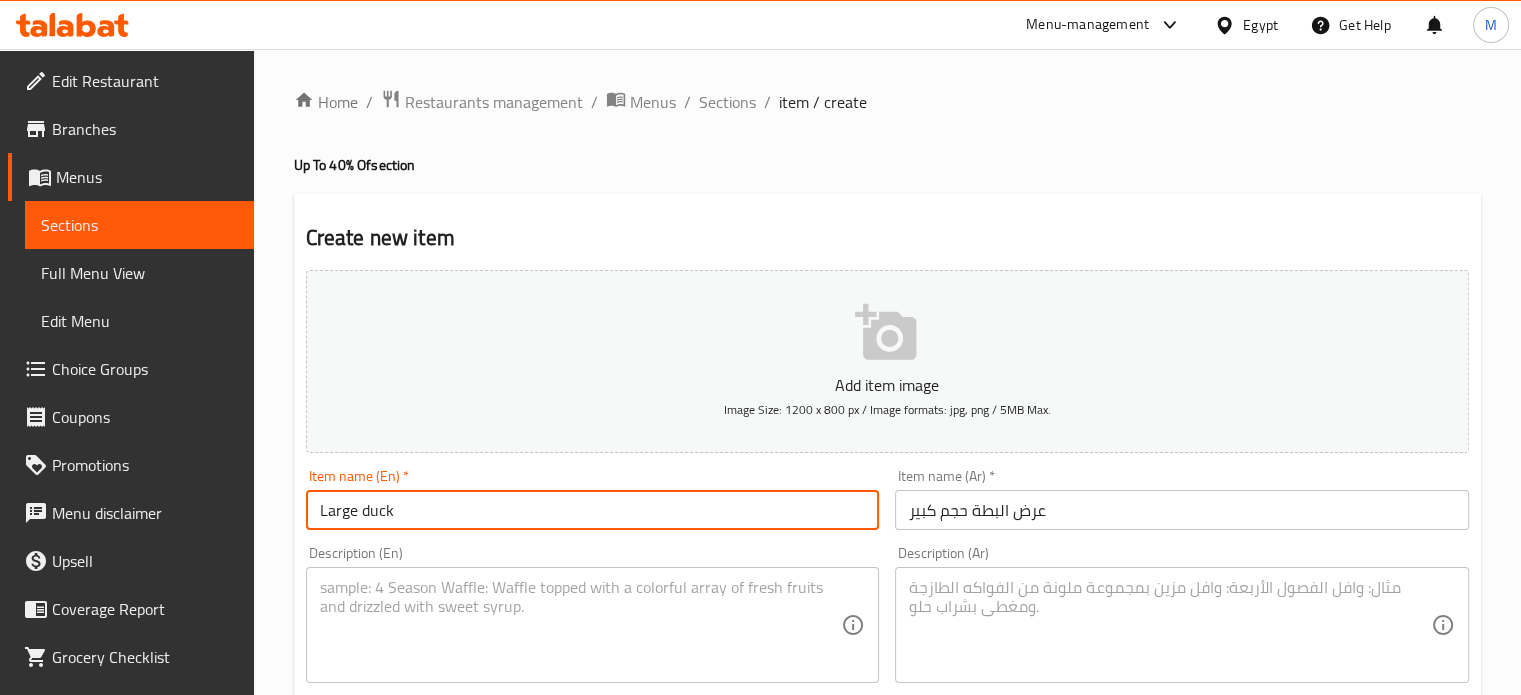 click on "Large duck" at bounding box center (593, 510) 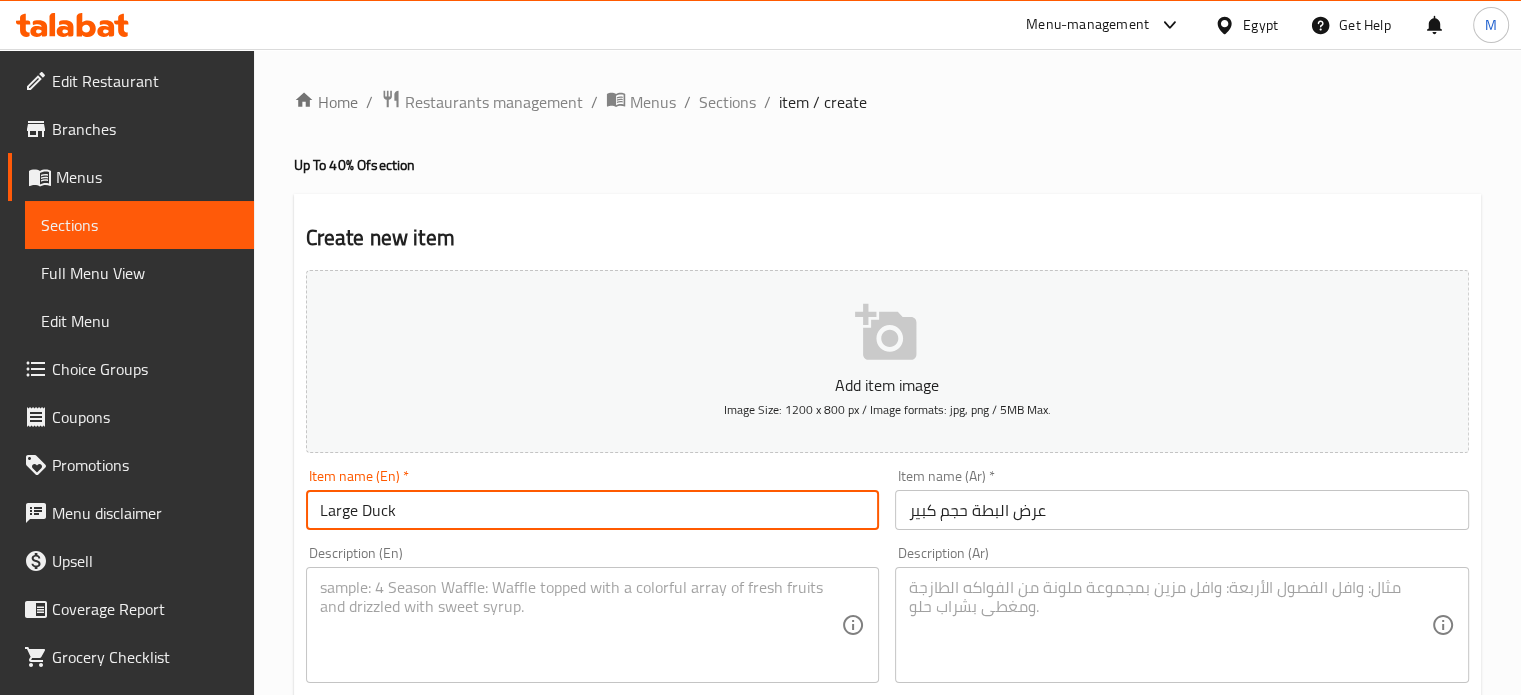 click on "Large Duck" at bounding box center (593, 510) 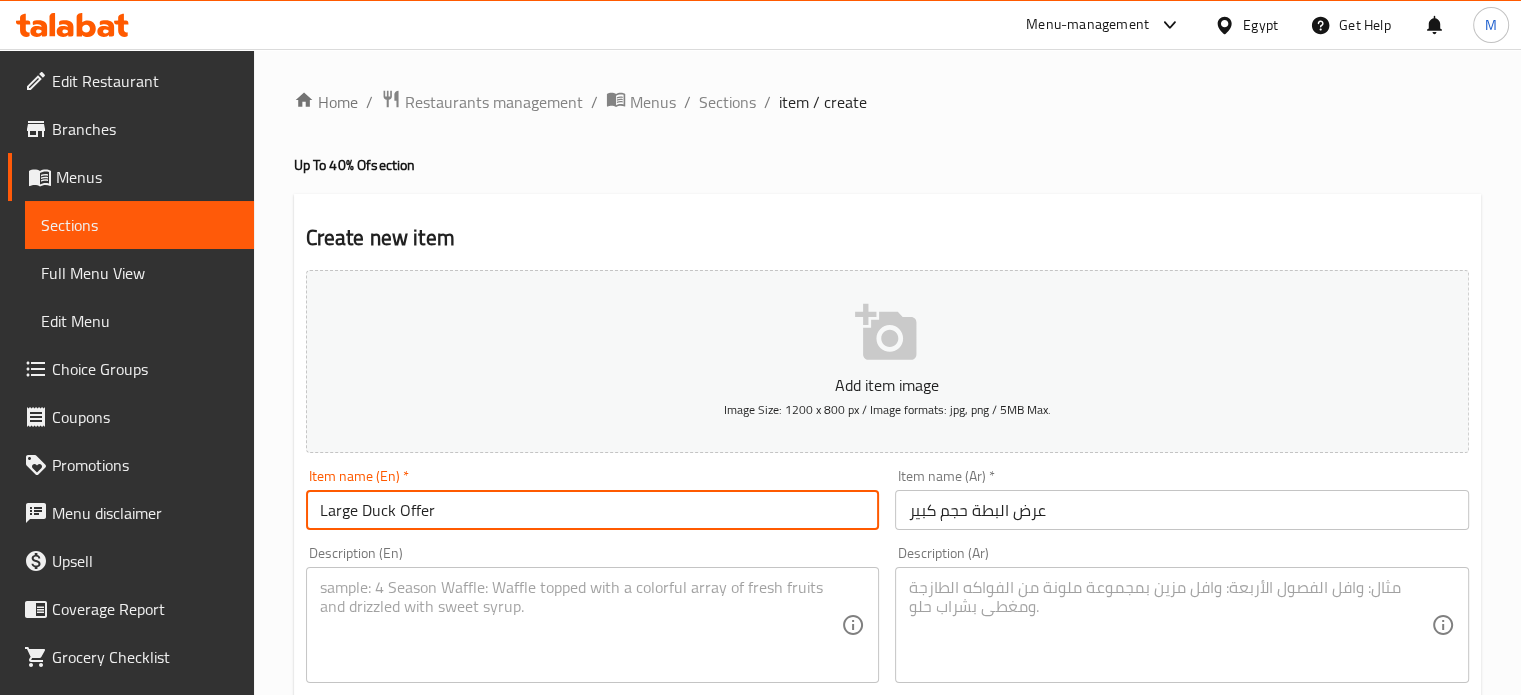 type on "Large Duck Offer" 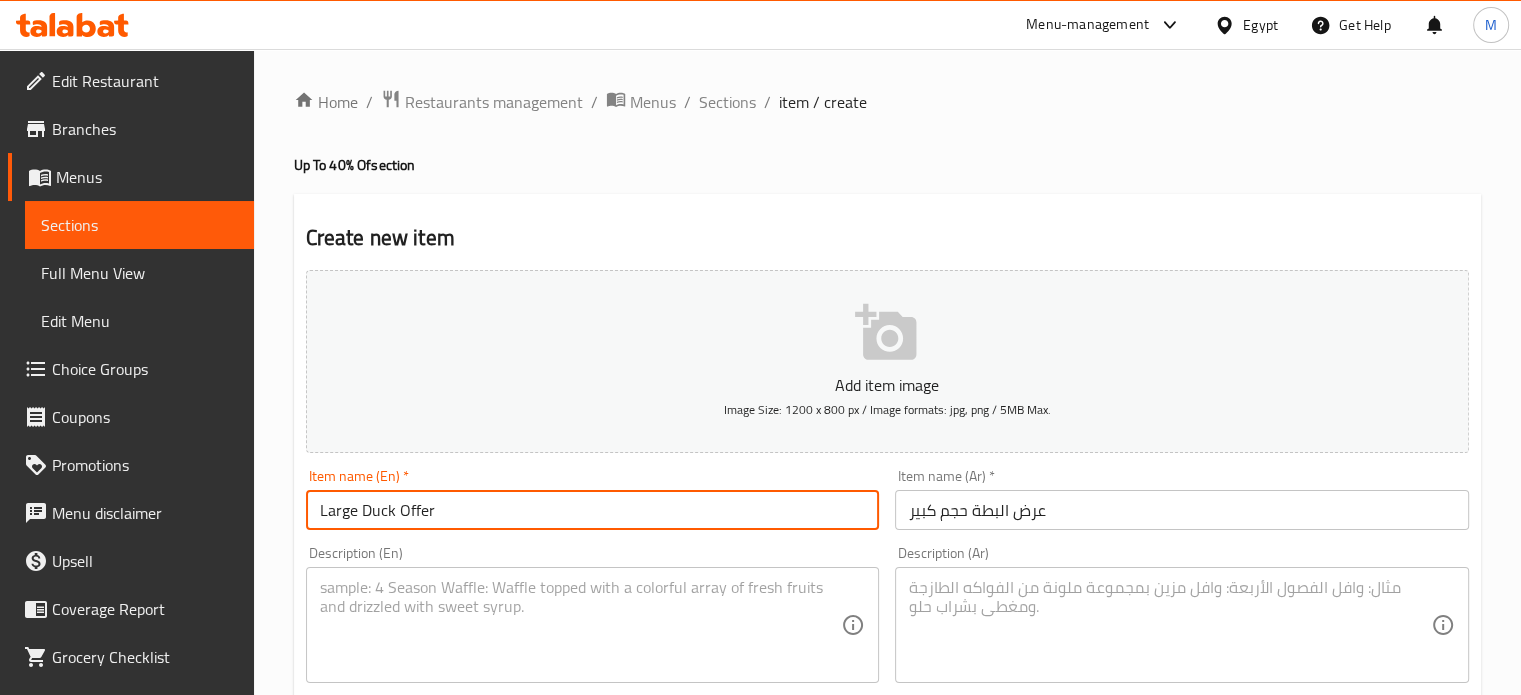 click at bounding box center [1170, 625] 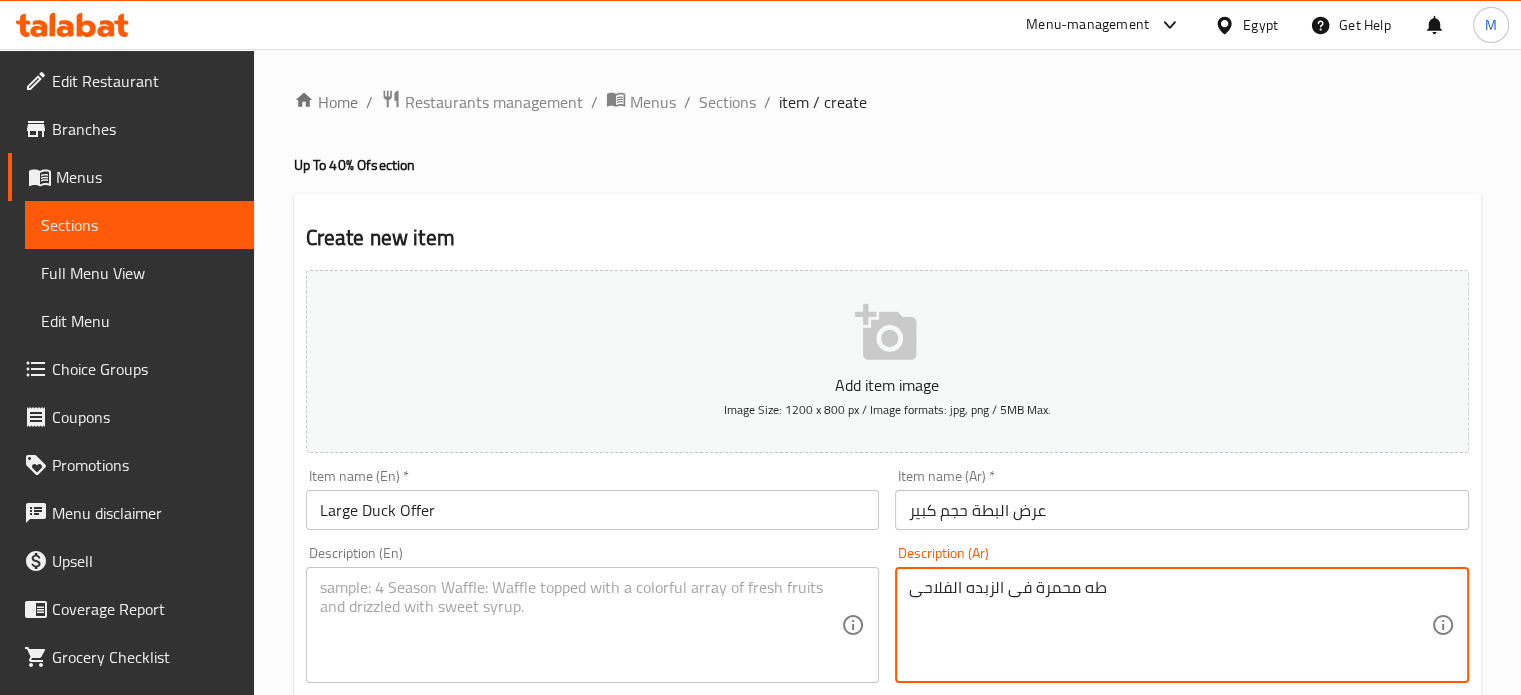 click on "طه محمرة فى الزبده الفلاحى" at bounding box center (1170, 625) 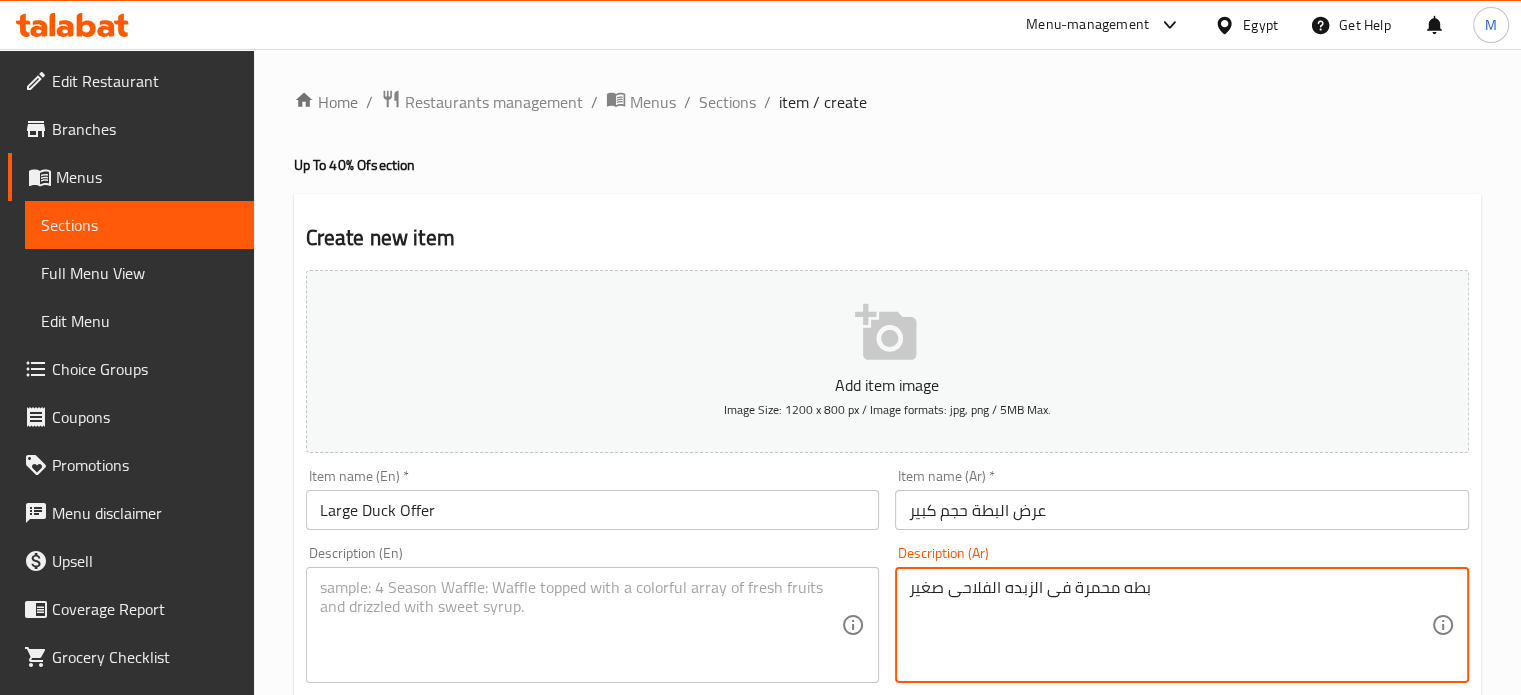 type on "بطه محمرة فى الزبده الفلاحى صغير" 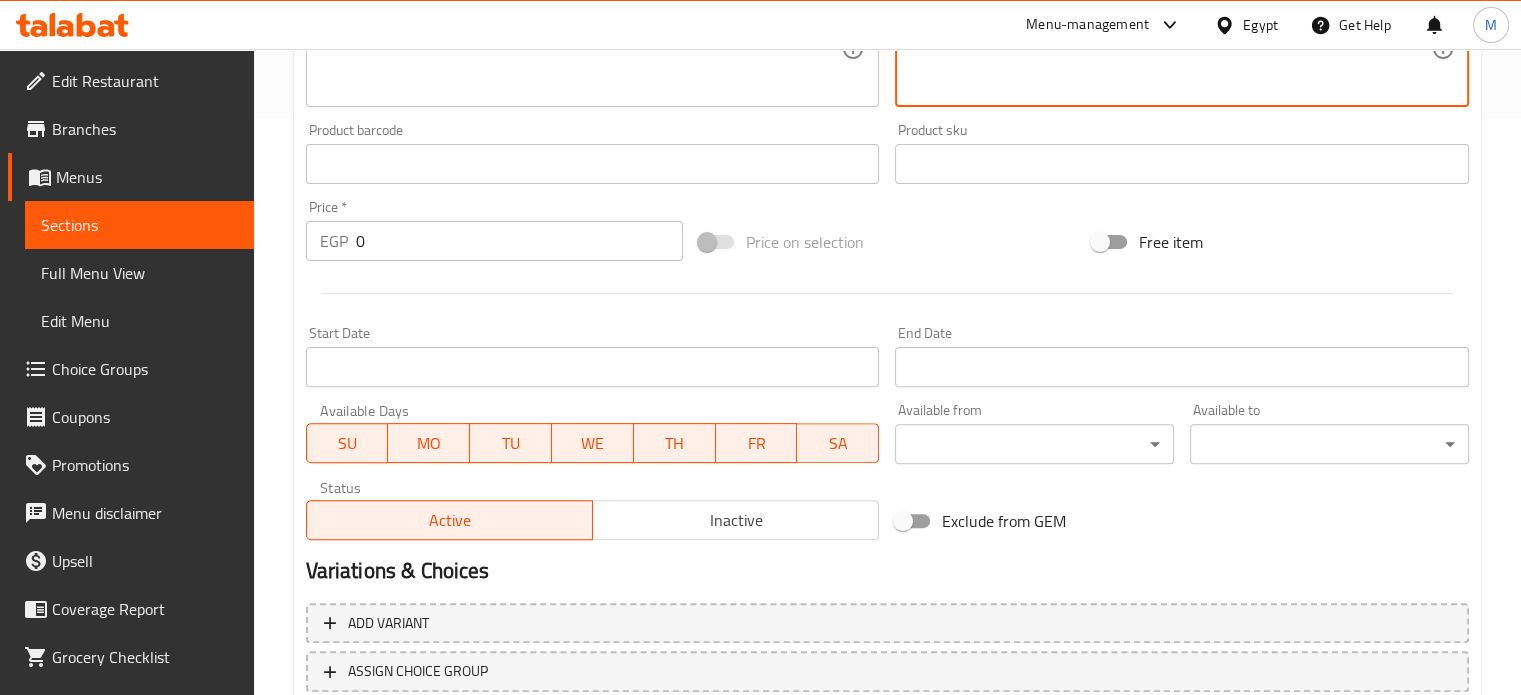 scroll, scrollTop: 608, scrollLeft: 0, axis: vertical 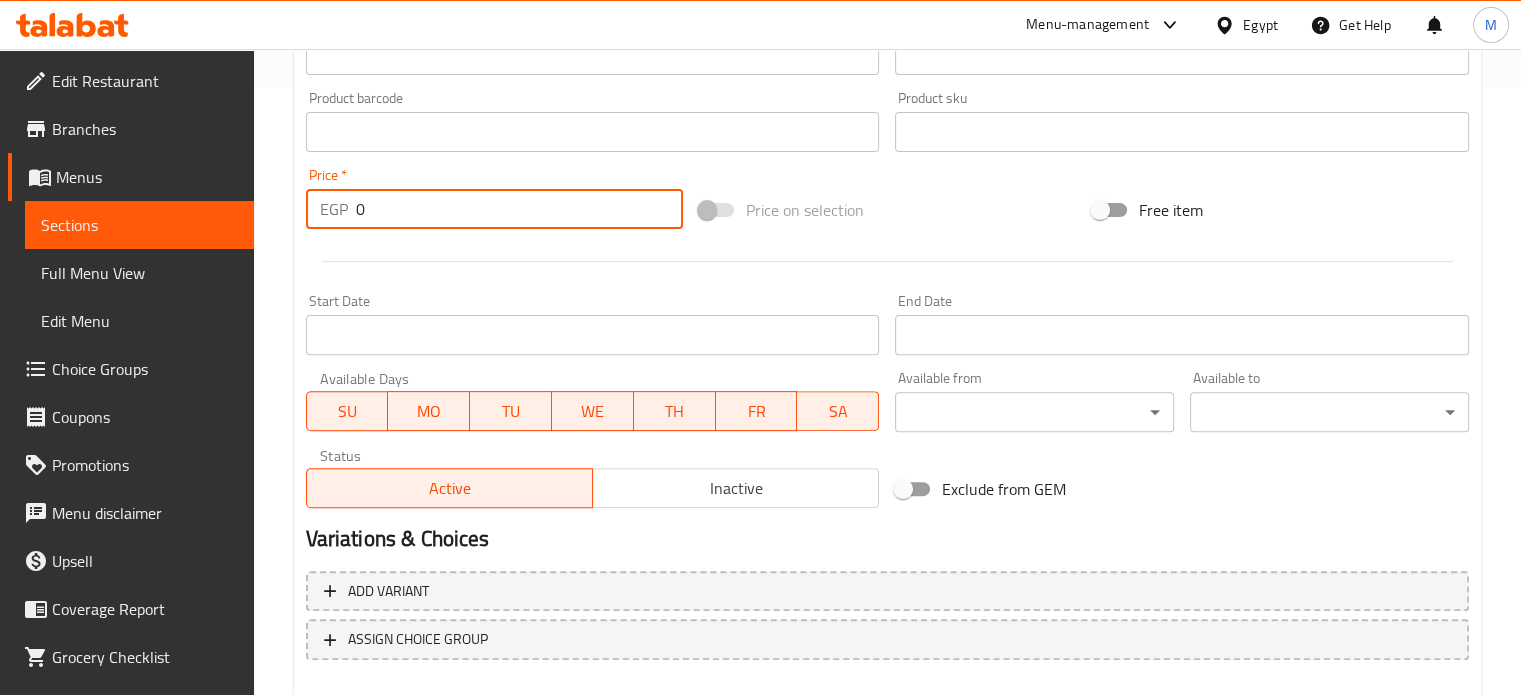 drag, startPoint x: 370, startPoint y: 215, endPoint x: 344, endPoint y: 209, distance: 26.683329 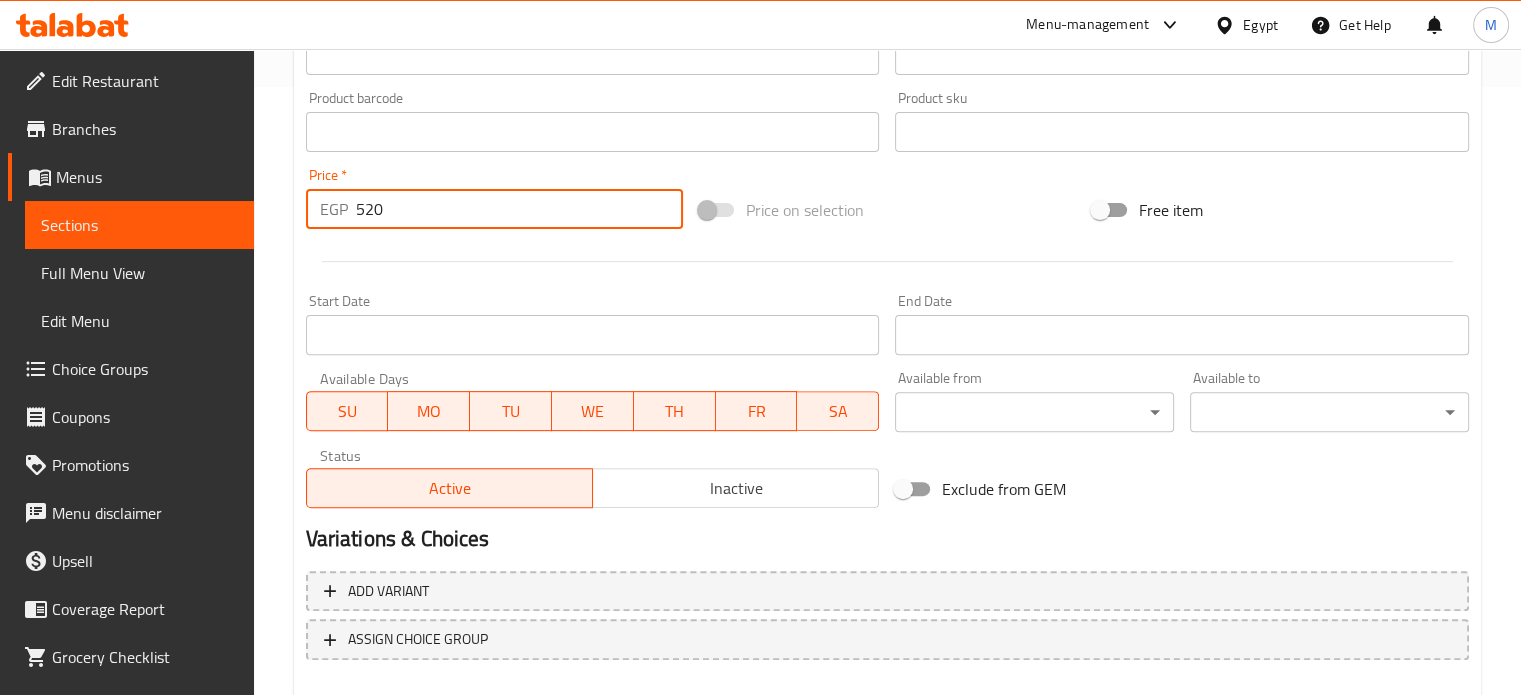 type on "520" 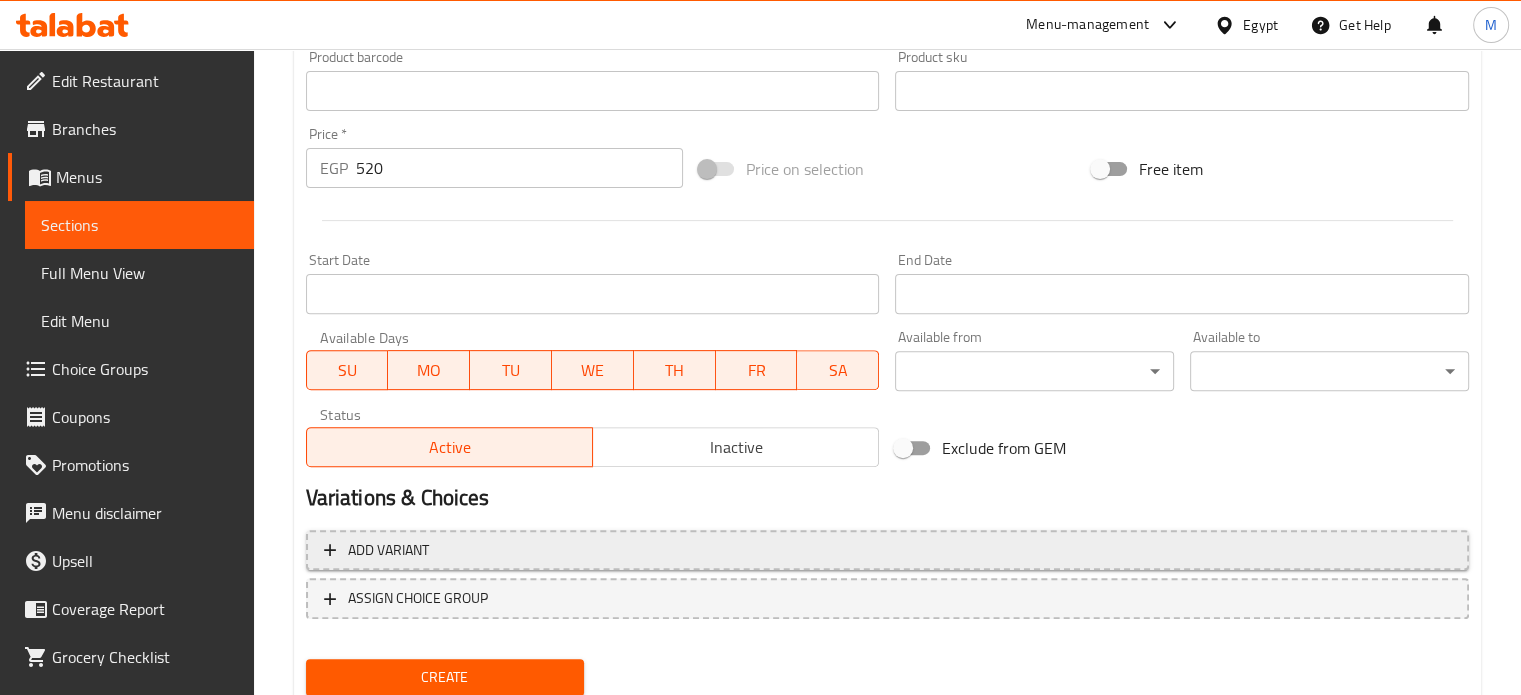 scroll, scrollTop: 717, scrollLeft: 0, axis: vertical 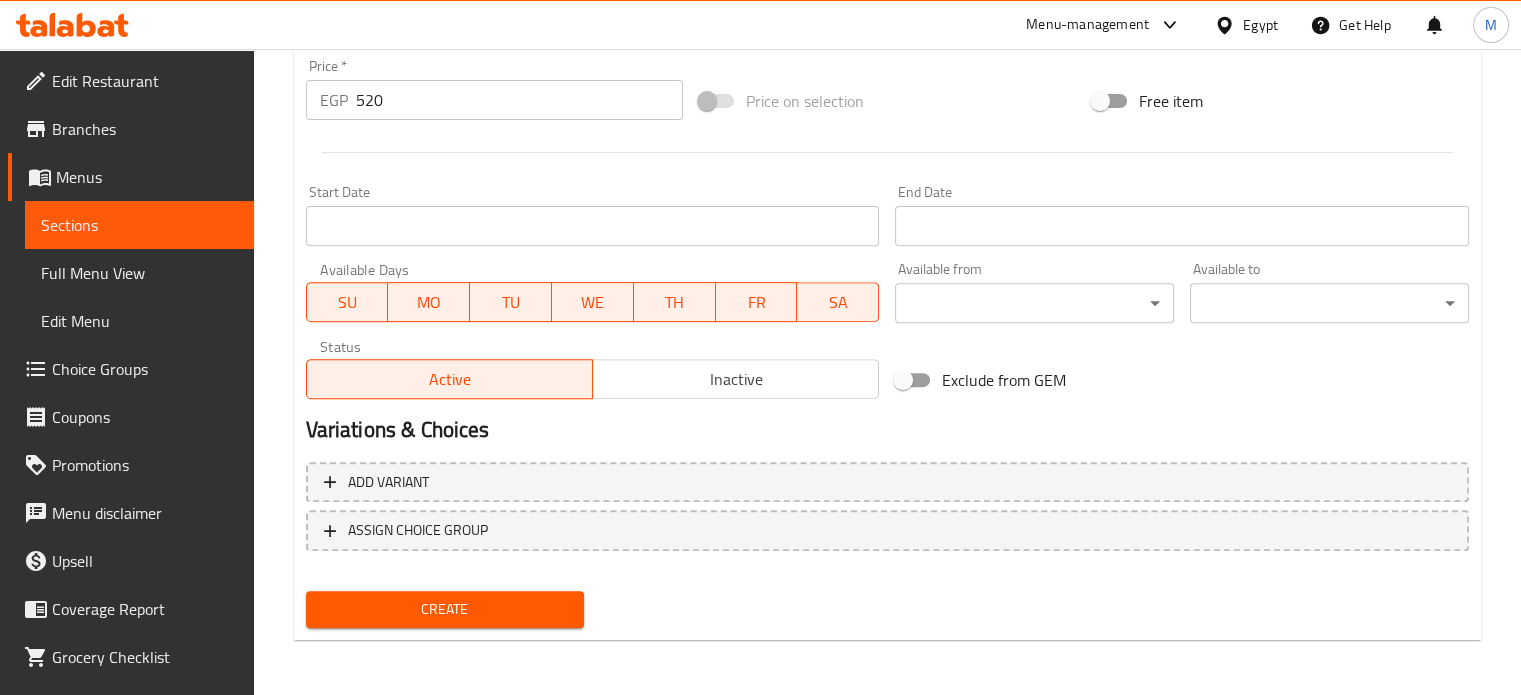 click on "Create" at bounding box center (445, 609) 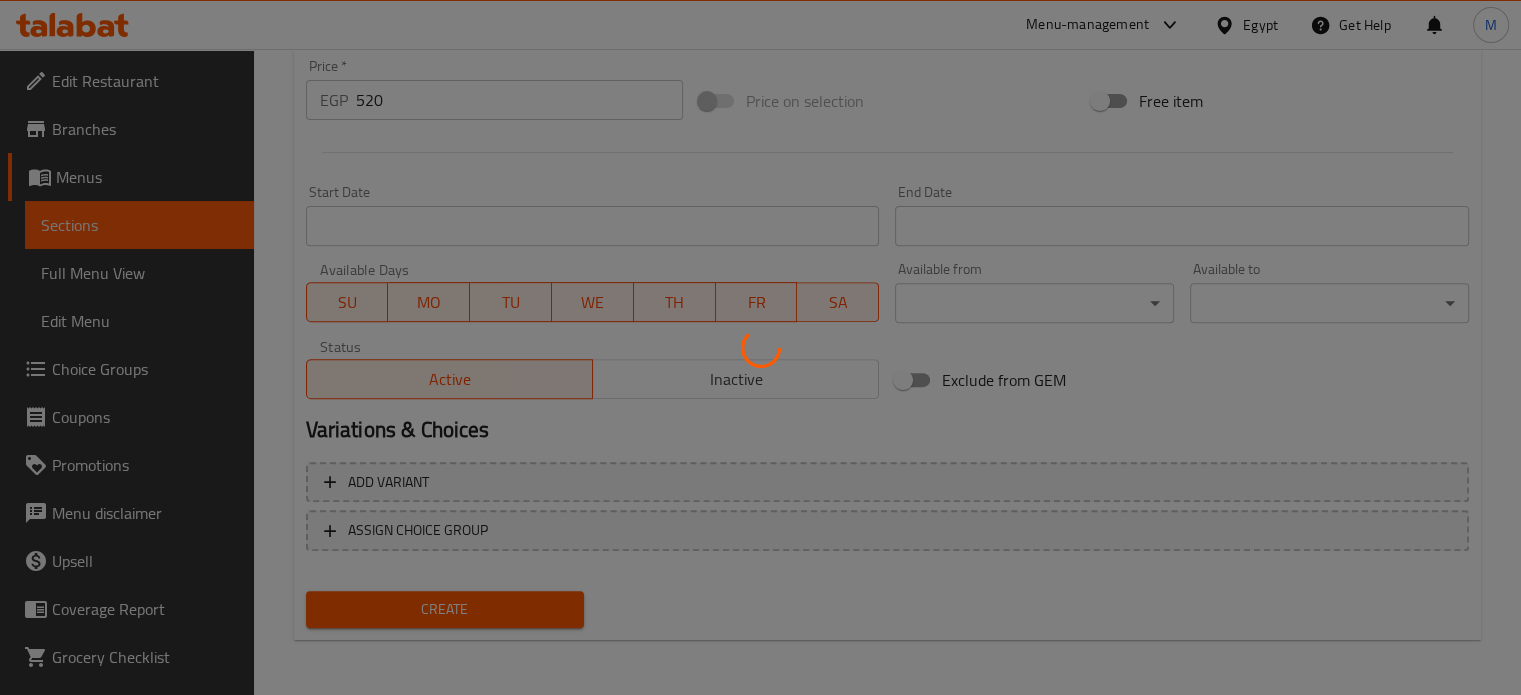 type 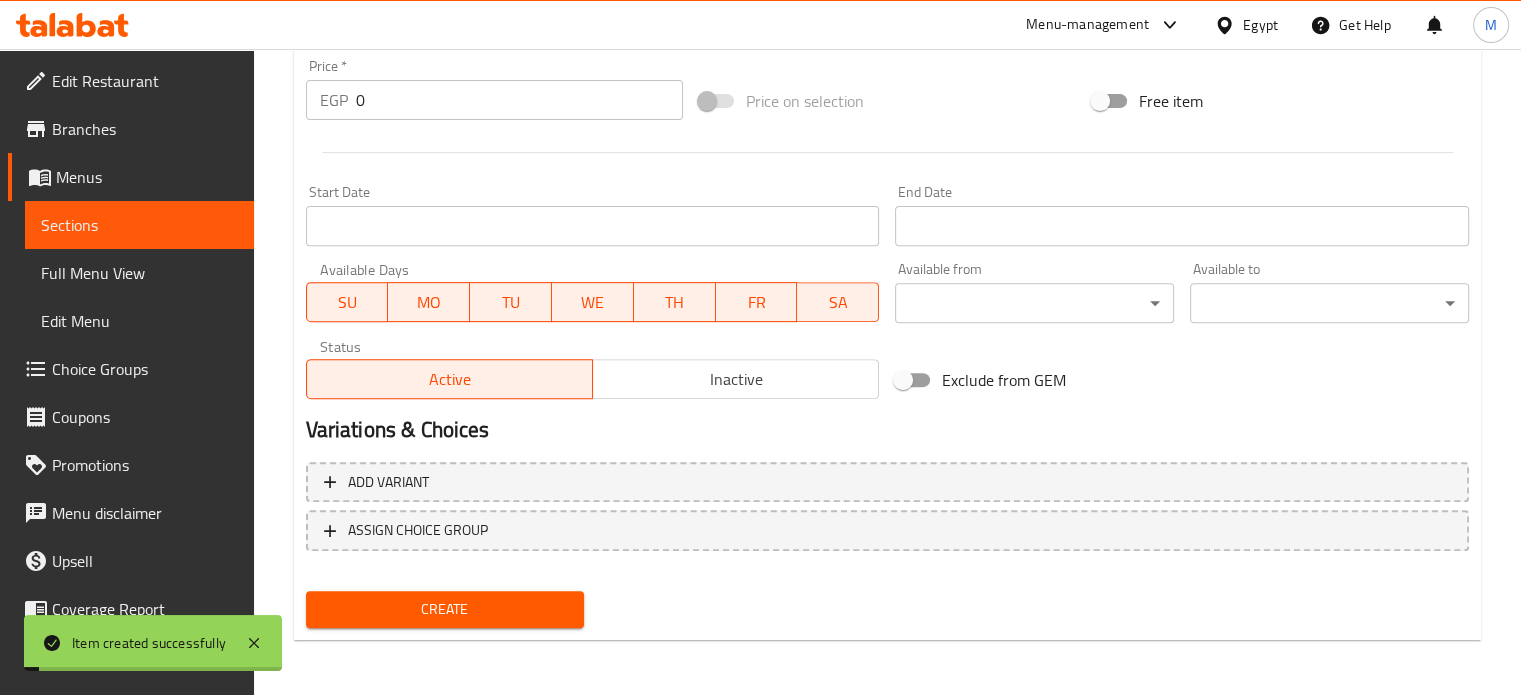 scroll, scrollTop: 0, scrollLeft: 0, axis: both 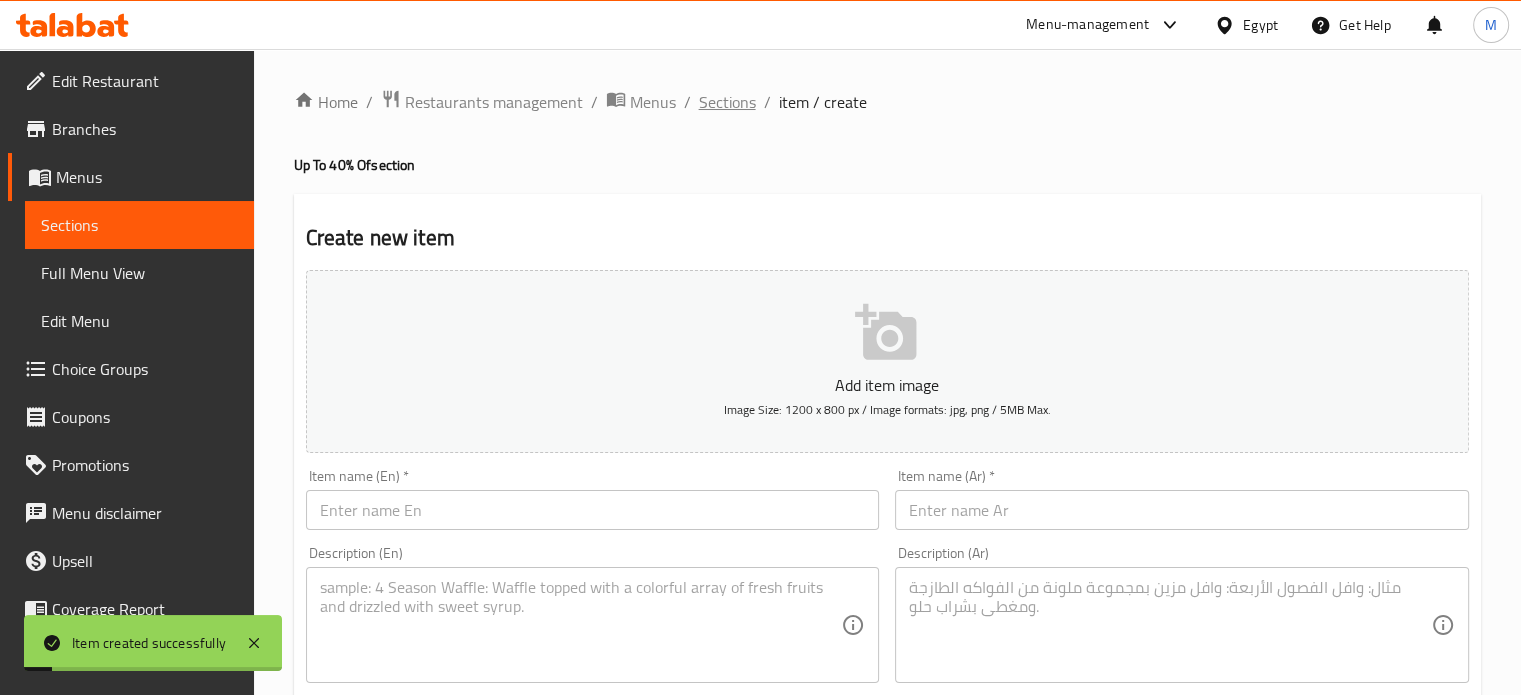 click on "Sections" at bounding box center [727, 102] 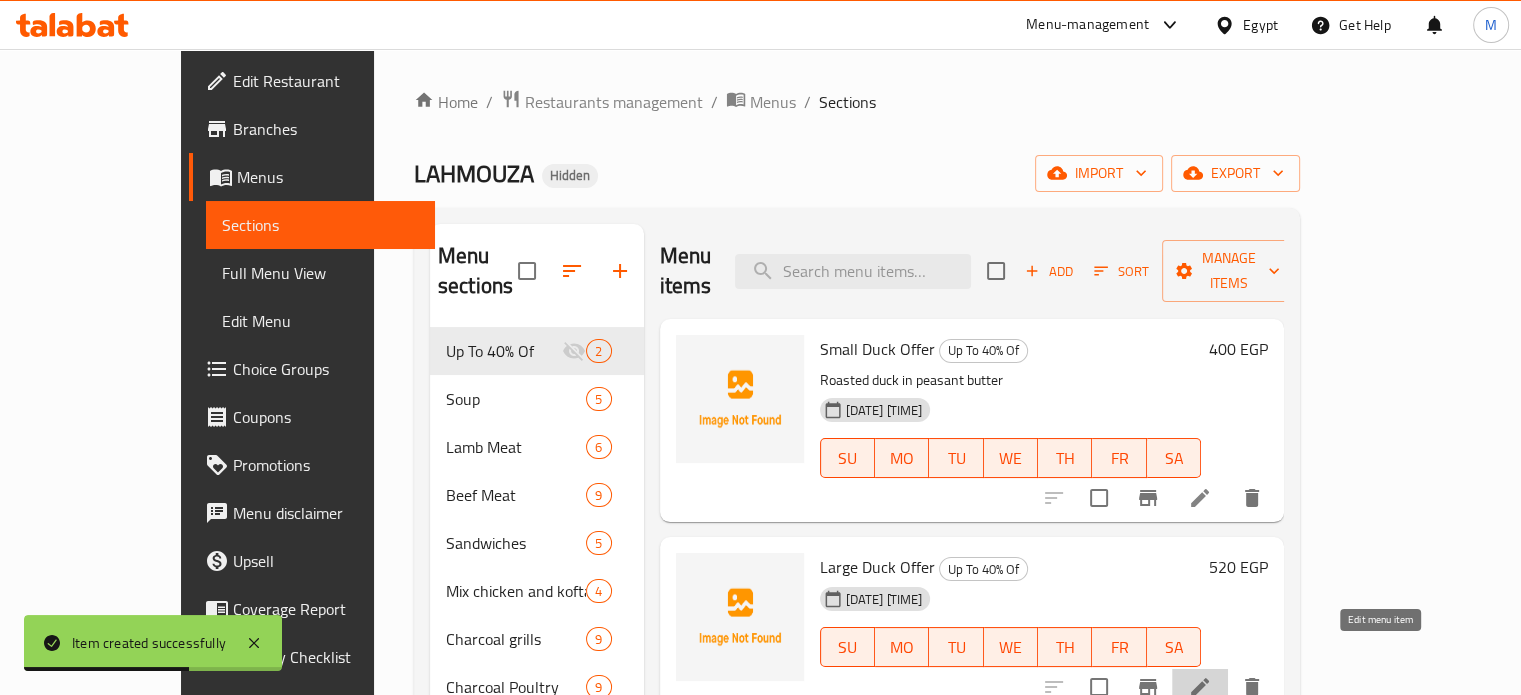 click 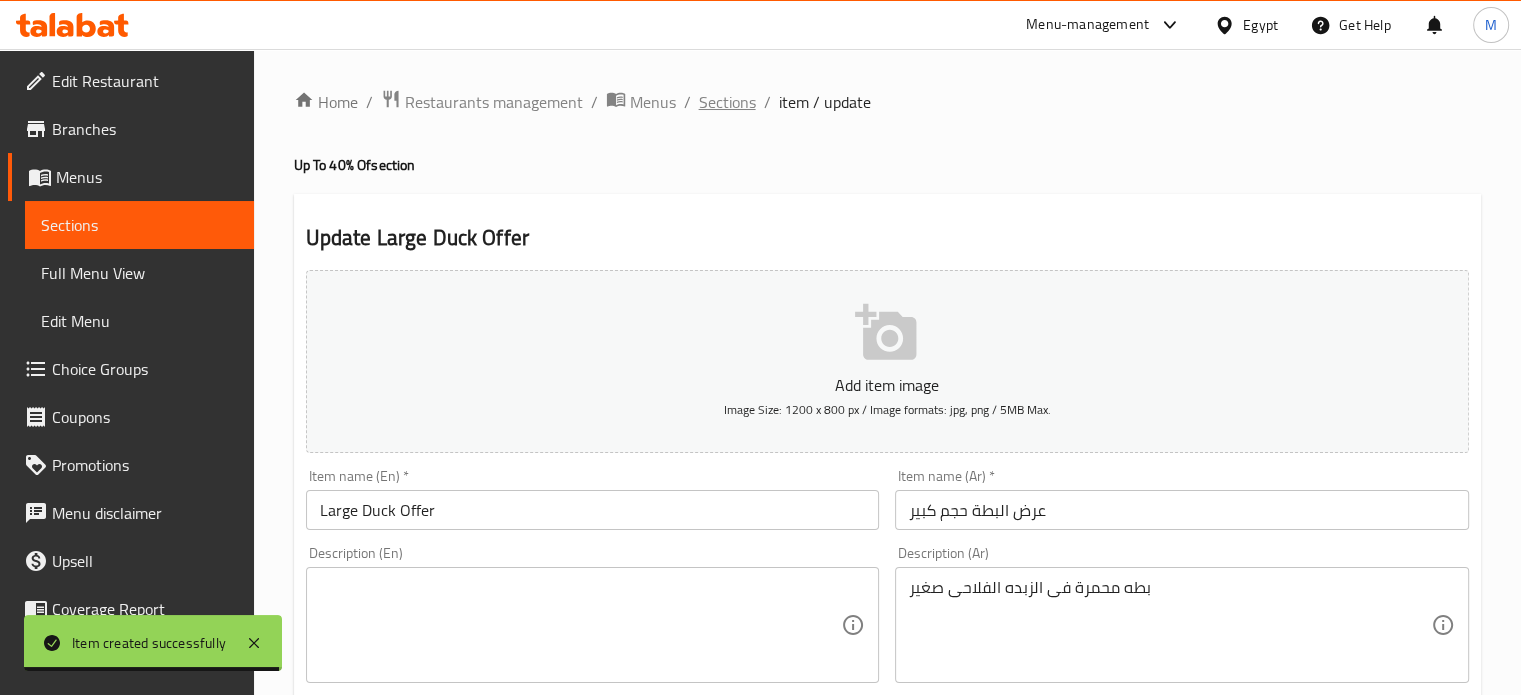 click on "Sections" at bounding box center [727, 102] 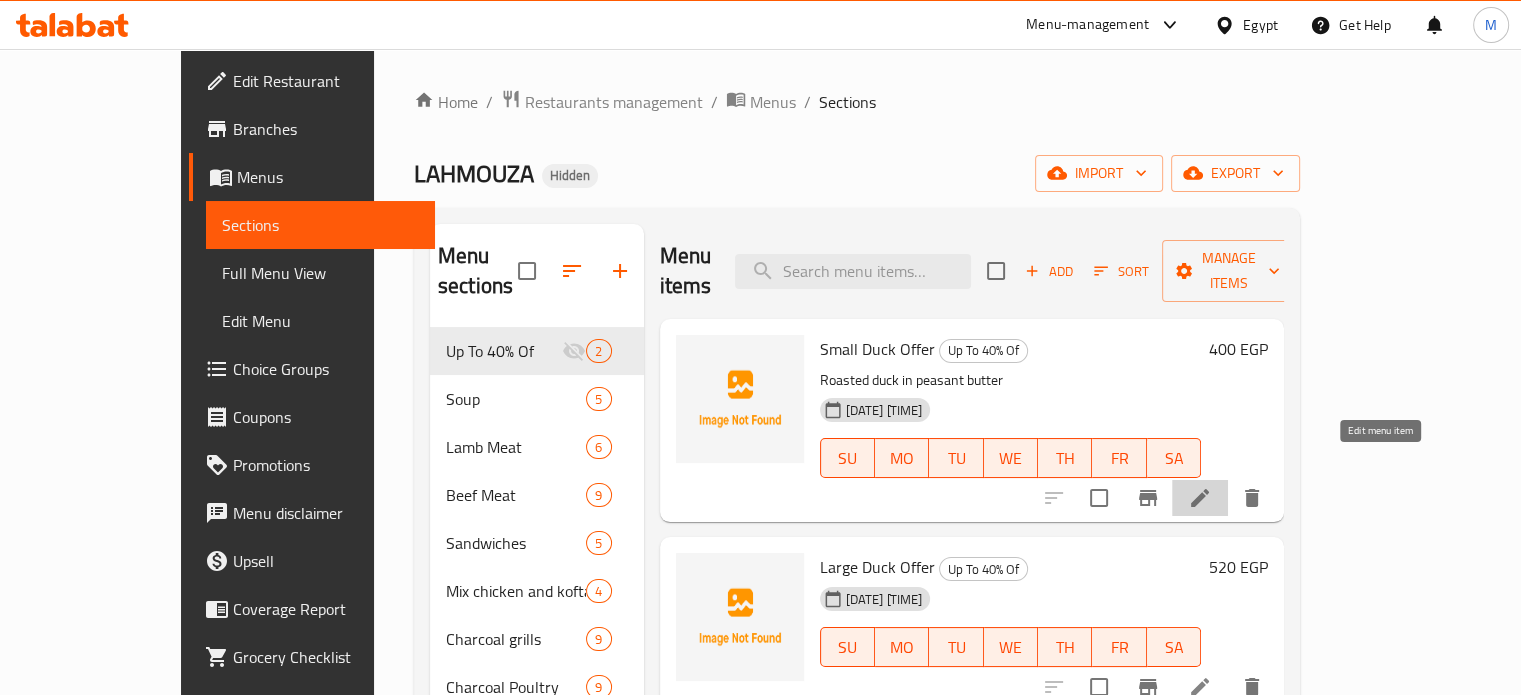 click 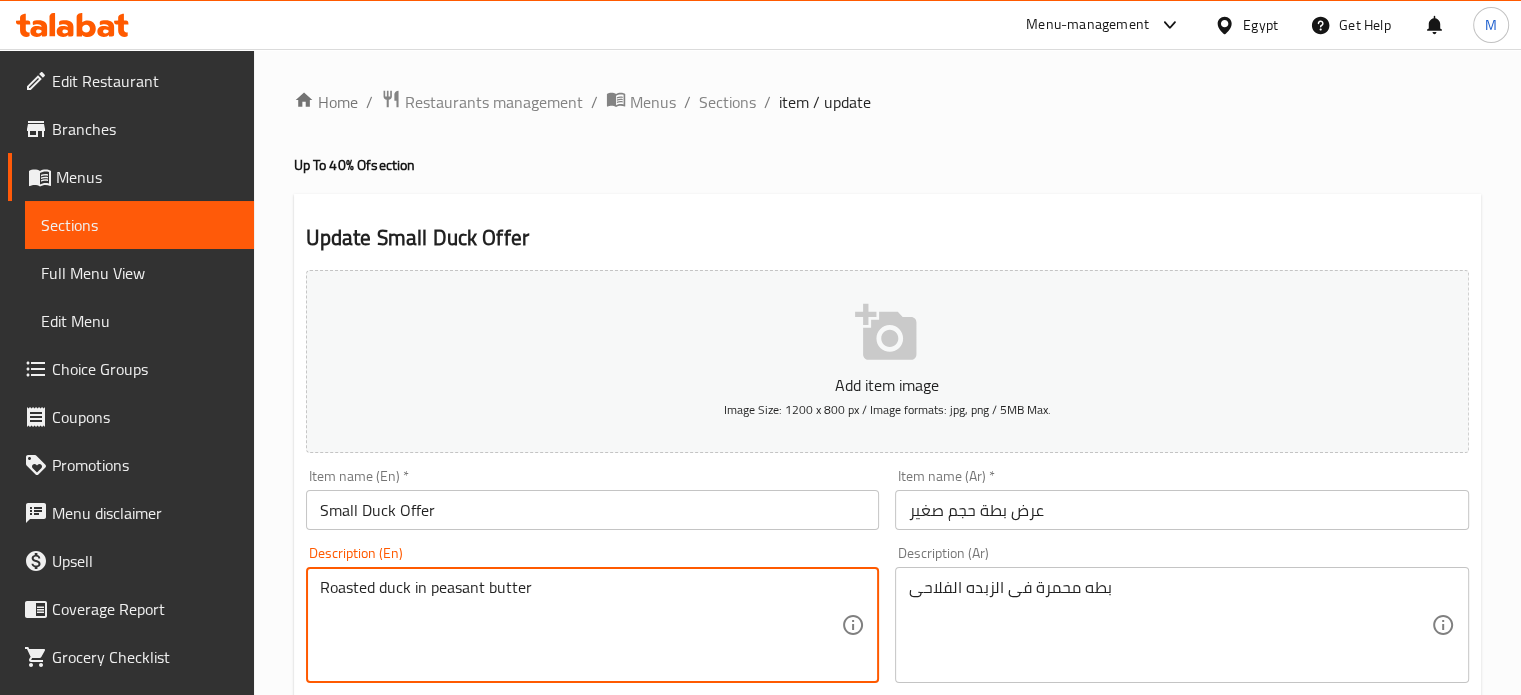 click on "Roasted duck in peasant butter" at bounding box center [581, 625] 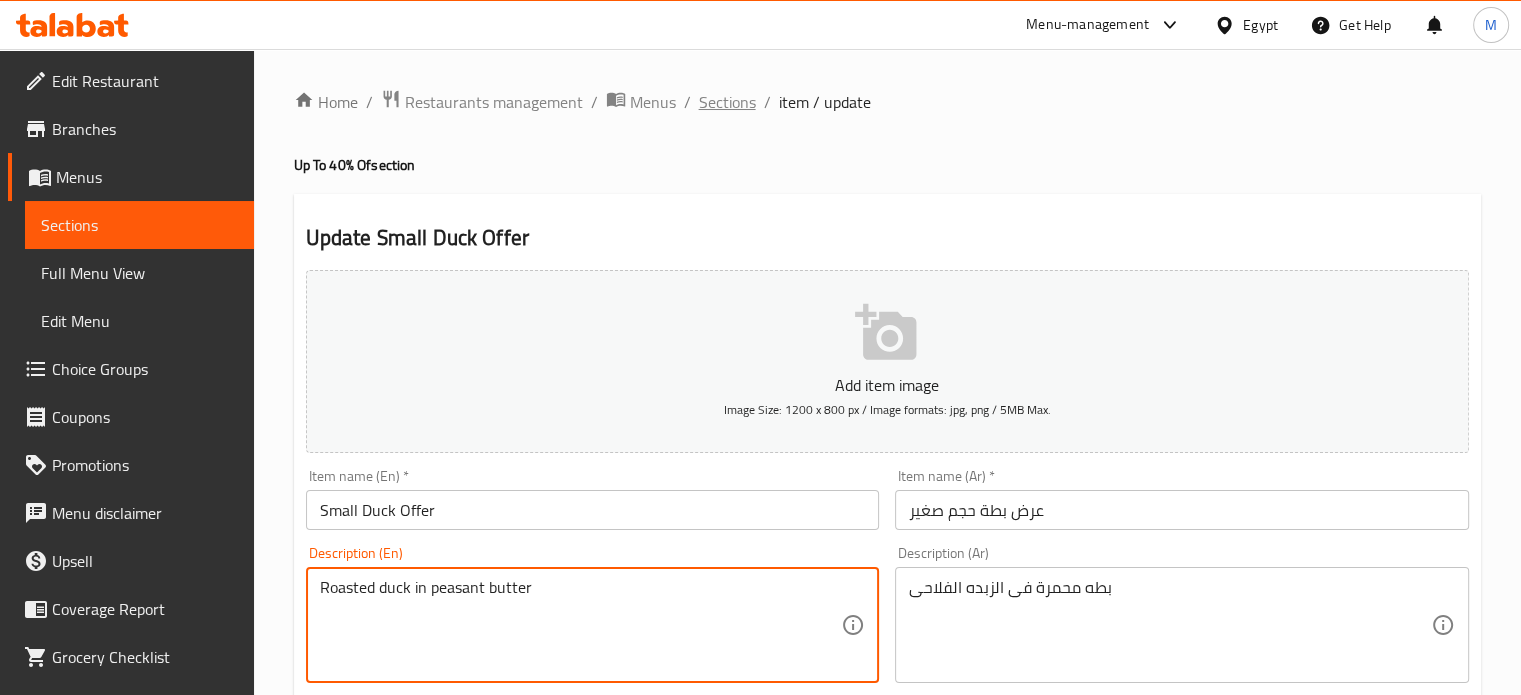 click on "Sections" at bounding box center [727, 102] 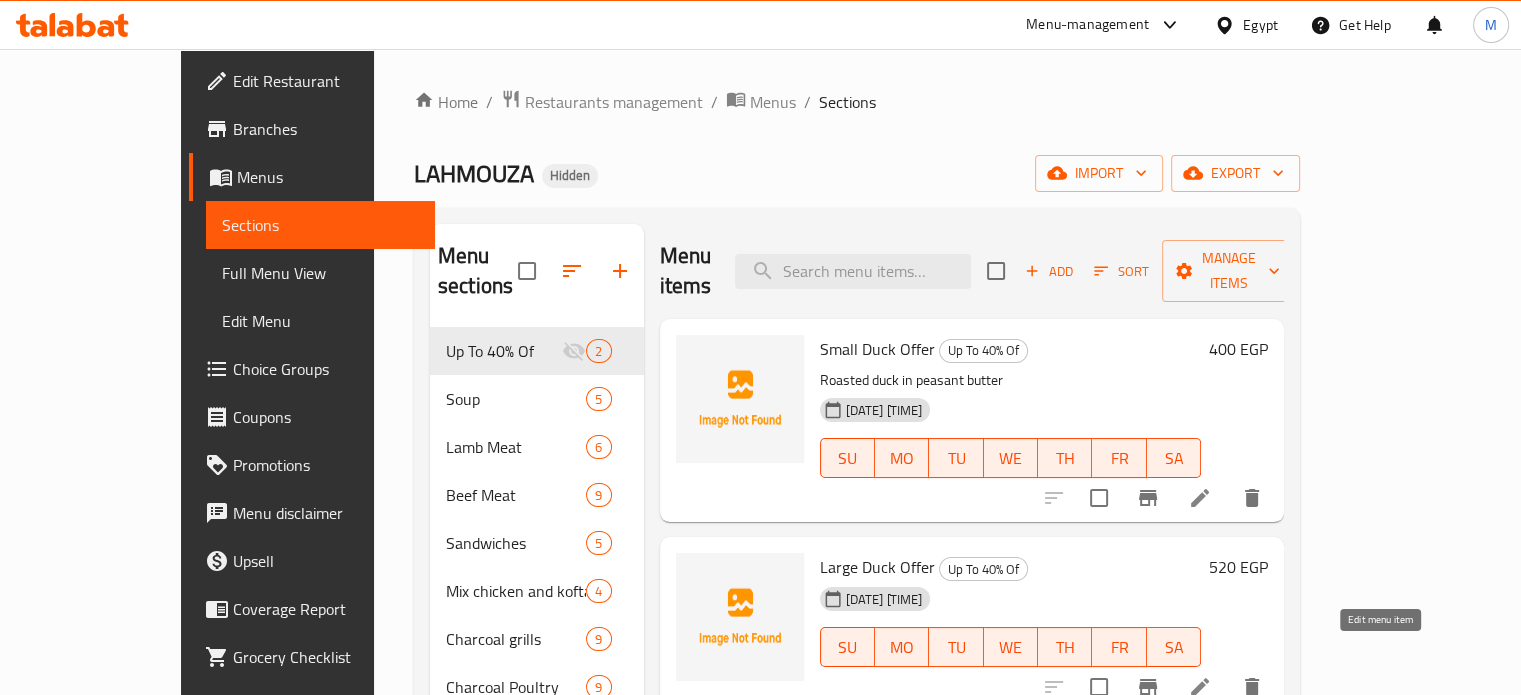 click 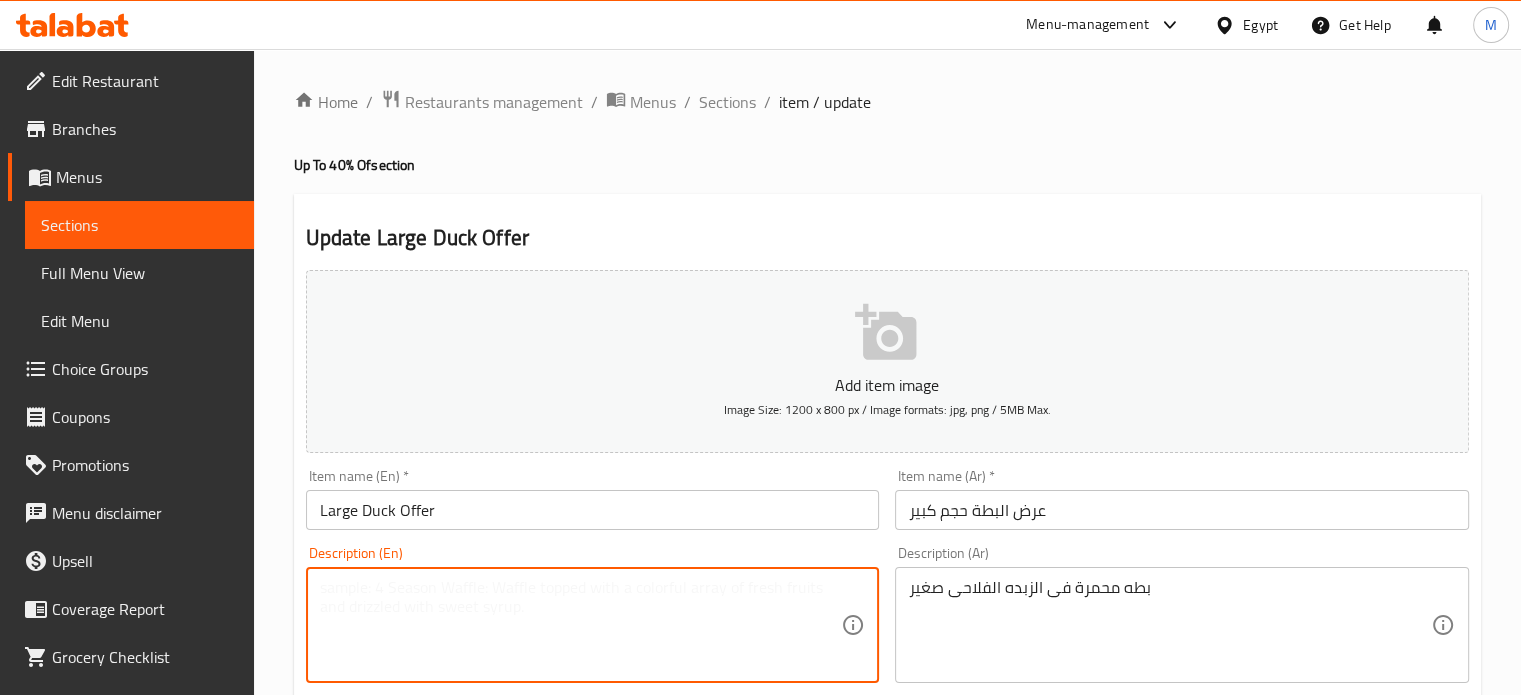 click at bounding box center (581, 625) 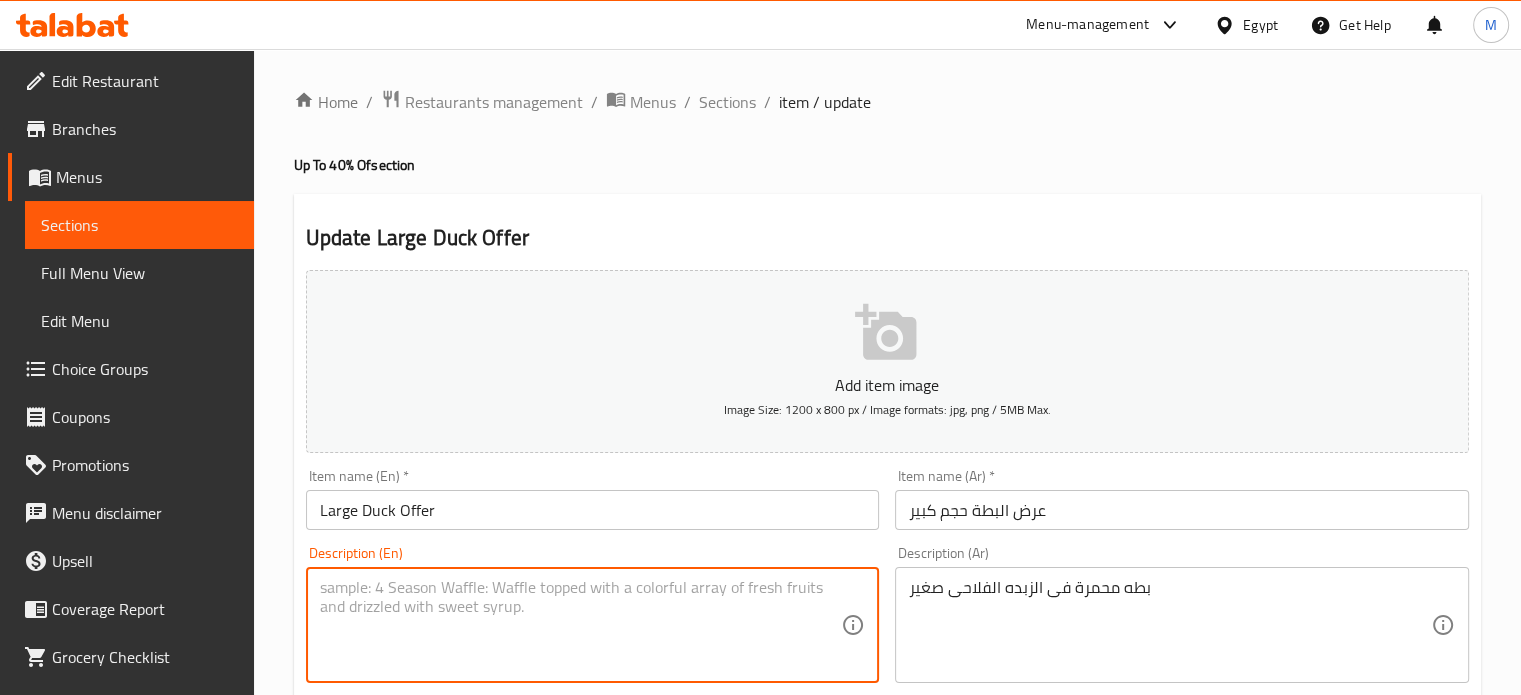 paste on "Roasted duck in peasant butter" 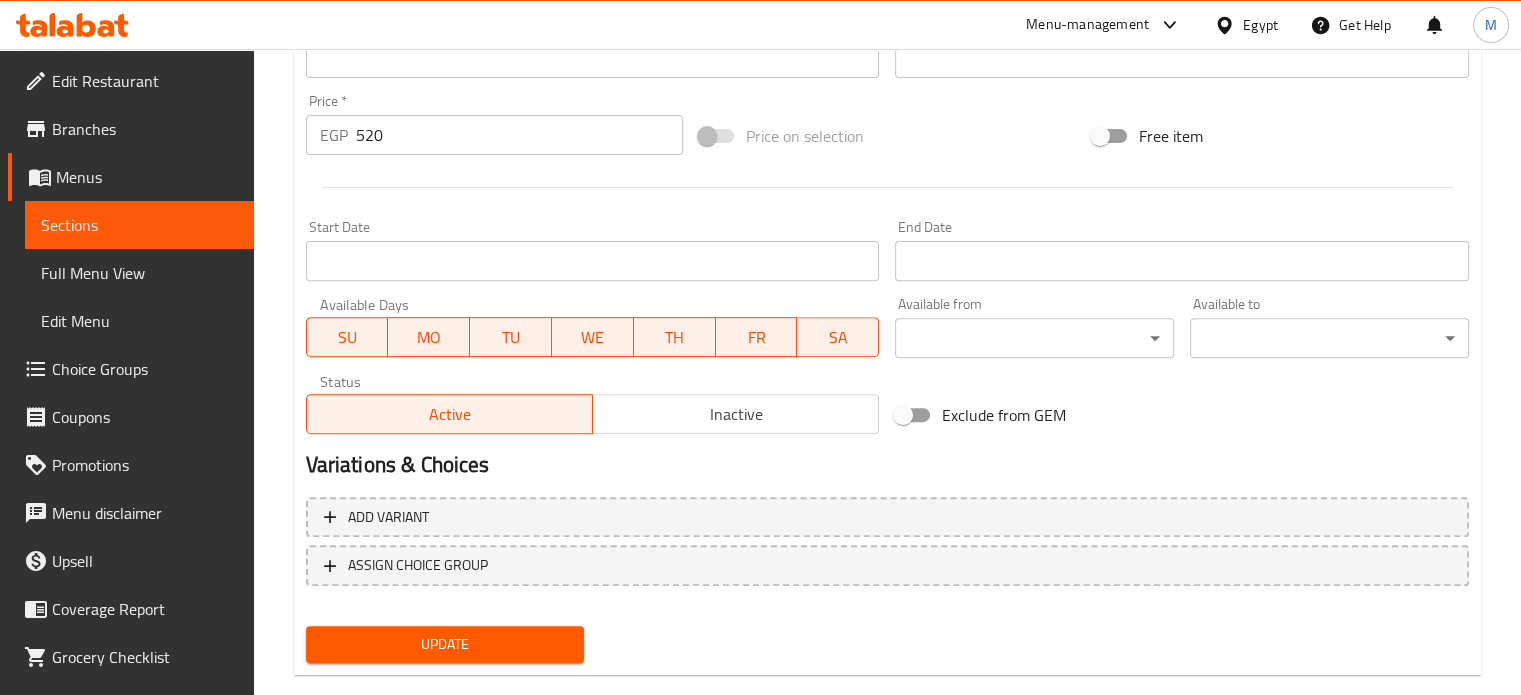 scroll, scrollTop: 717, scrollLeft: 0, axis: vertical 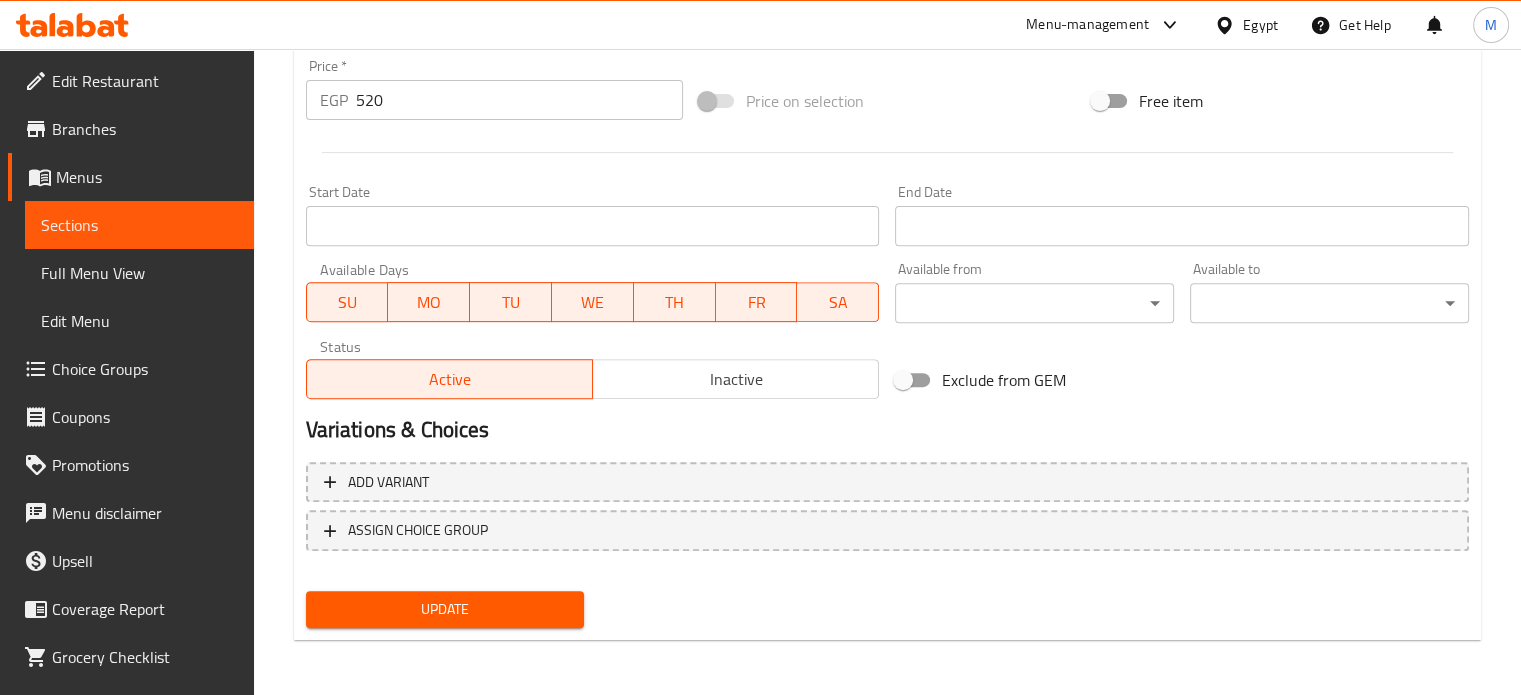 type on "Roasted duck in peasant butter" 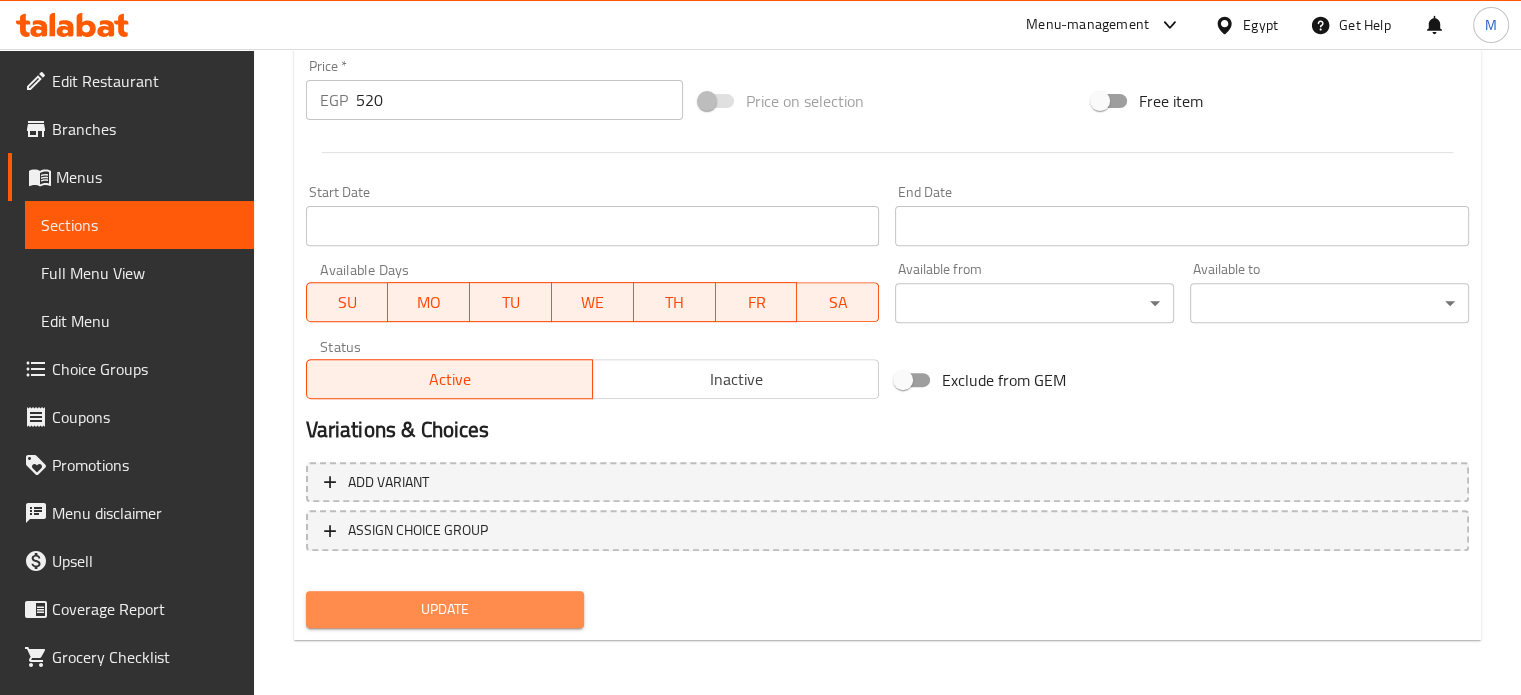 click on "Update" at bounding box center (445, 609) 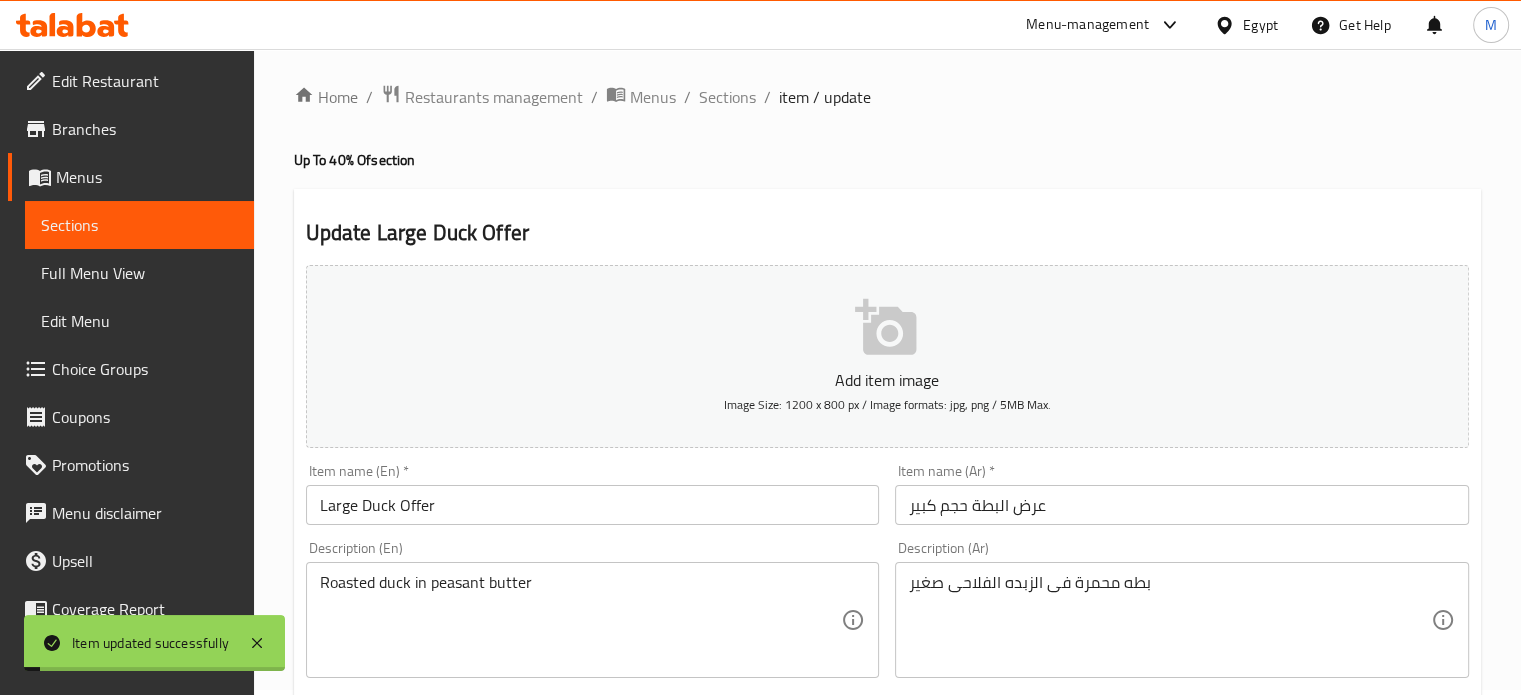 scroll, scrollTop: 0, scrollLeft: 0, axis: both 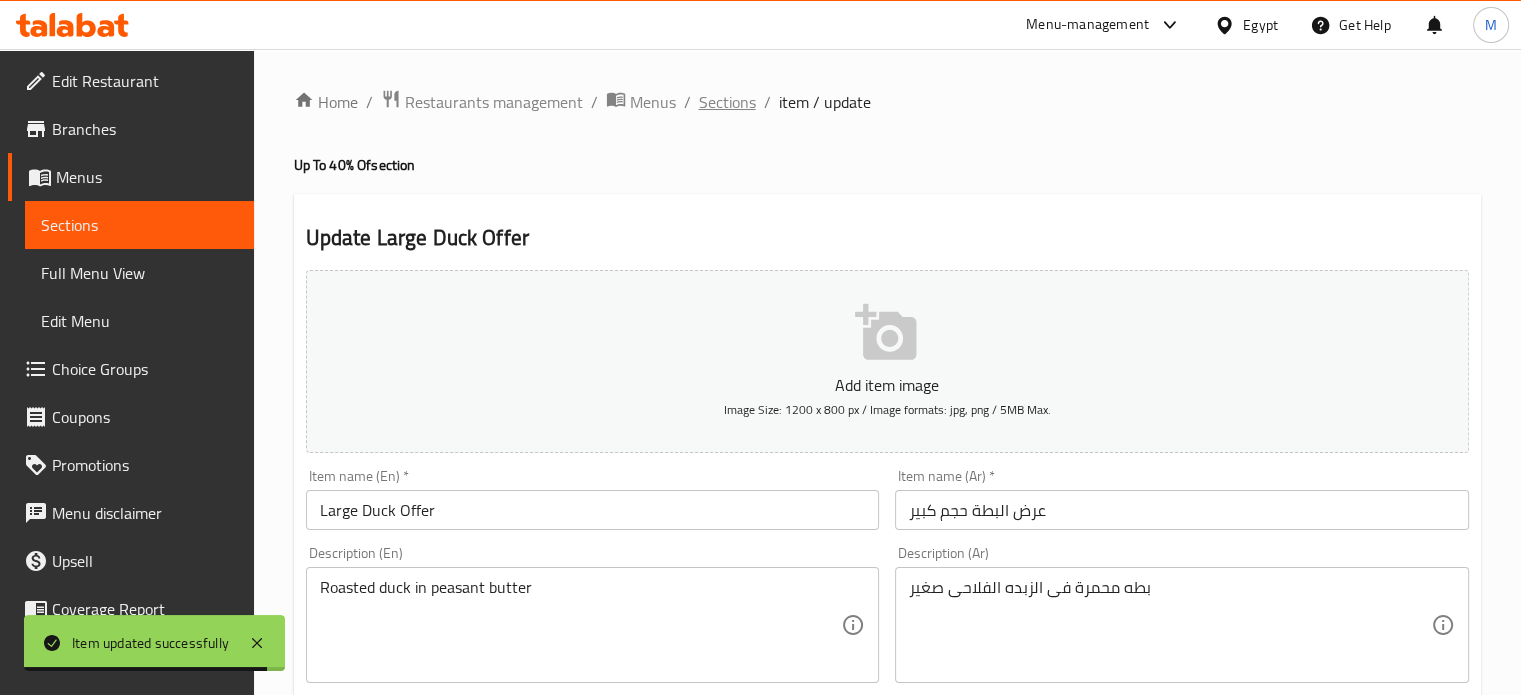 click on "Sections" at bounding box center (727, 102) 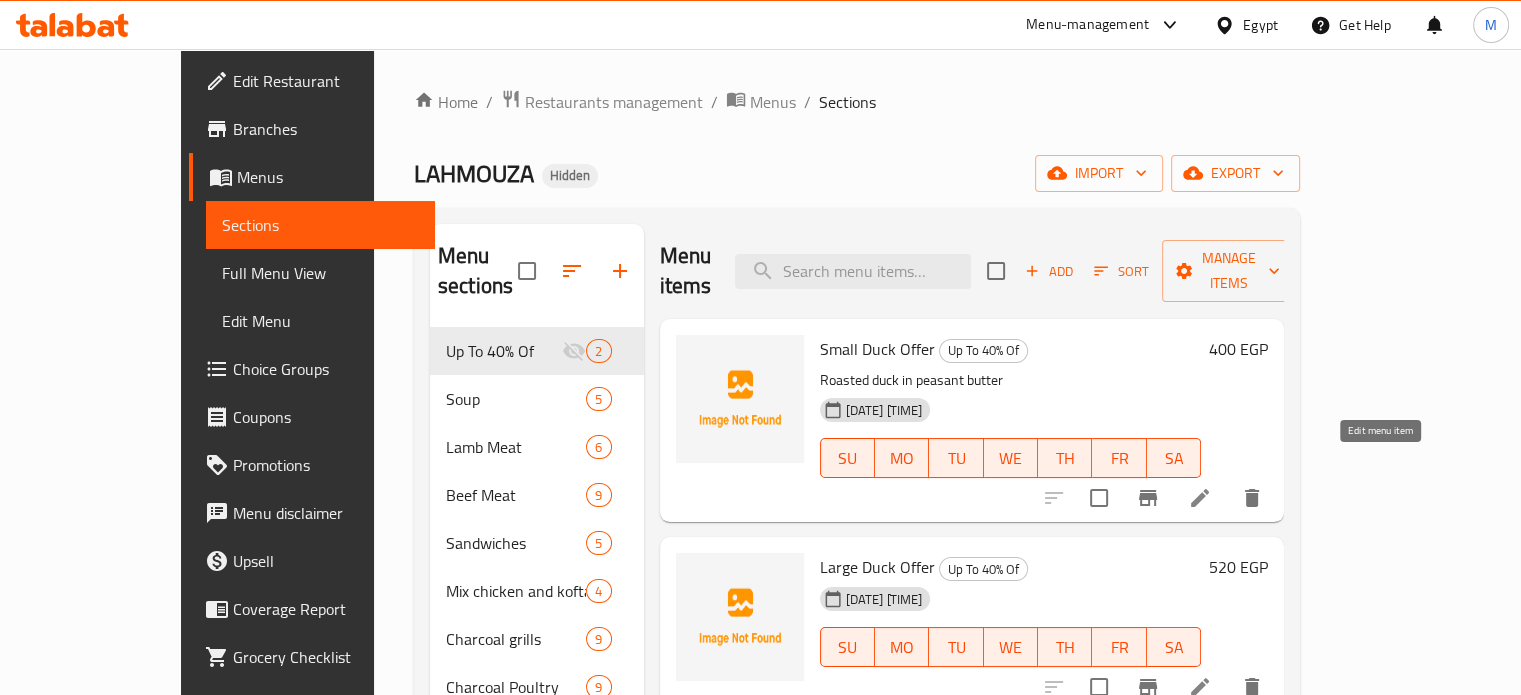 click 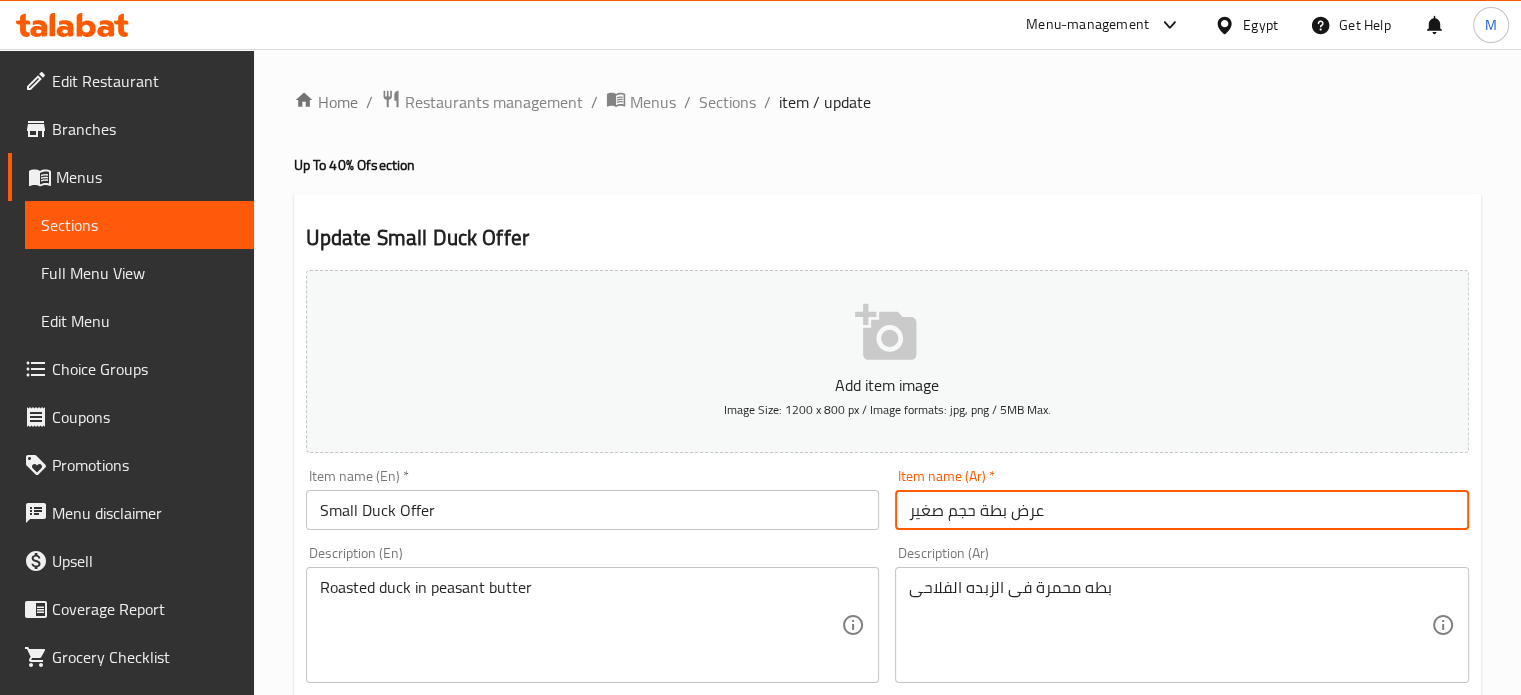 click on "عرض بطة حجم صغير" at bounding box center [1182, 510] 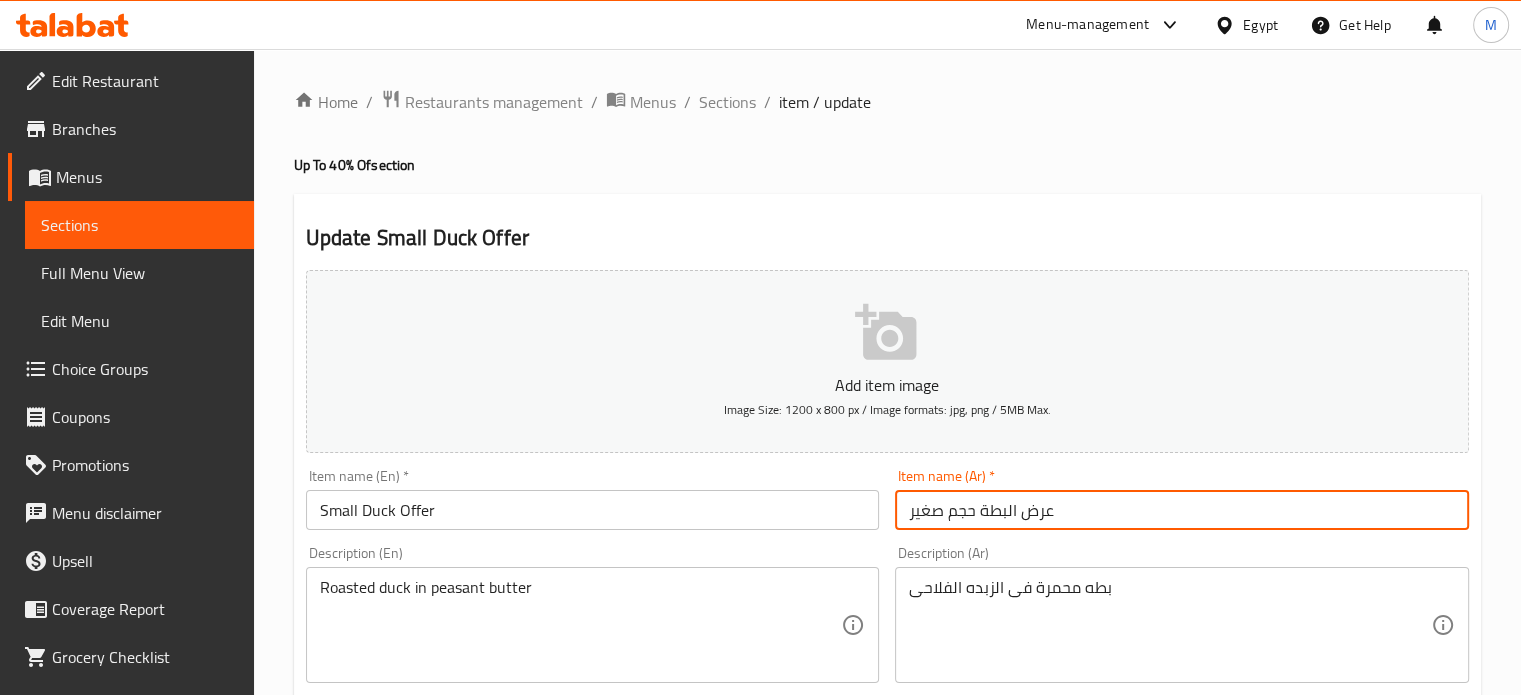 scroll, scrollTop: 717, scrollLeft: 0, axis: vertical 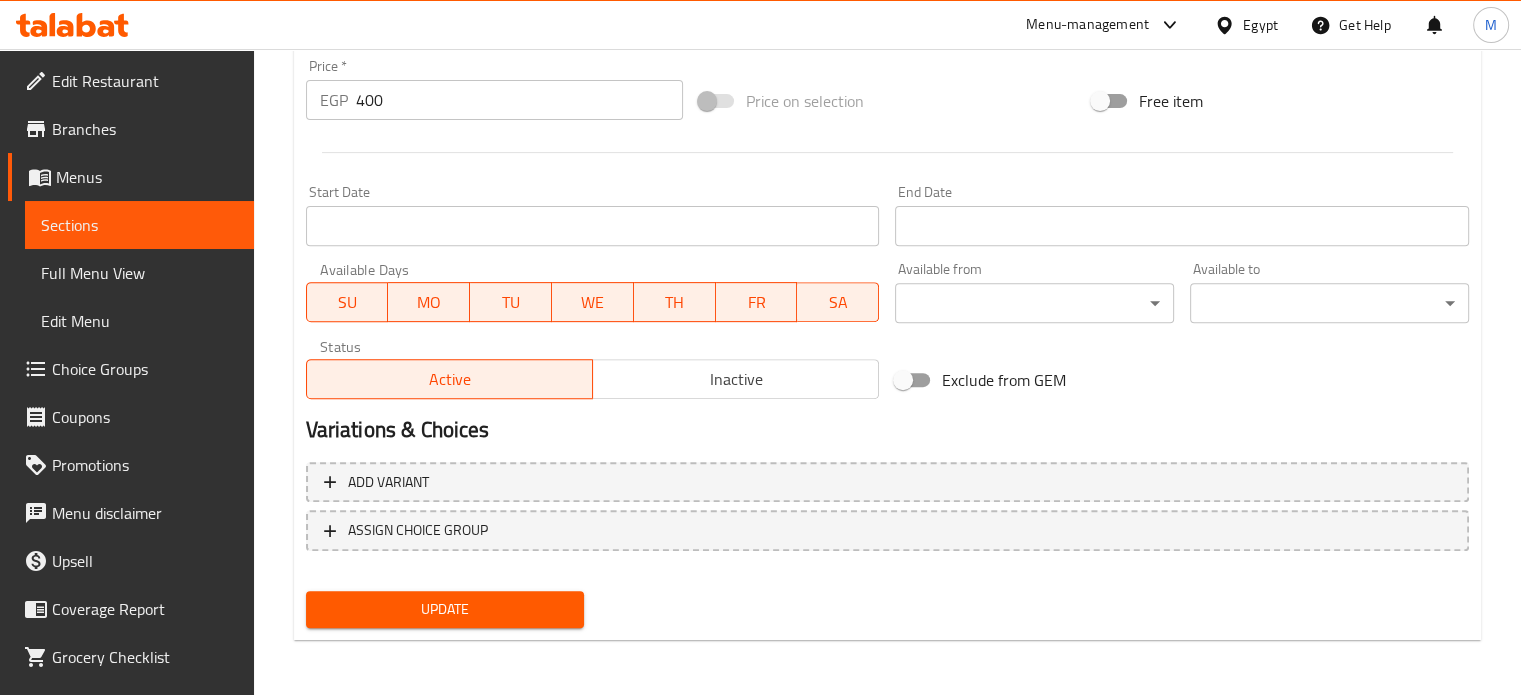 type on "عرض البطة حجم صغير" 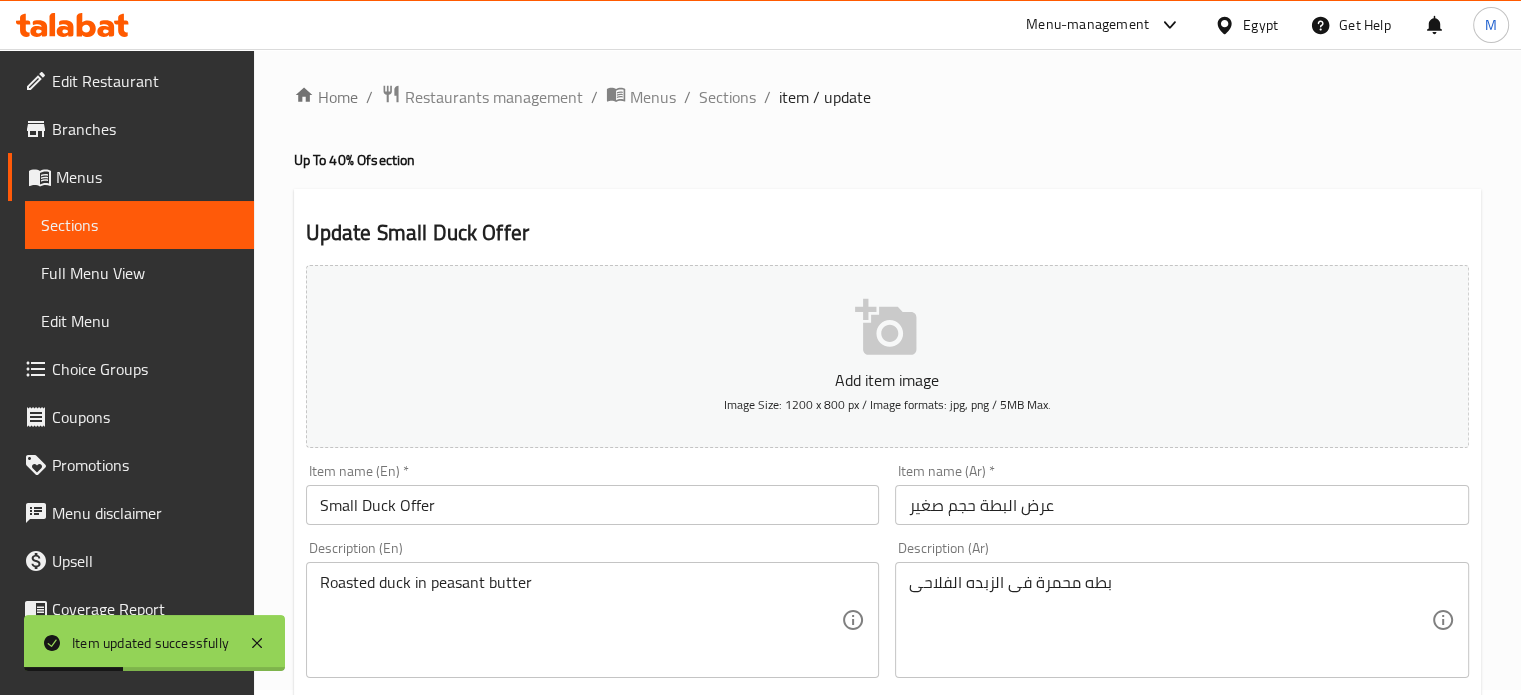 scroll, scrollTop: 0, scrollLeft: 0, axis: both 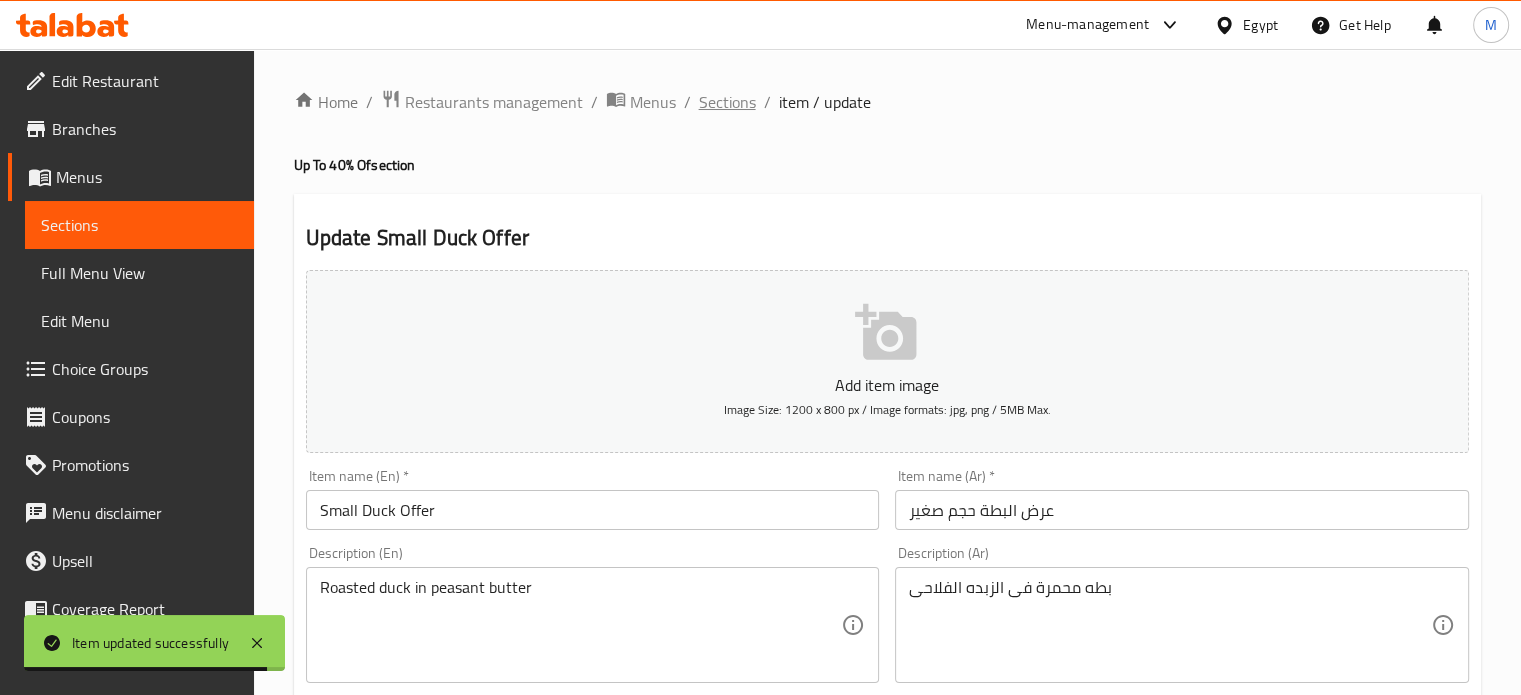 click on "Sections" at bounding box center (727, 102) 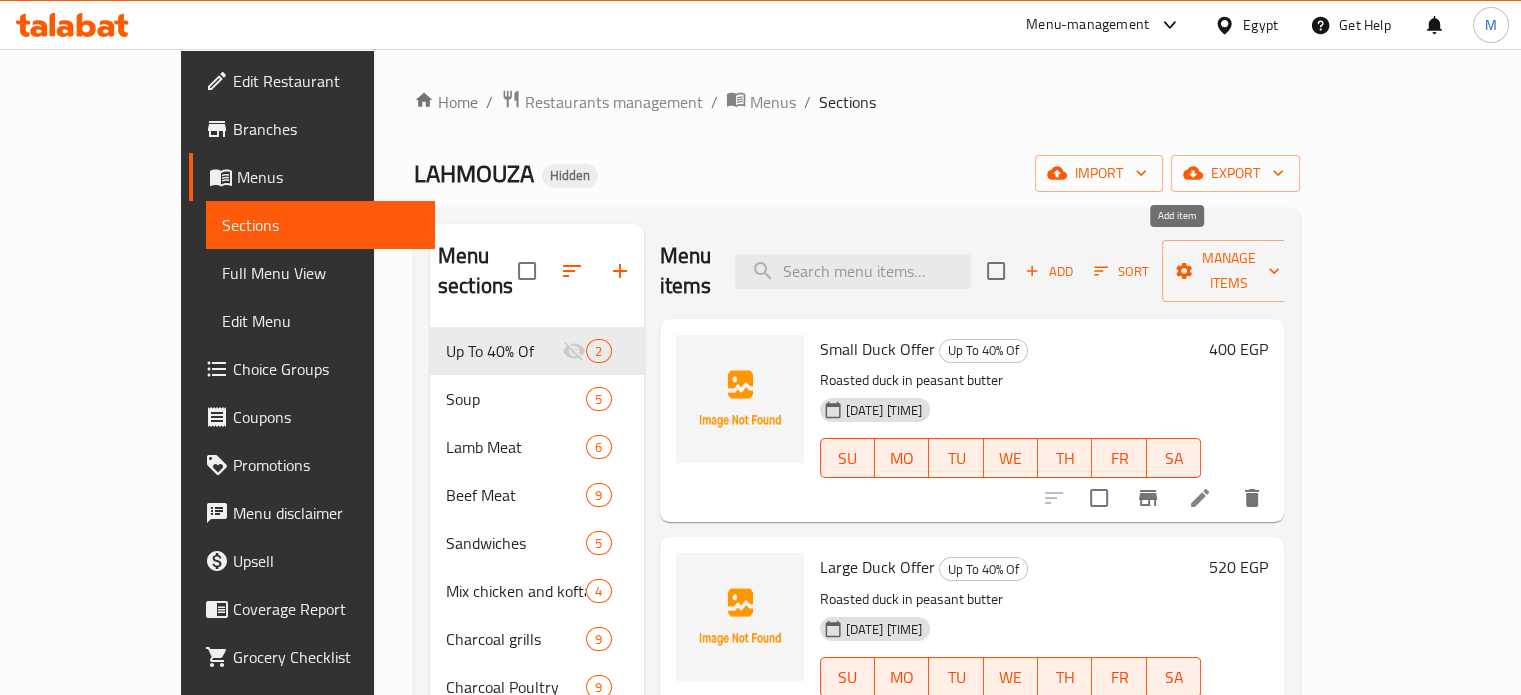 click on "Add" at bounding box center (1049, 271) 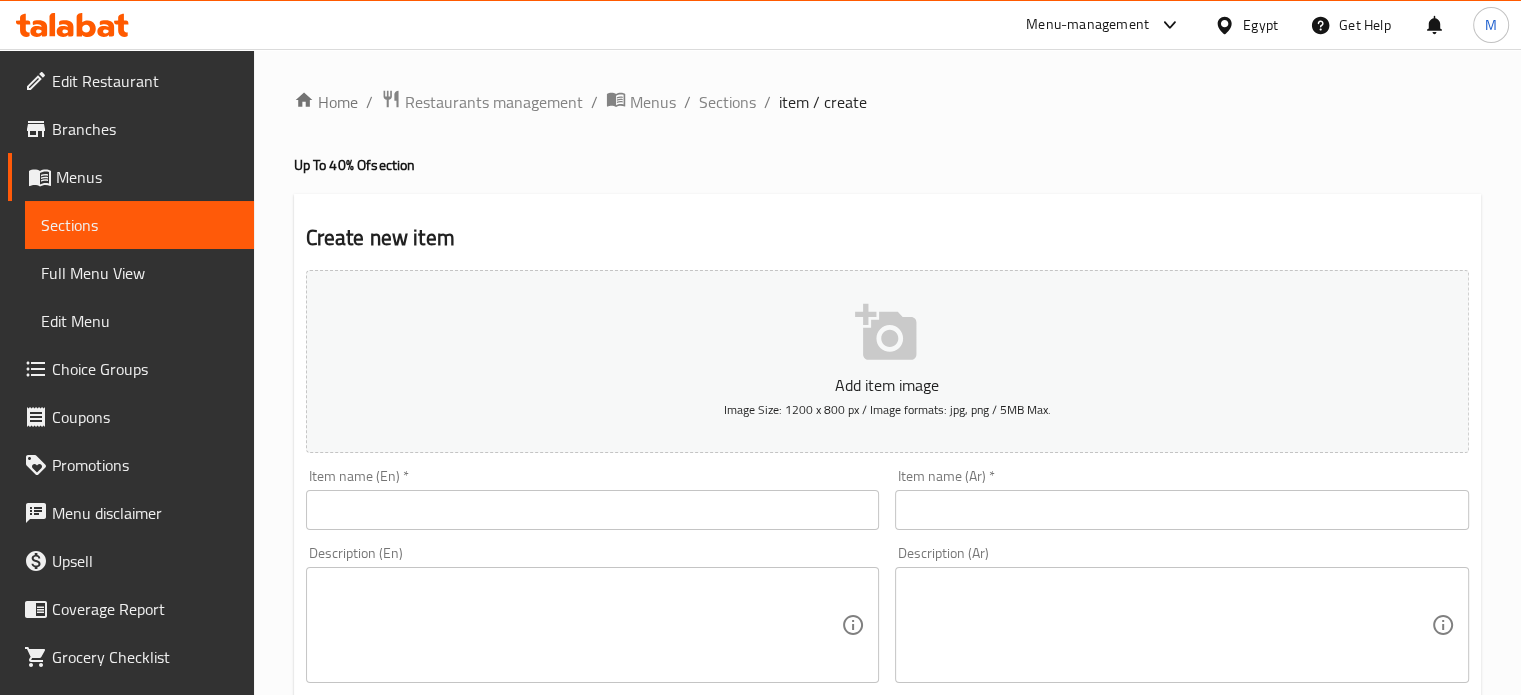 click at bounding box center [1182, 510] 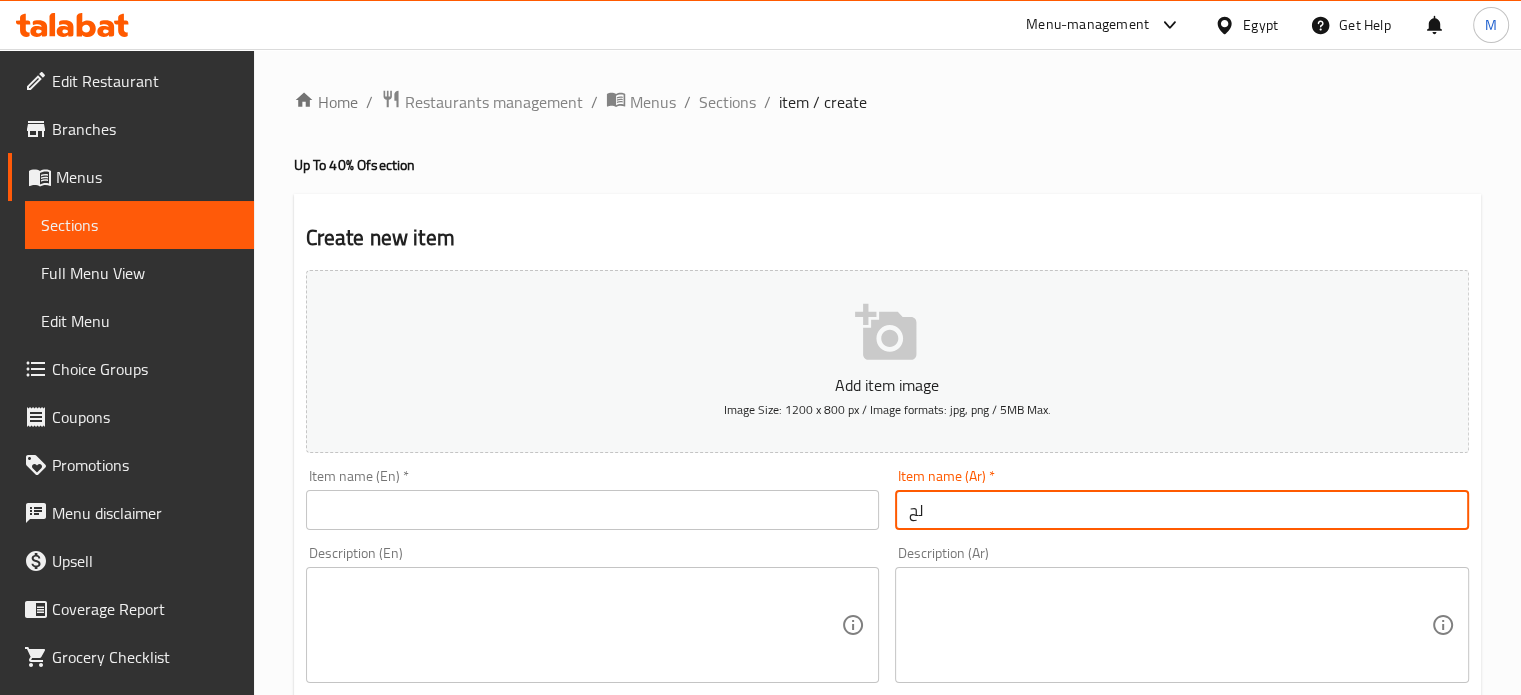 type on "ل" 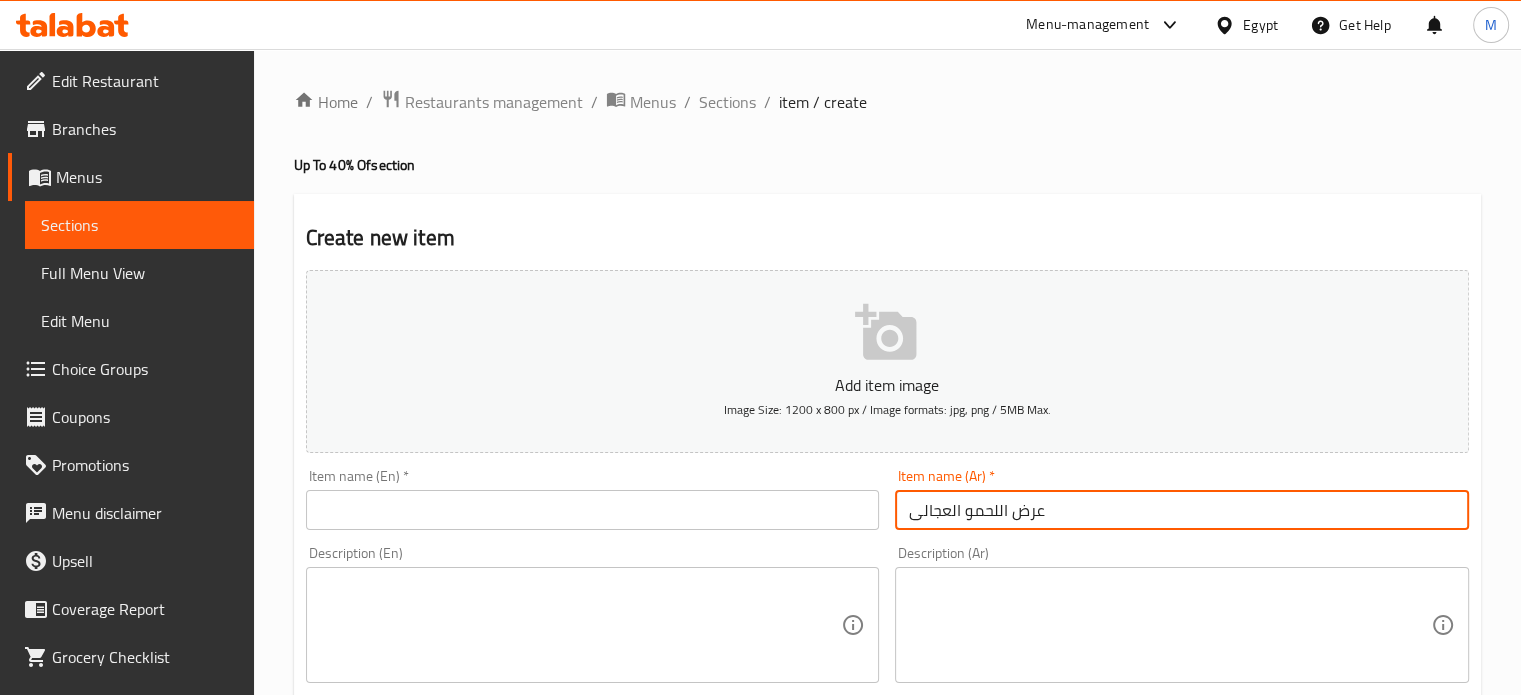click on "عرض اللحمو العجالى" at bounding box center [1182, 510] 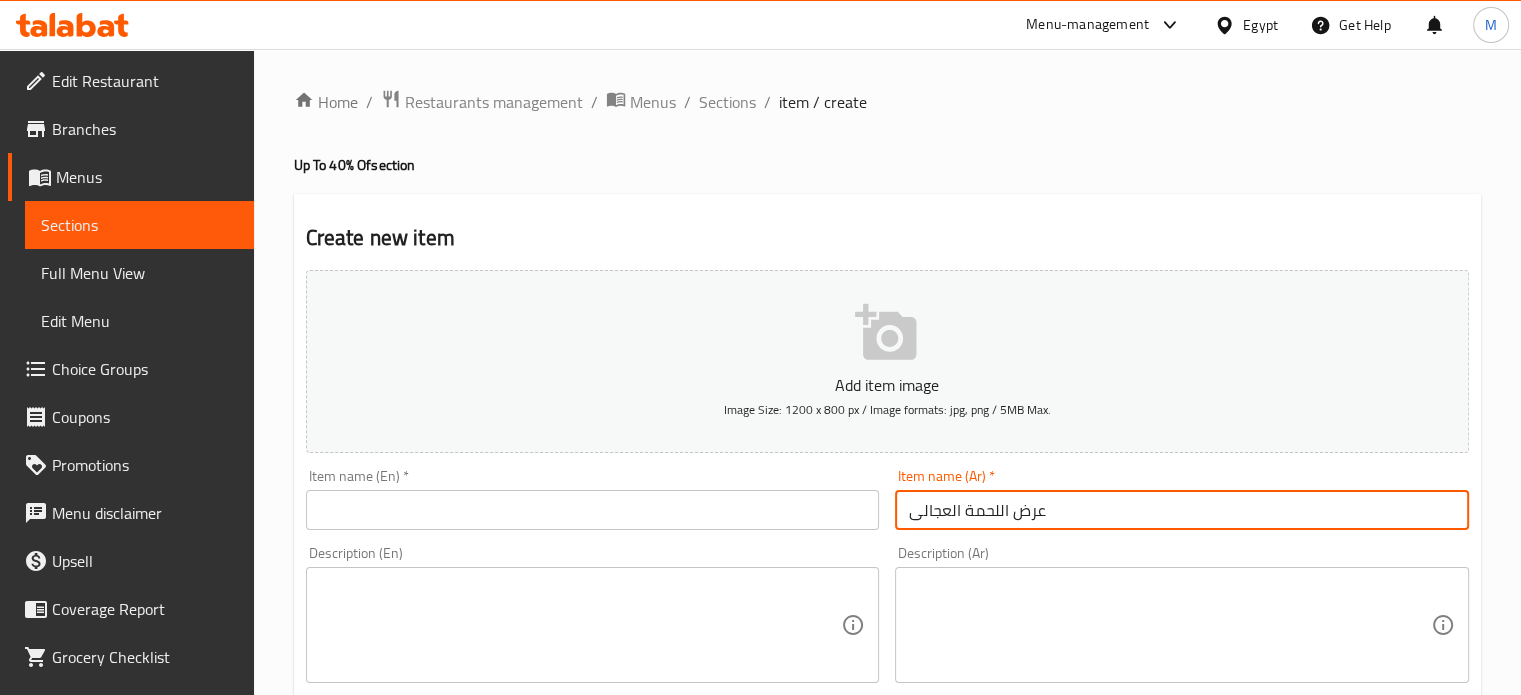 click on "عرض اللحمة العجالى" at bounding box center [1182, 510] 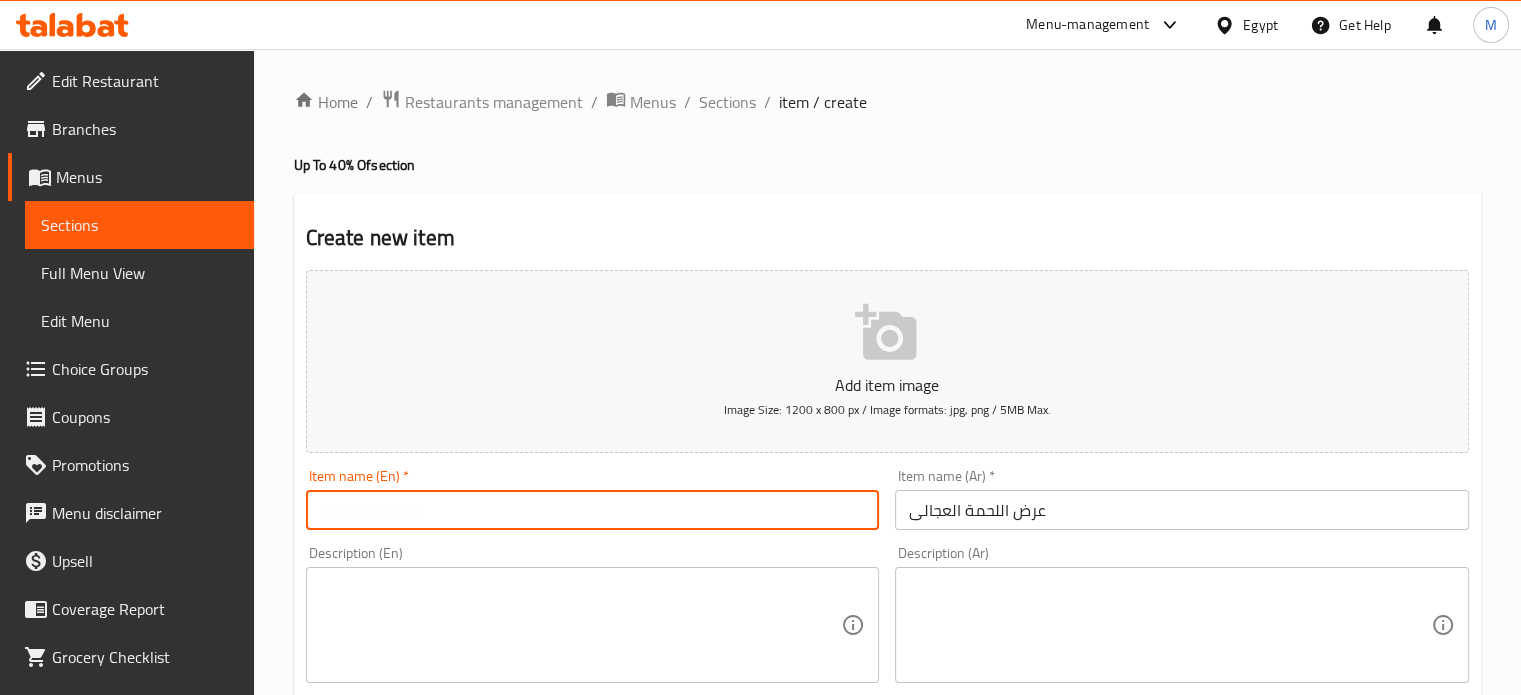 drag, startPoint x: 385, startPoint y: 511, endPoint x: 387, endPoint y: 523, distance: 12.165525 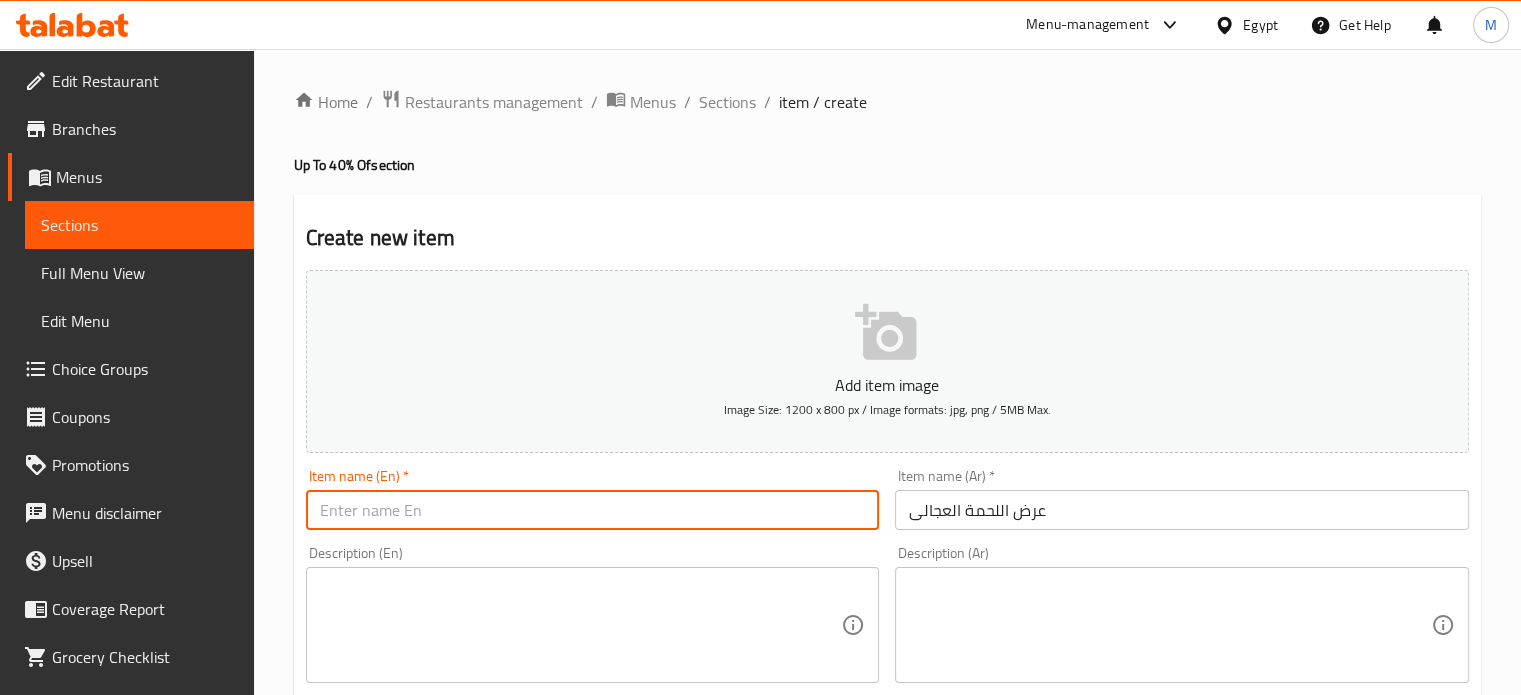 click at bounding box center [593, 510] 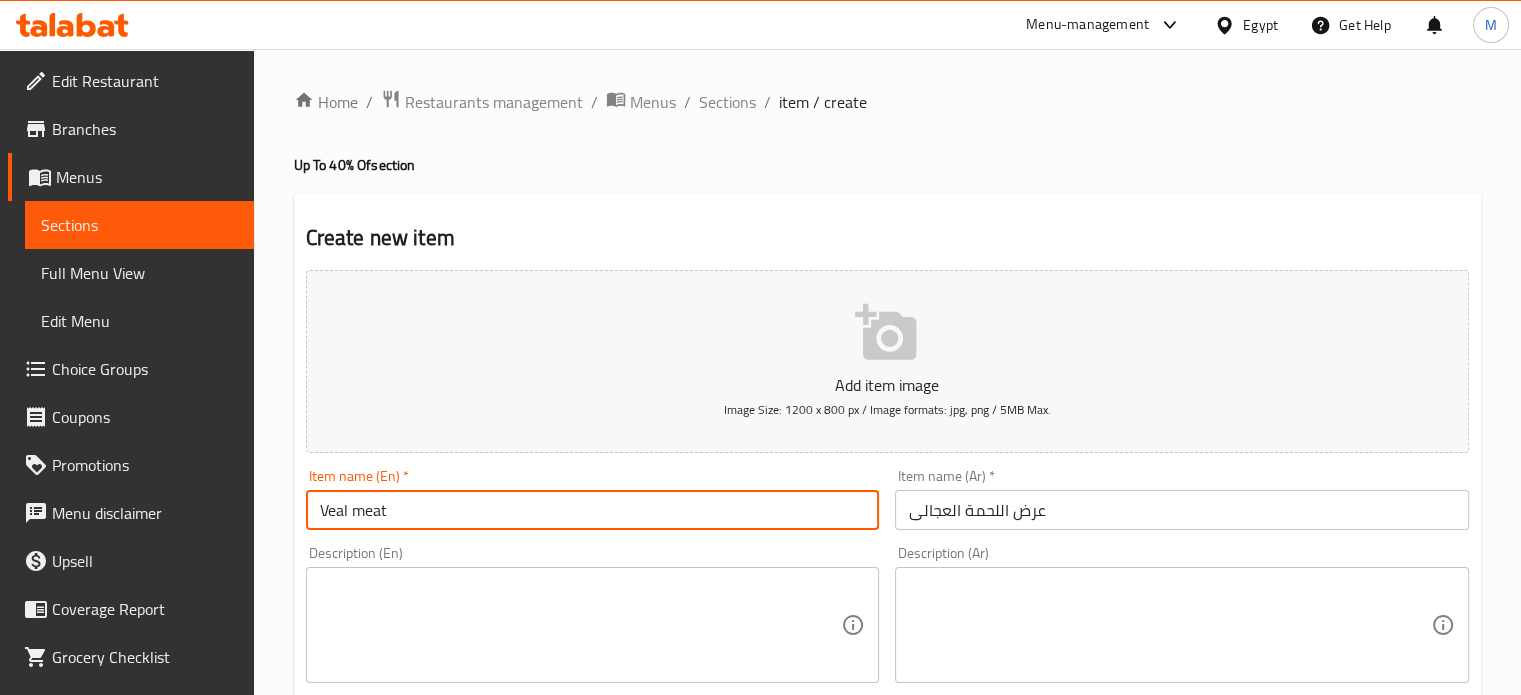 click on "Veal meat" at bounding box center (593, 510) 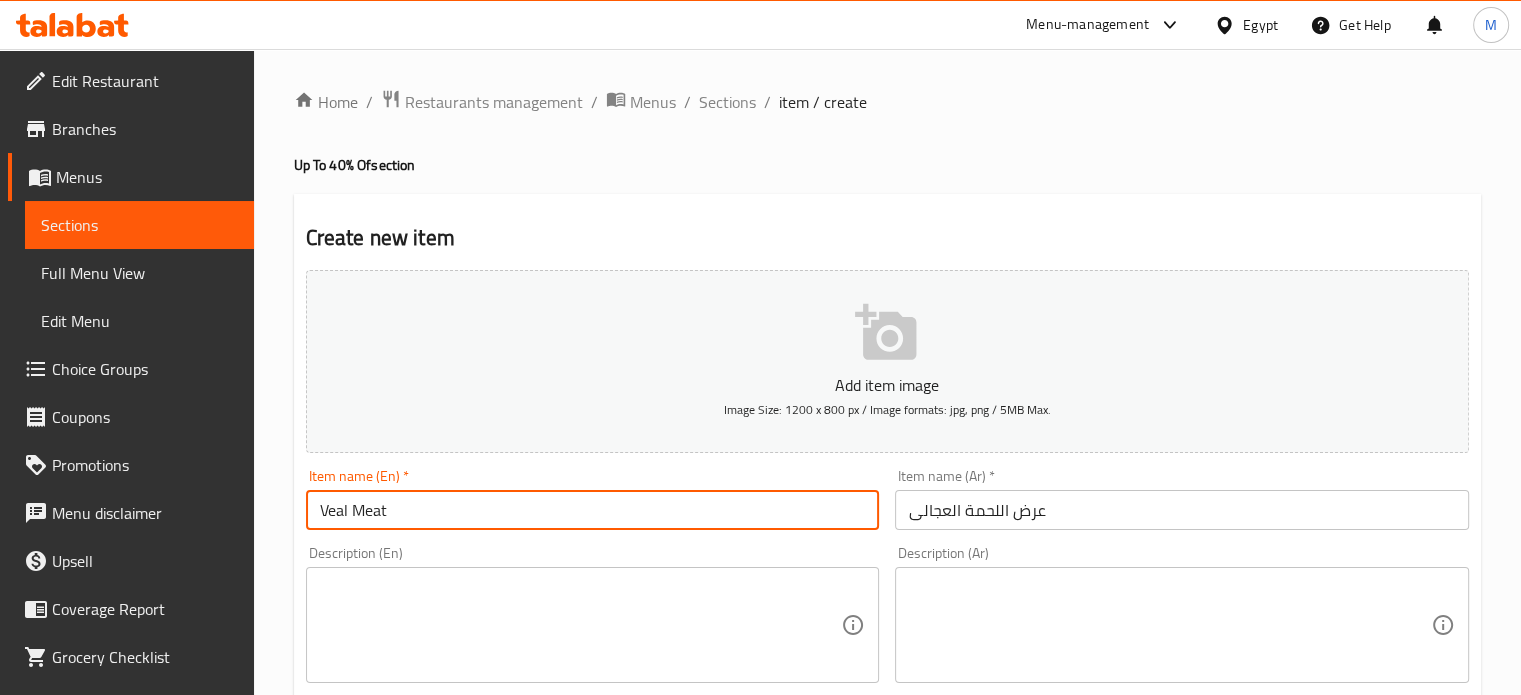 click on "Veal Meat" at bounding box center [593, 510] 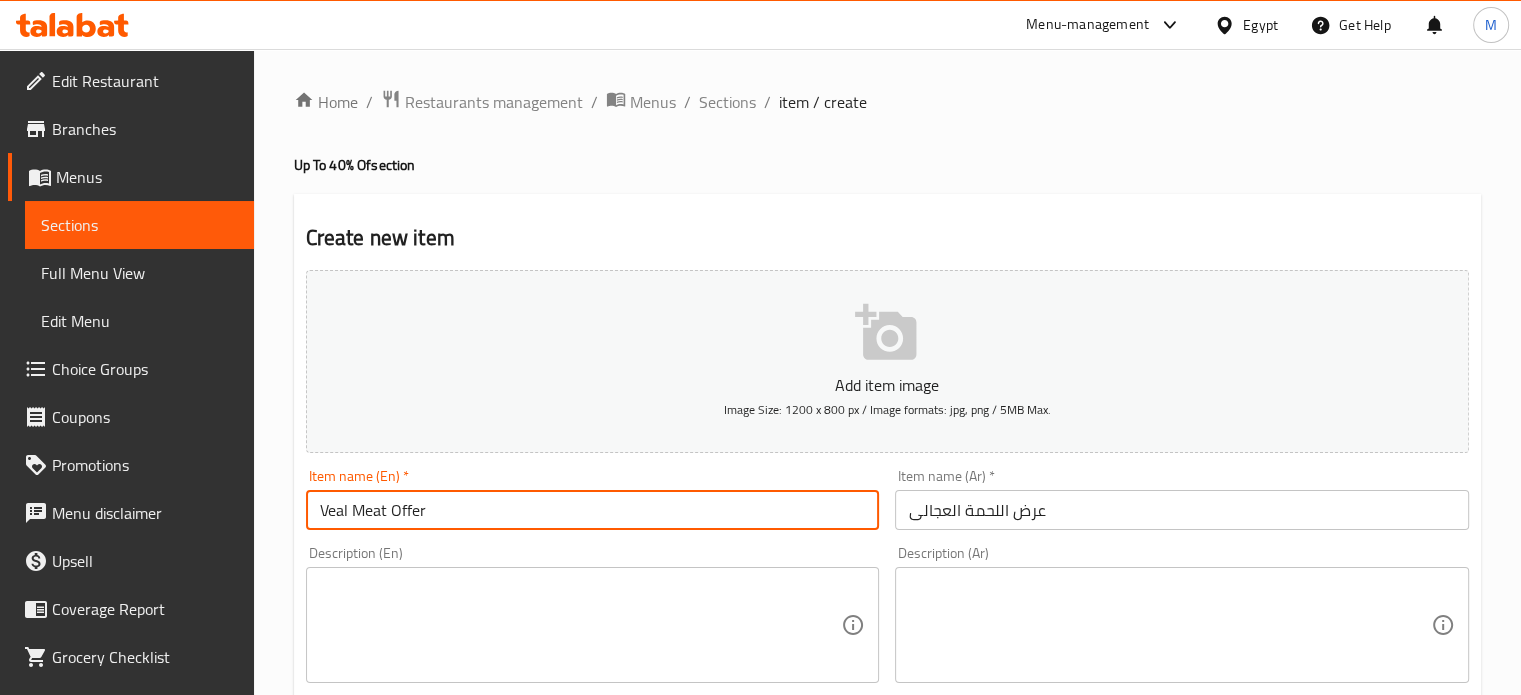 type on "Veal Meat Offer" 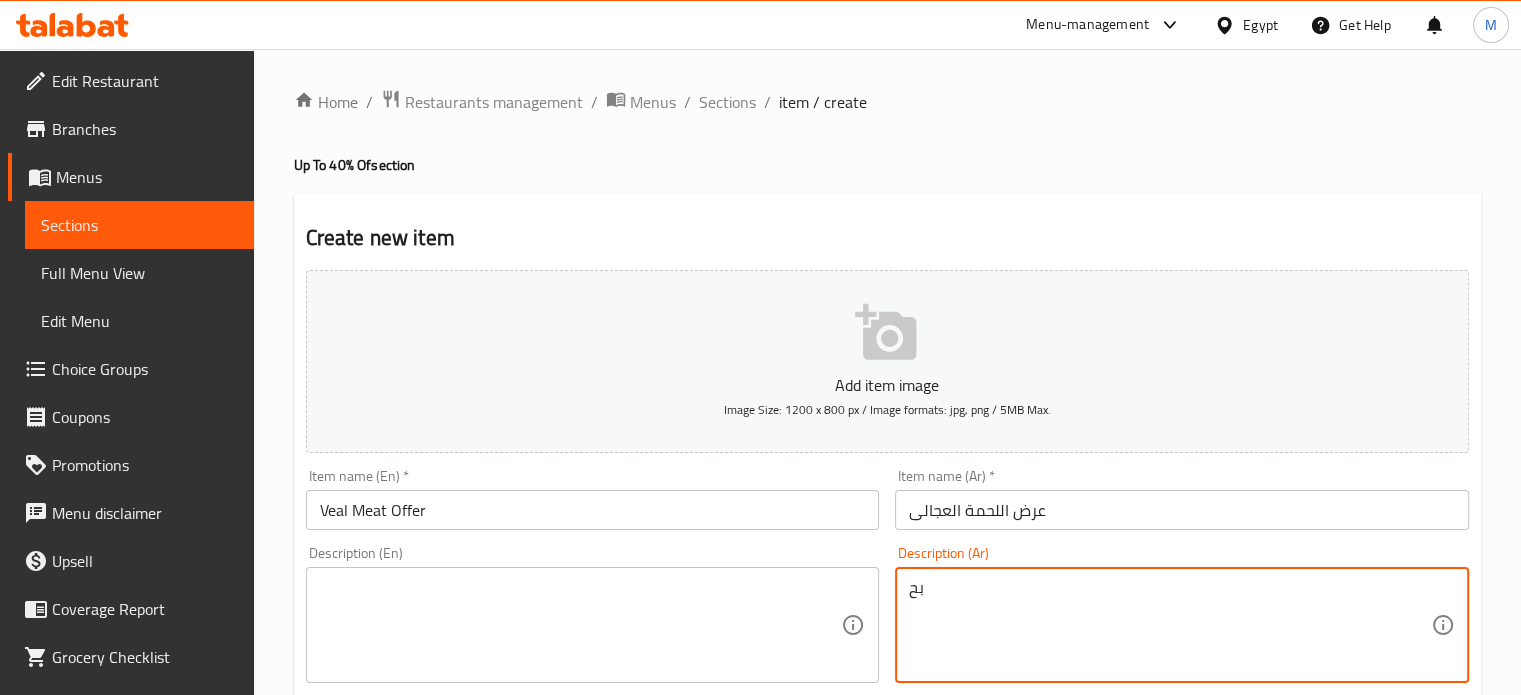 type on "ب" 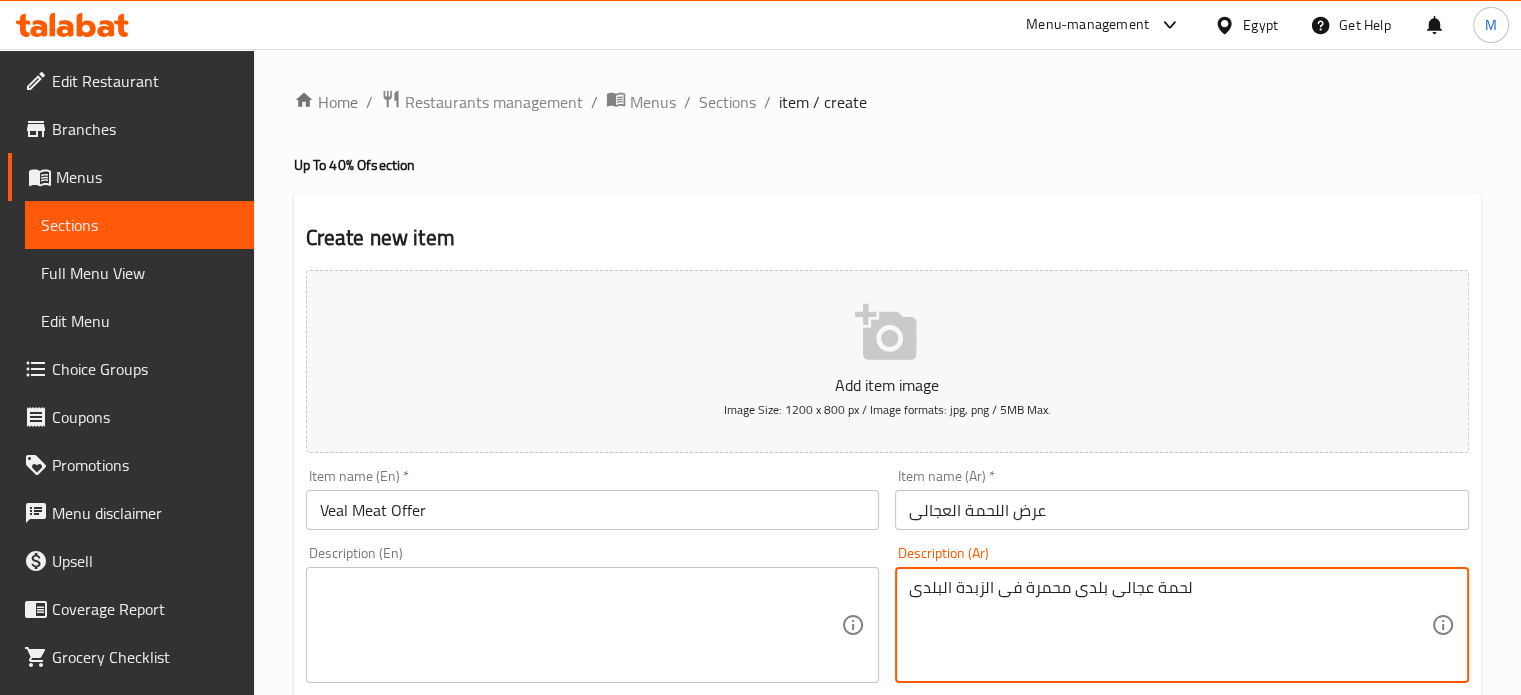 click on "لحمة عجالى بلدى محمرة فى الزبدة البلدى" at bounding box center [1170, 625] 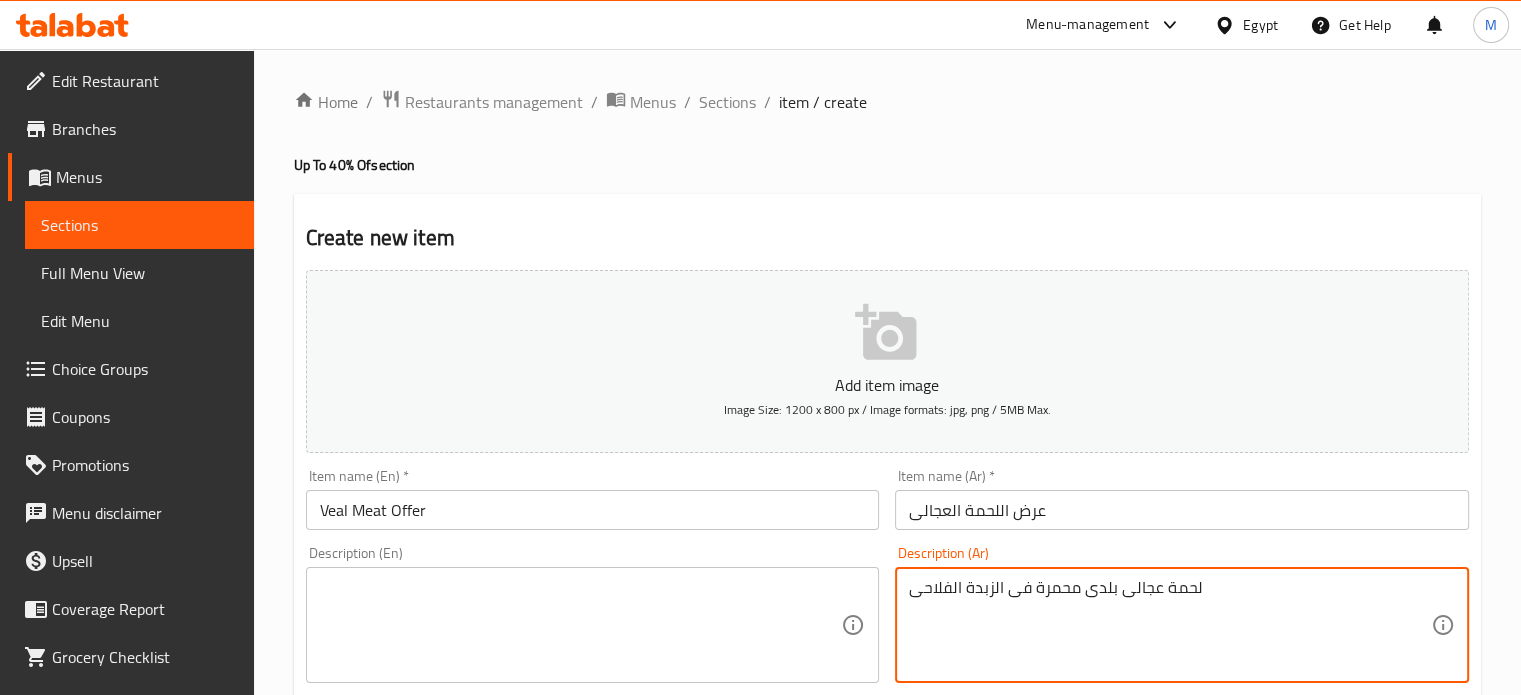 click on "لحمة عجالى بلدى محمرة فى الزبدة الفلاحى" at bounding box center [1170, 625] 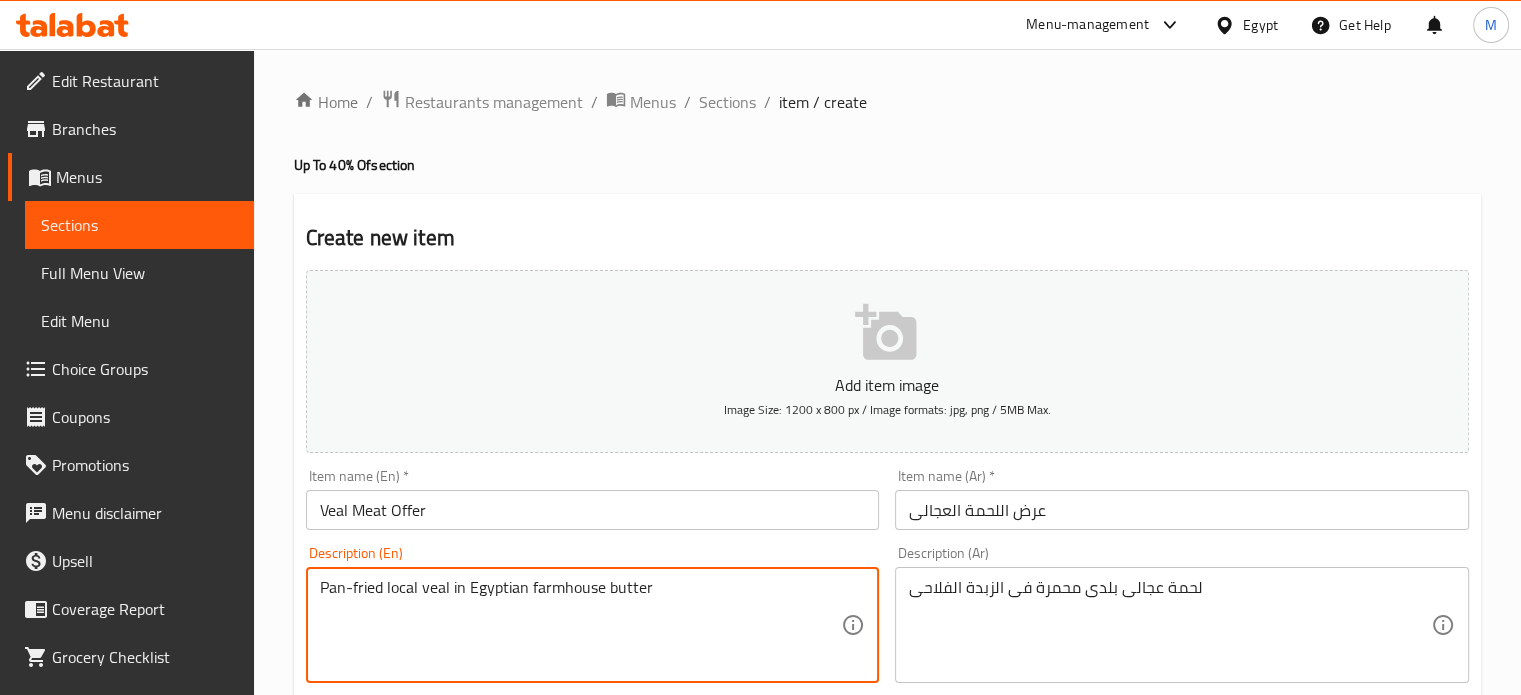 type on "Pan-fried local veal in Egyptian farmhouse butter" 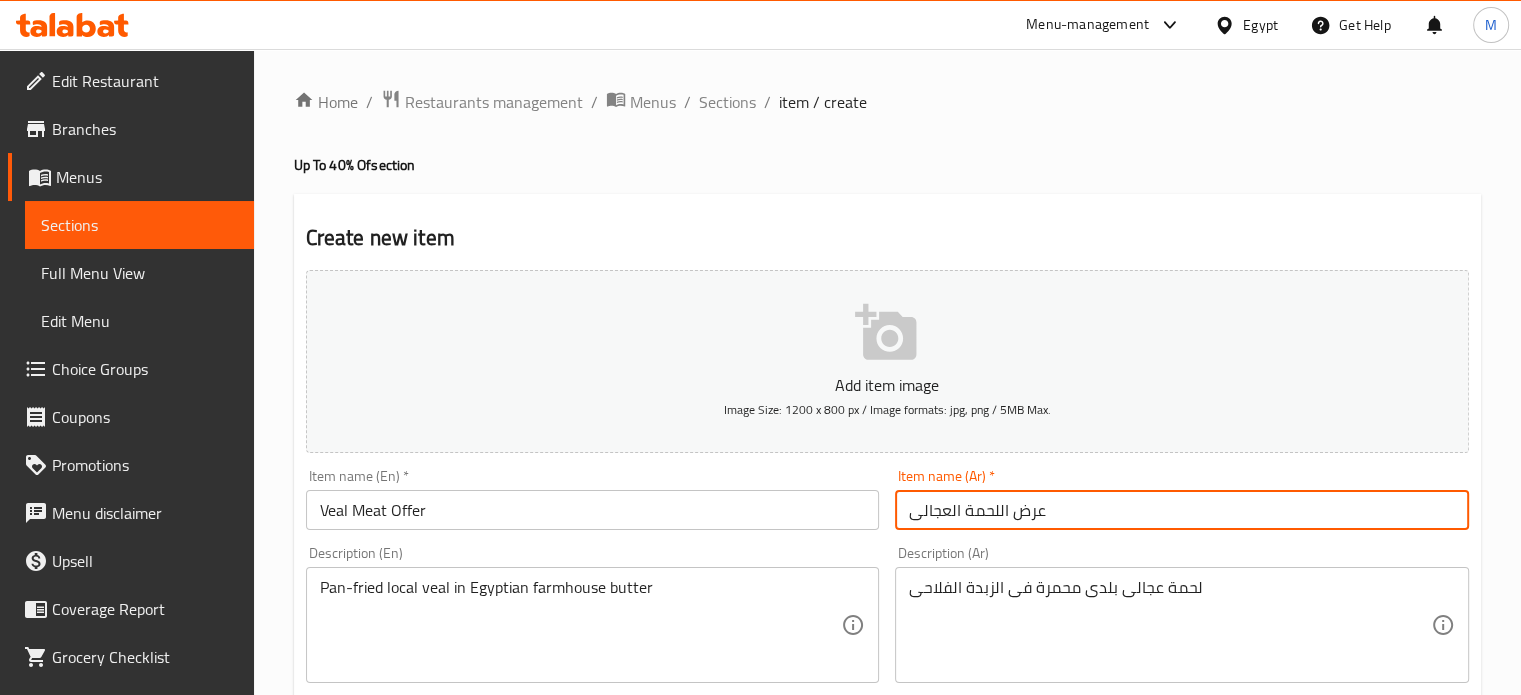 click on "عرض اللحمة العجالى" at bounding box center [1182, 510] 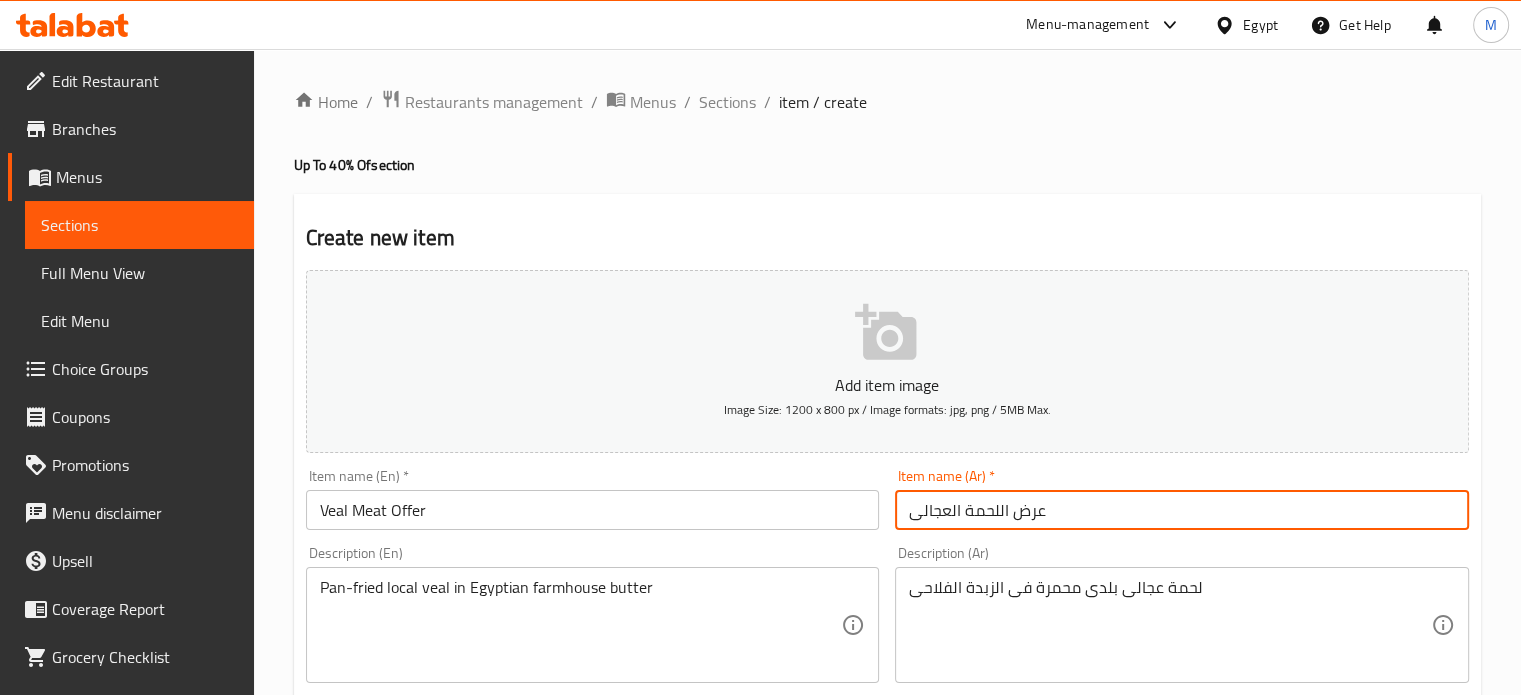 click on "Veal Meat Offer" at bounding box center (593, 510) 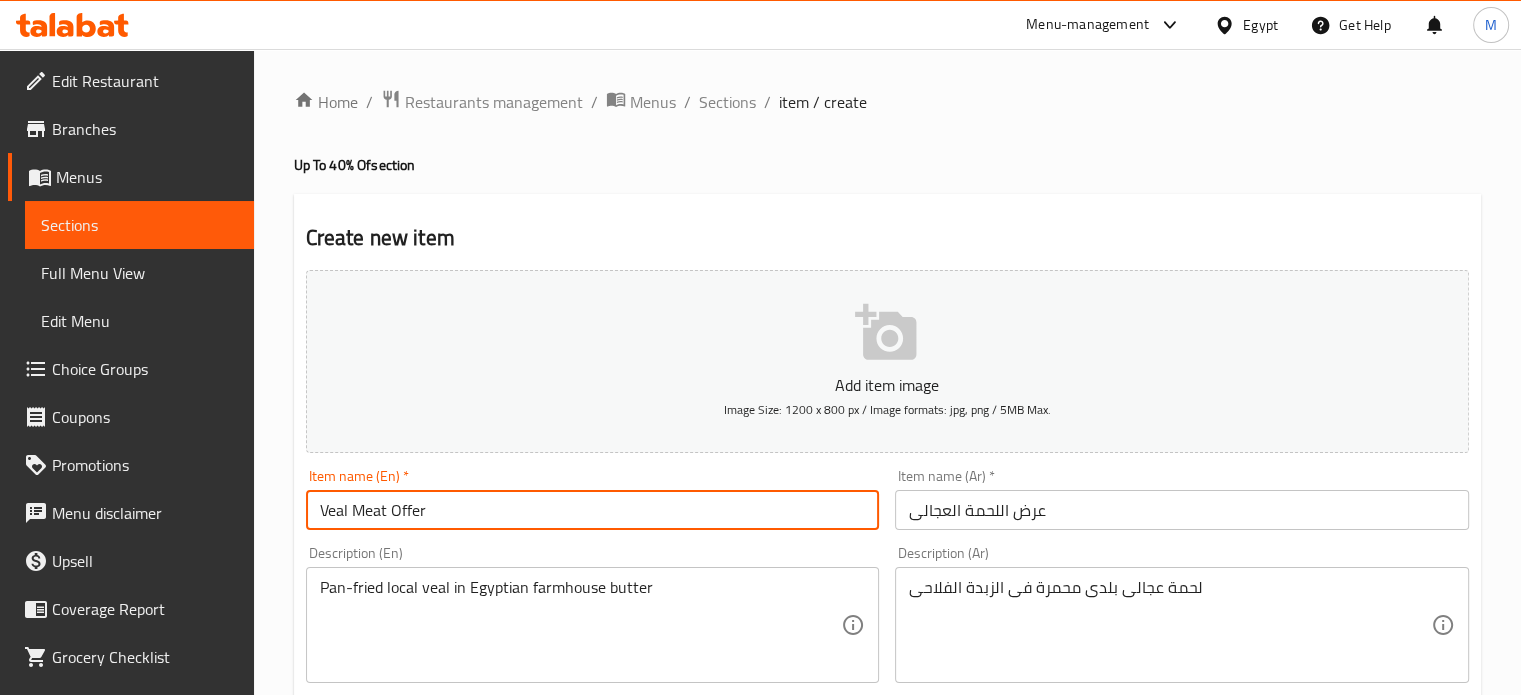 click on "Veal Meat Offer" at bounding box center (593, 510) 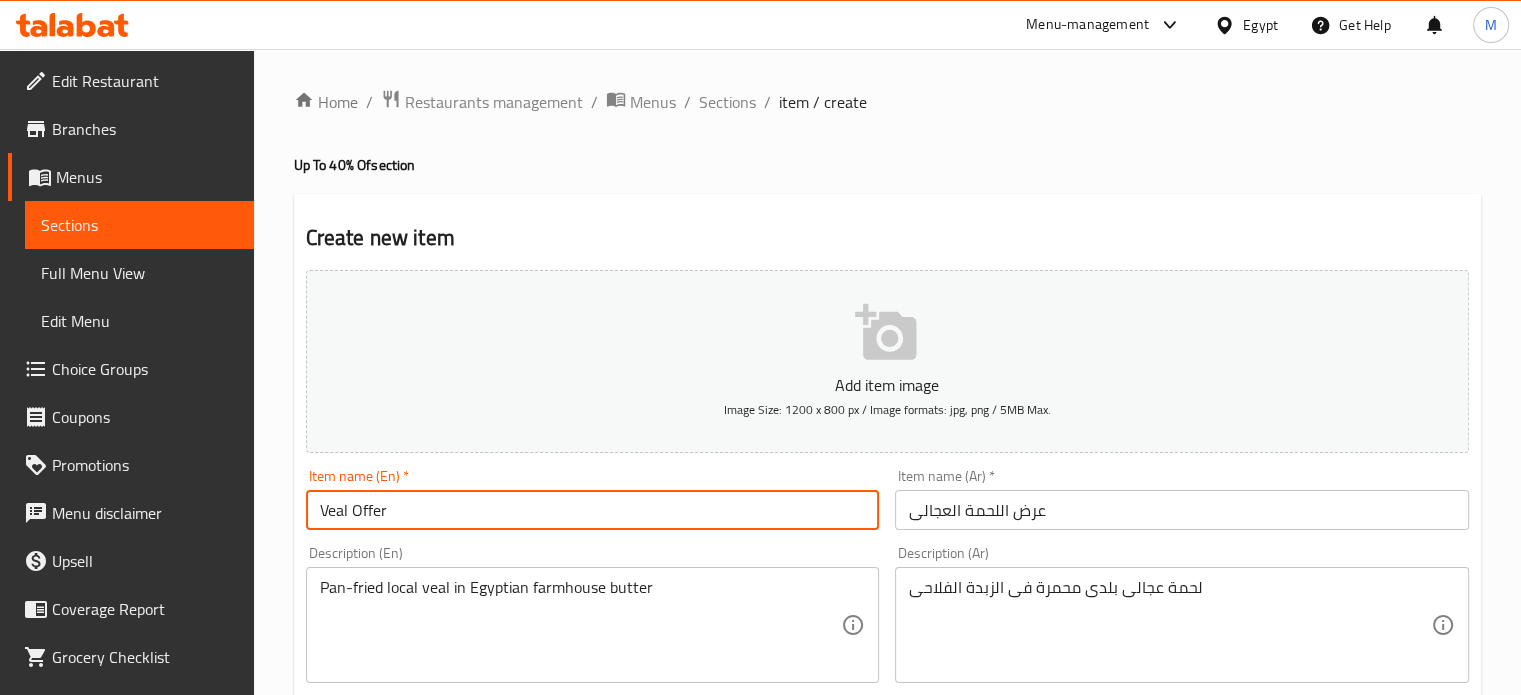 type on "Veal Offer" 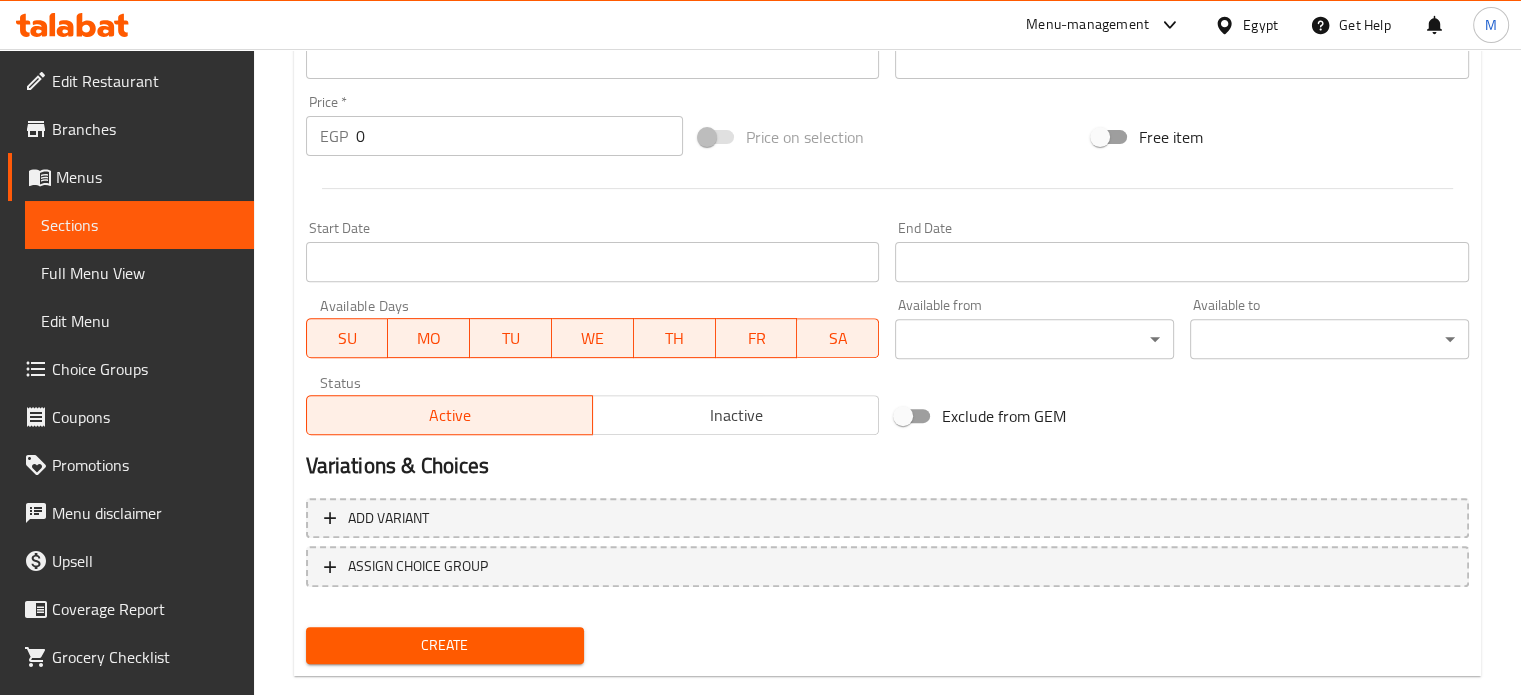 scroll, scrollTop: 717, scrollLeft: 0, axis: vertical 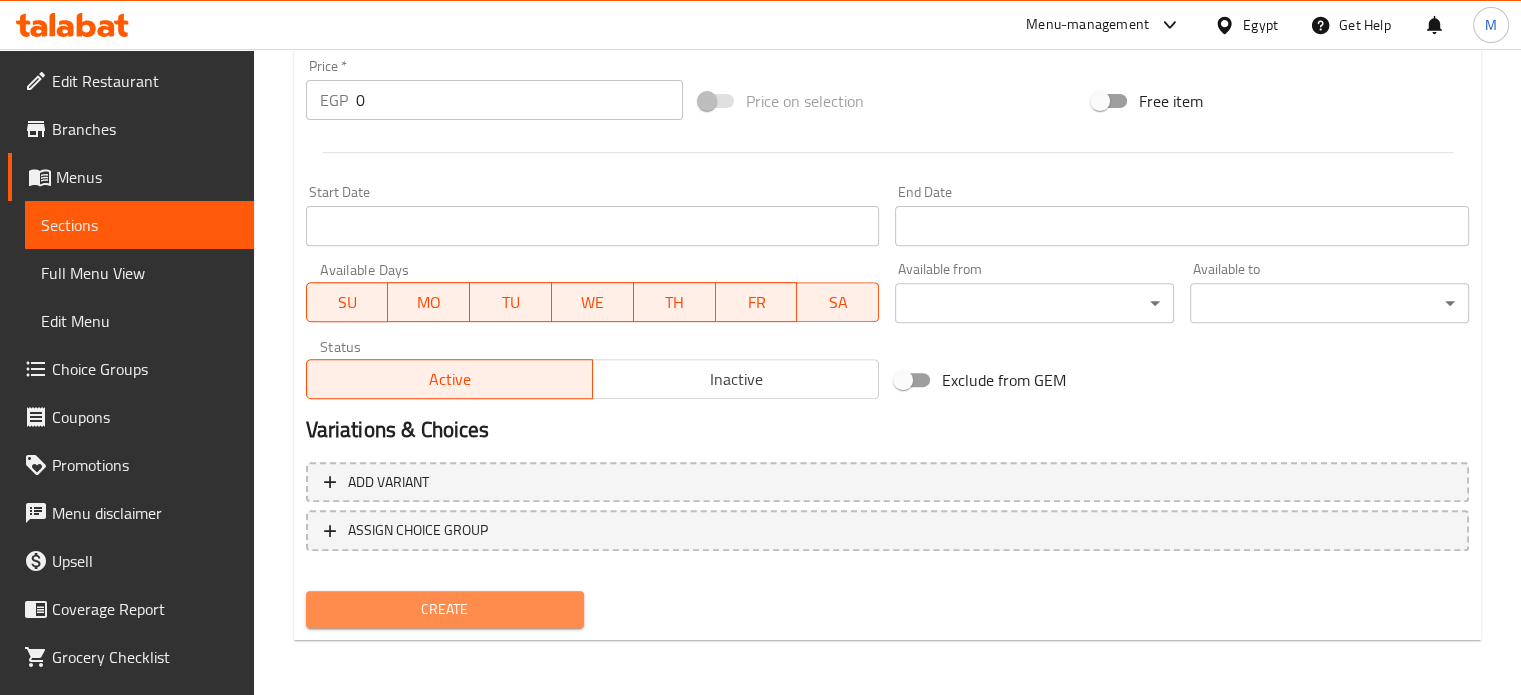click on "Create" at bounding box center (445, 609) 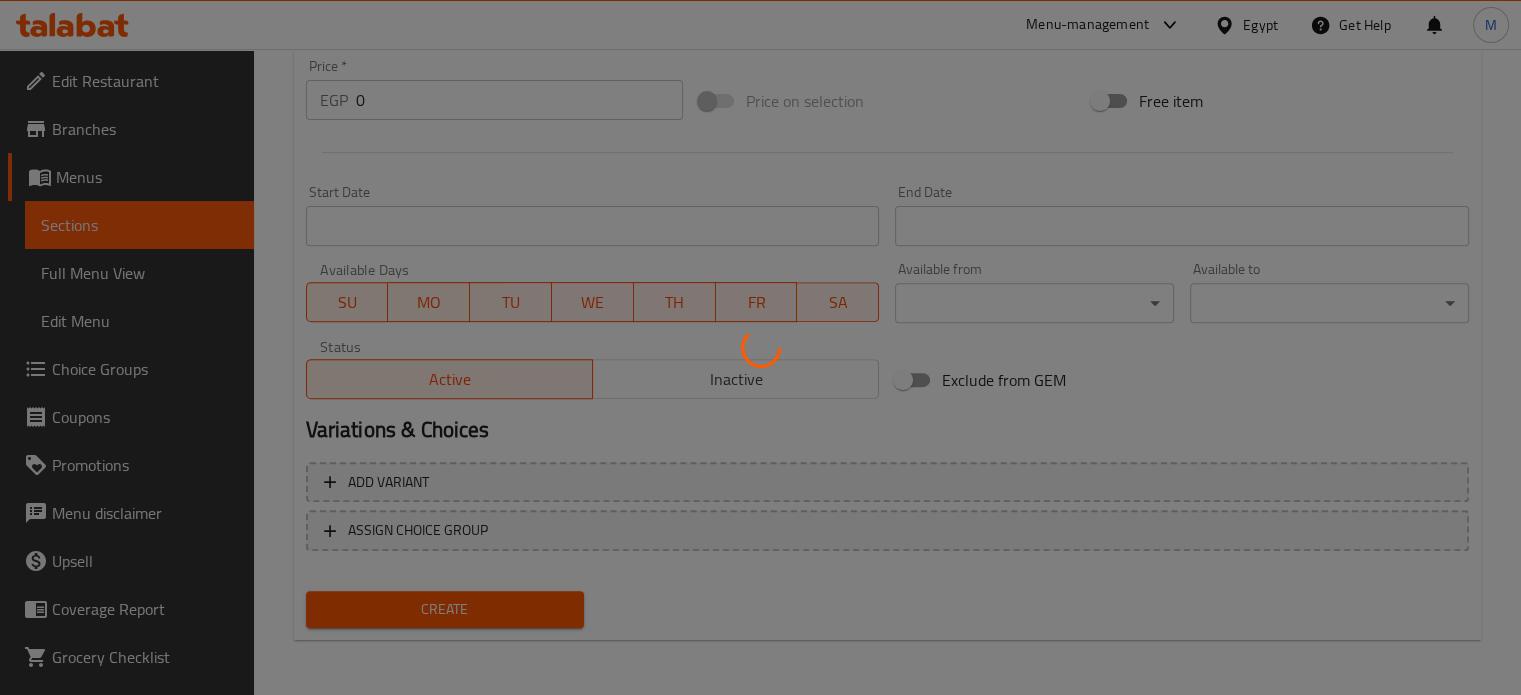 type 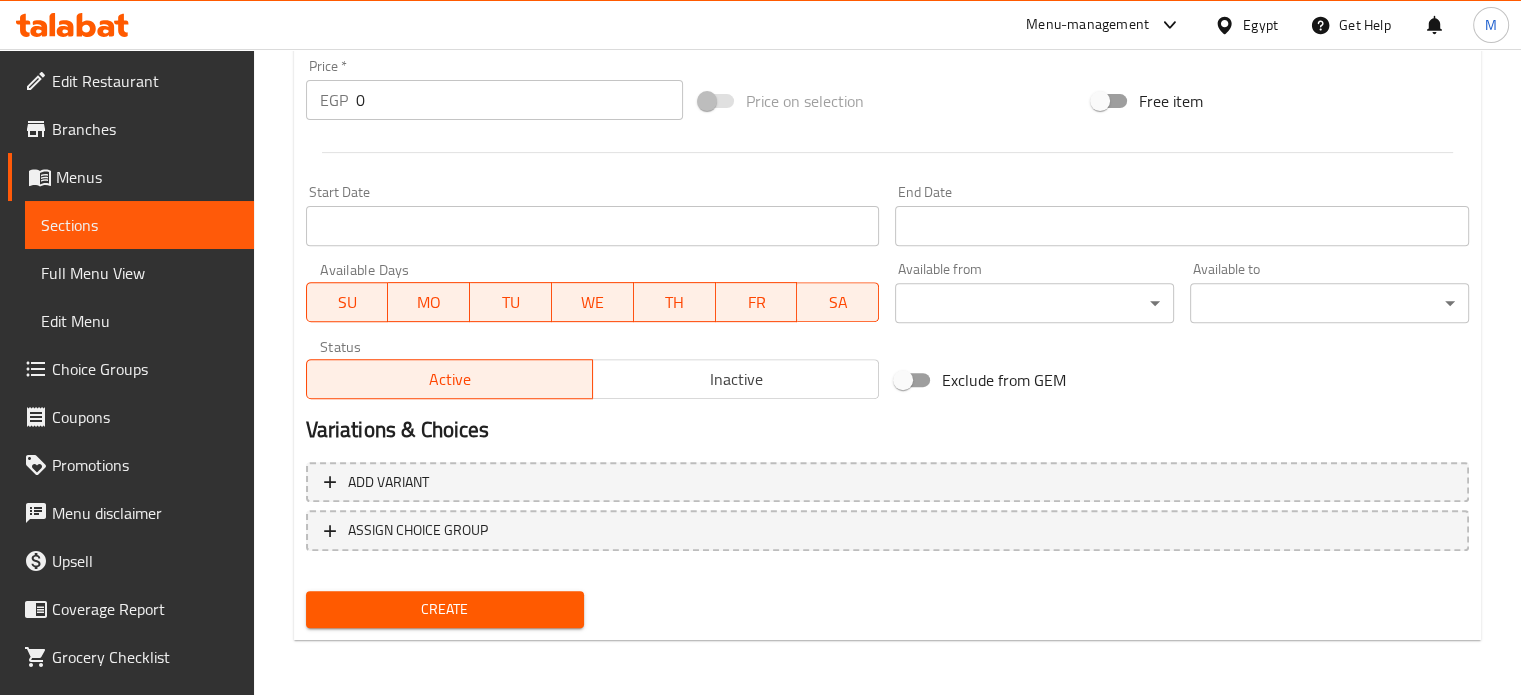 click on "Price on selection" at bounding box center (887, 101) 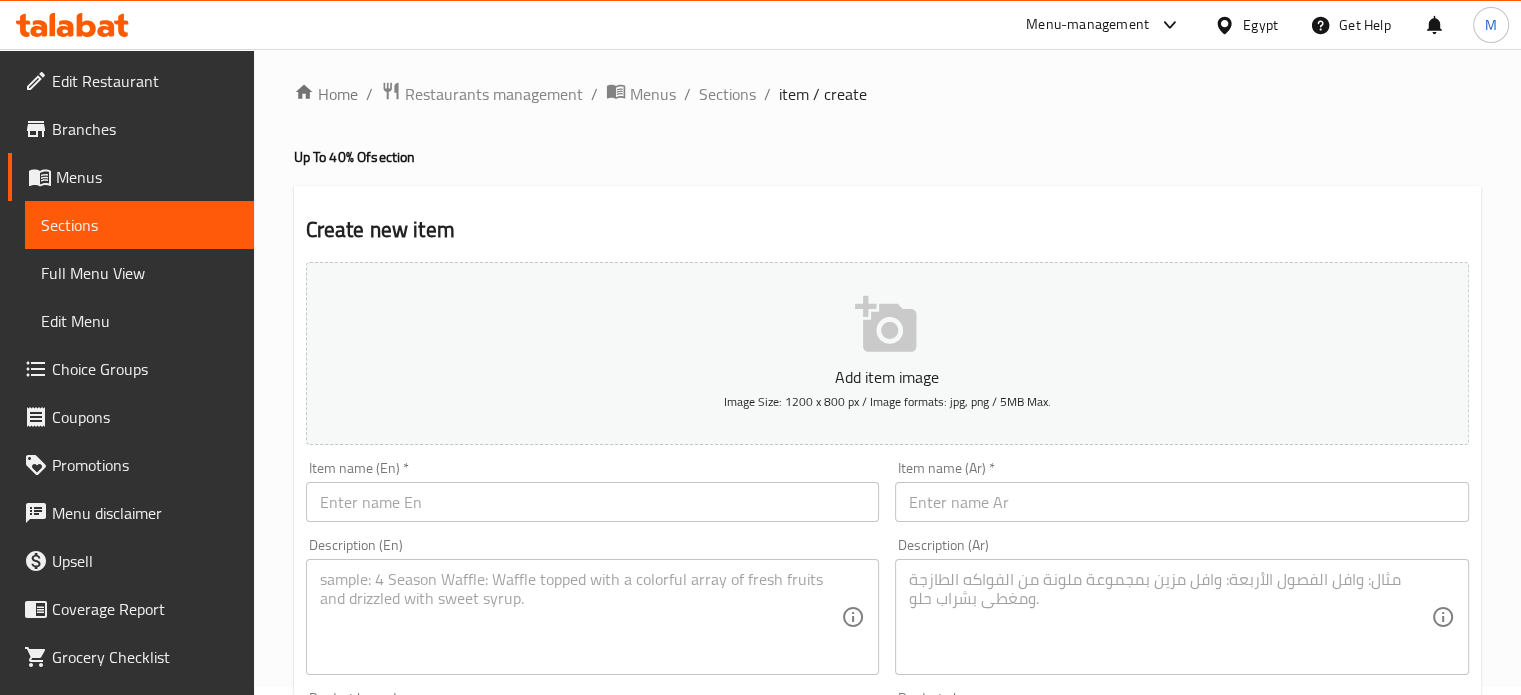scroll, scrollTop: 0, scrollLeft: 0, axis: both 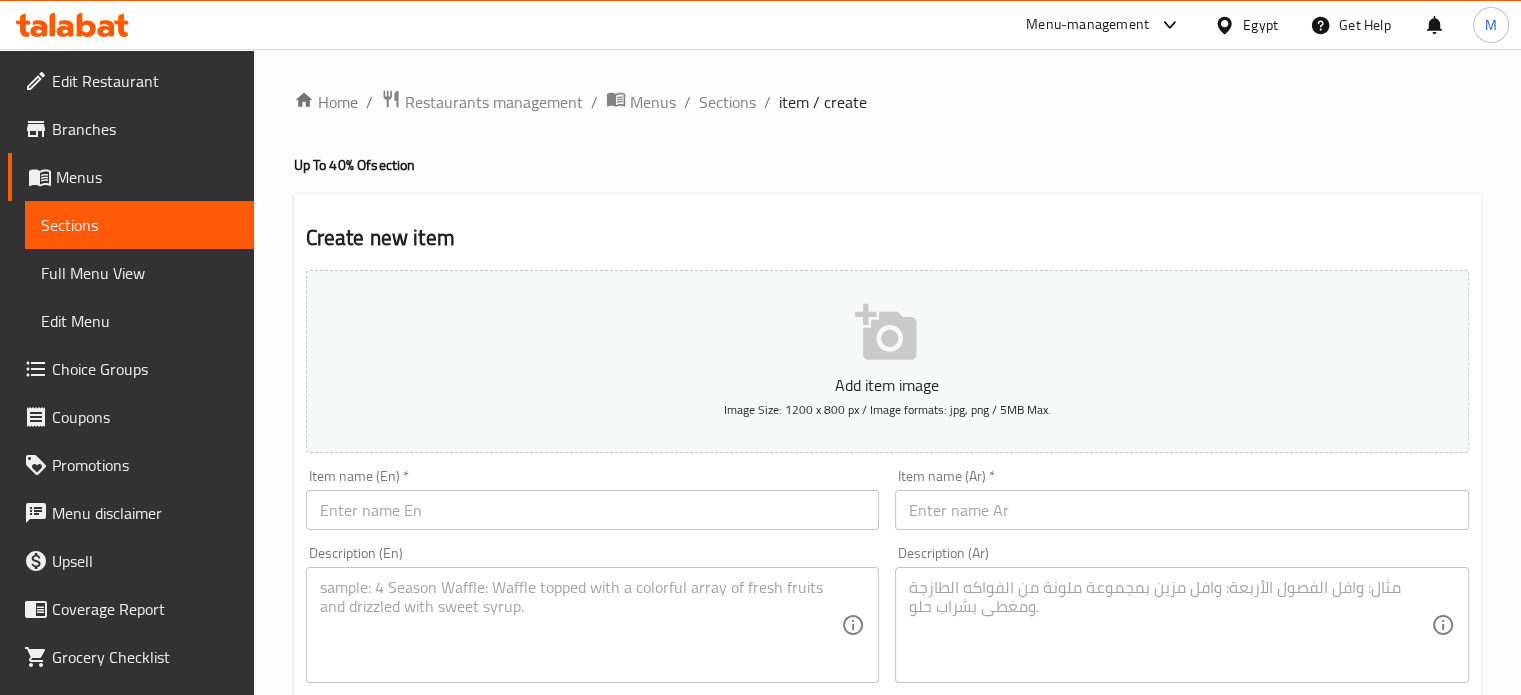 click on "Menu-management" at bounding box center [1087, 25] 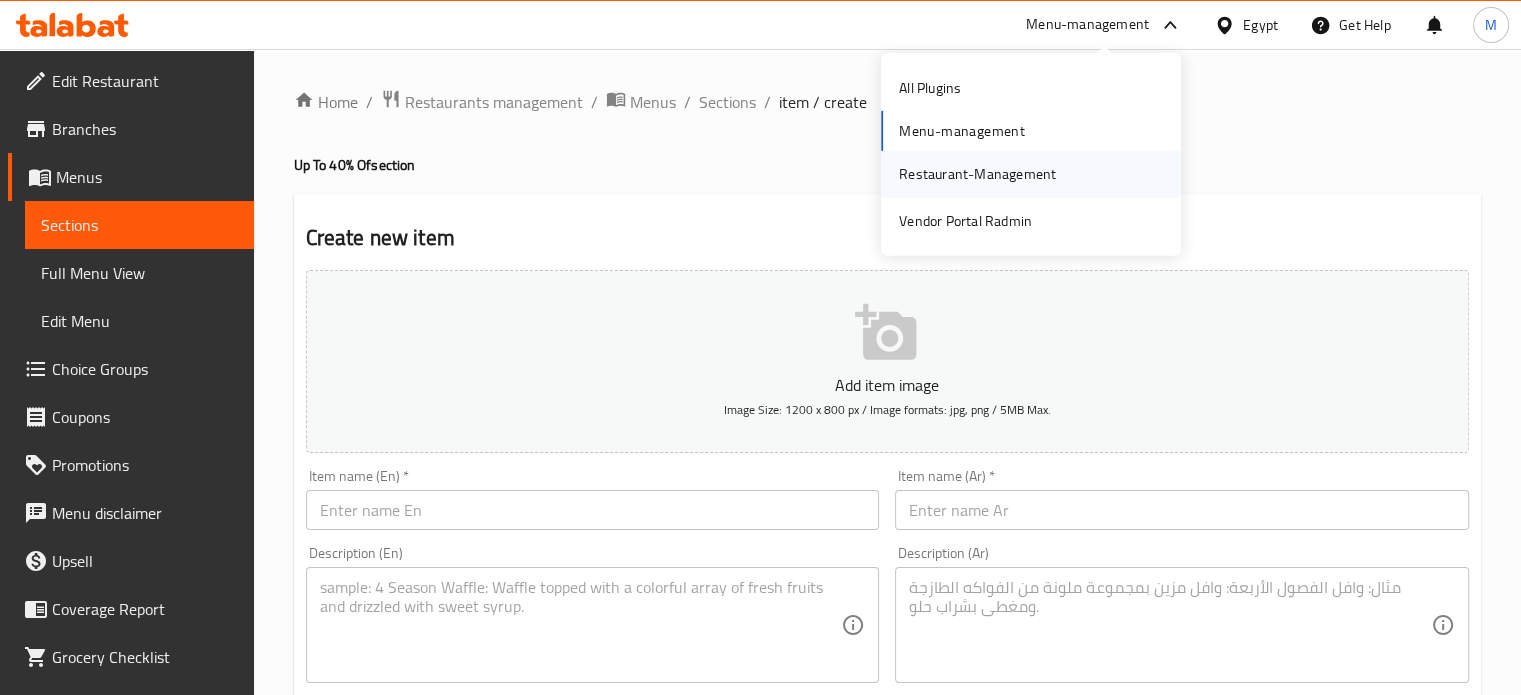 click on "Restaurant-Management" at bounding box center [977, 174] 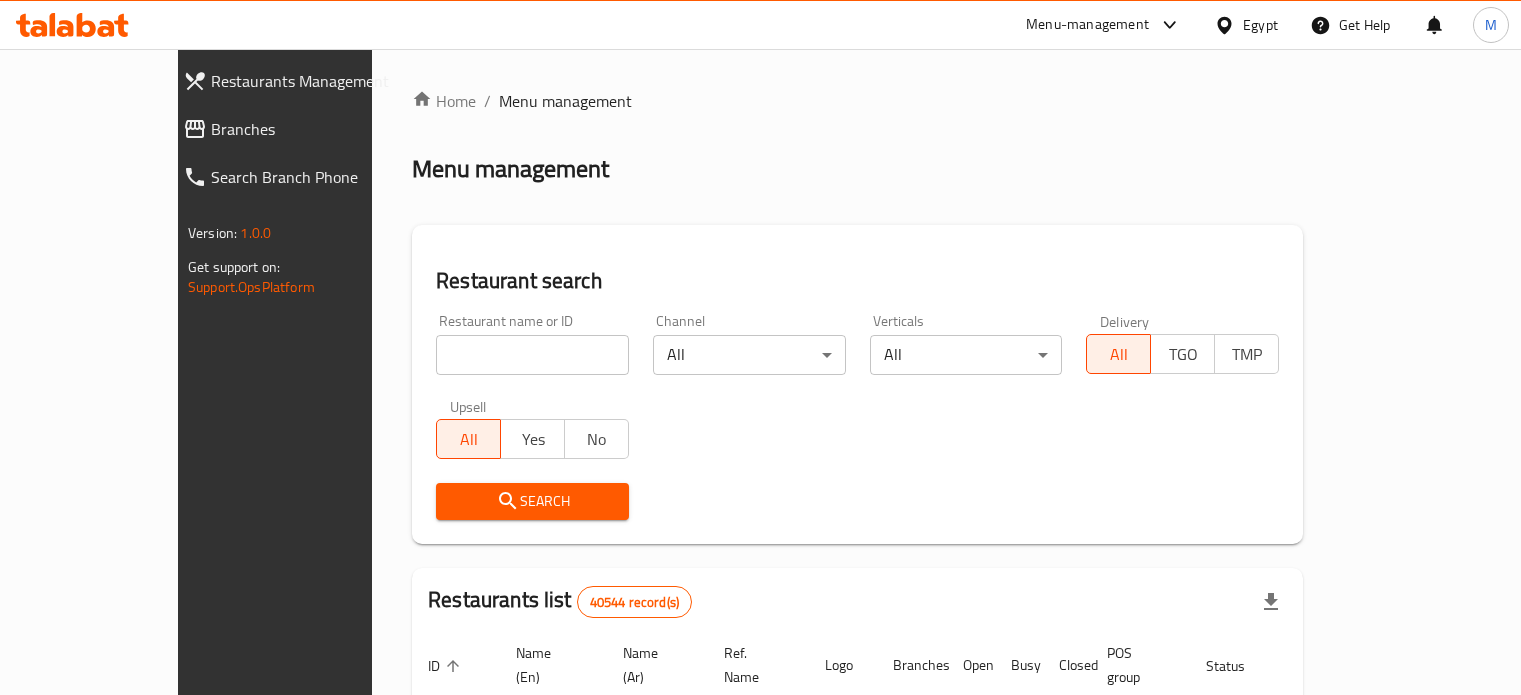 scroll, scrollTop: 0, scrollLeft: 0, axis: both 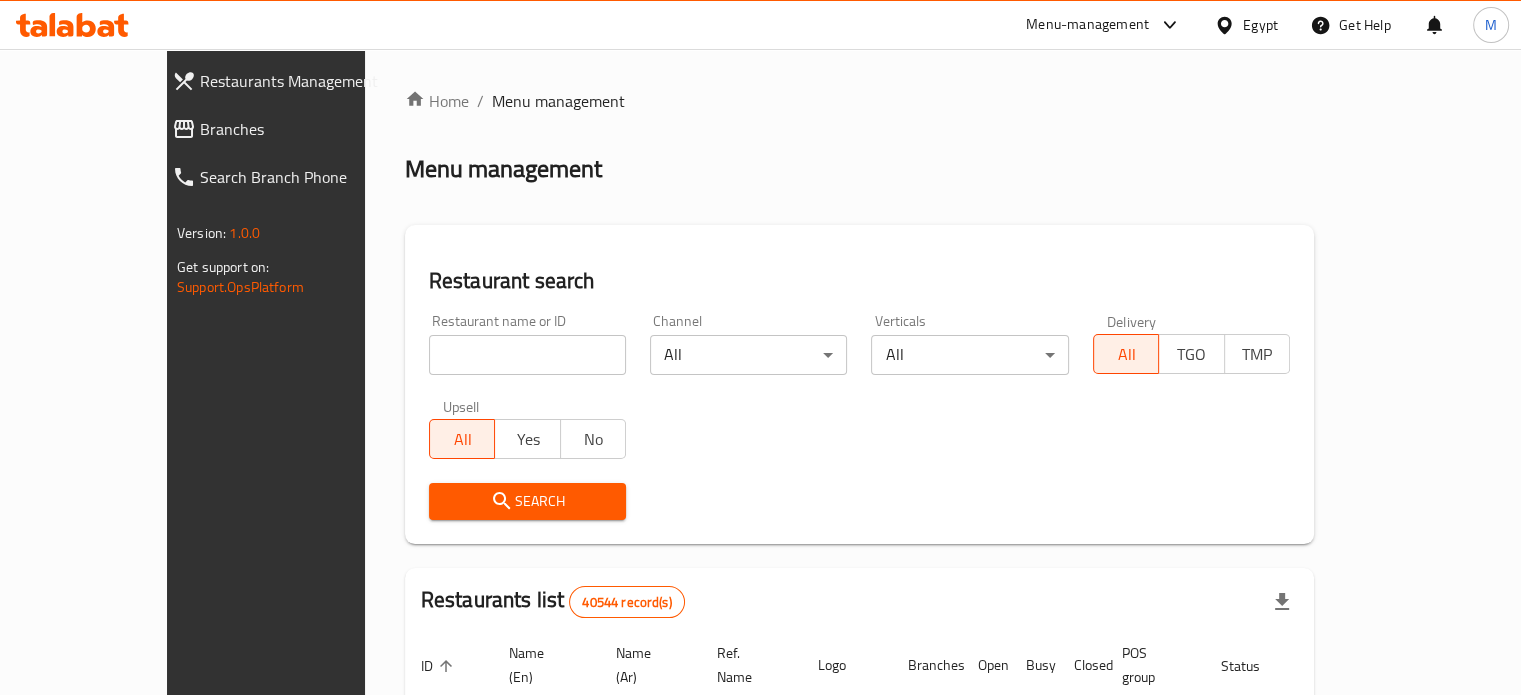 click at bounding box center (527, 355) 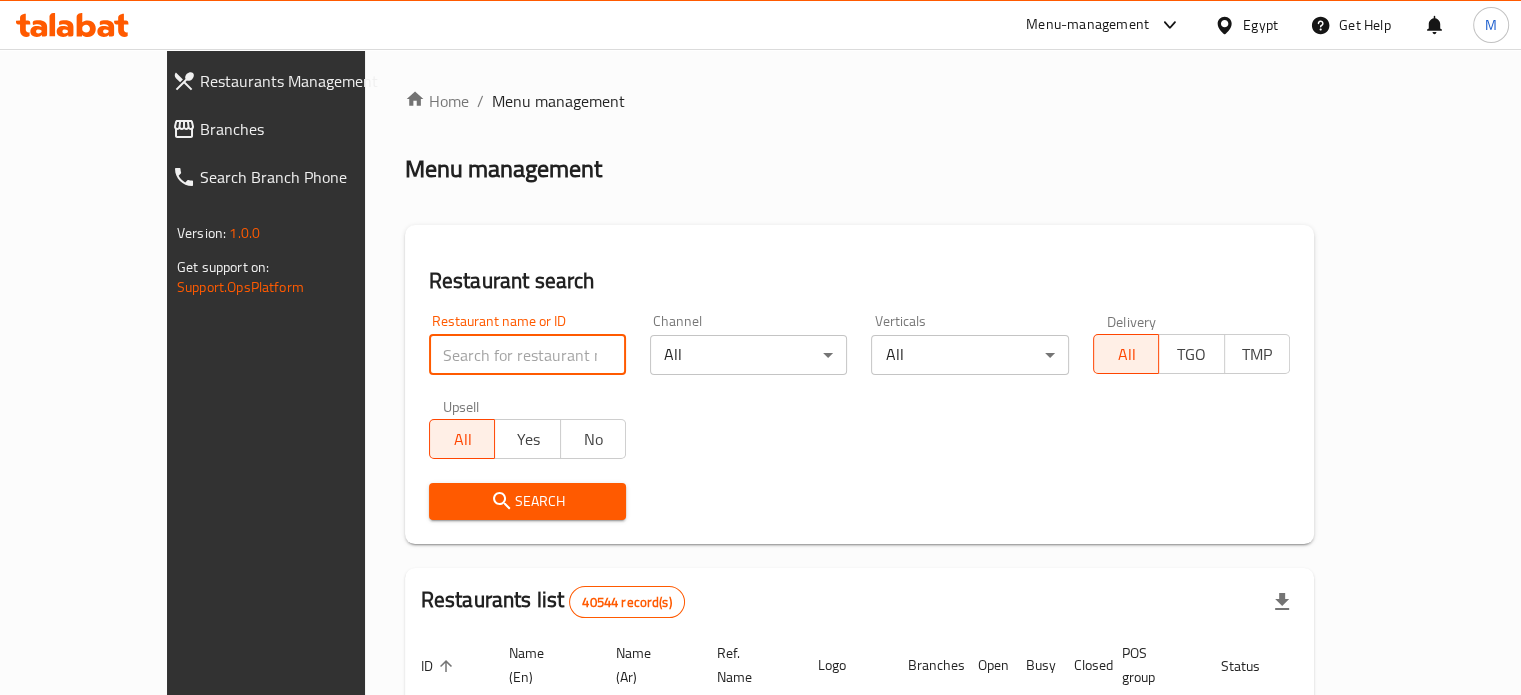 paste on "648164" 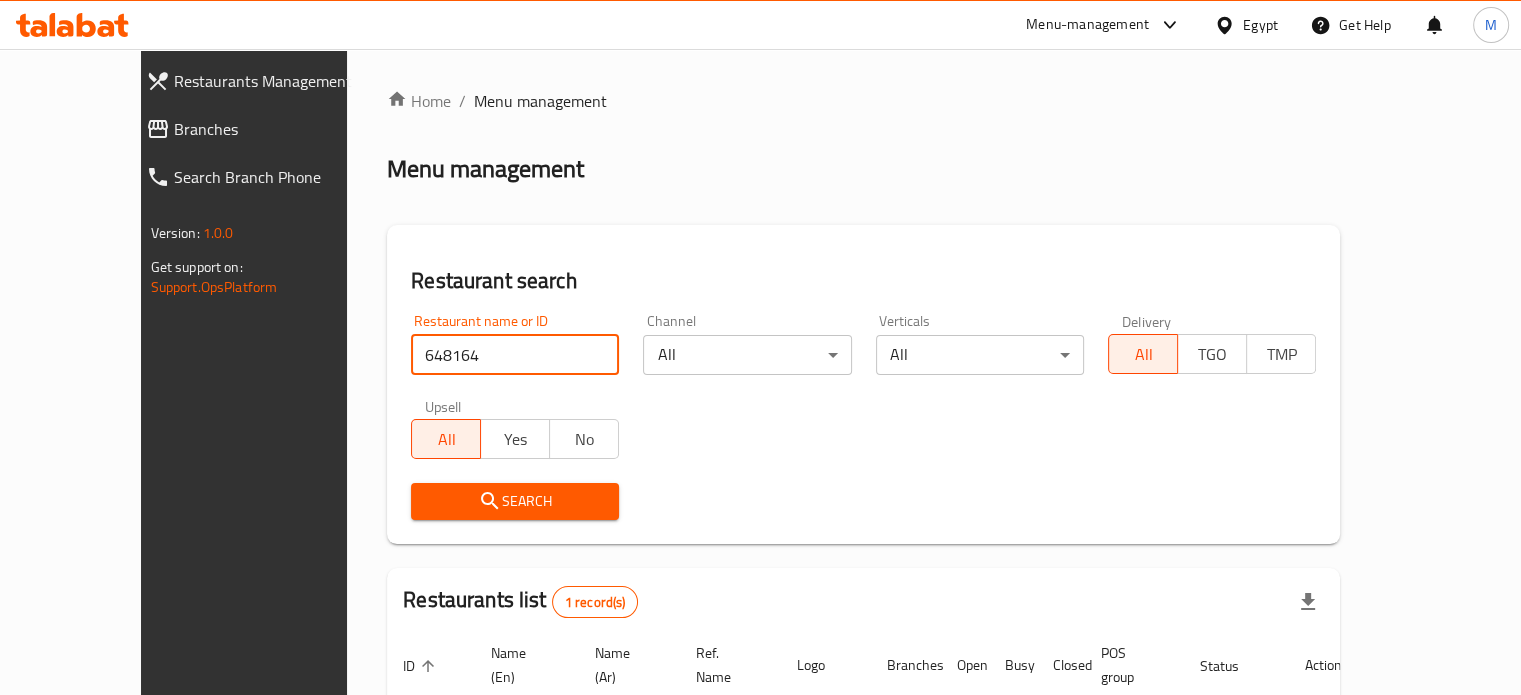 type on "648164" 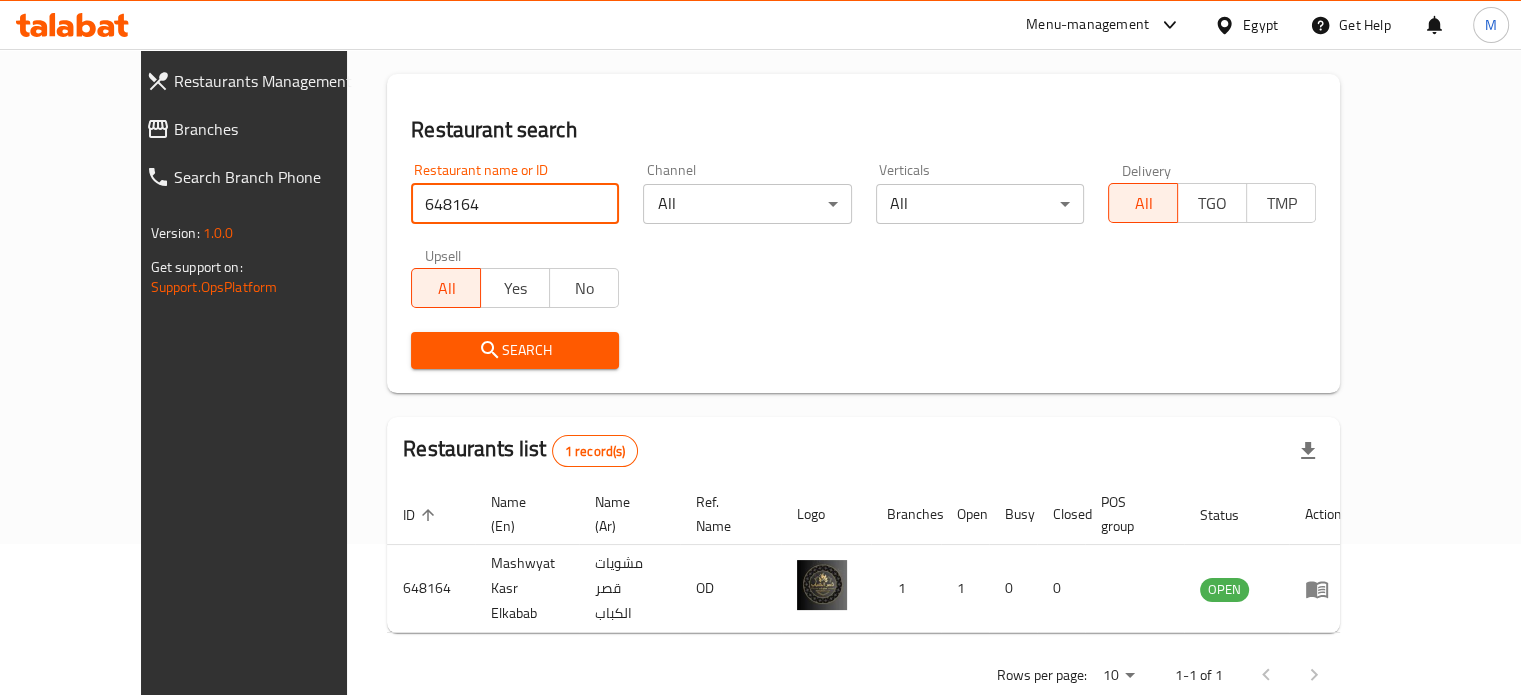 scroll, scrollTop: 156, scrollLeft: 0, axis: vertical 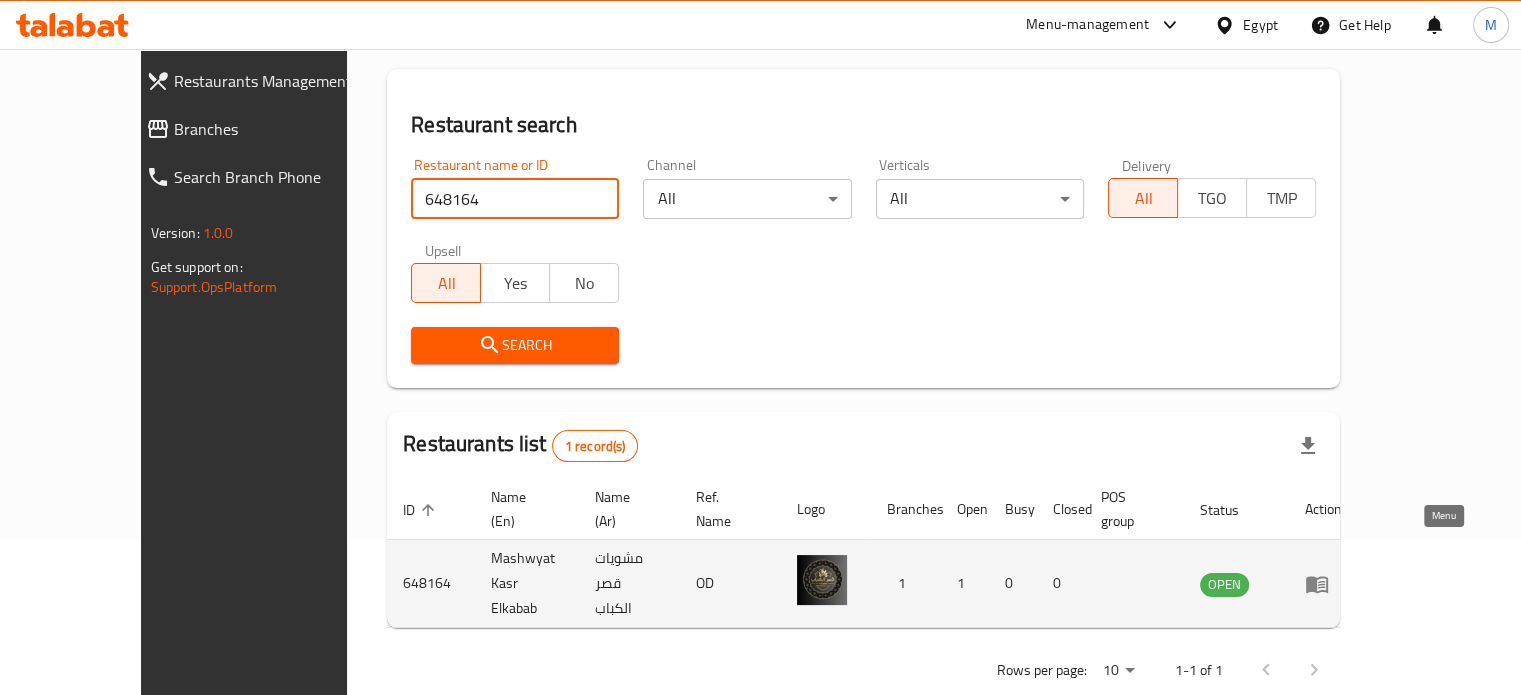 click 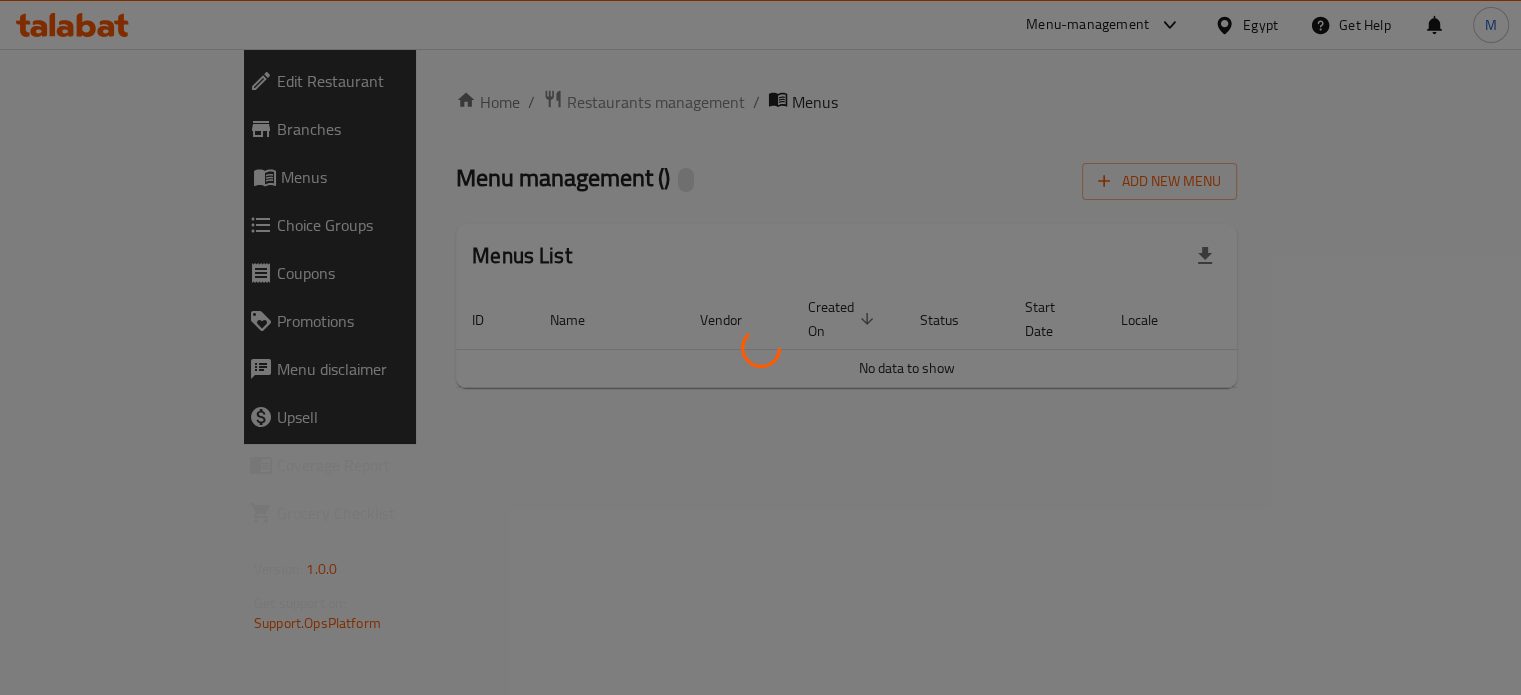 scroll, scrollTop: 0, scrollLeft: 0, axis: both 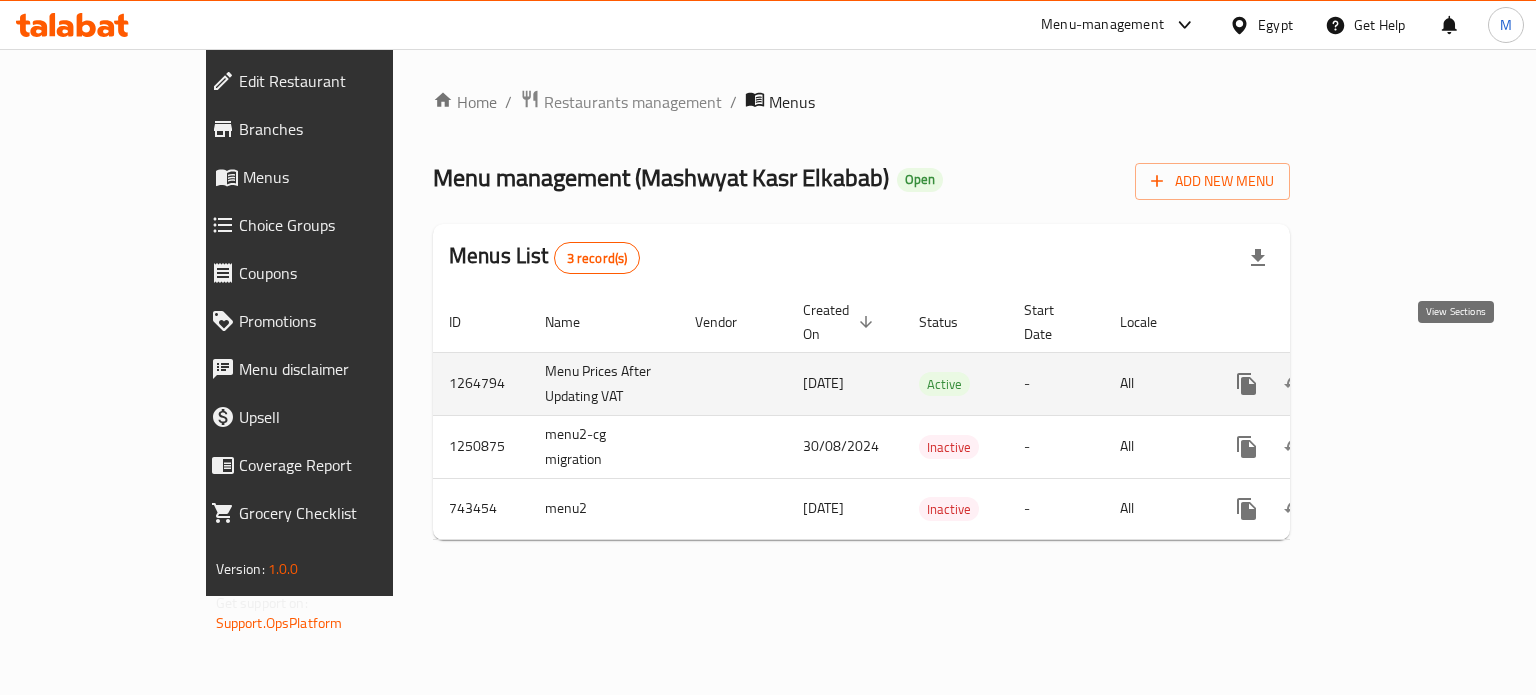 click 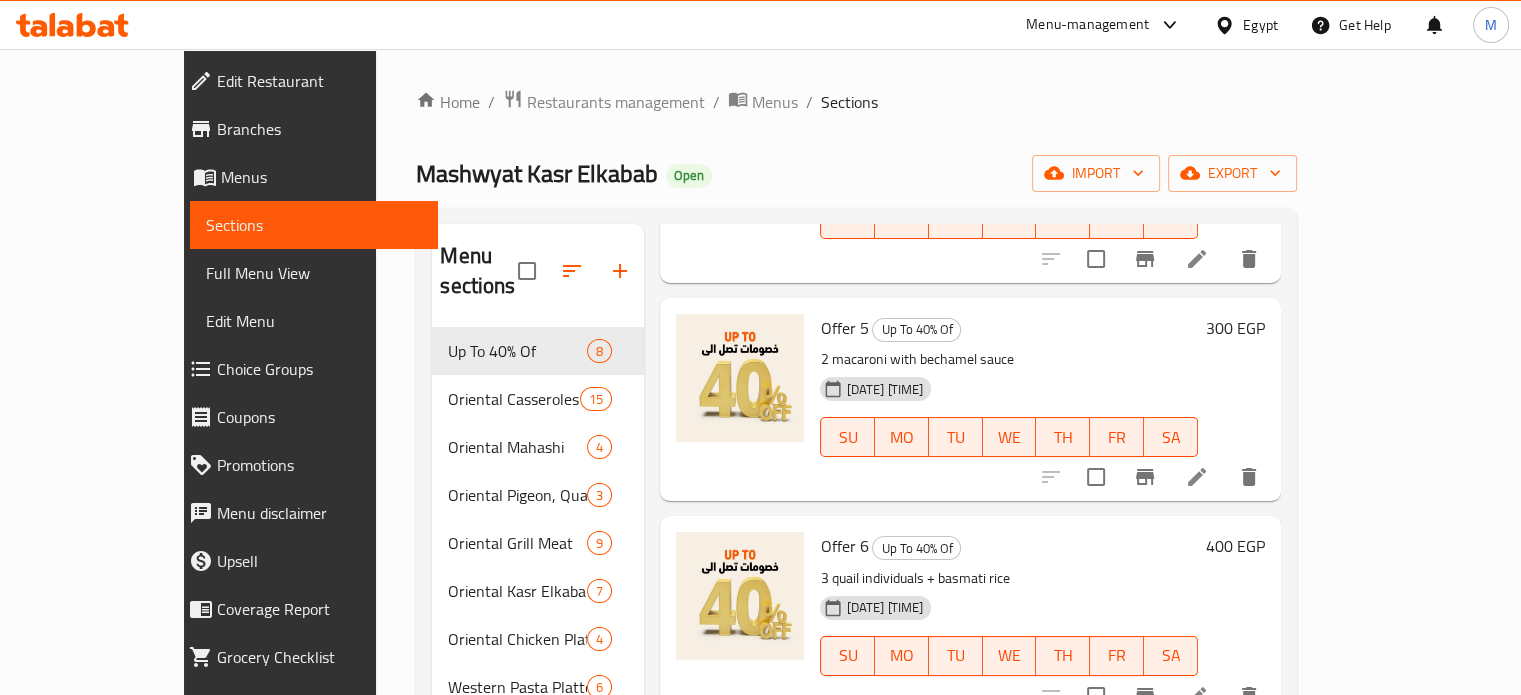 scroll, scrollTop: 948, scrollLeft: 0, axis: vertical 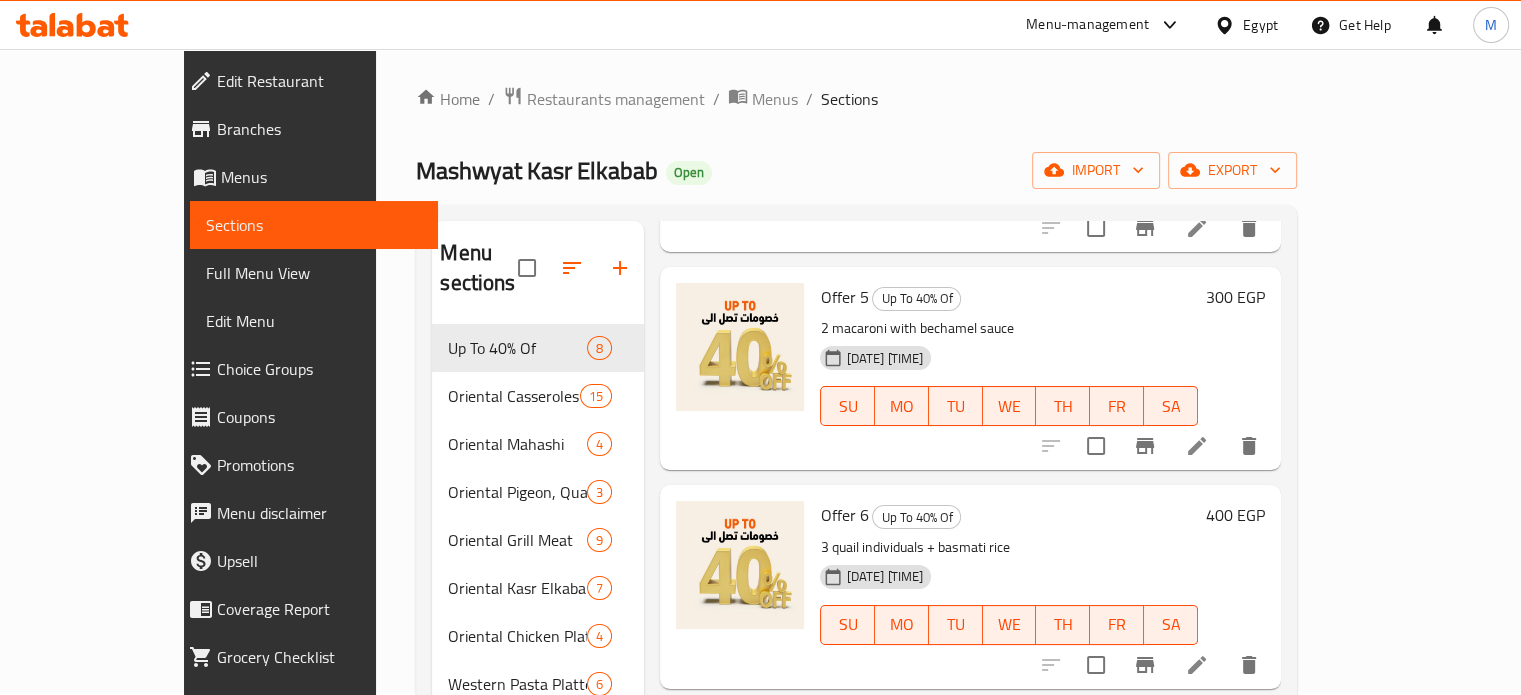 click on "Offer 5   Up To 40% Of 2 macaroni with bechamel sauce [DATE] [TIME] SU MO TU WE TH FR SA" at bounding box center (1008, 368) 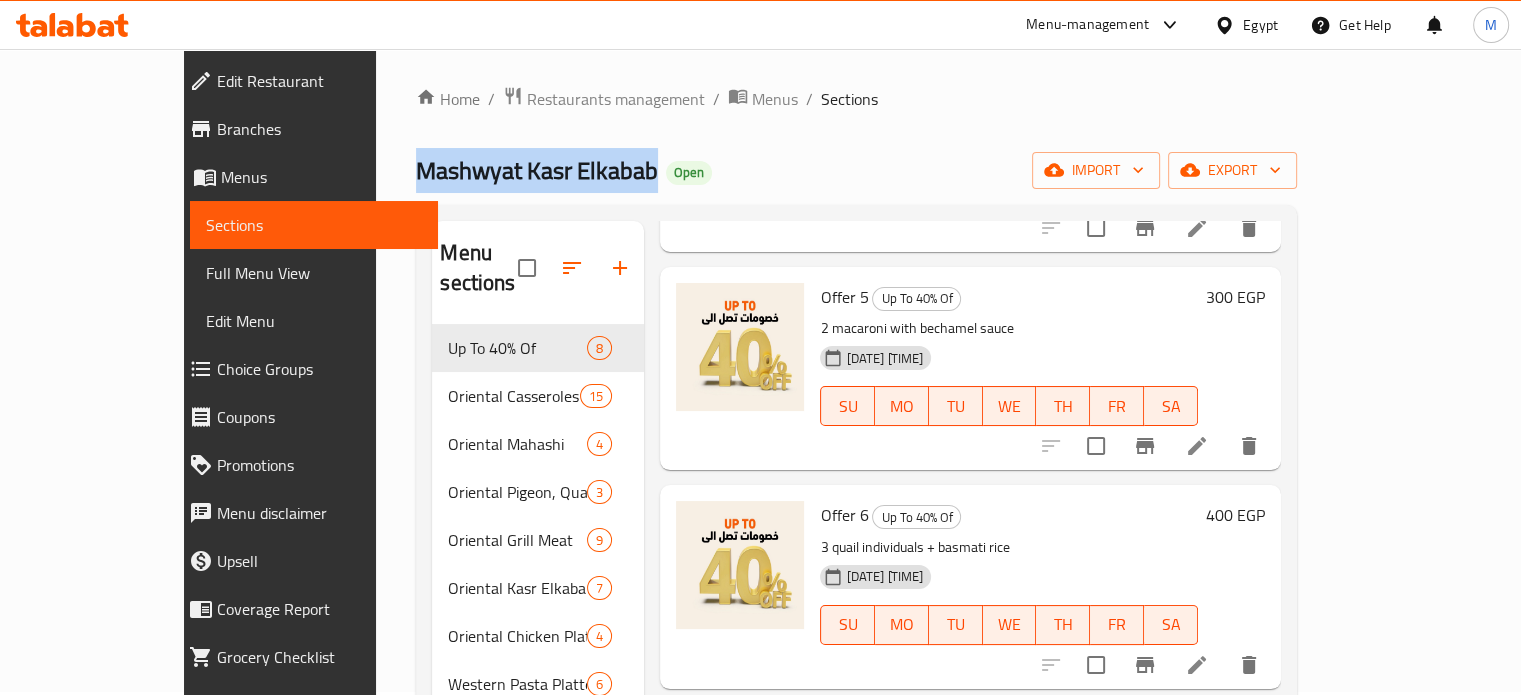 click on "Mashwyat Kasr Elkabab" at bounding box center [537, 170] 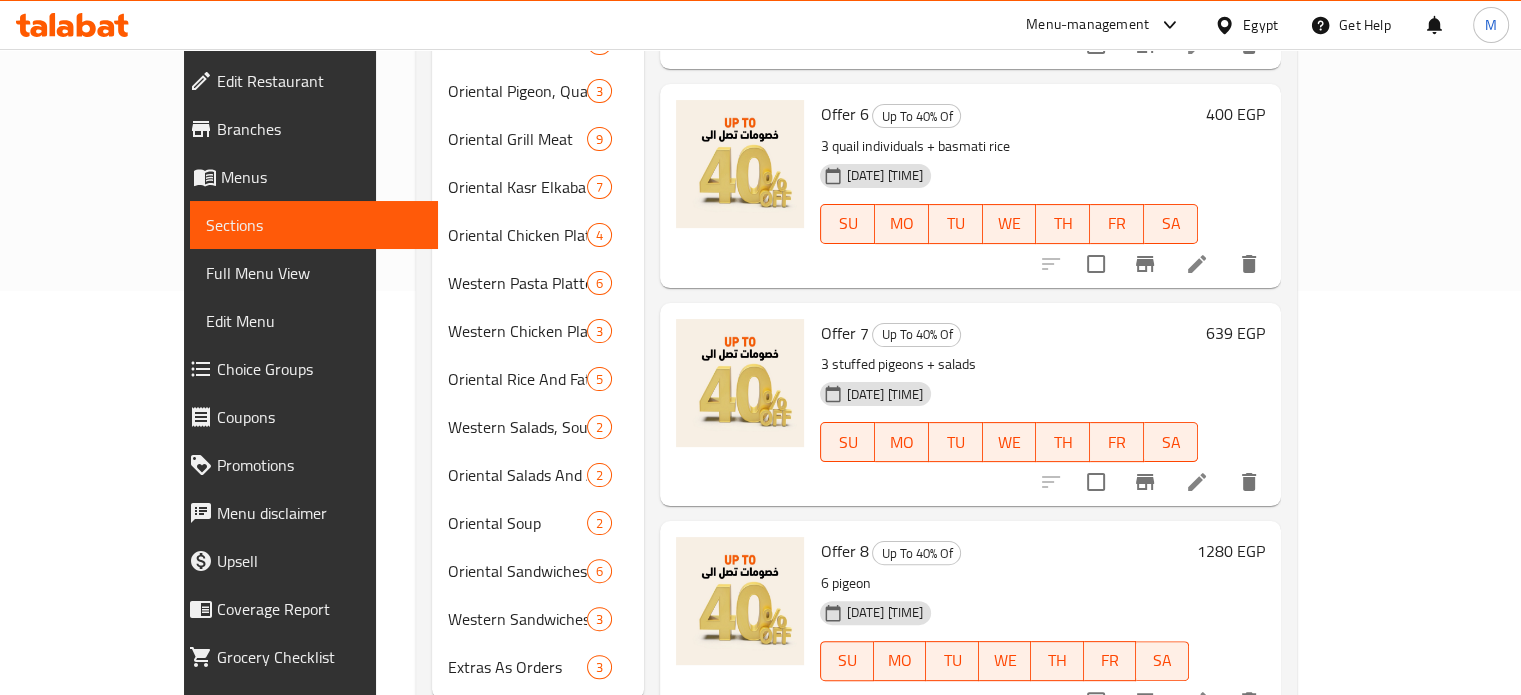 scroll, scrollTop: 433, scrollLeft: 0, axis: vertical 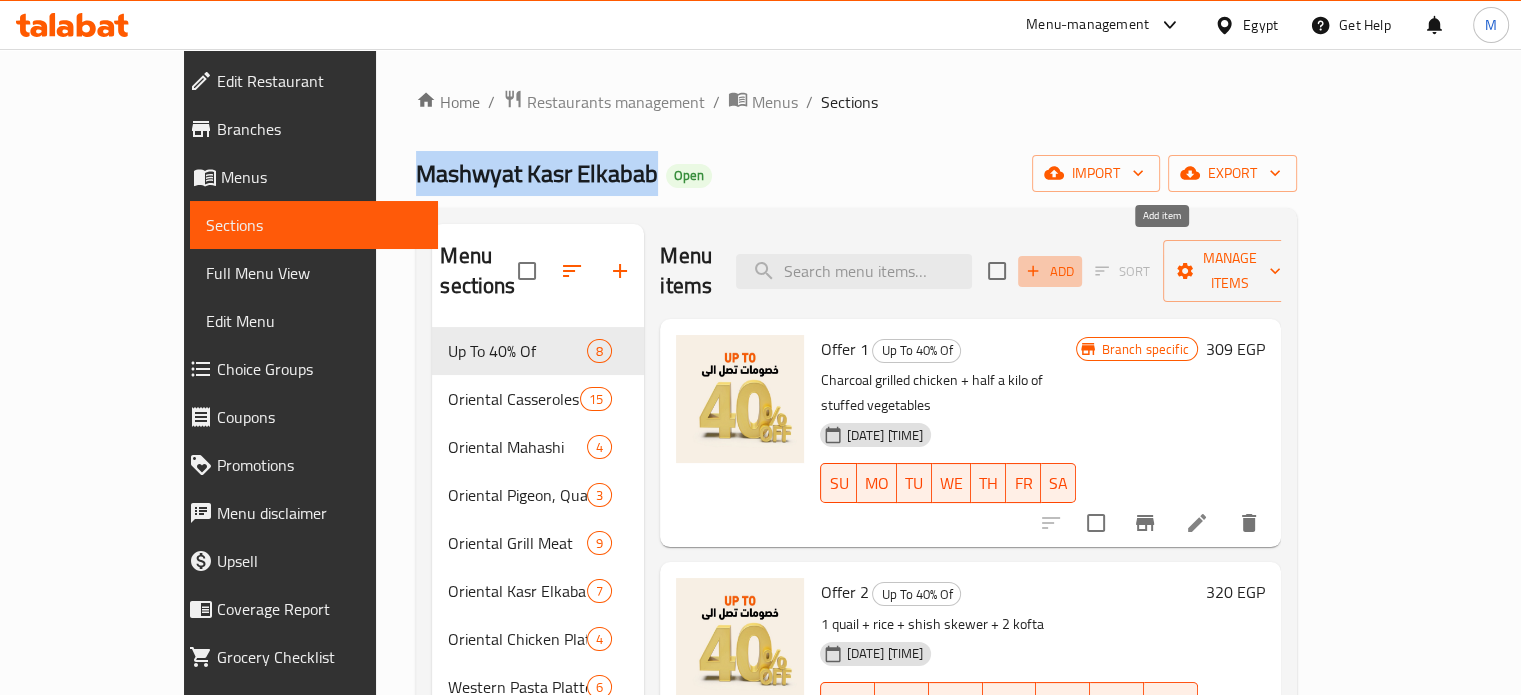 click on "Add" at bounding box center [1050, 271] 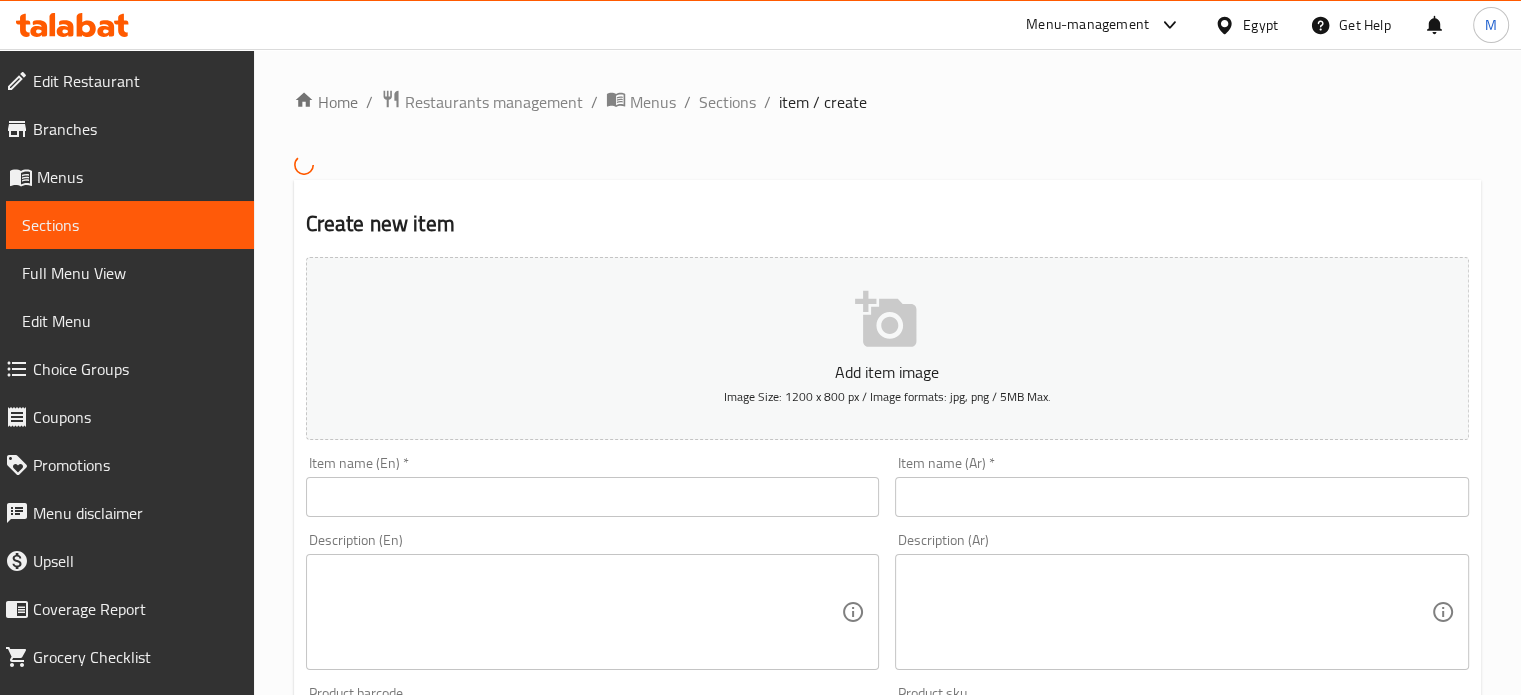 click at bounding box center [593, 497] 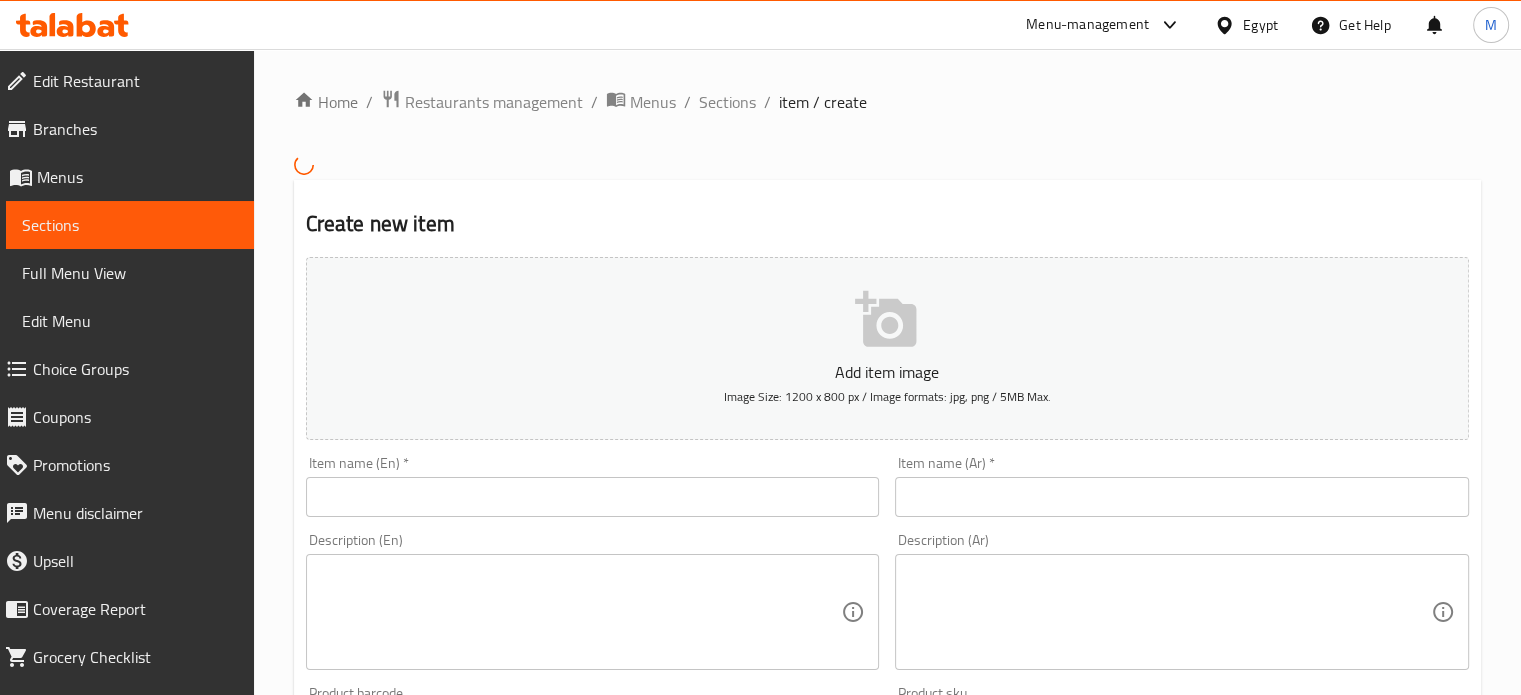 paste on "stuffed chicken Morta" 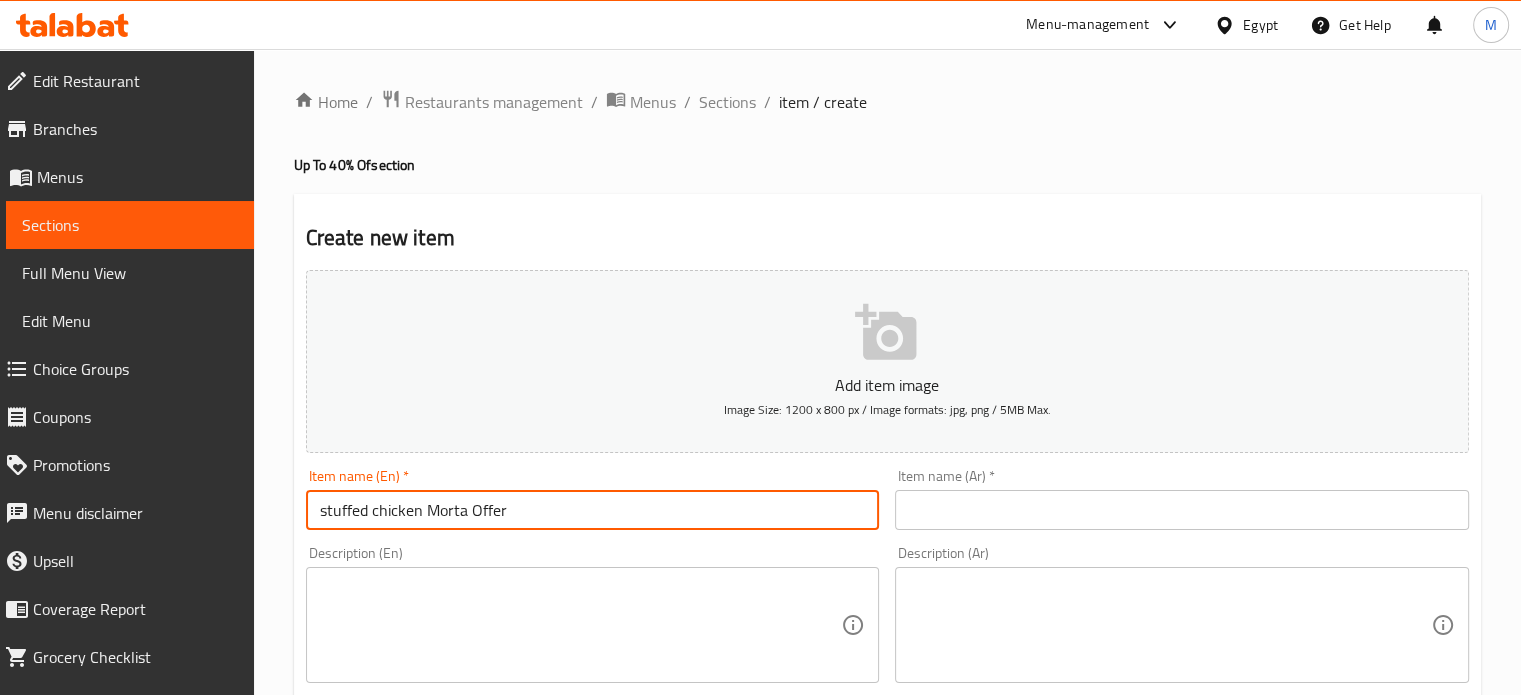 click on "stuffed chicken Morta Offer" at bounding box center [593, 510] 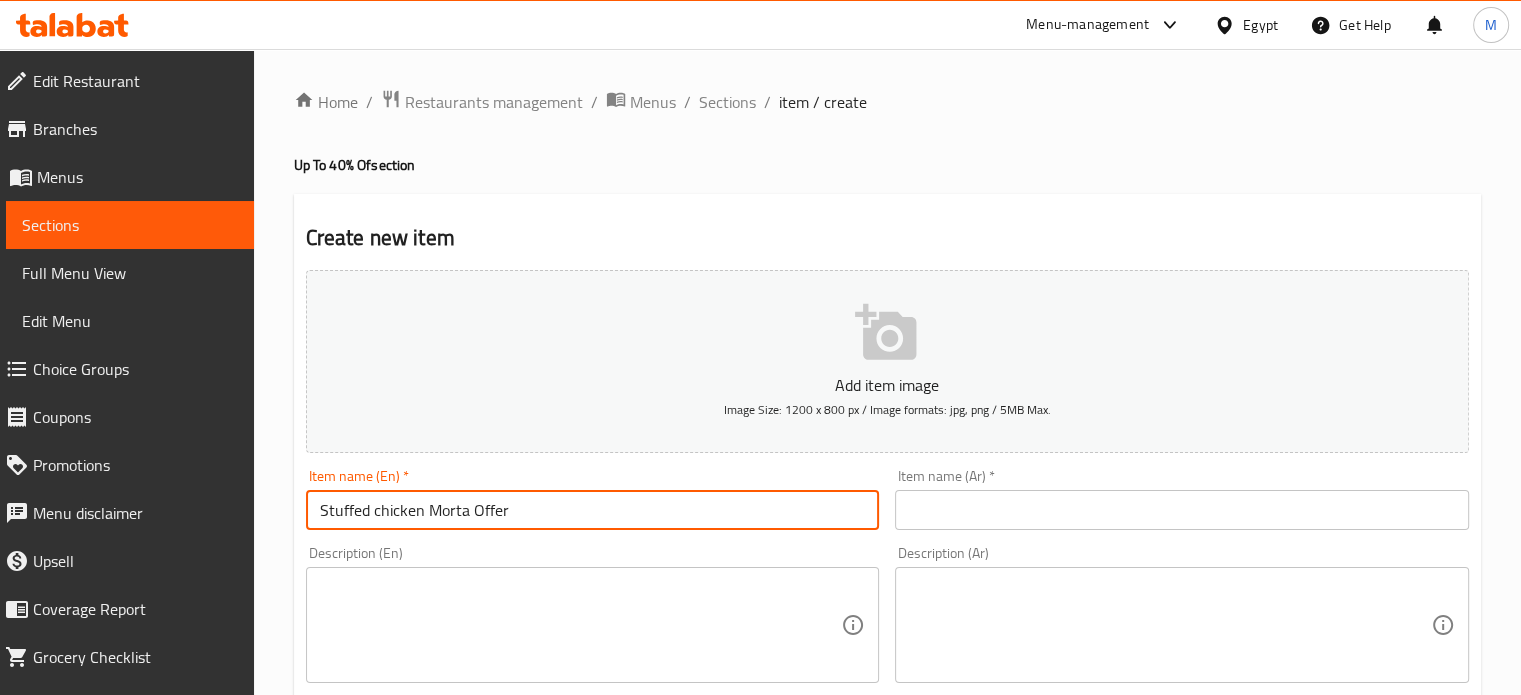 click on "Stuffed chicken Morta Offer" at bounding box center [593, 510] 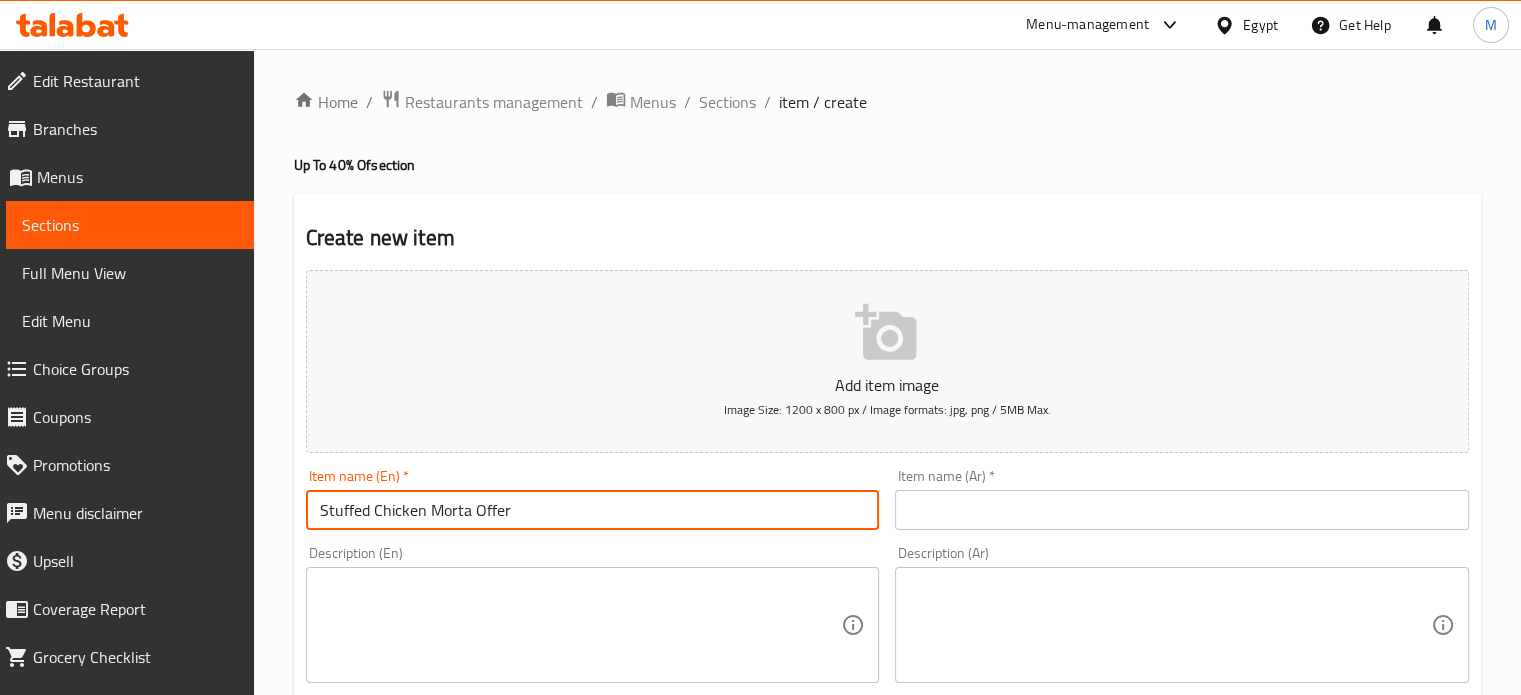 type on "Stuffed Chicken Morta Offer" 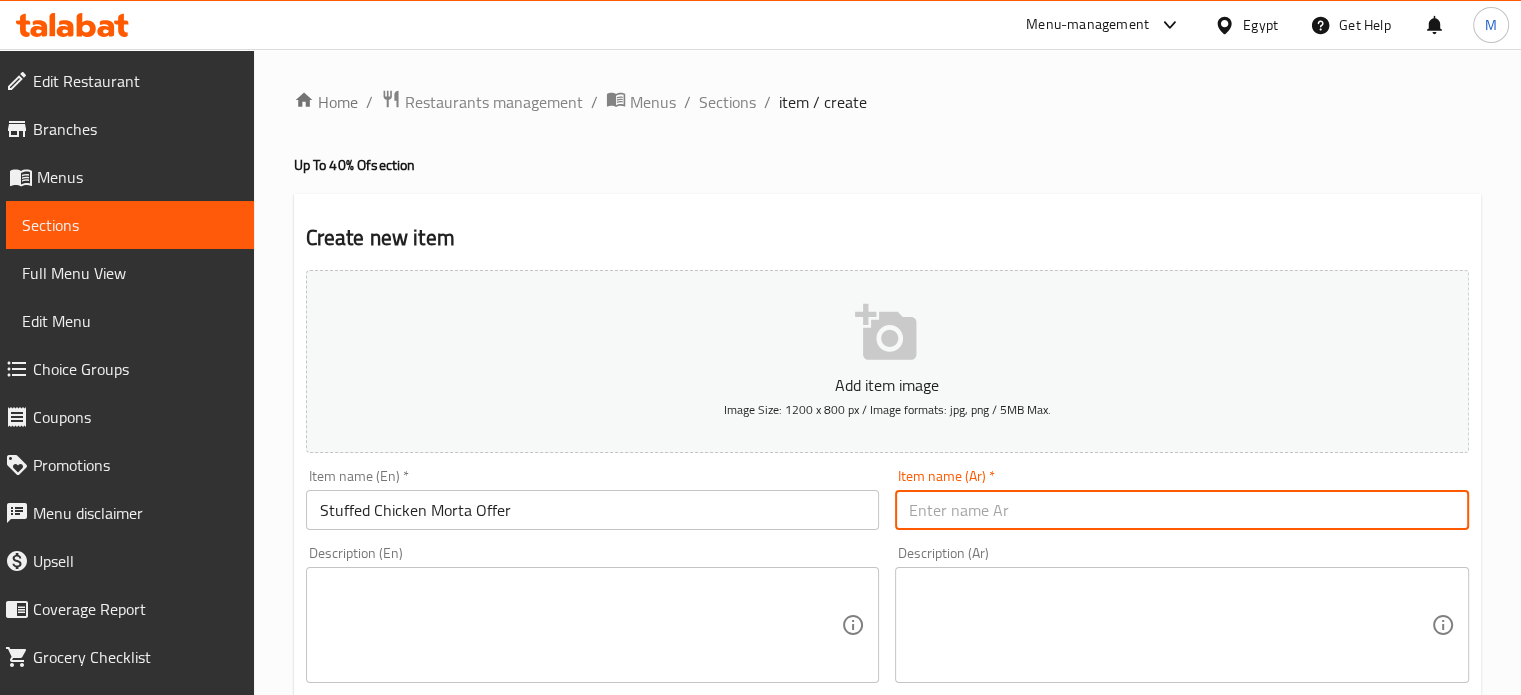 drag, startPoint x: 1003, startPoint y: 516, endPoint x: 968, endPoint y: 526, distance: 36.40055 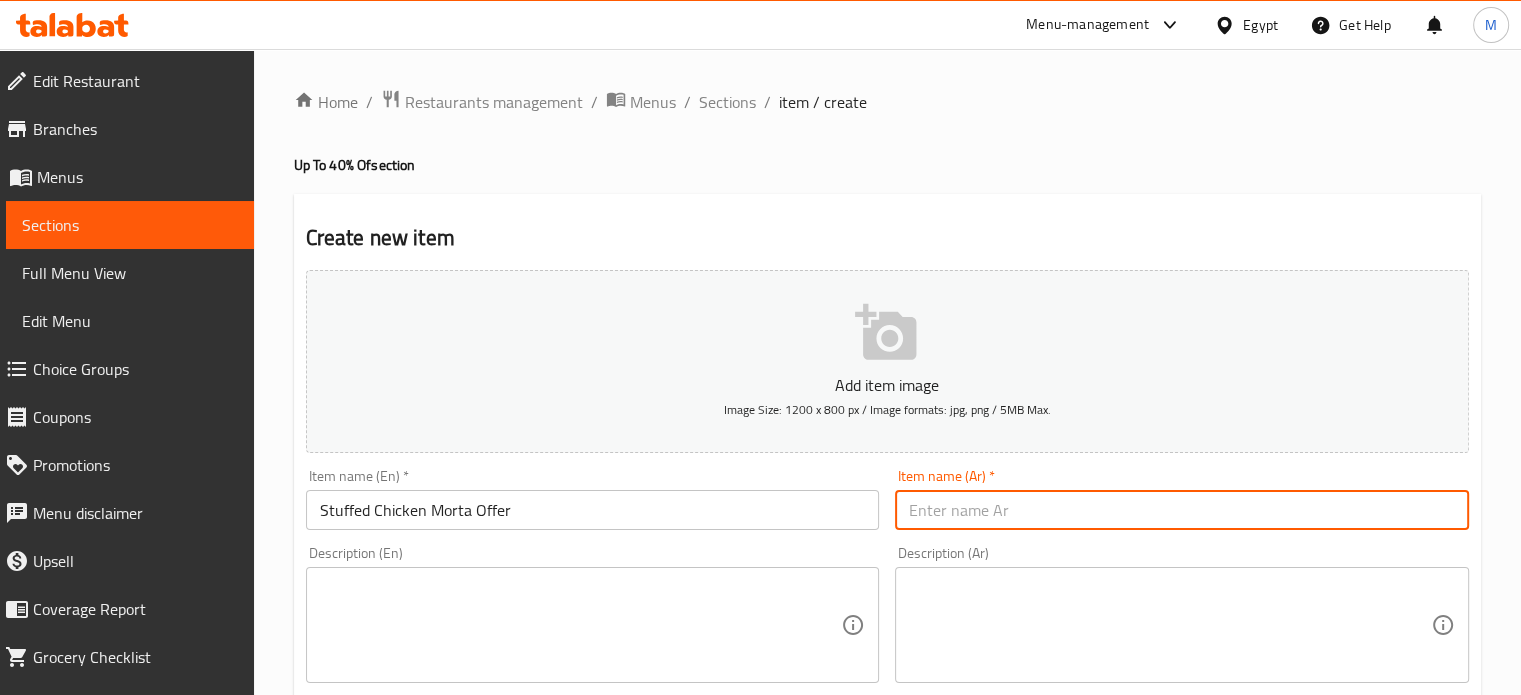 click at bounding box center [1182, 510] 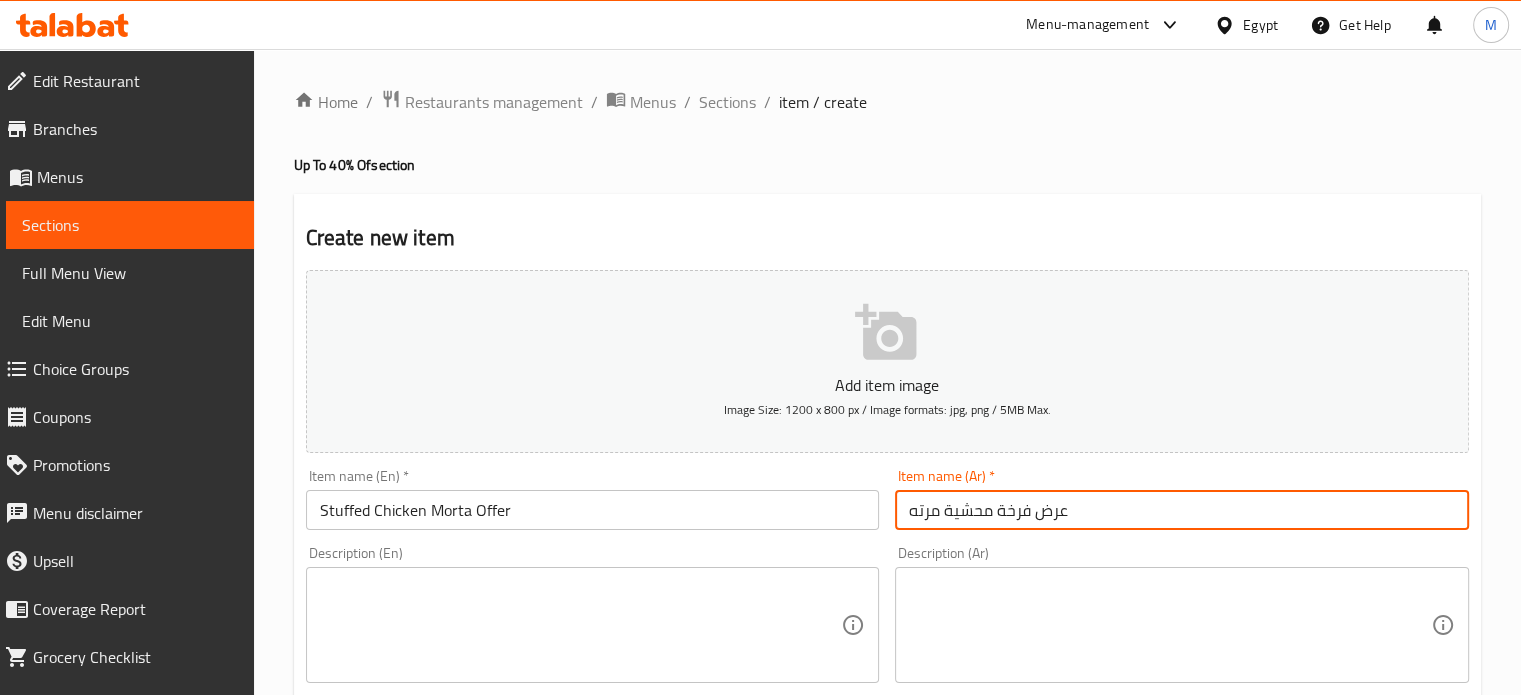 click on "عرض فرخة محشية مرته" at bounding box center (1182, 510) 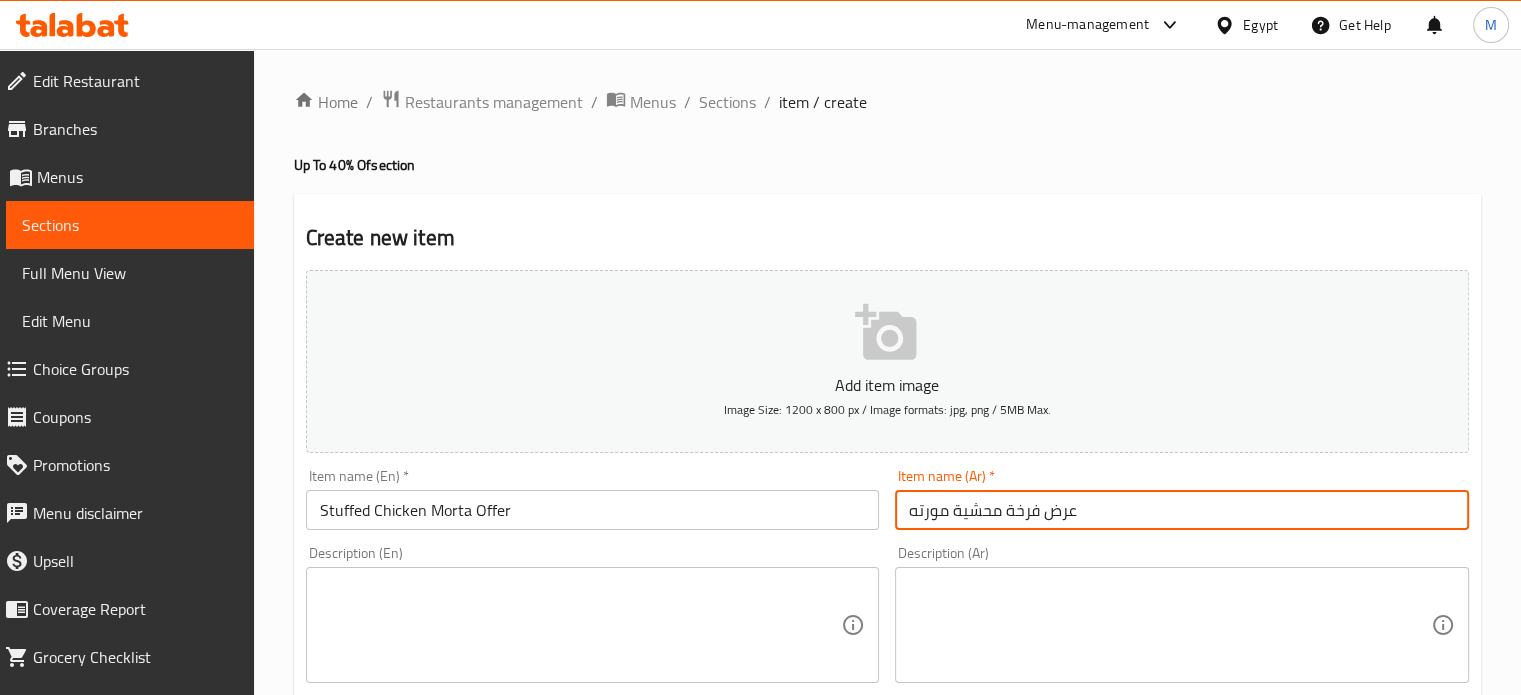 type on "عرض فرخة محشية مورته" 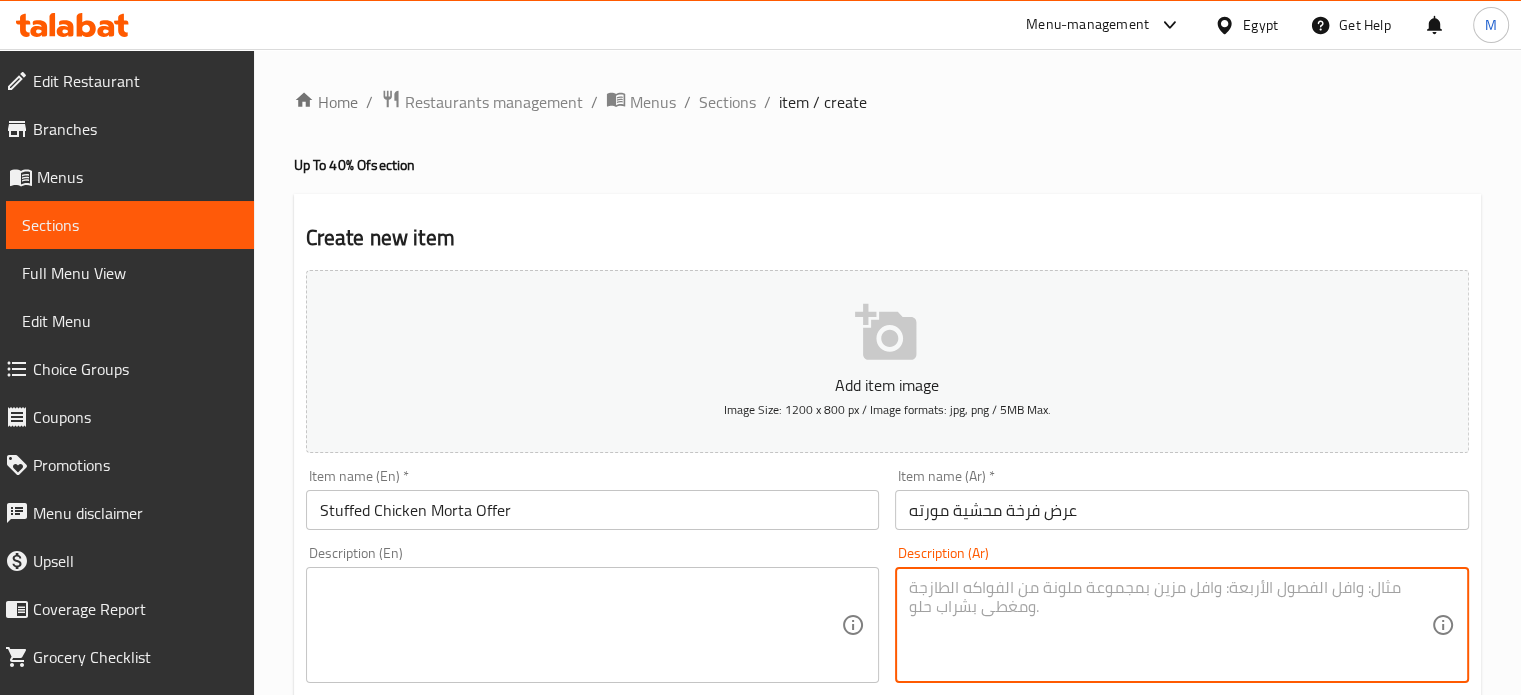 paste on "٢ طاجن خضار و سلطة وعيش" 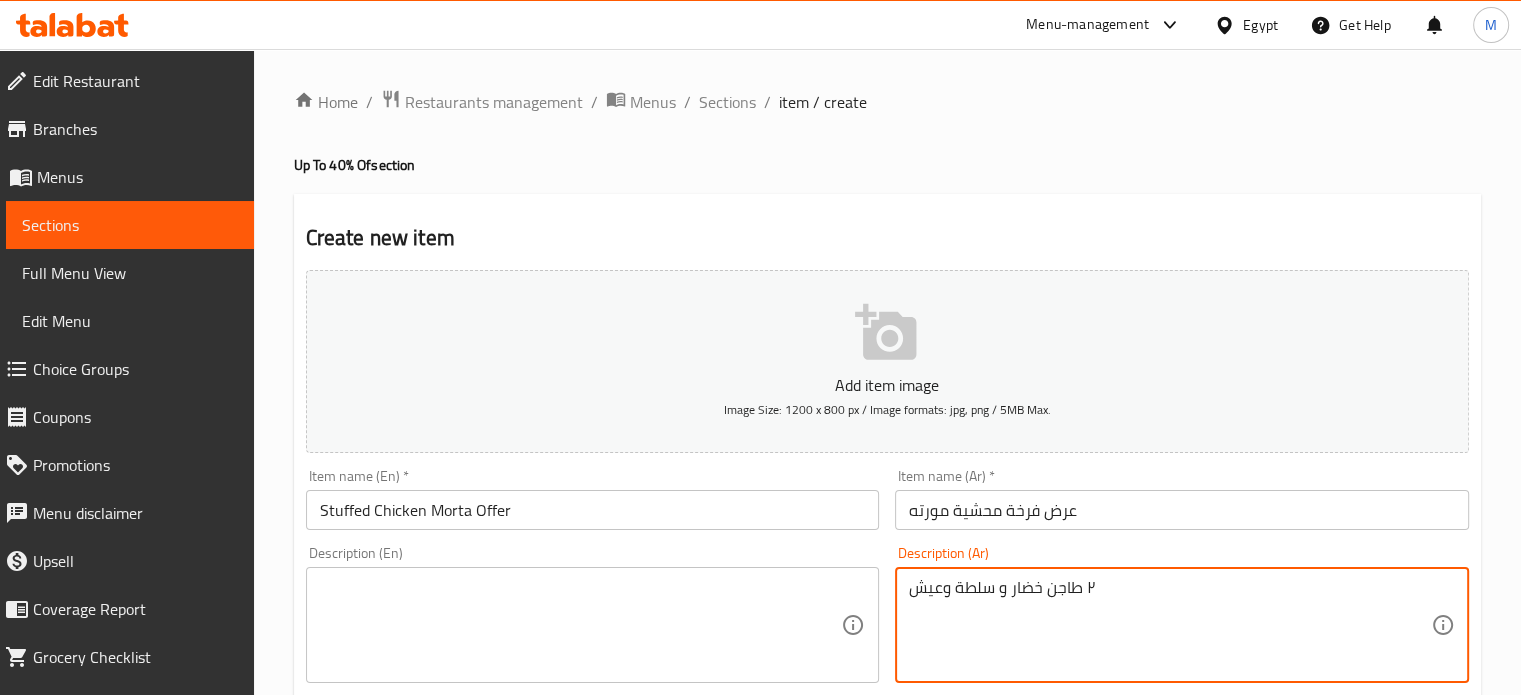 type on "٢ طاجن خضار و سلطة وعيش" 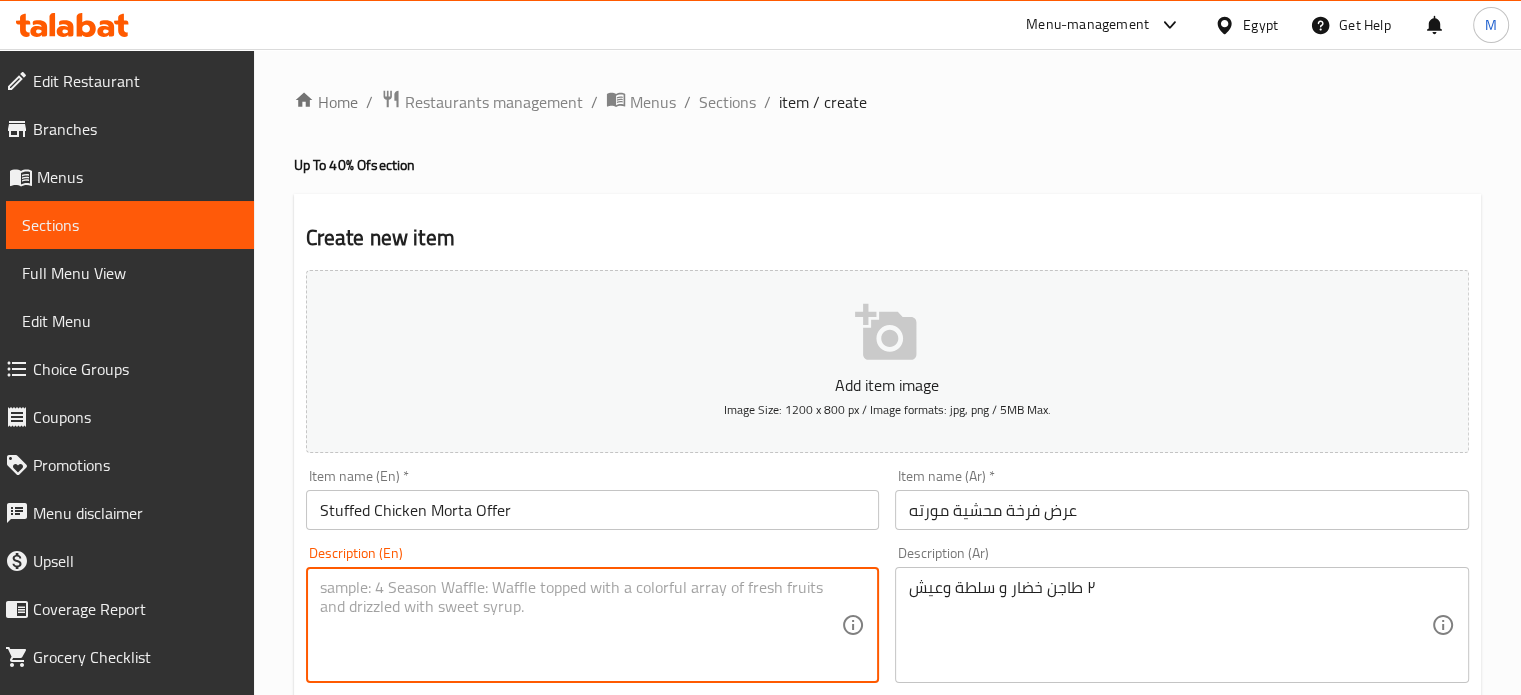 click at bounding box center [581, 625] 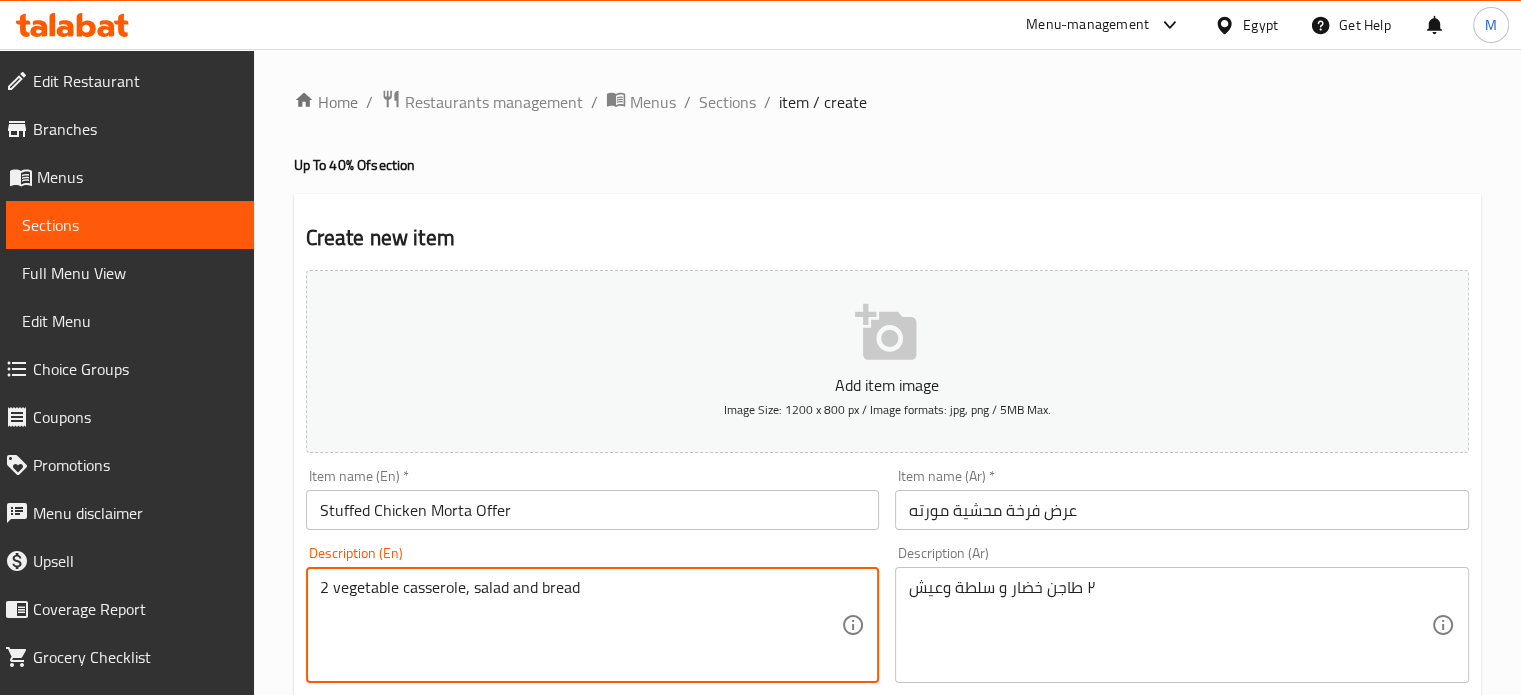 type on "2 vegetable casserole, salad and bread" 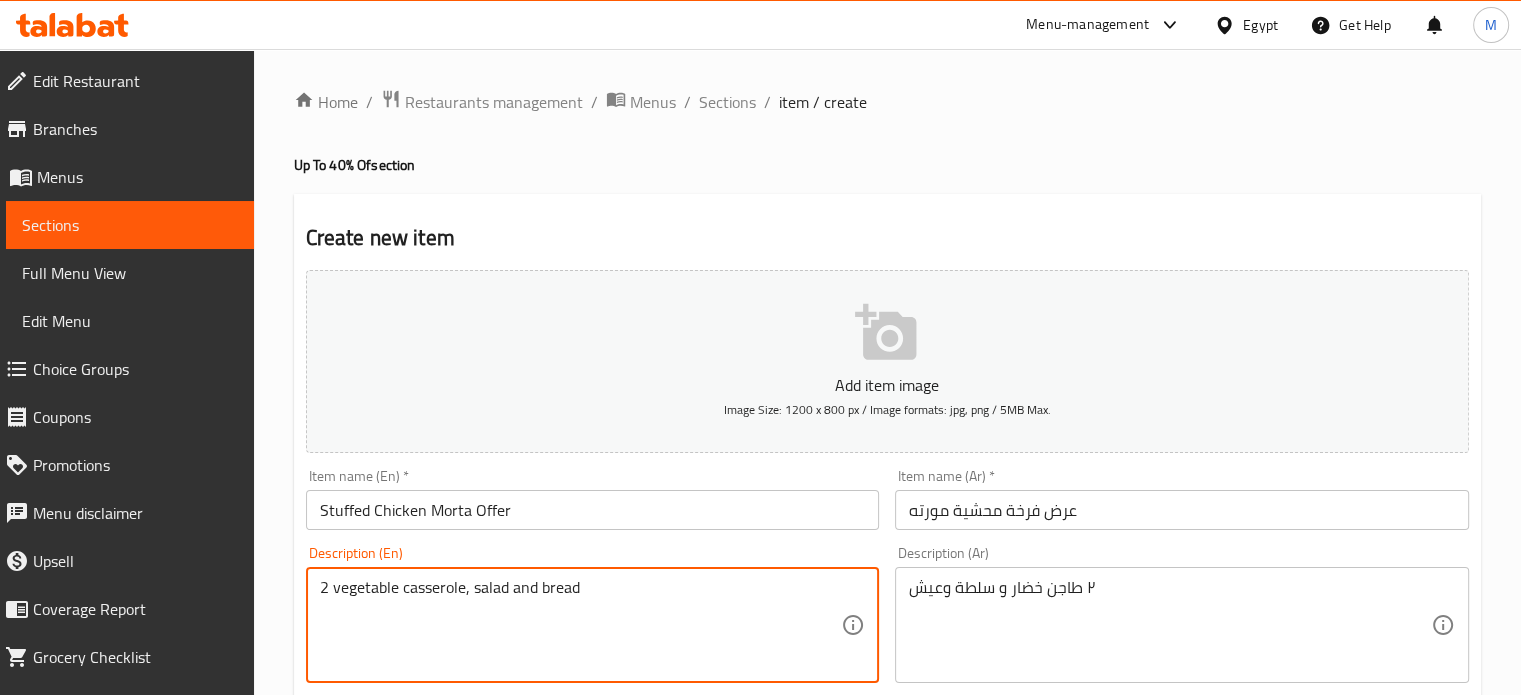 scroll, scrollTop: 608, scrollLeft: 0, axis: vertical 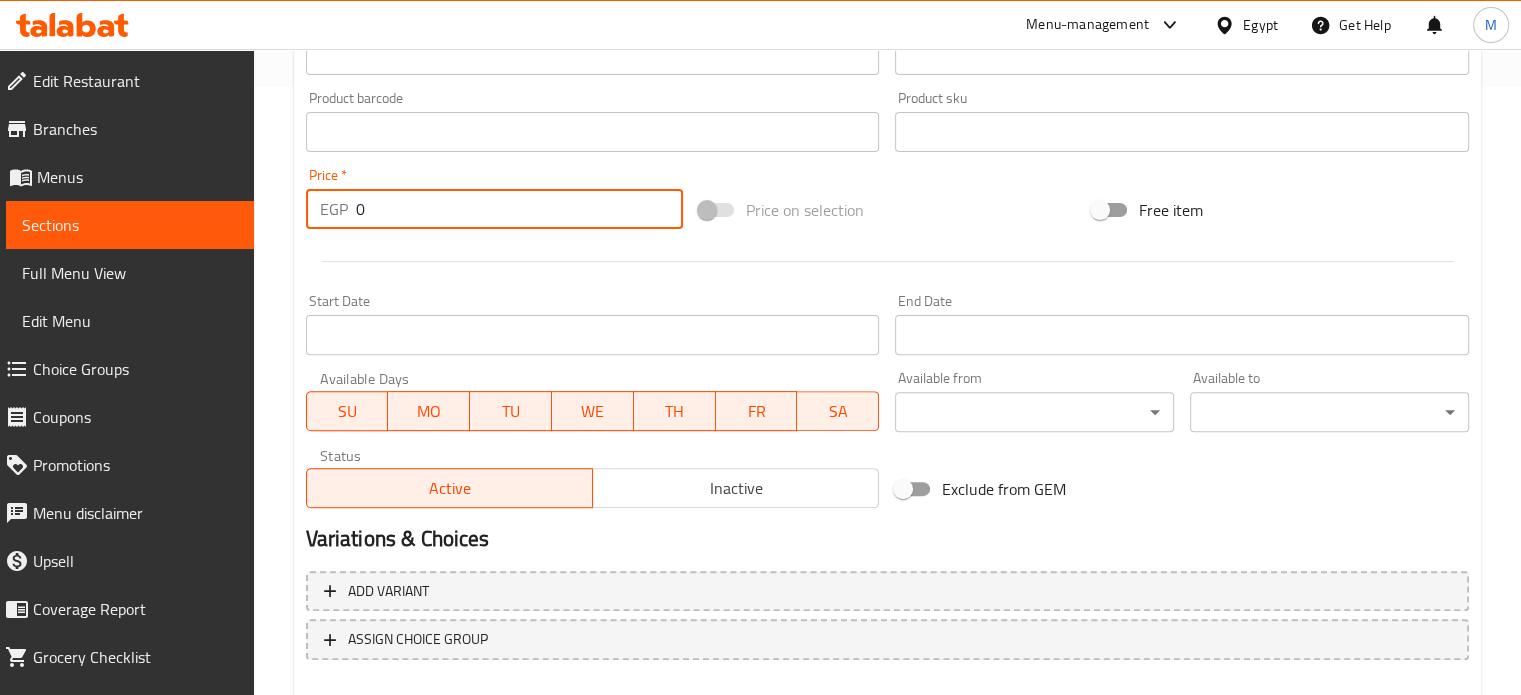 drag, startPoint x: 340, startPoint y: 213, endPoint x: 326, endPoint y: 212, distance: 14.035668 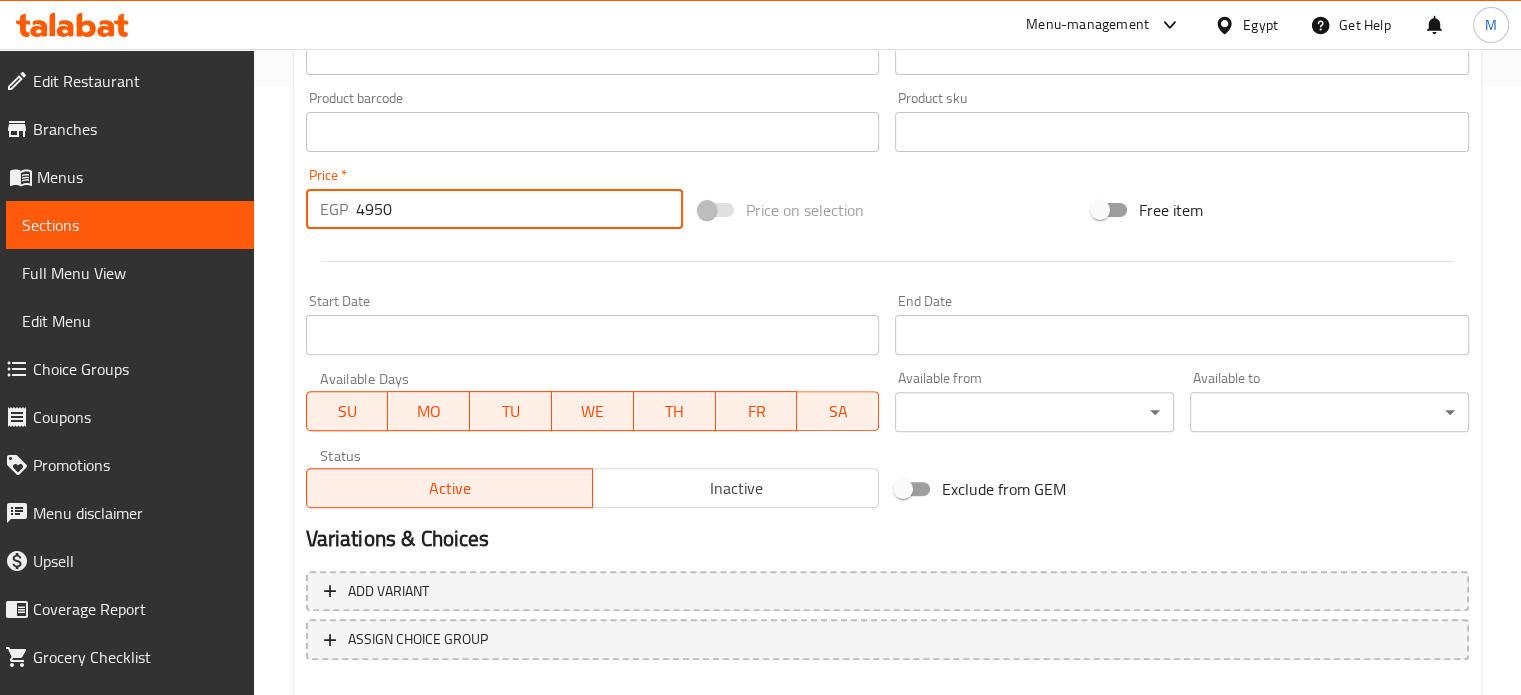 click on "4950" at bounding box center [519, 209] 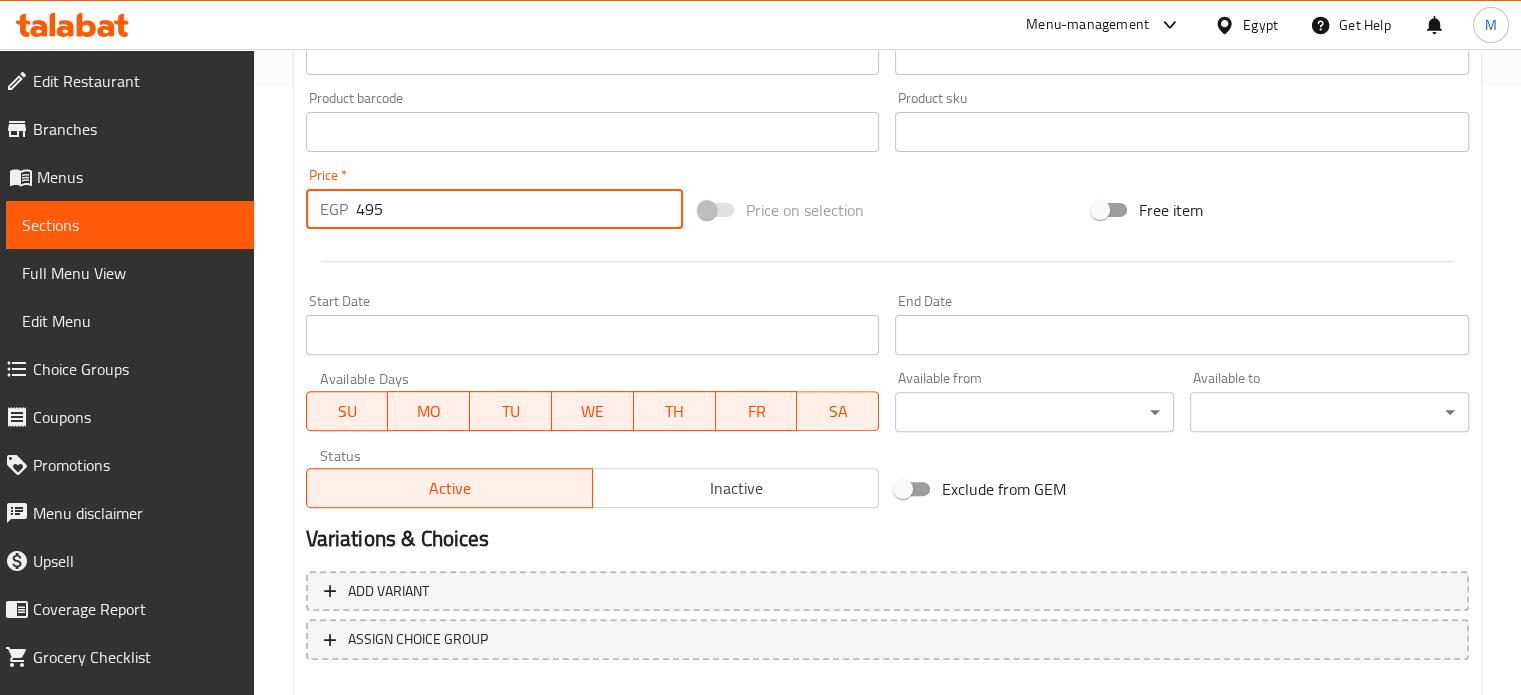 type on "495" 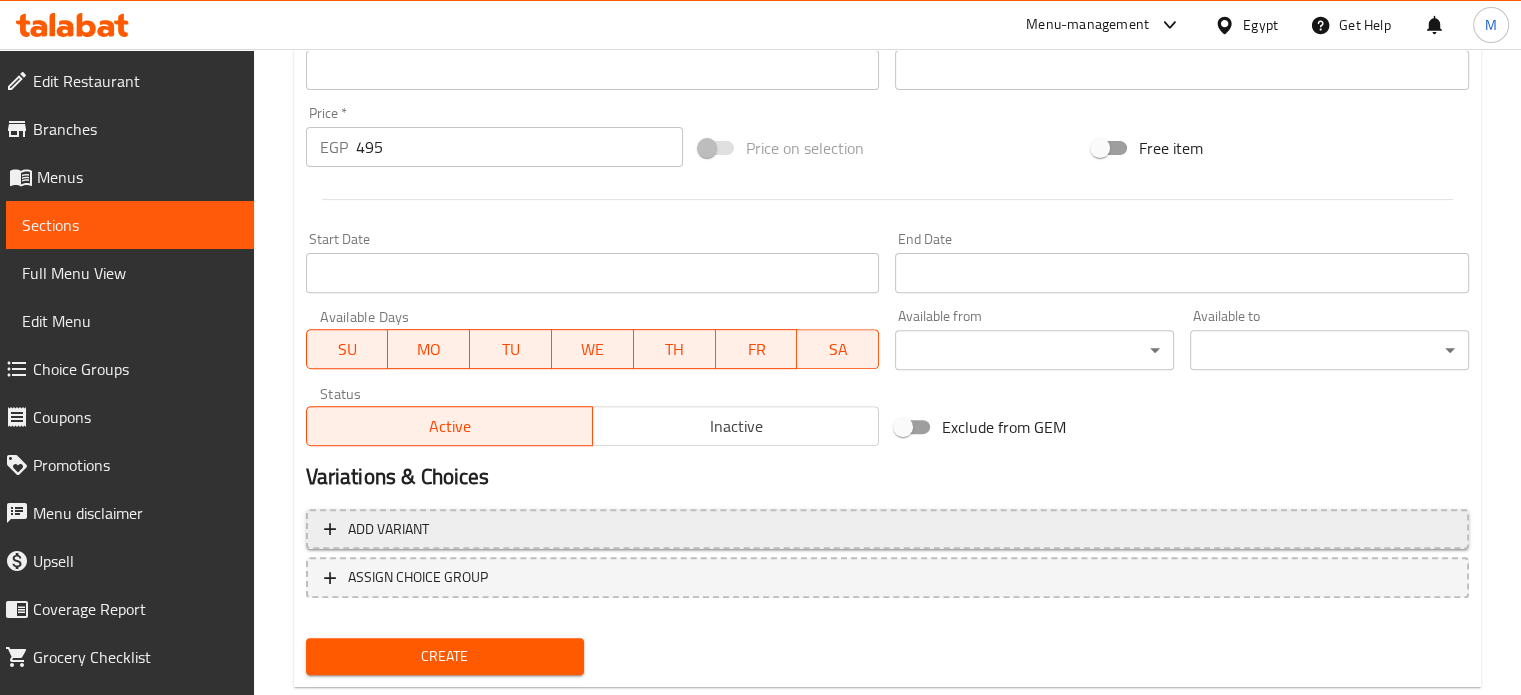scroll, scrollTop: 717, scrollLeft: 0, axis: vertical 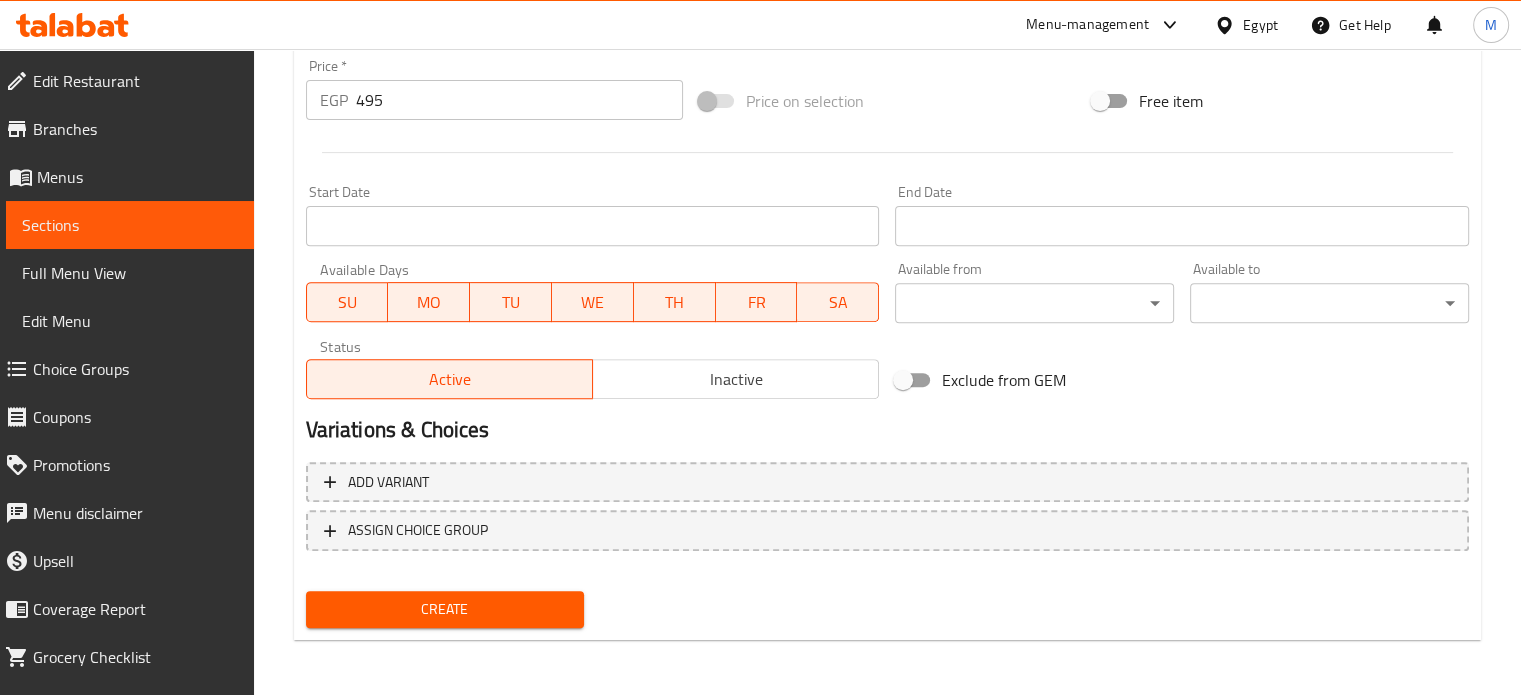 click on "Create" at bounding box center [445, 609] 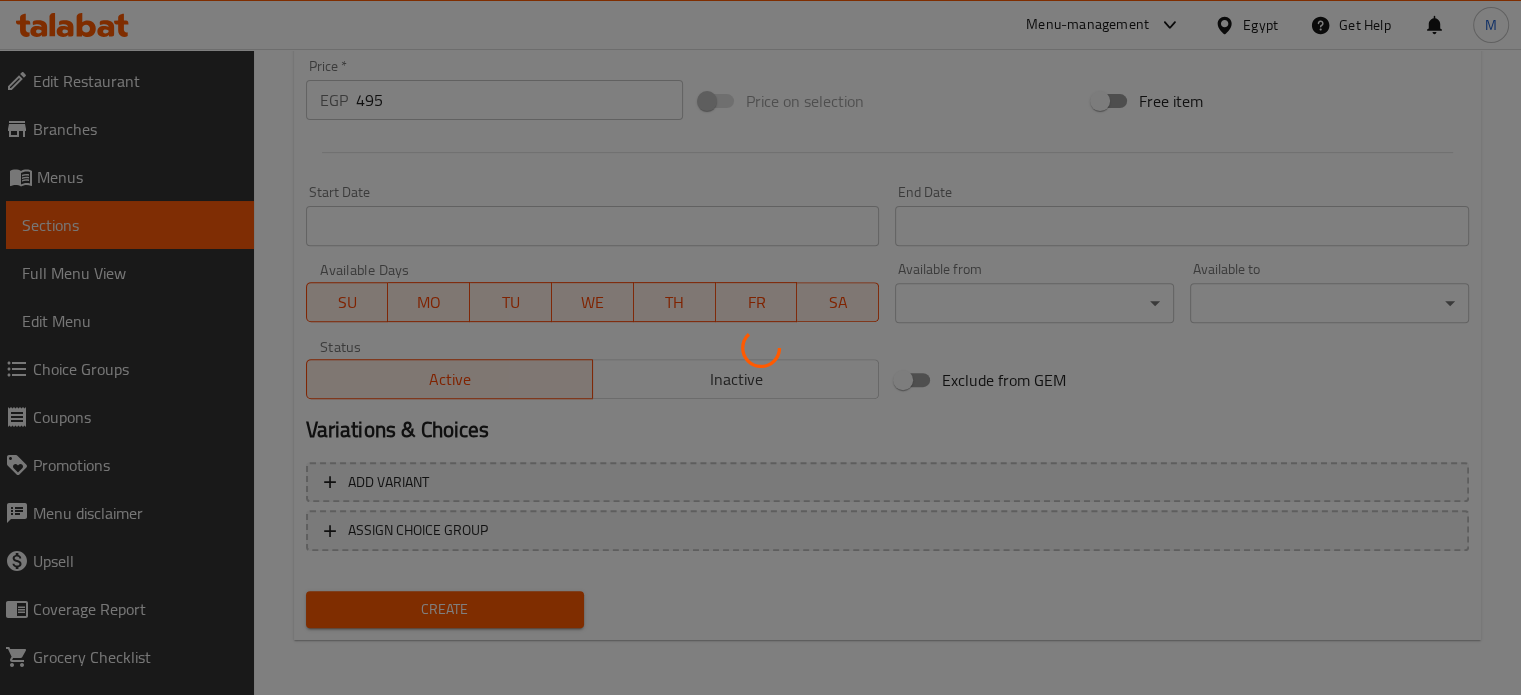 type 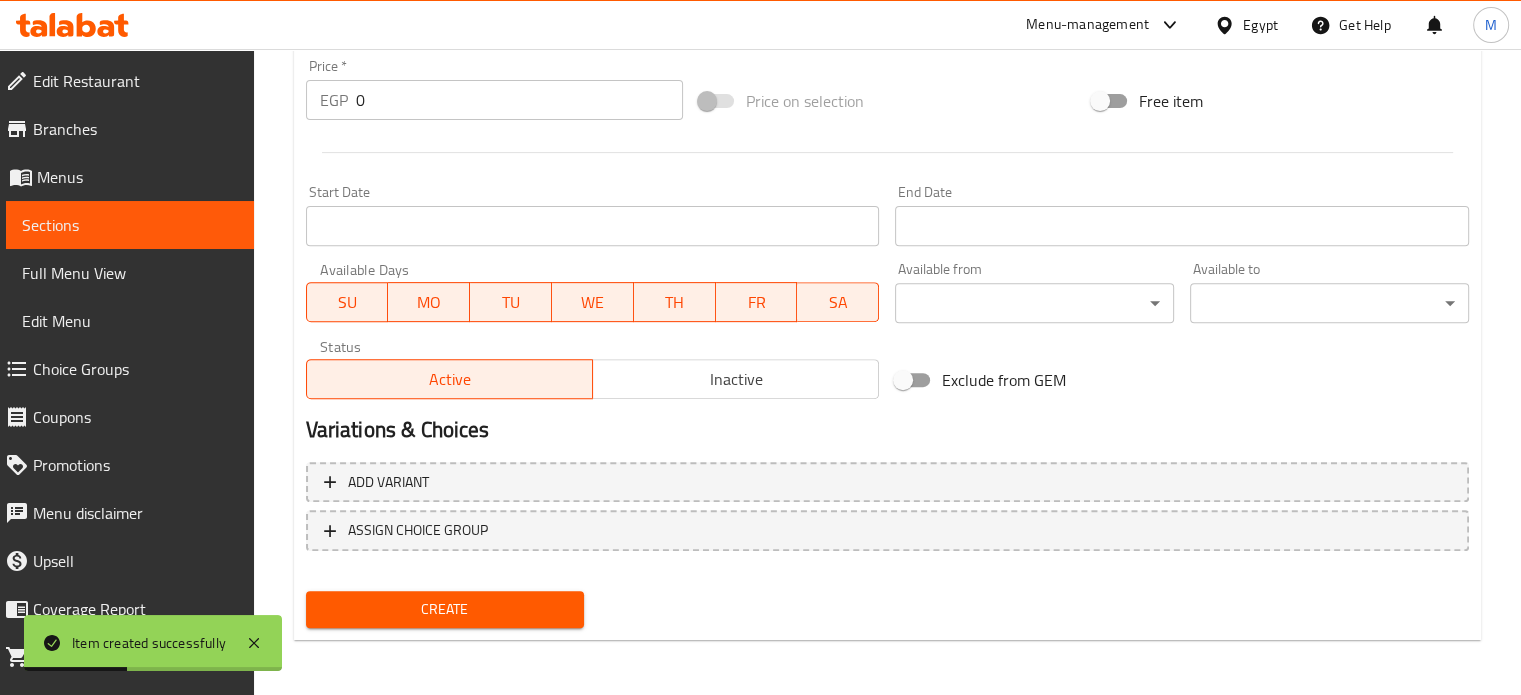 scroll, scrollTop: 0, scrollLeft: 0, axis: both 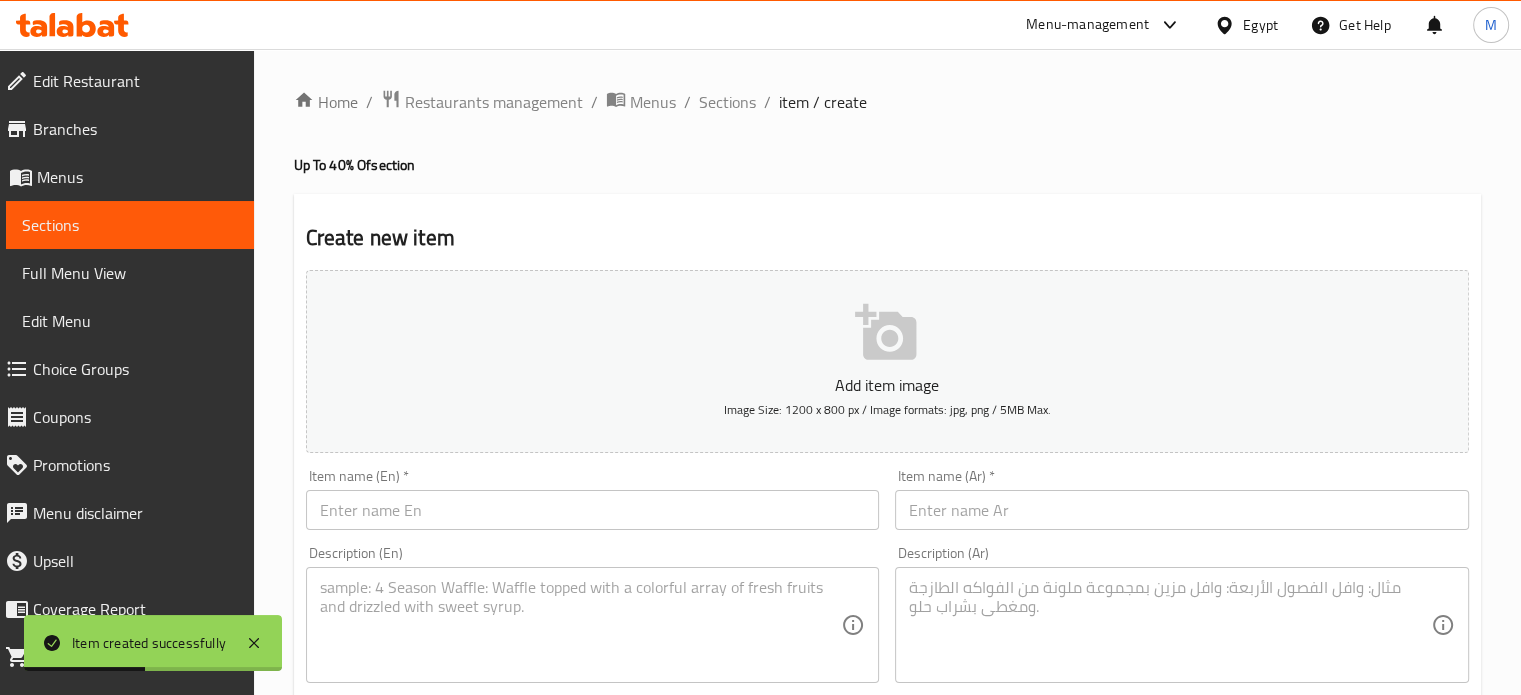 click at bounding box center (1182, 510) 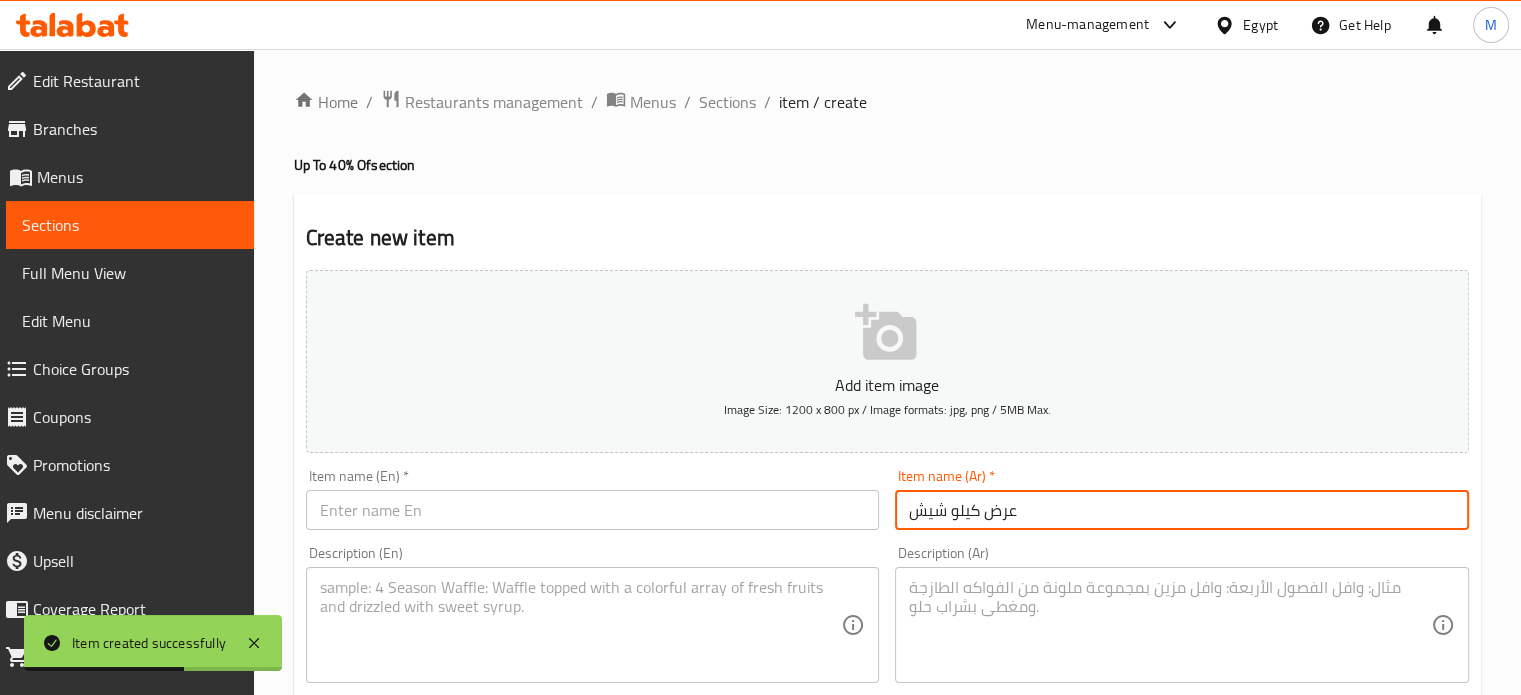 type on "عرض كيلو شيش" 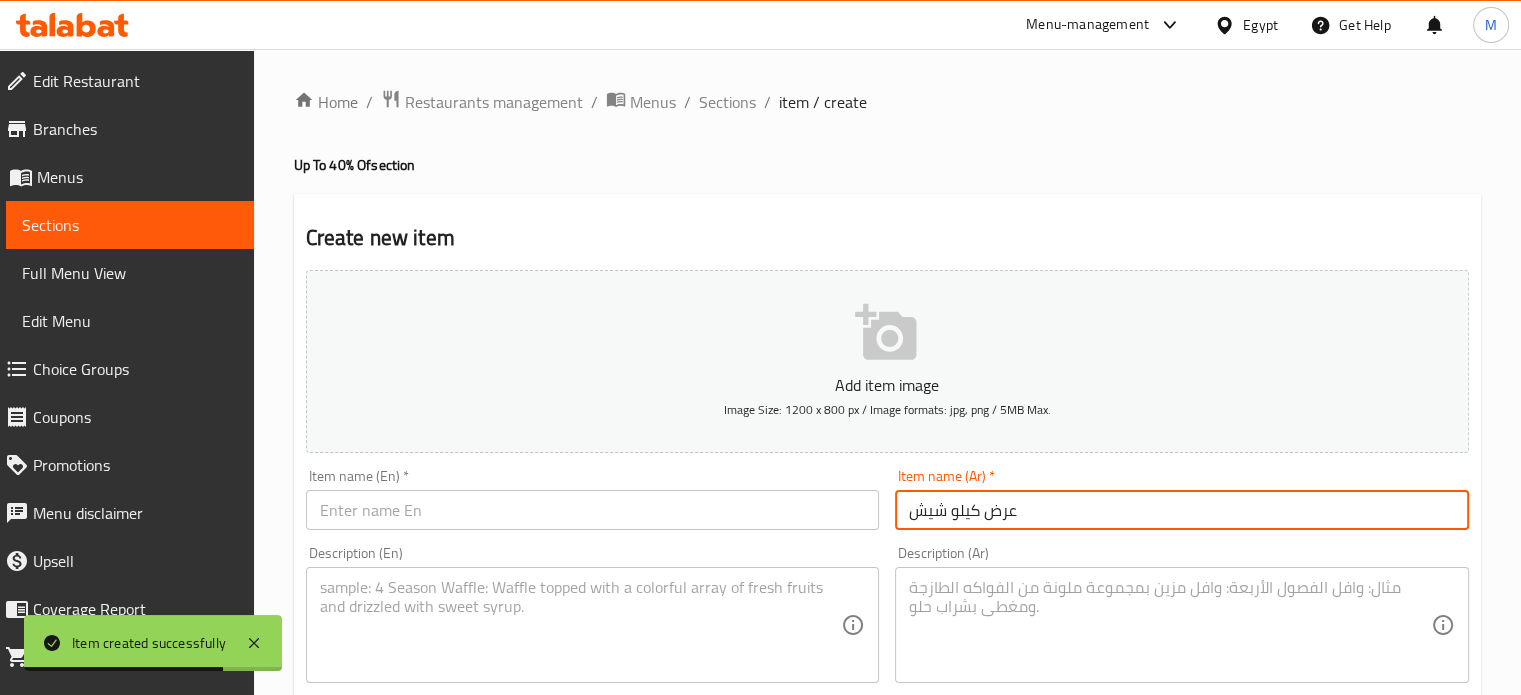 click at bounding box center (593, 510) 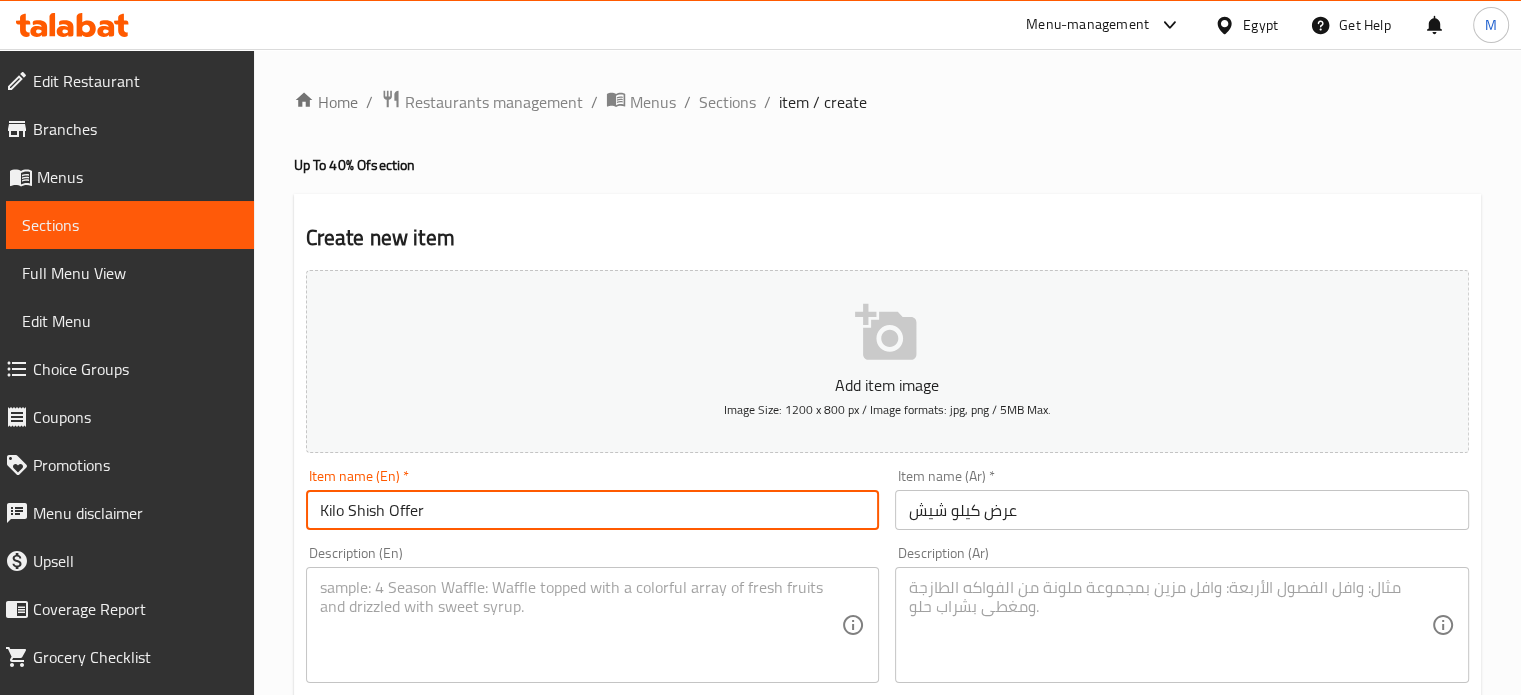 type on "Kilo Shish Offer" 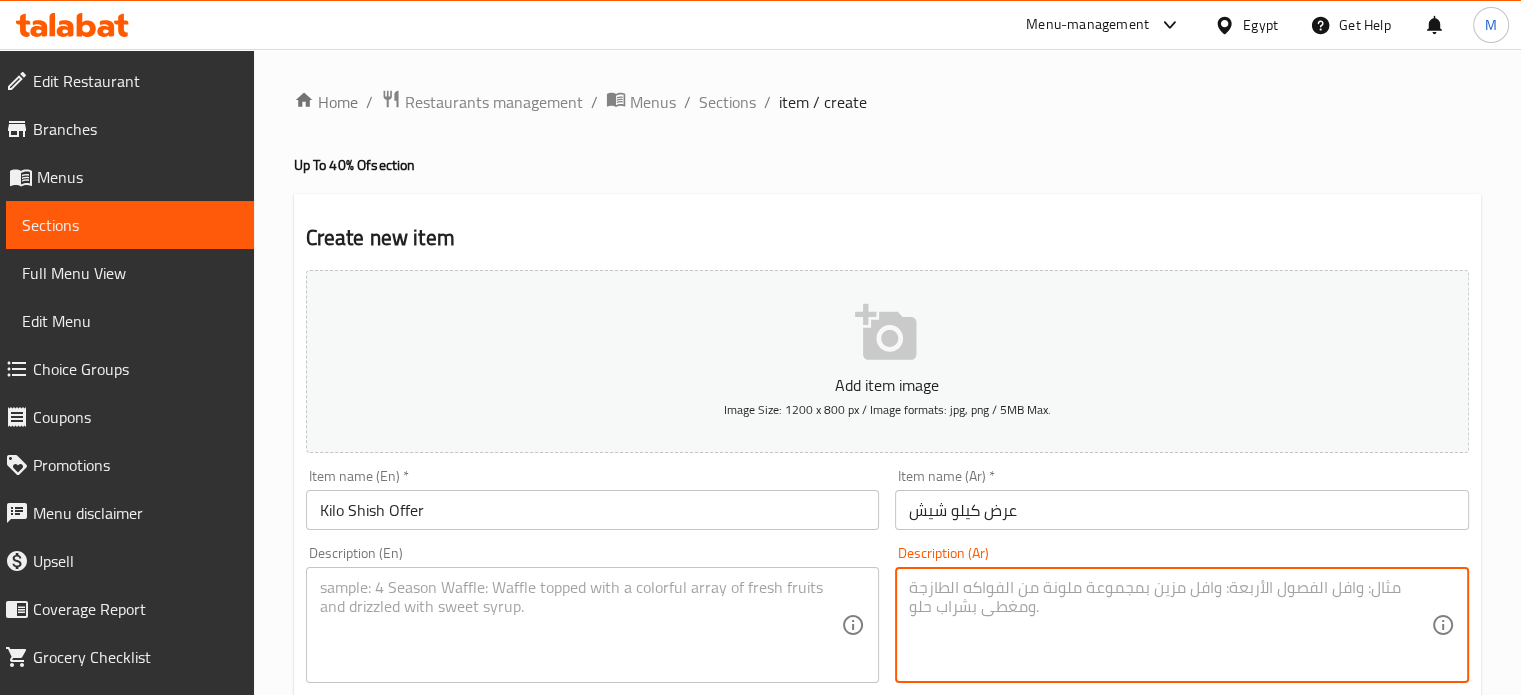 click at bounding box center (1170, 625) 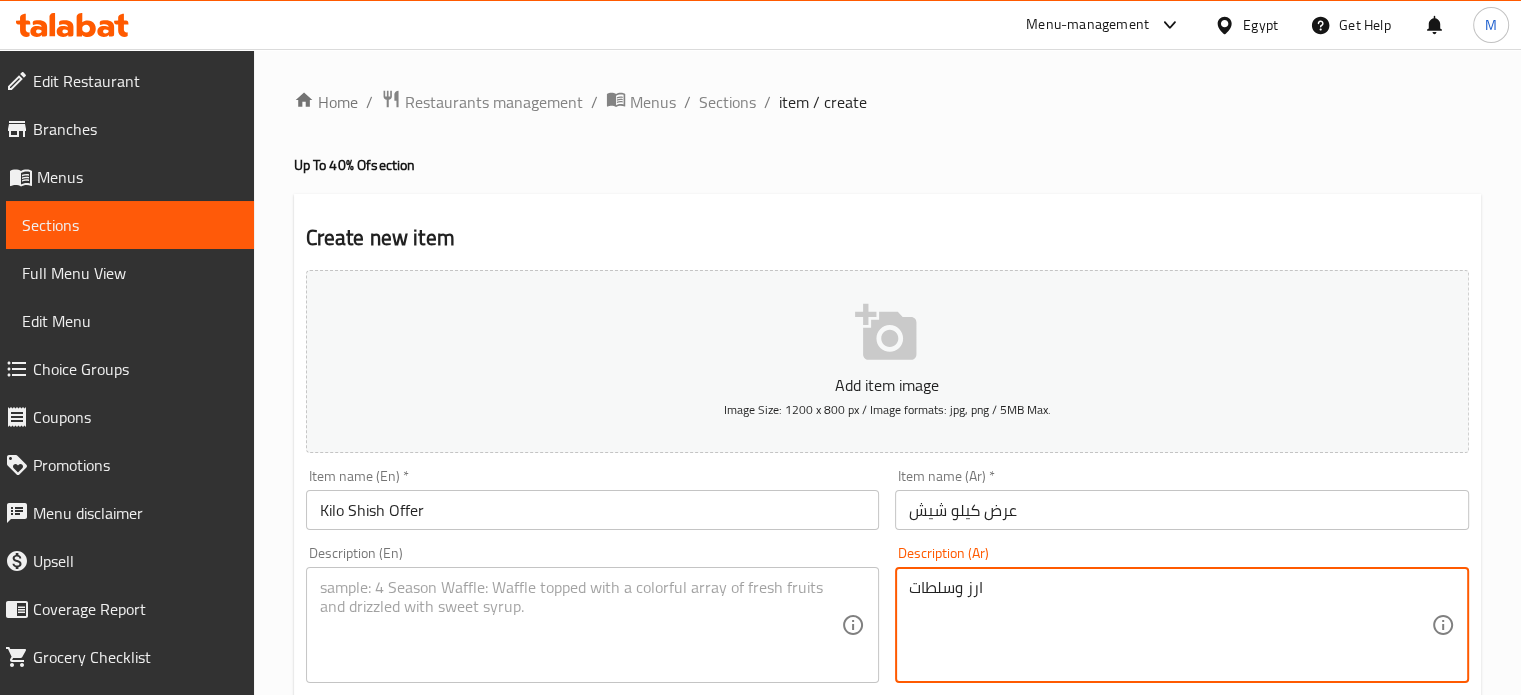 click on "ارز وسلطات" at bounding box center (1170, 625) 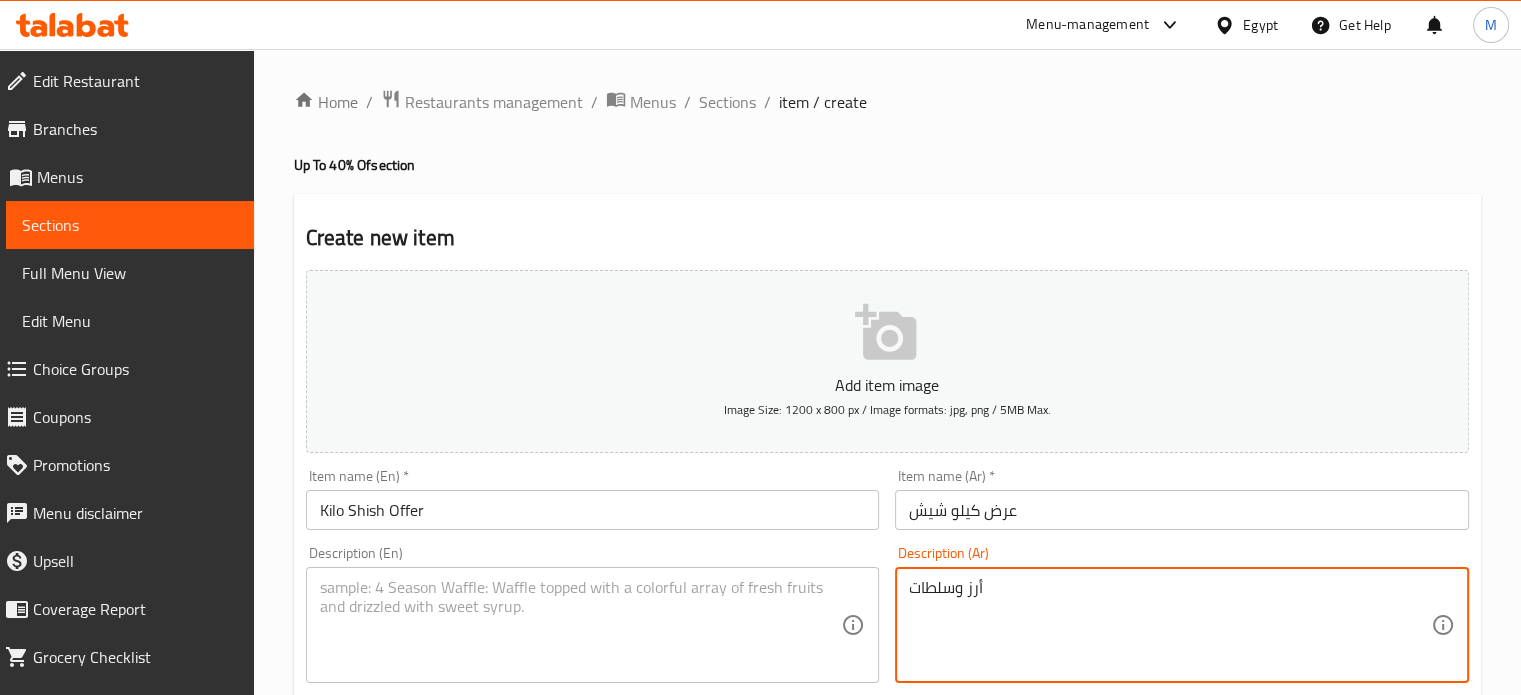 click on "أرز وسلطات" at bounding box center [1170, 625] 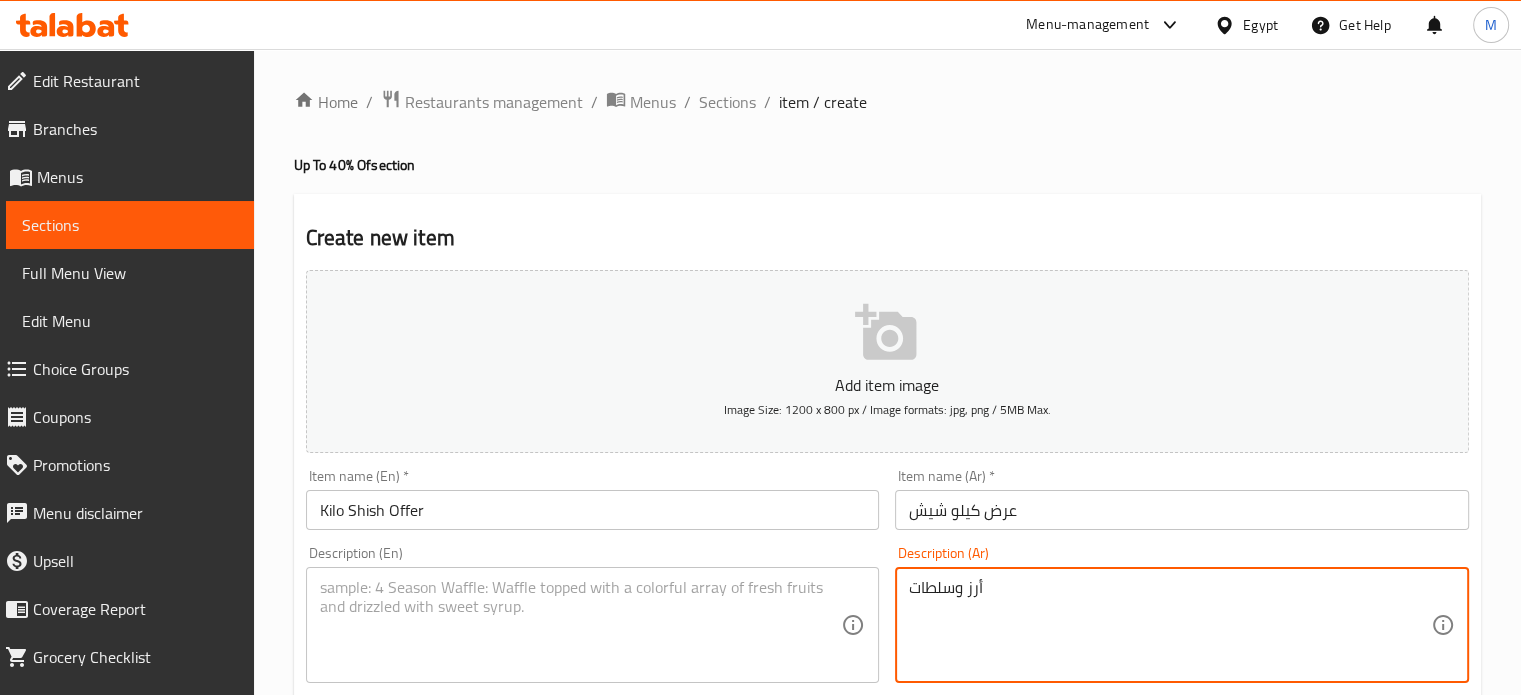 type on "أرز وسلطات" 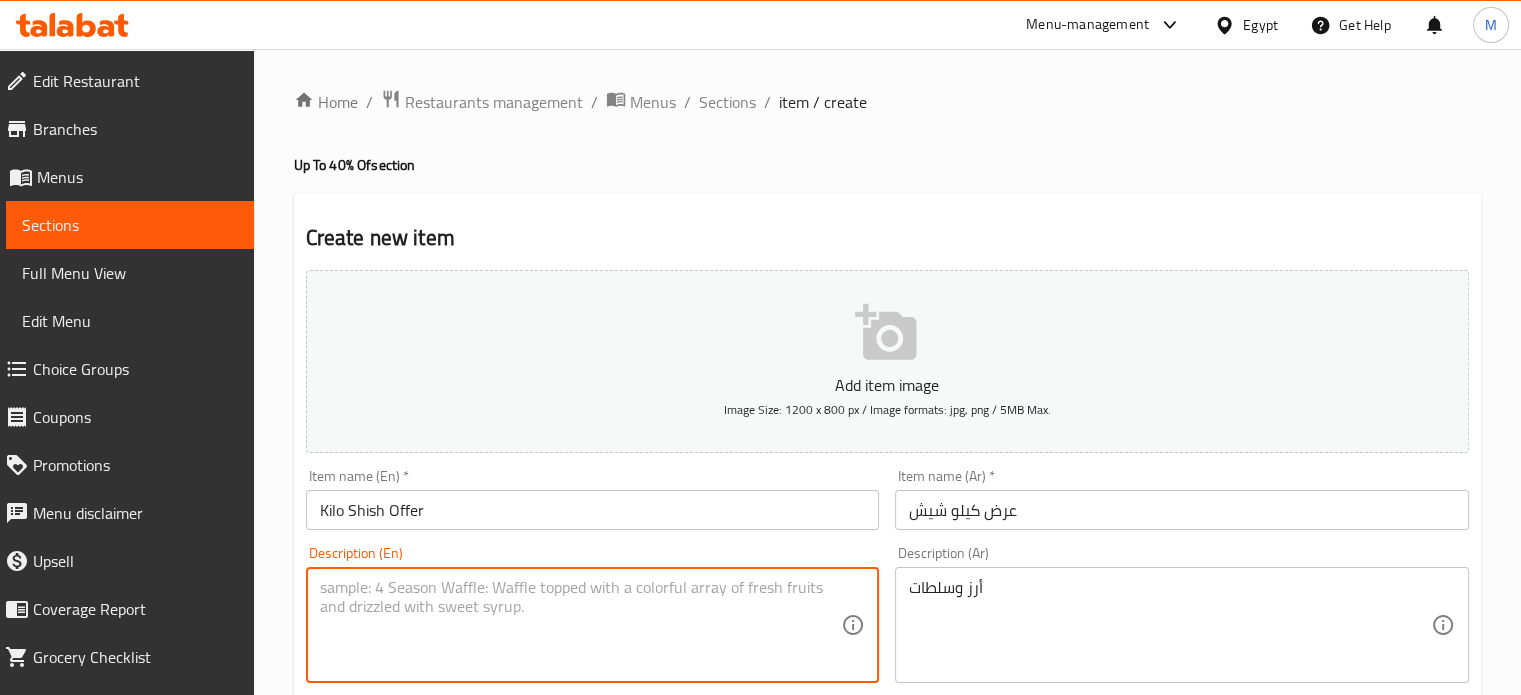 drag, startPoint x: 415, startPoint y: 656, endPoint x: 421, endPoint y: 627, distance: 29.614185 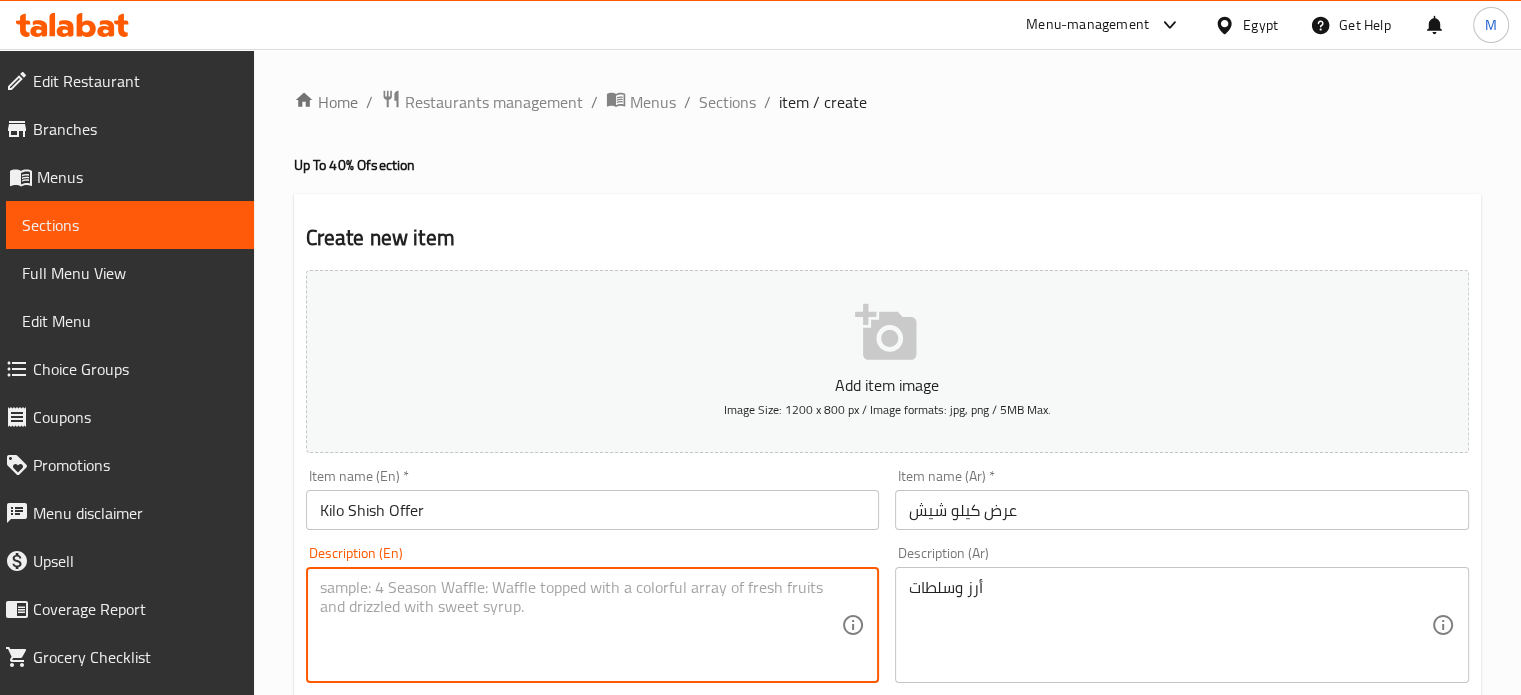 click at bounding box center [581, 625] 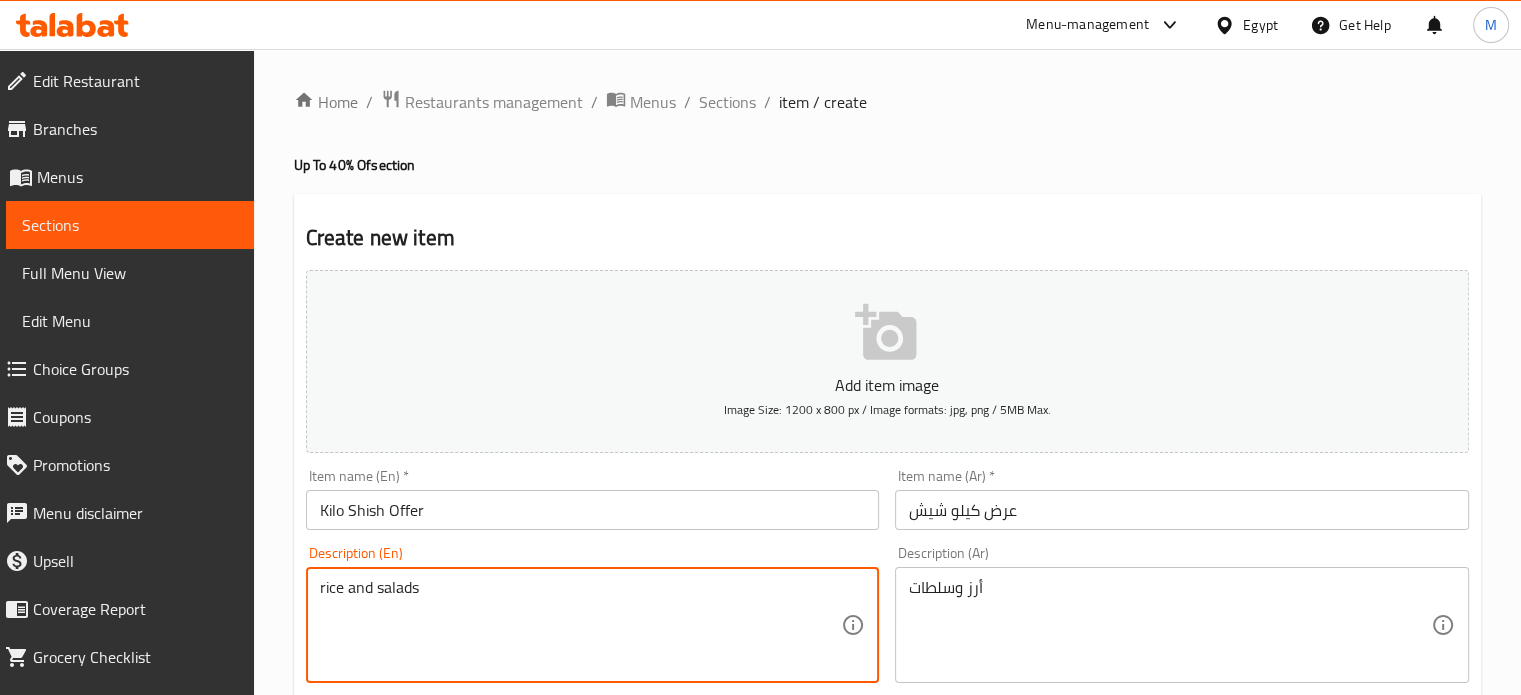 type on "rice and salads" 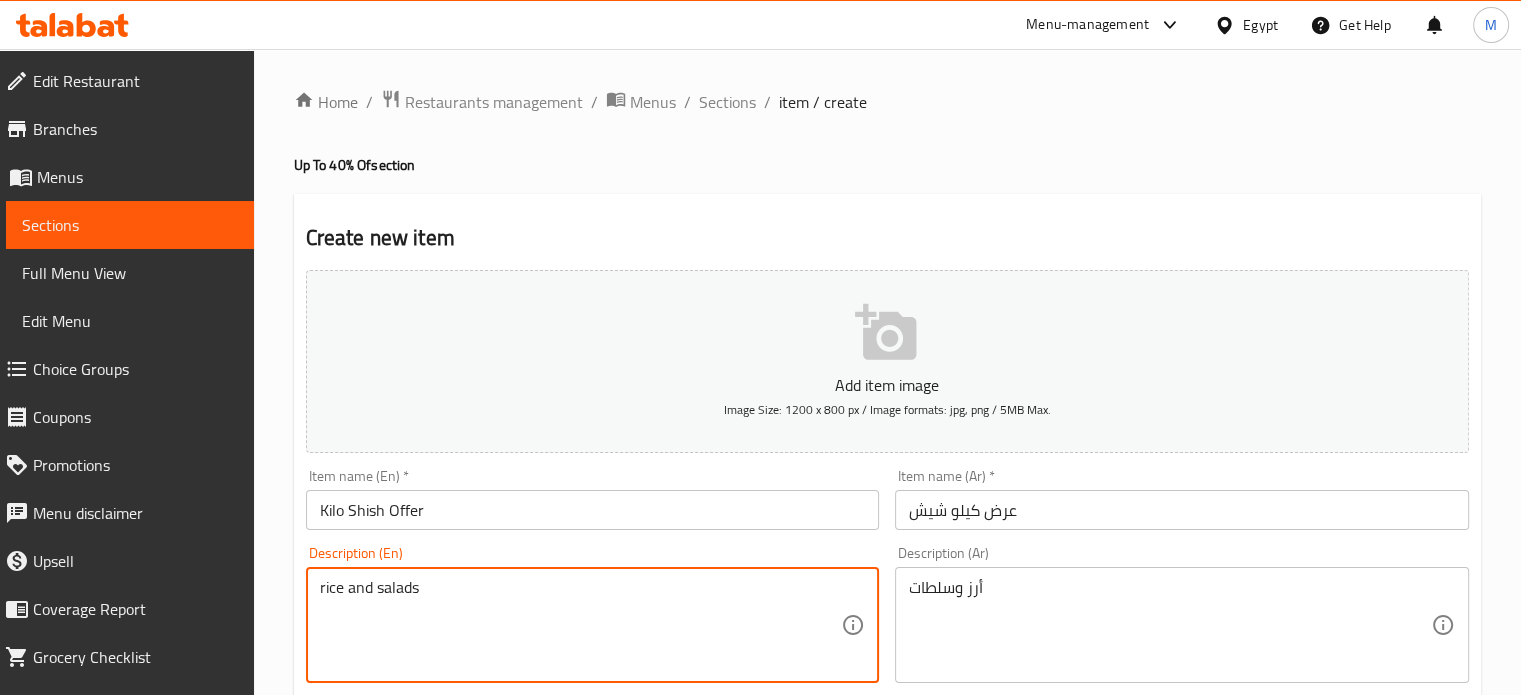 scroll, scrollTop: 608, scrollLeft: 0, axis: vertical 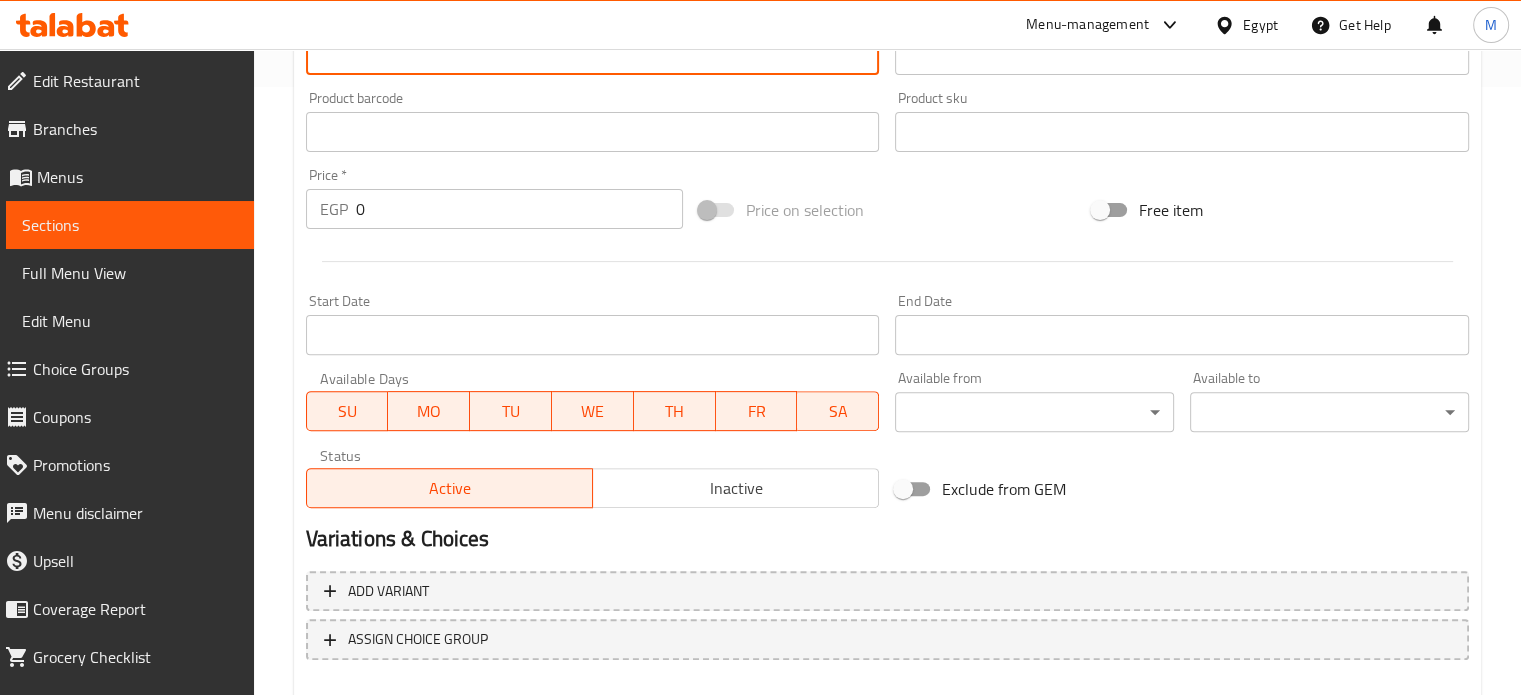 drag, startPoint x: 379, startPoint y: 214, endPoint x: 316, endPoint y: 195, distance: 65.802734 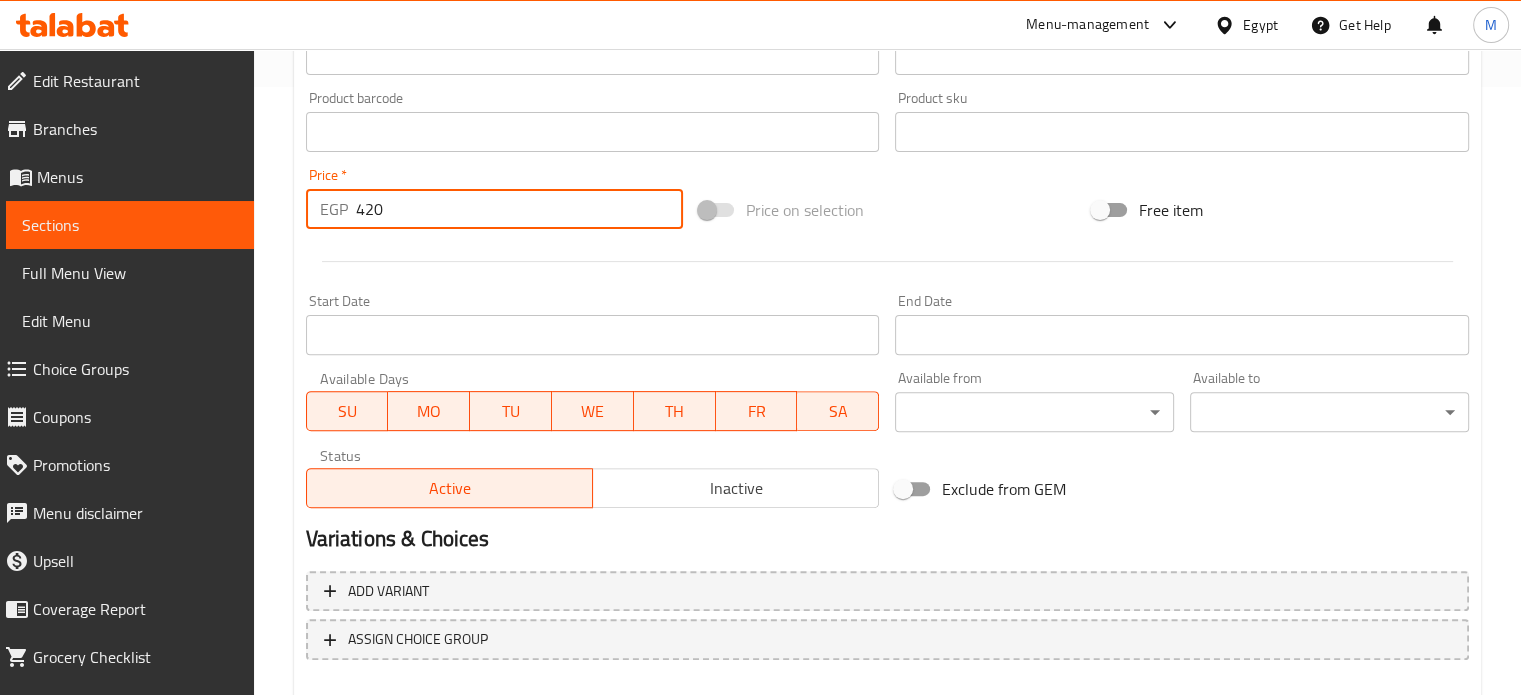 type on "420" 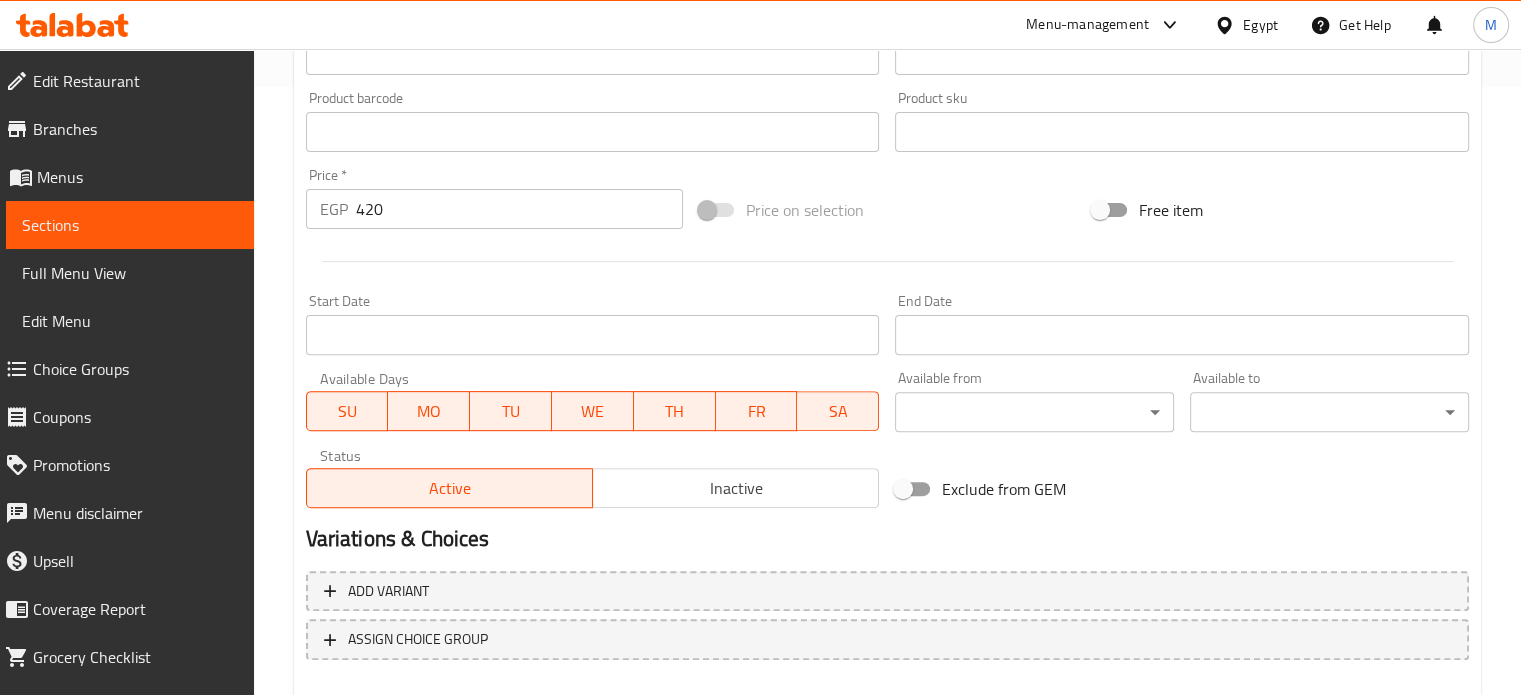 click on "Price on selection" at bounding box center (887, 210) 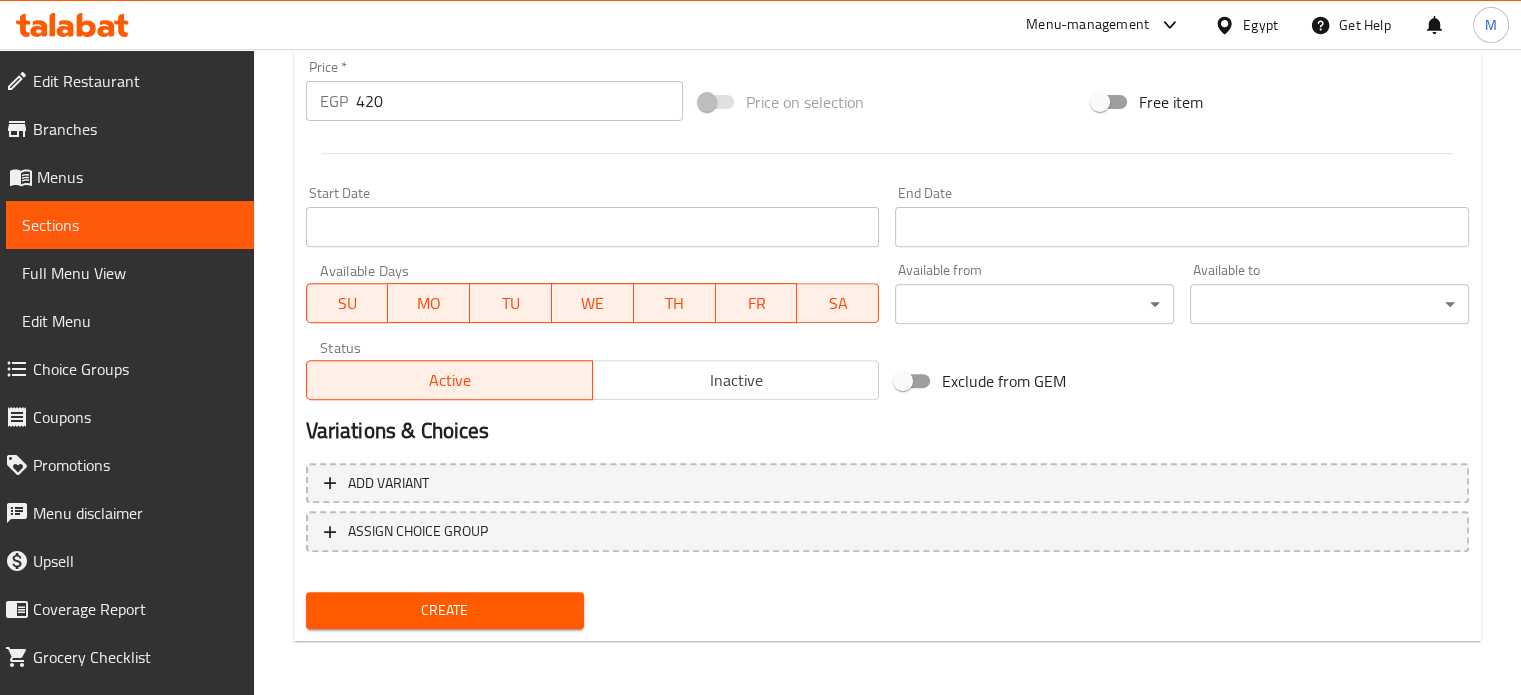 scroll, scrollTop: 717, scrollLeft: 0, axis: vertical 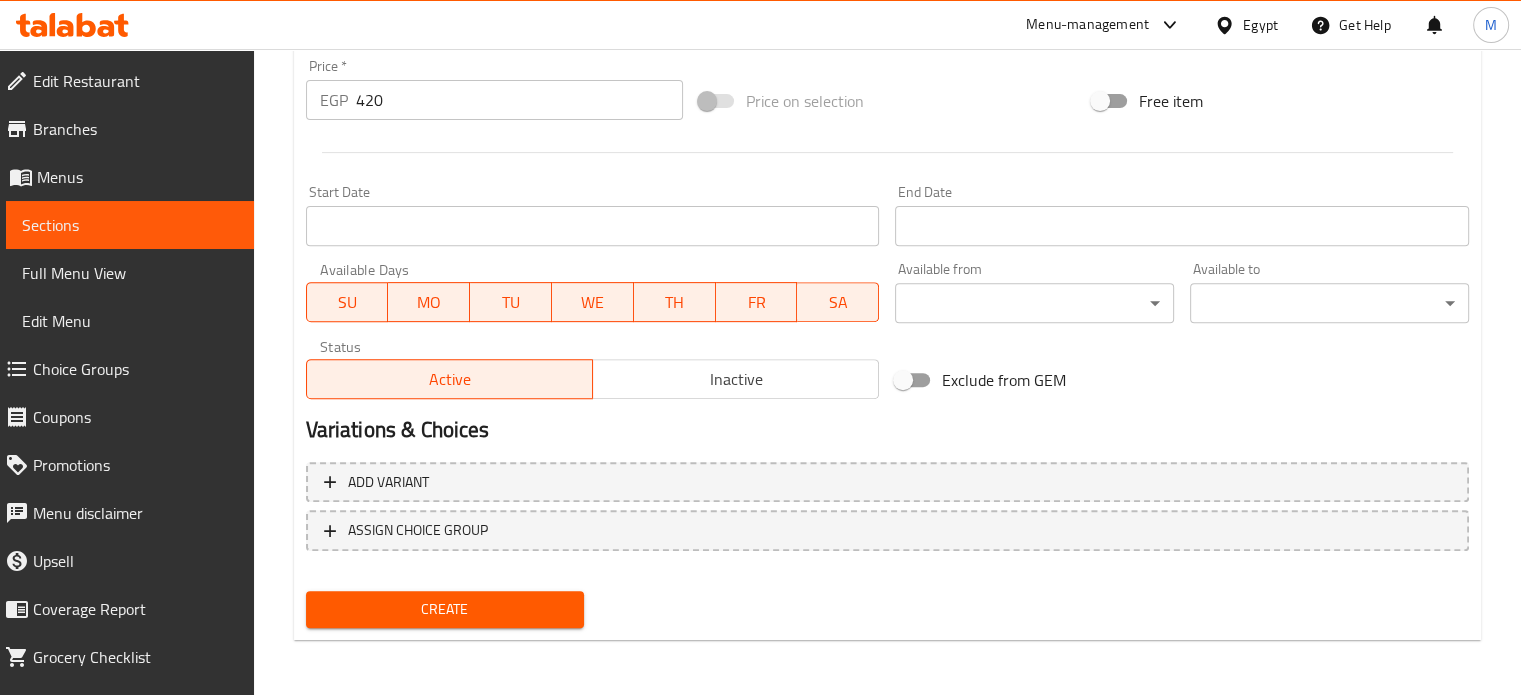 click on "Create" at bounding box center (445, 609) 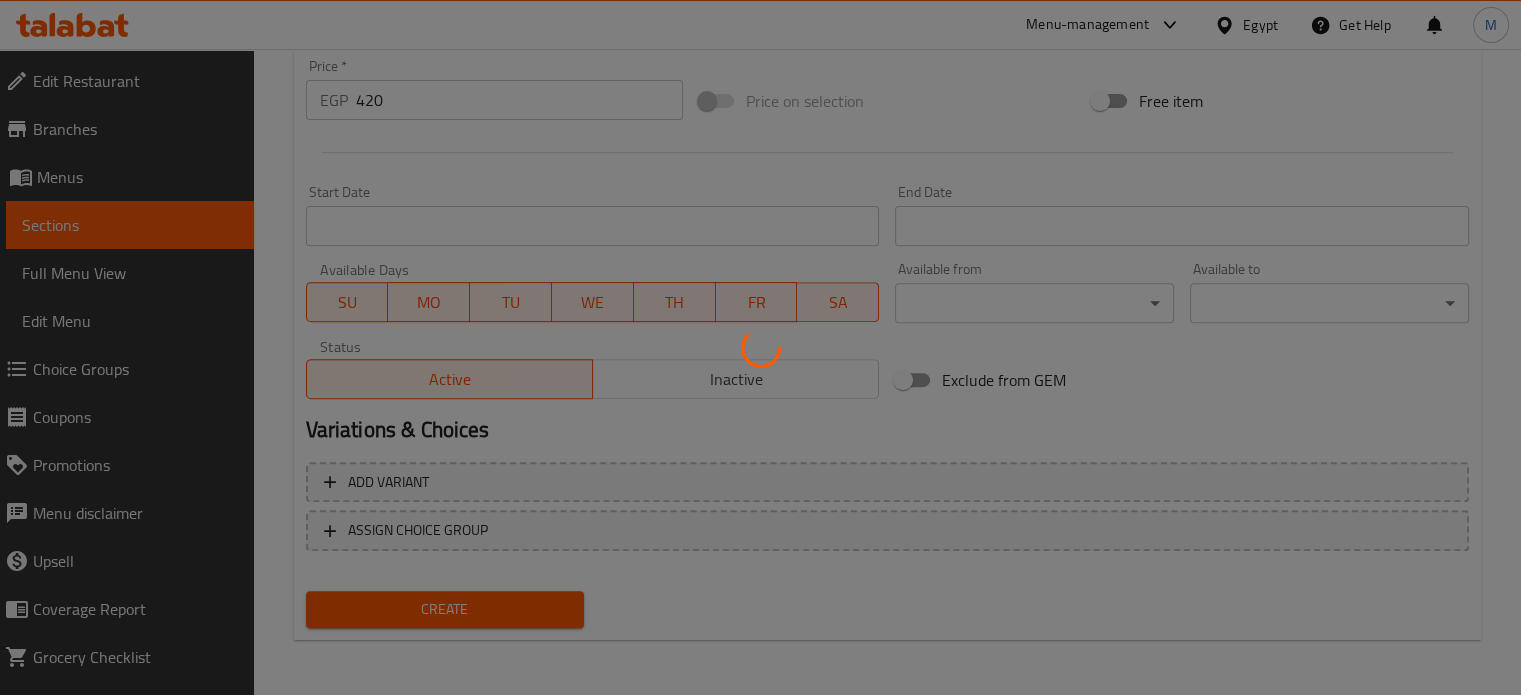 type 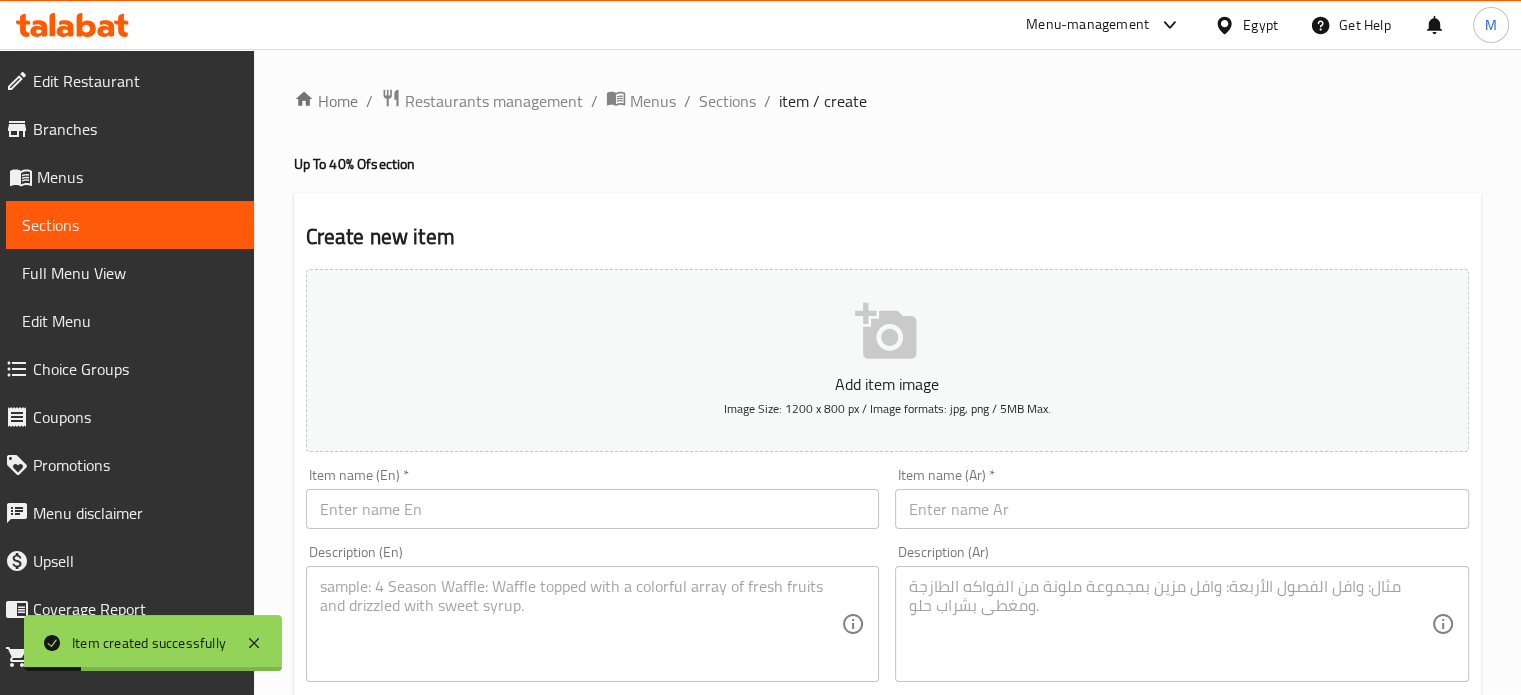 scroll, scrollTop: 0, scrollLeft: 0, axis: both 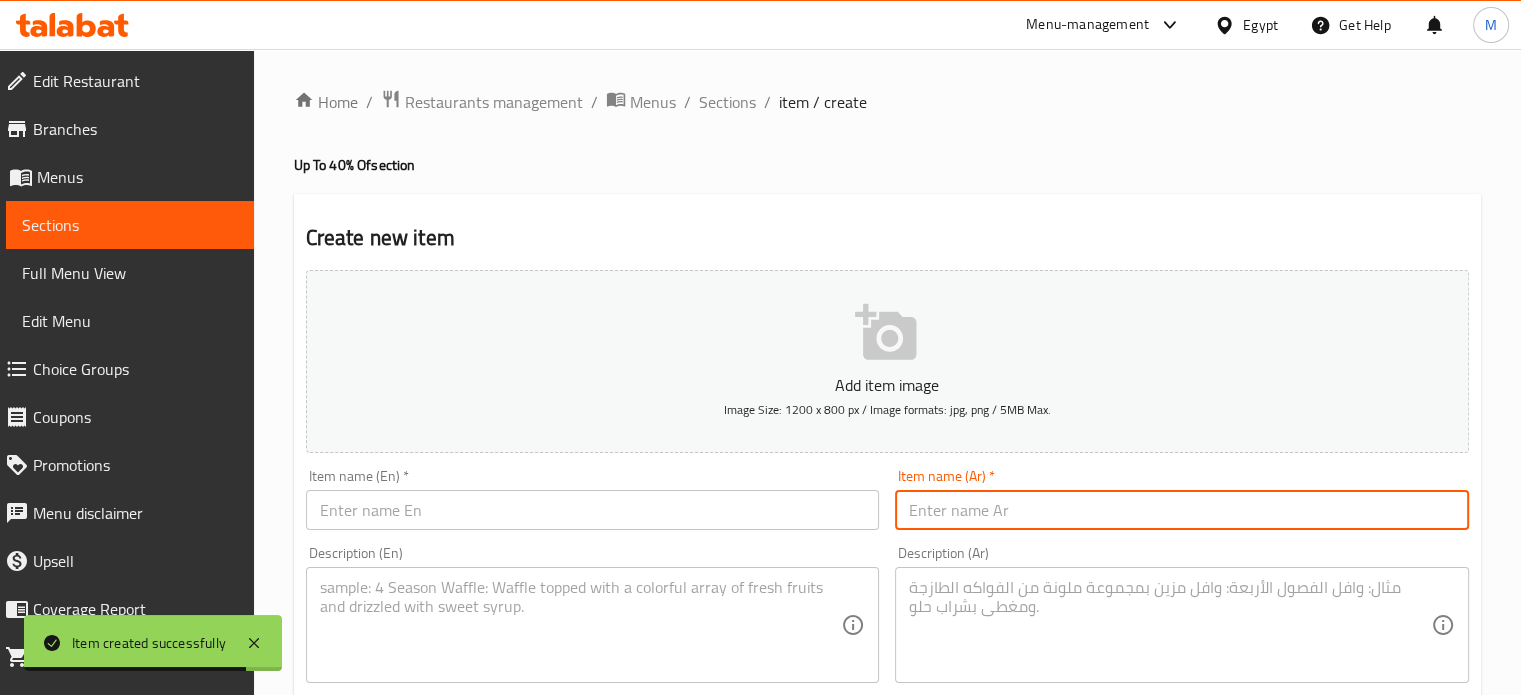 click at bounding box center [1182, 510] 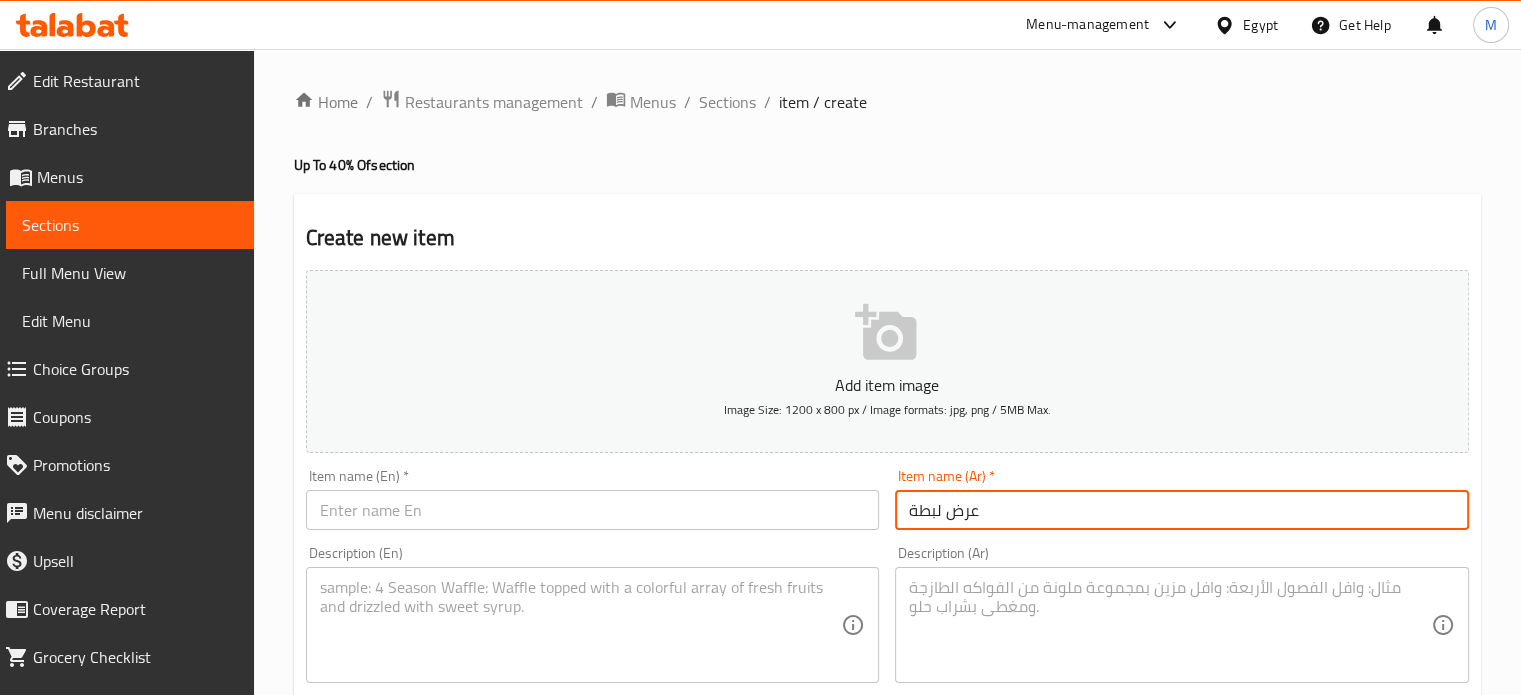 click on "عرض لبطة" at bounding box center [1182, 510] 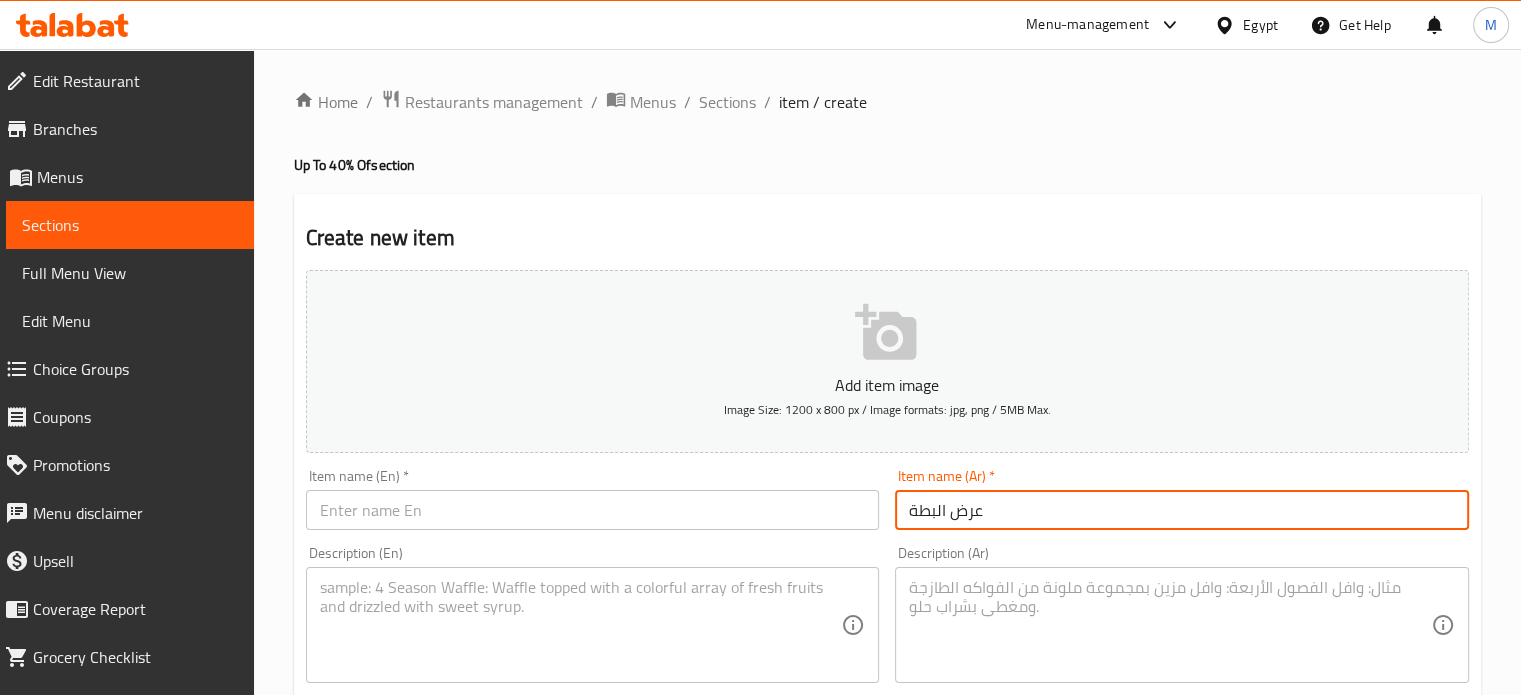 type on "عرض البطة" 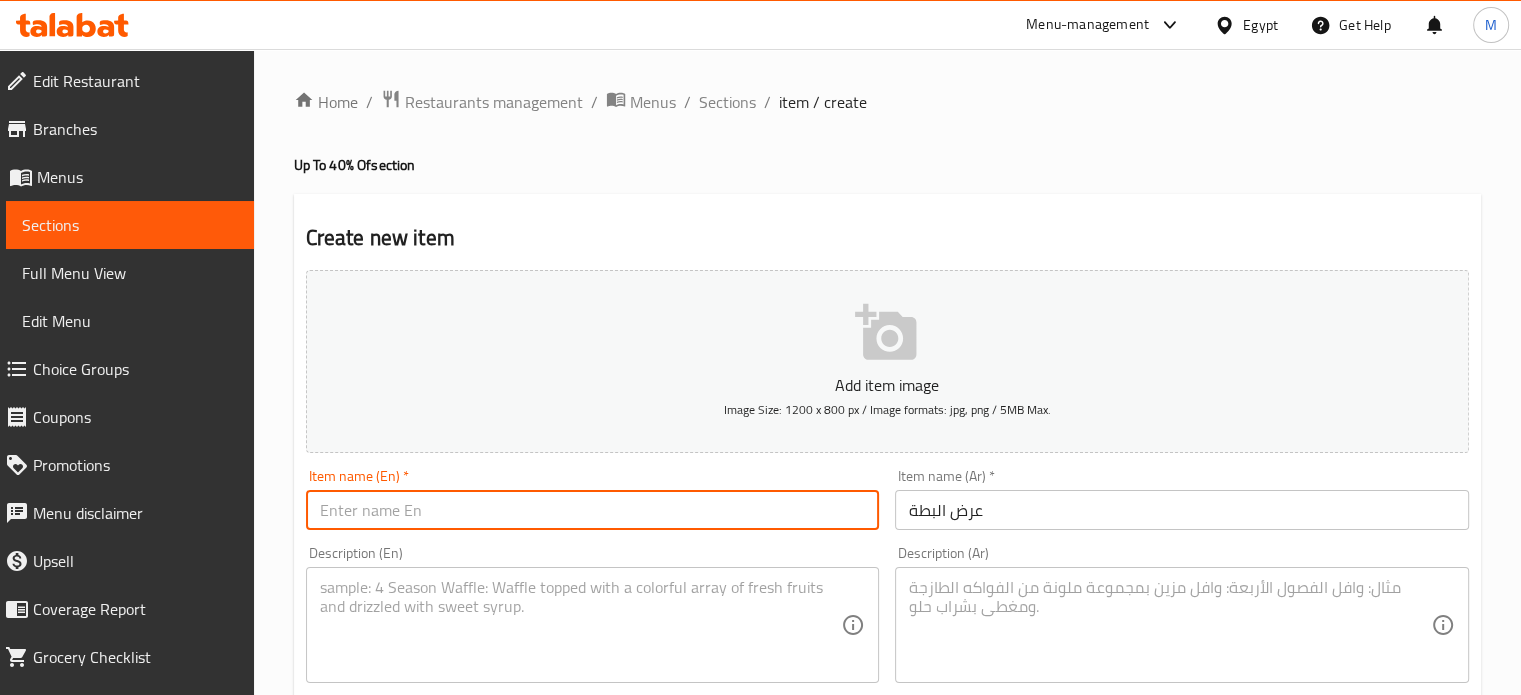 type on "]" 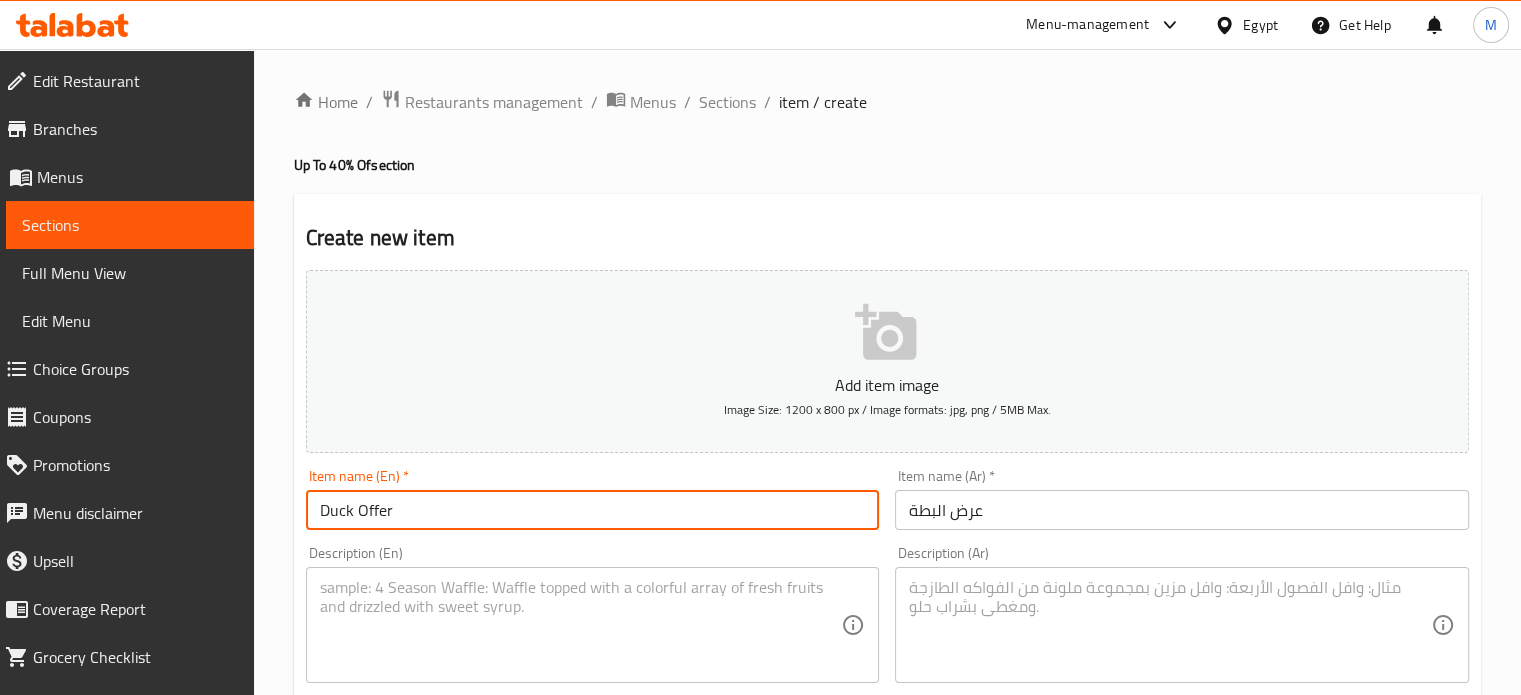type on "Duck Offer" 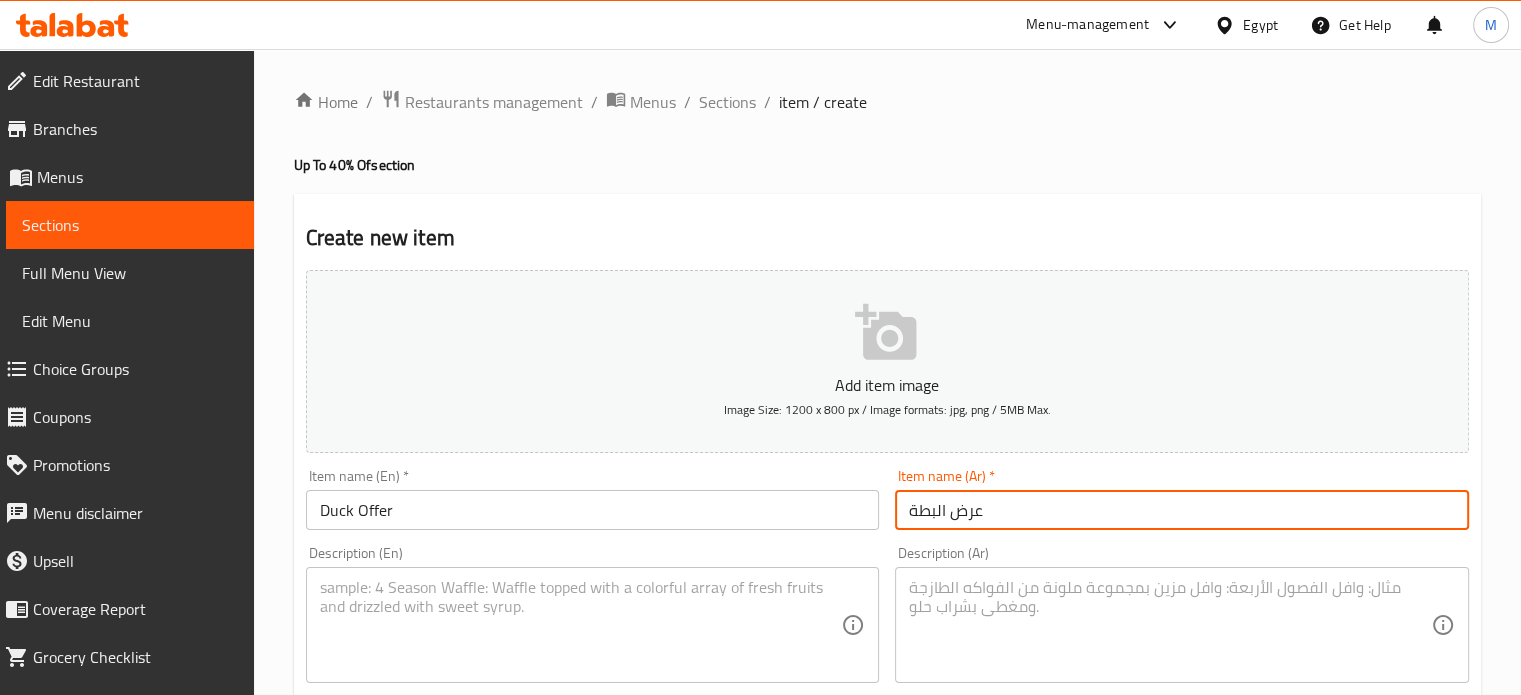 click on "عرض البطة" at bounding box center [1182, 510] 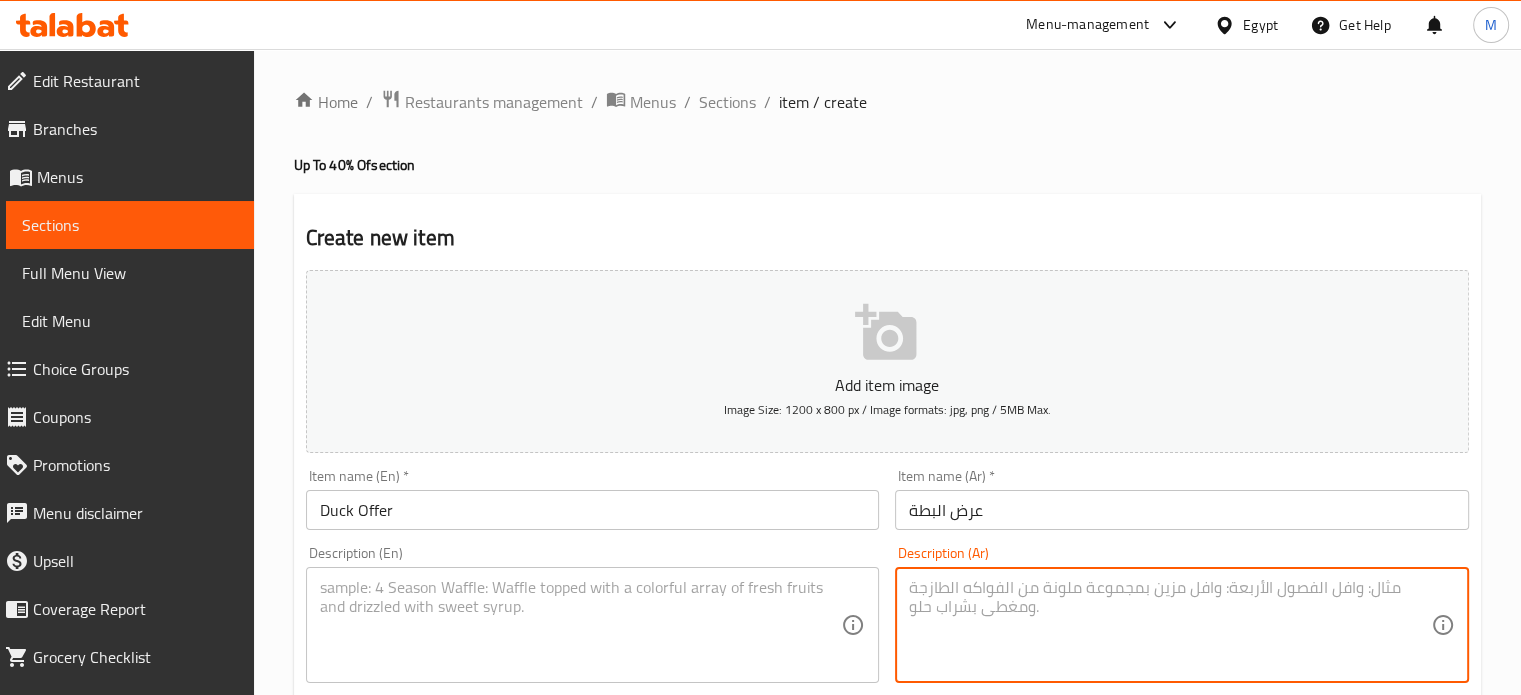paste on "كيلو محشي وأرز بالخلطة و٤ سابوسة" 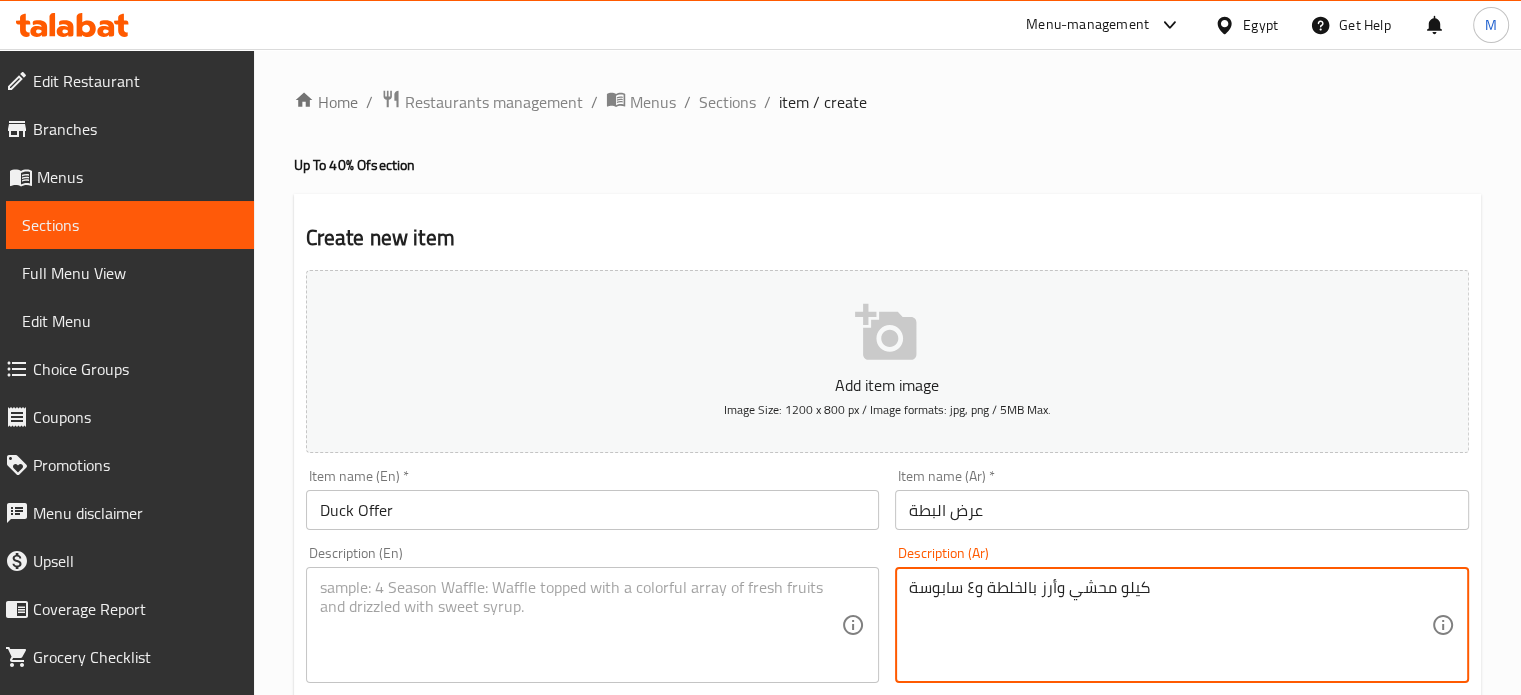 click on "كيلو محشي وأرز بالخلطة و٤ سابوسة" at bounding box center (1170, 625) 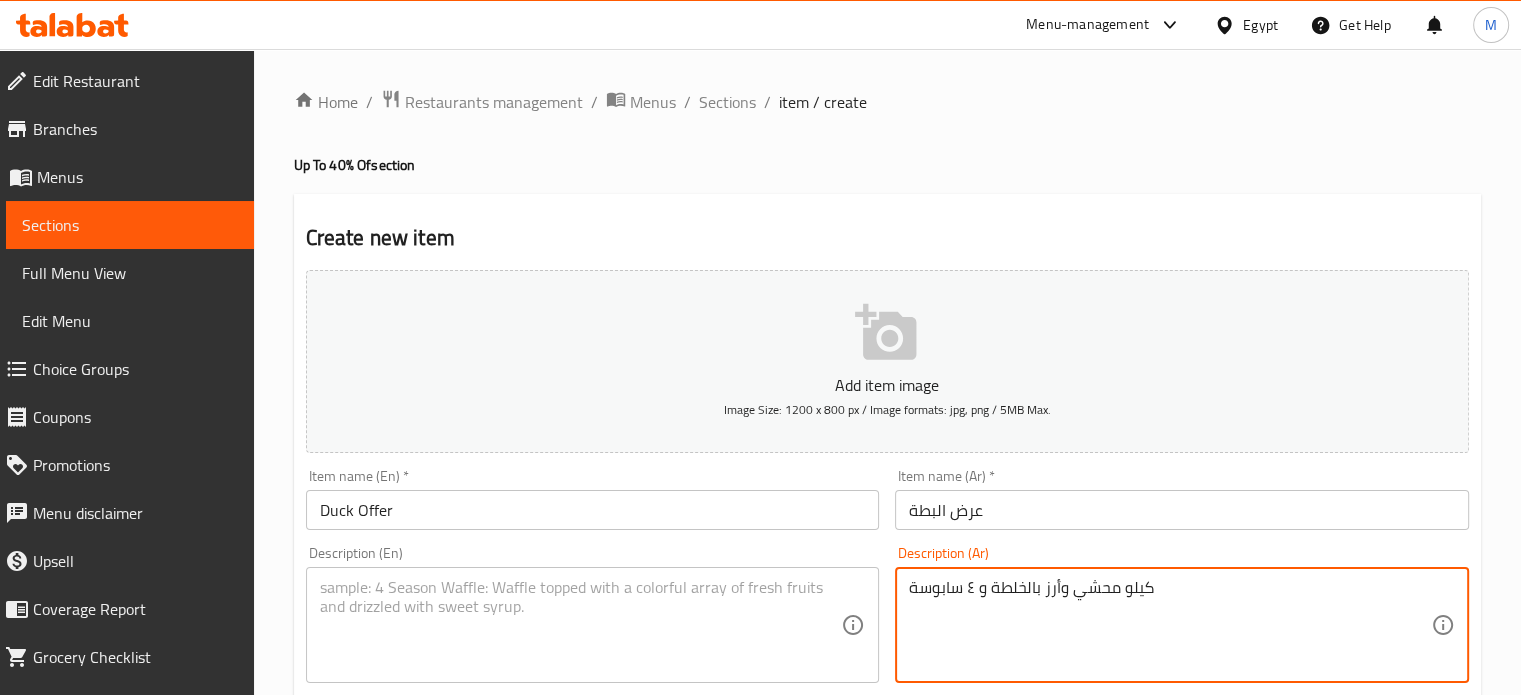 click on "كيلو محشي وأرز بالخلطة و ٤ سابوسة" at bounding box center (1170, 625) 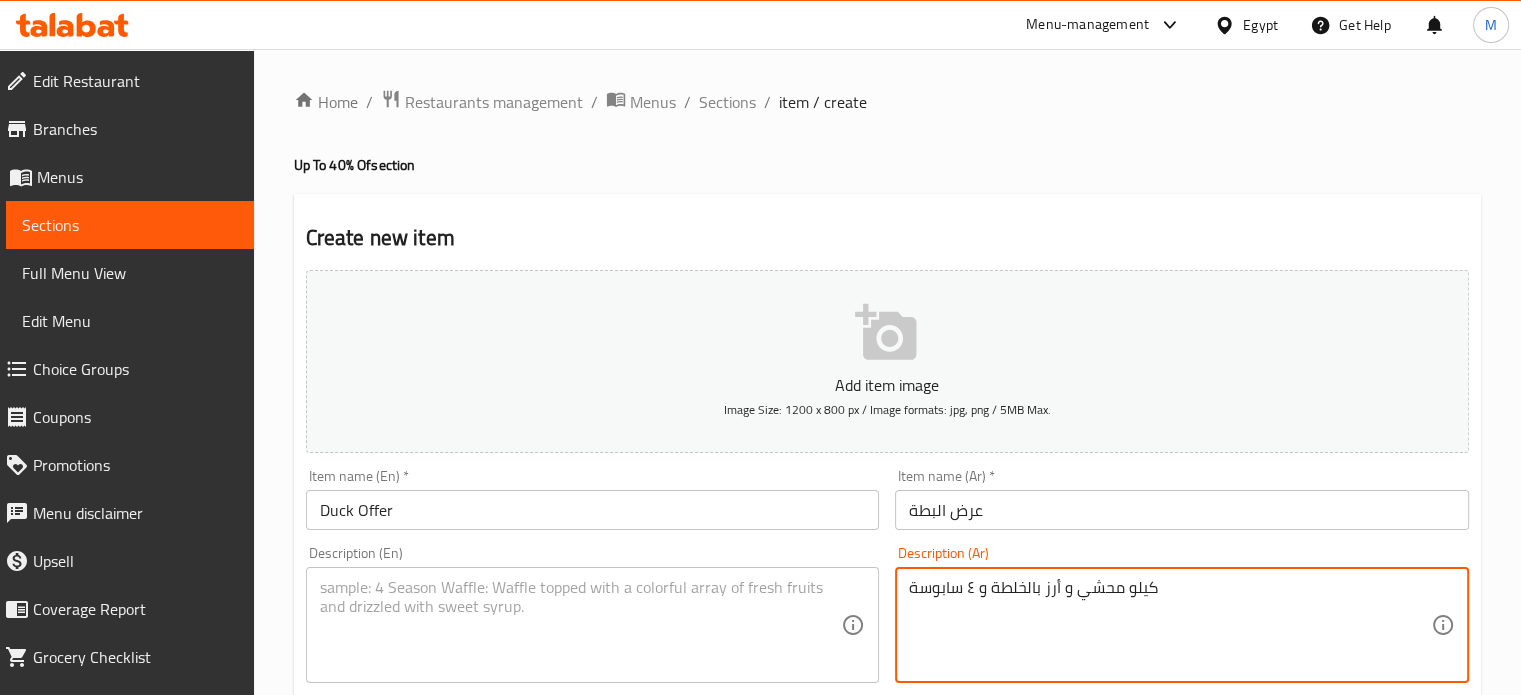 click on "كيلو محشي و أرز بالخلطة و ٤ سابوسة" at bounding box center [1170, 625] 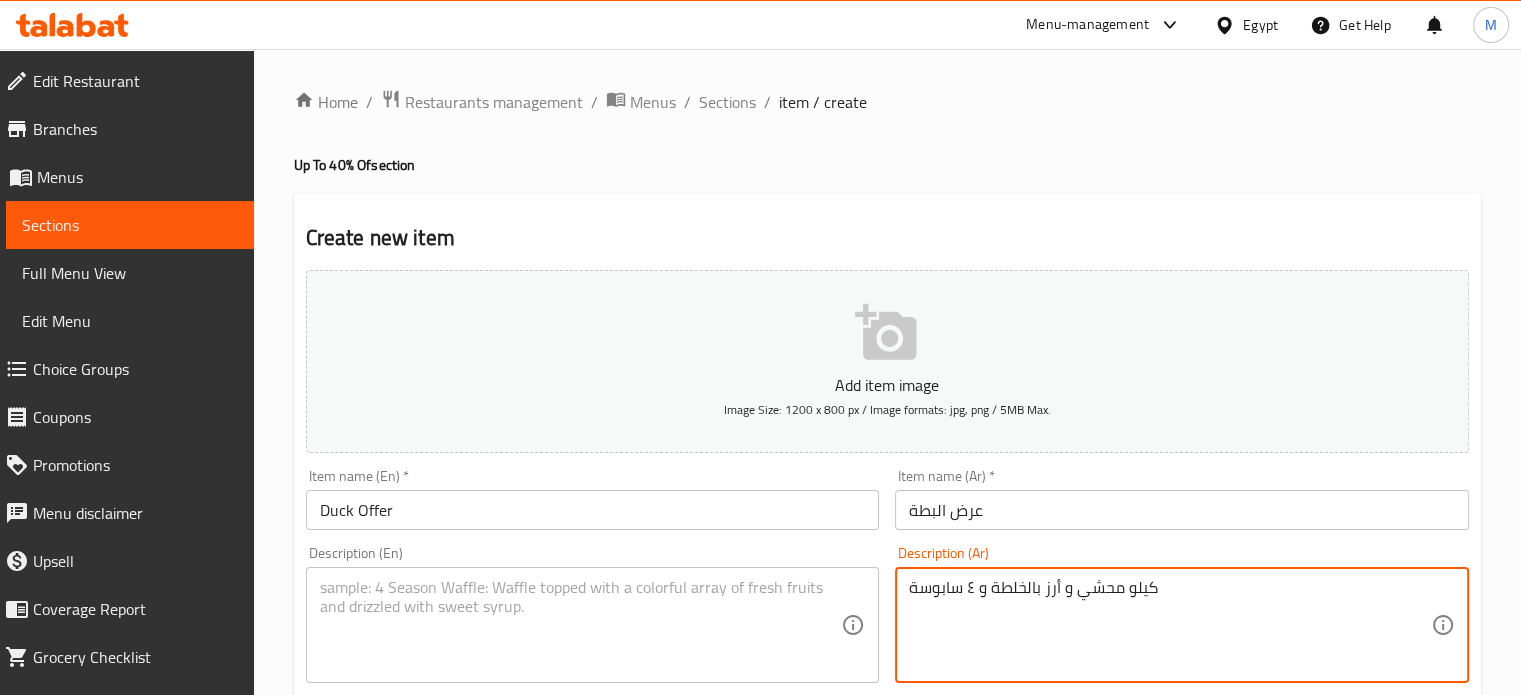 type on "كيلو محشي و أرز بالخلطة و ٤ سابوسة" 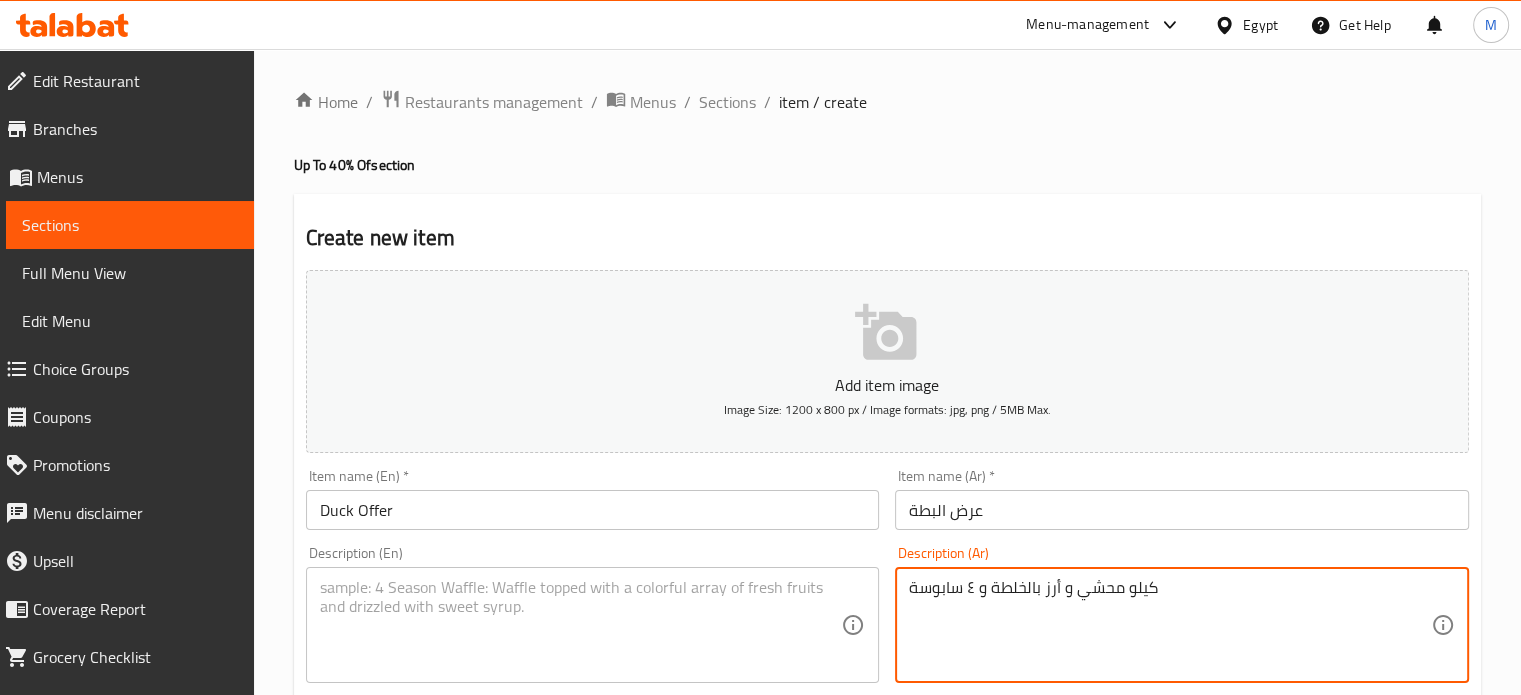click at bounding box center [581, 625] 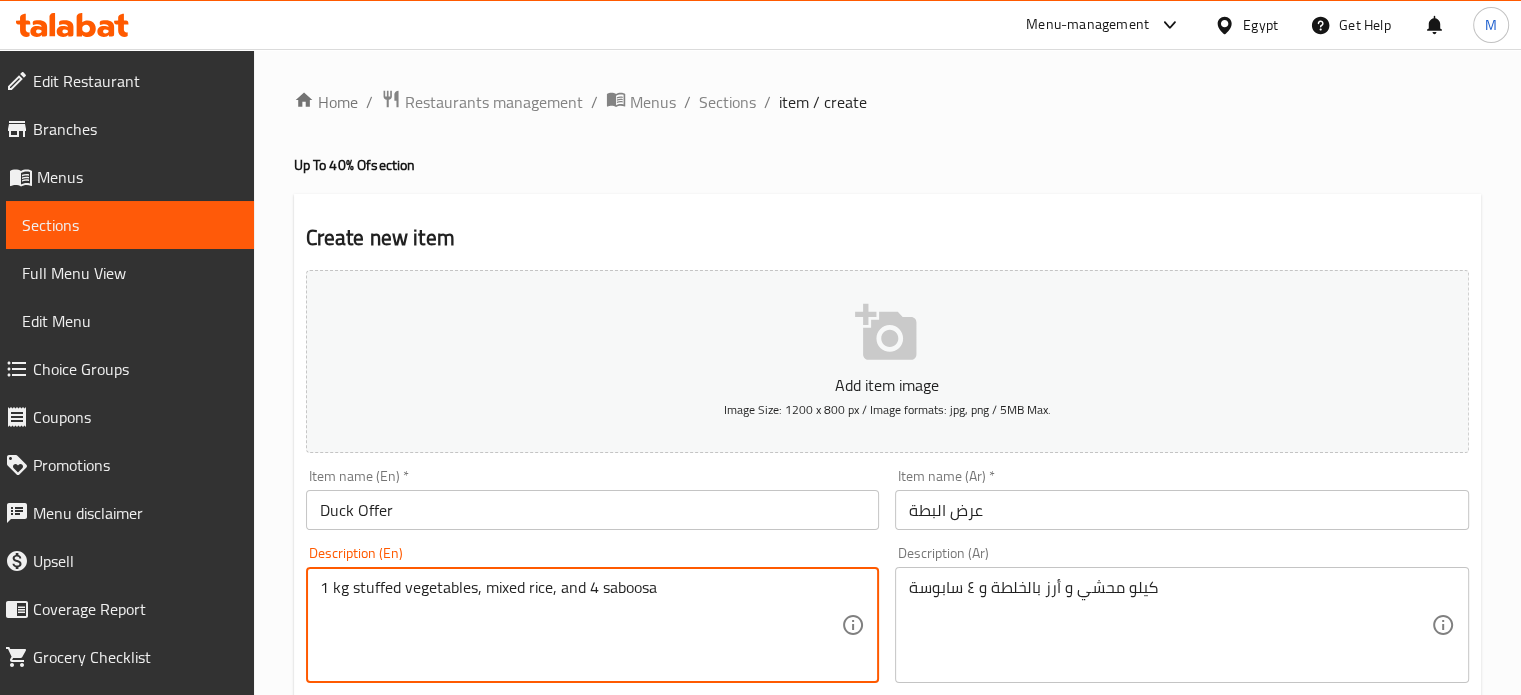 type on "1 kg stuffed vegetables, mixed rice, and 4 saboosa" 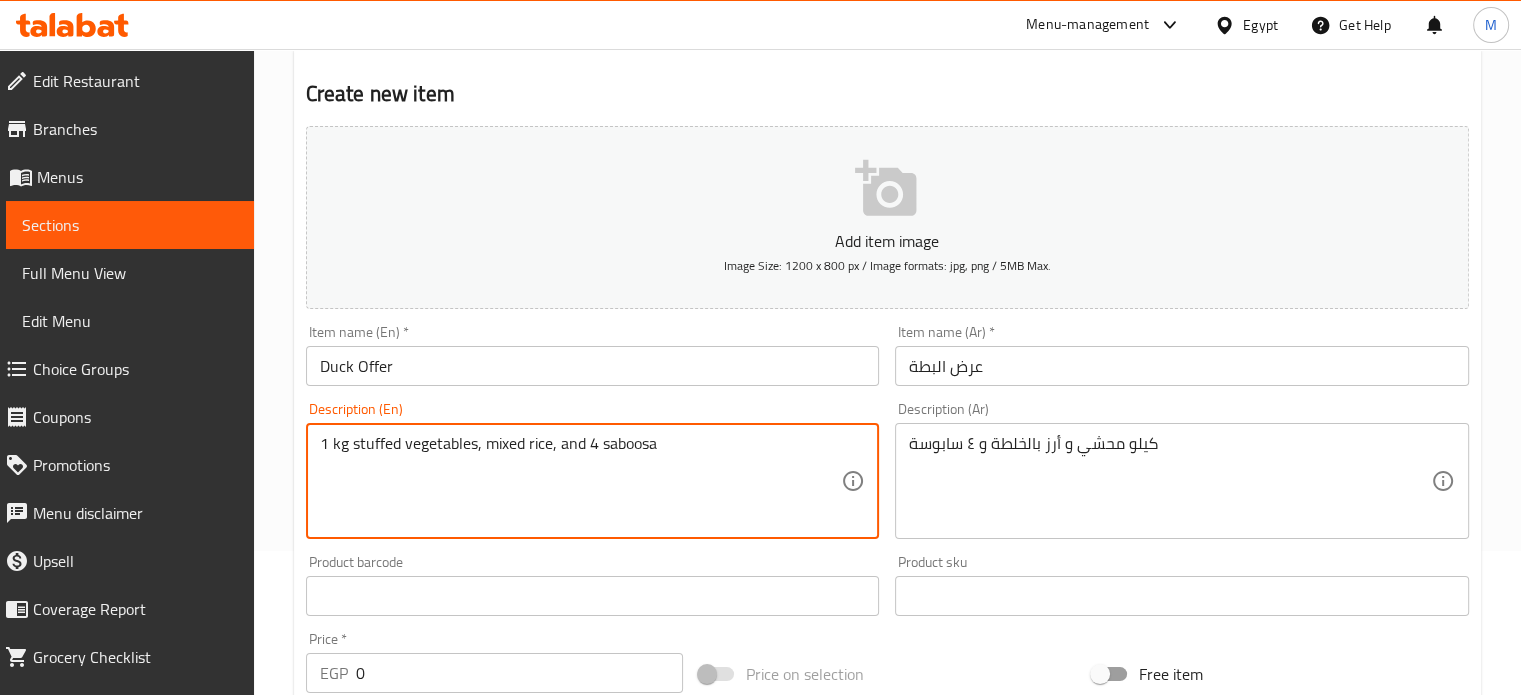 scroll, scrollTop: 608, scrollLeft: 0, axis: vertical 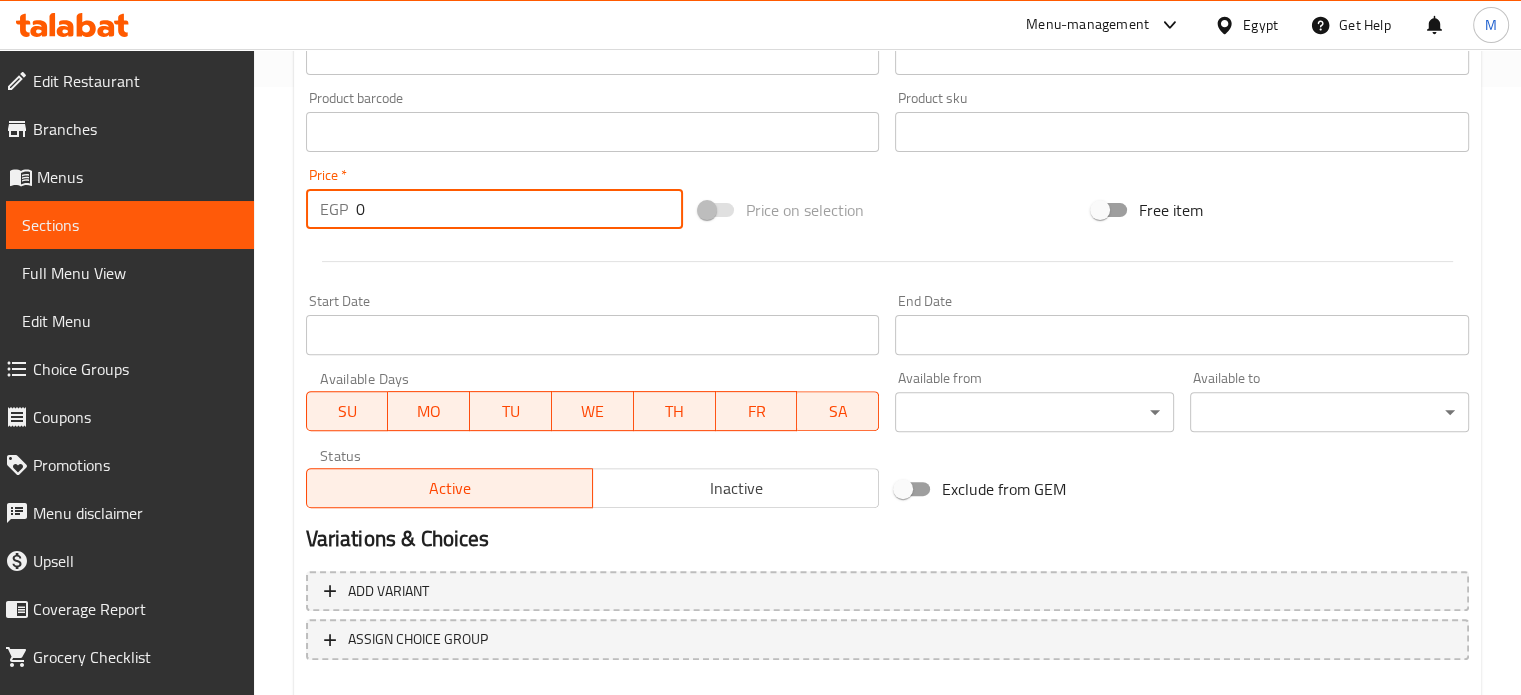 drag, startPoint x: 377, startPoint y: 218, endPoint x: 339, endPoint y: 220, distance: 38.052597 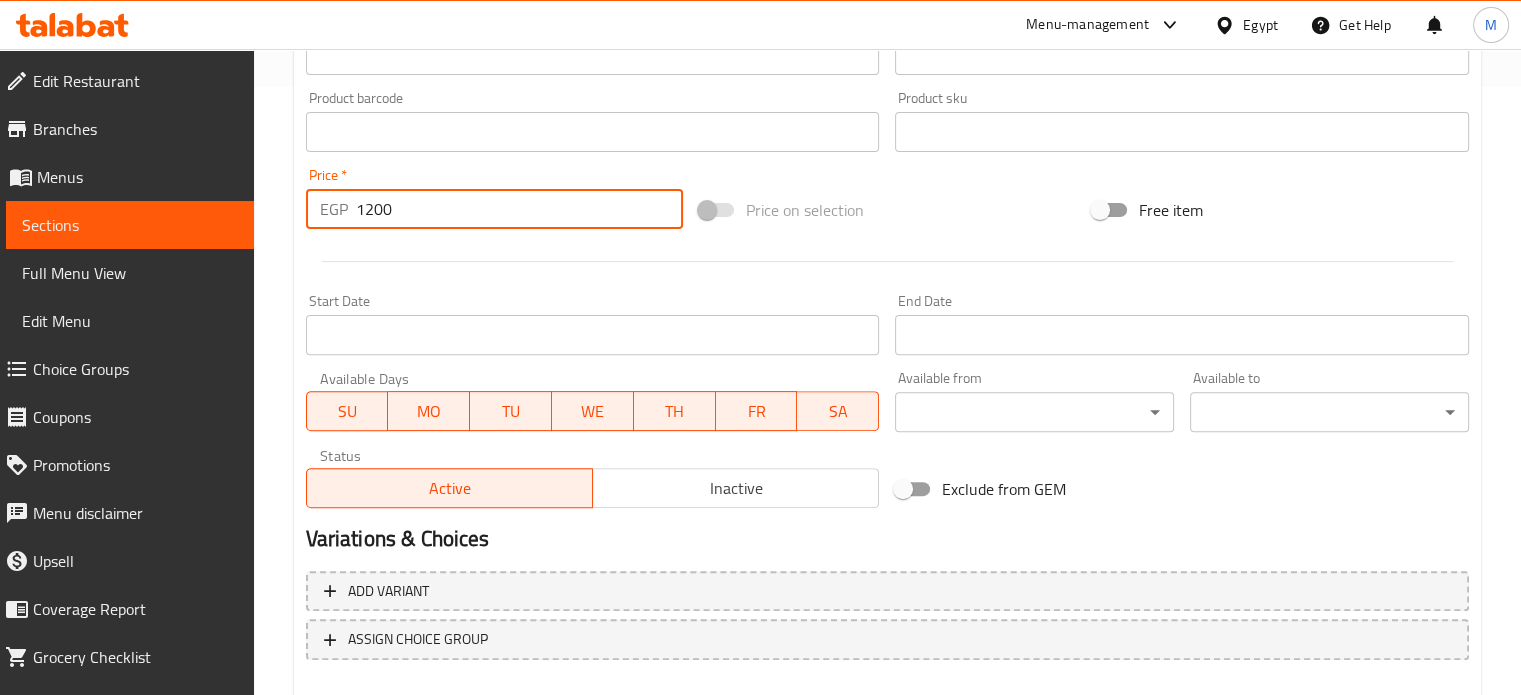 type on "1200" 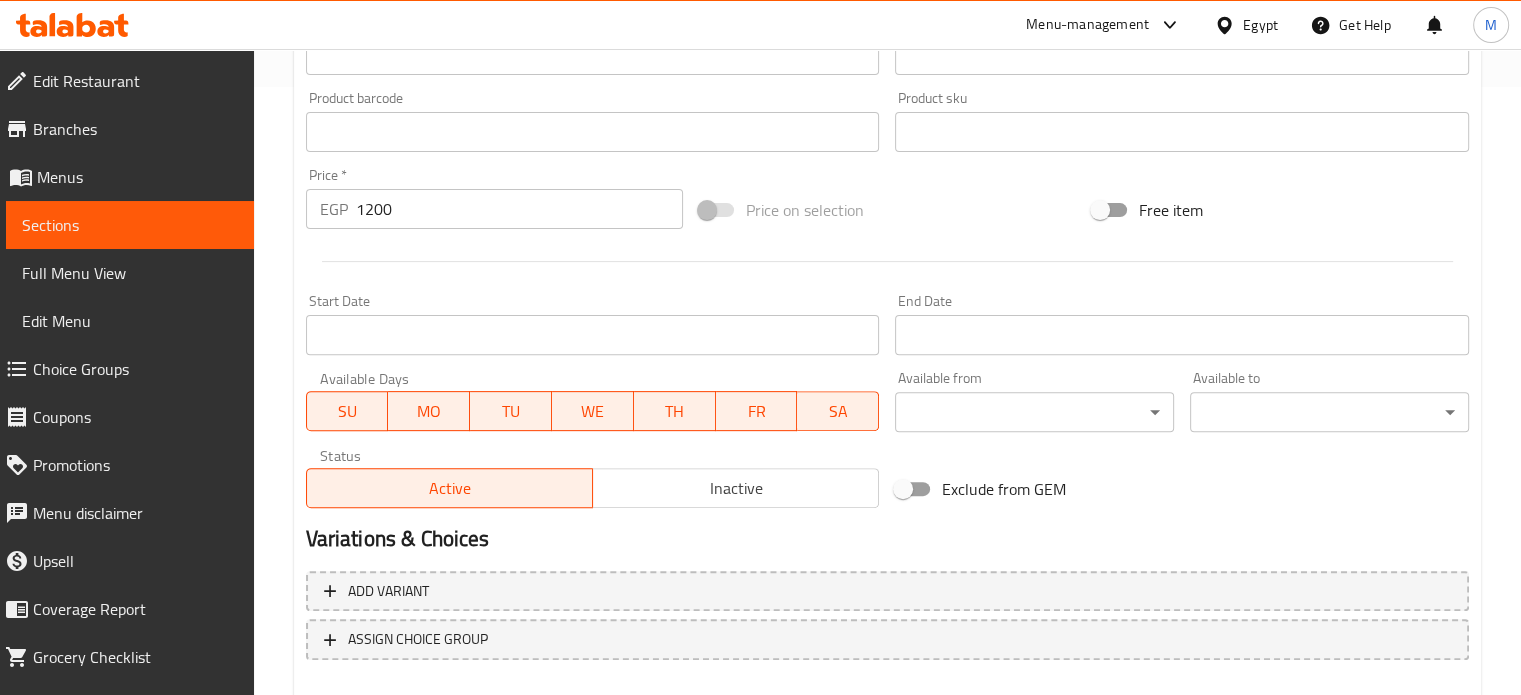 click on "Price on selection" at bounding box center (887, 210) 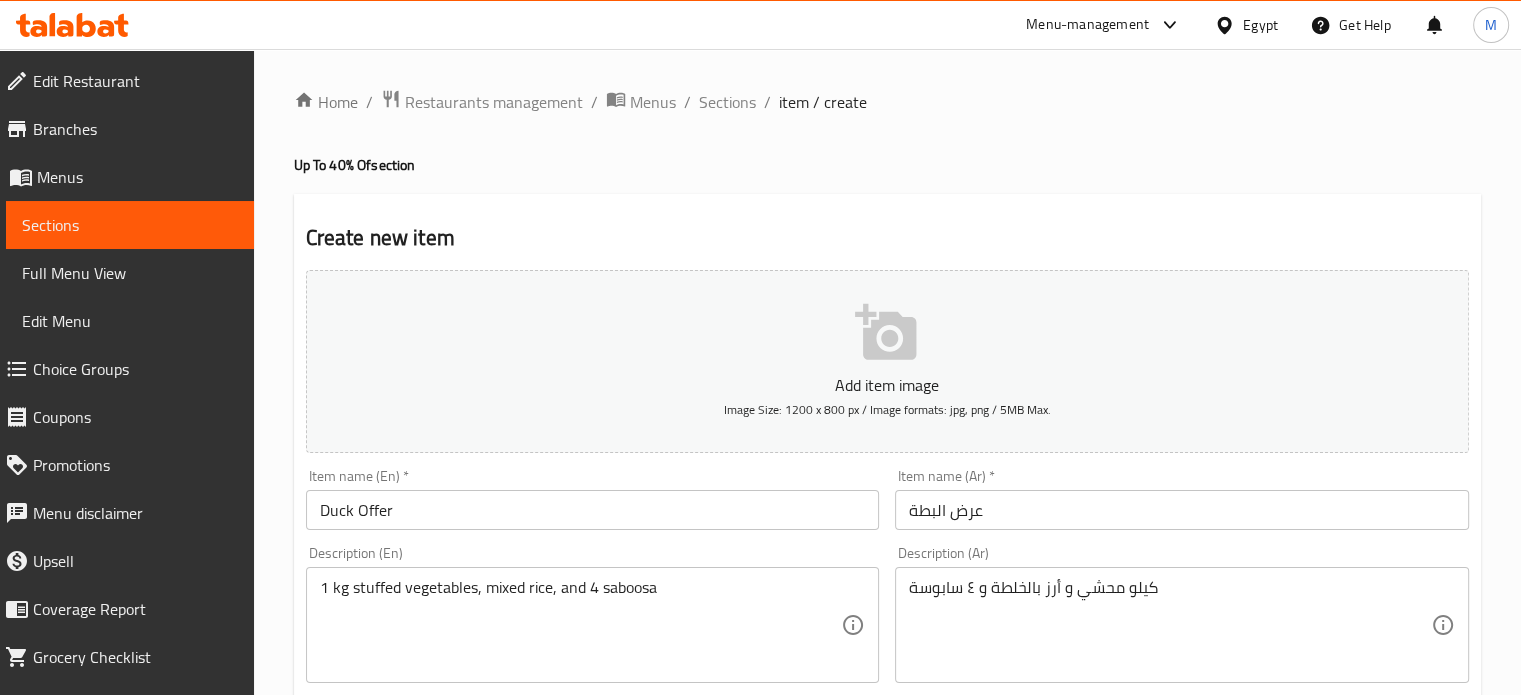 scroll, scrollTop: 717, scrollLeft: 0, axis: vertical 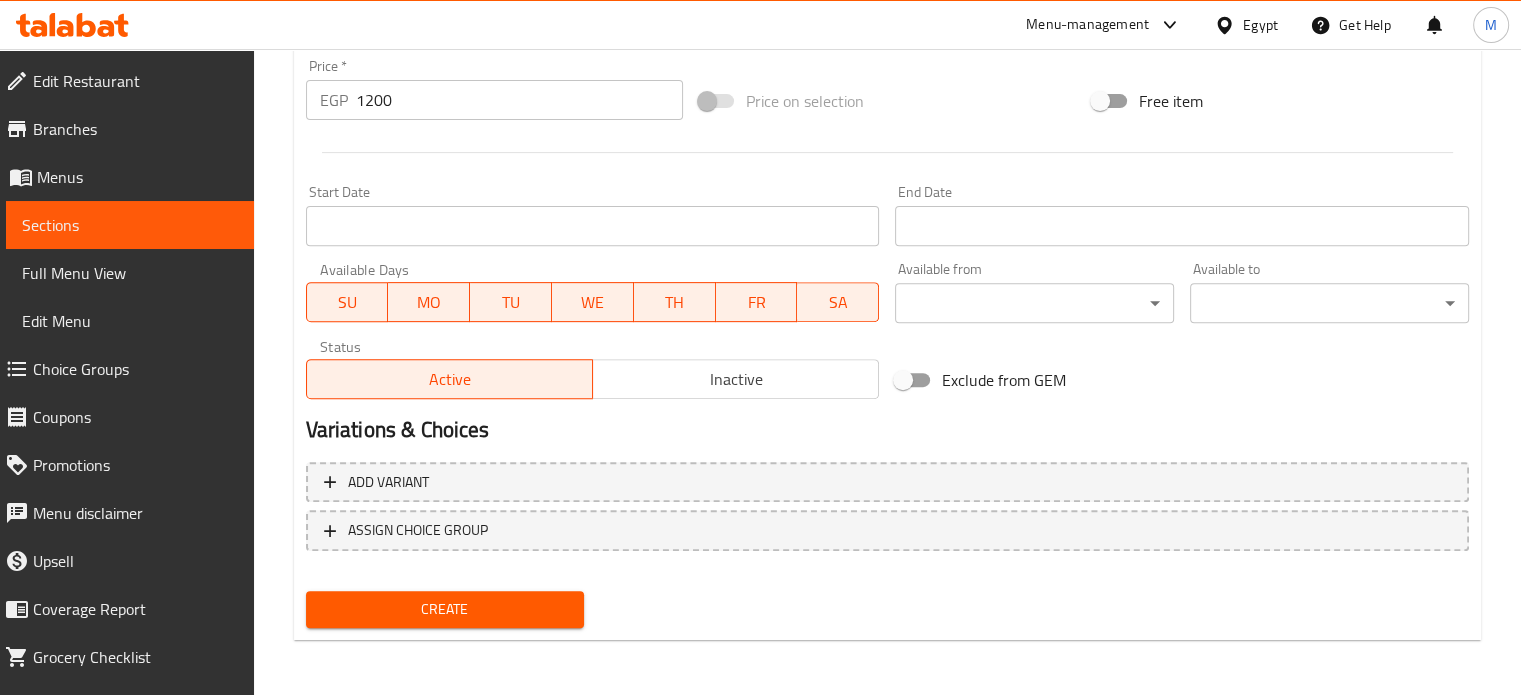 click on "Create" at bounding box center [445, 609] 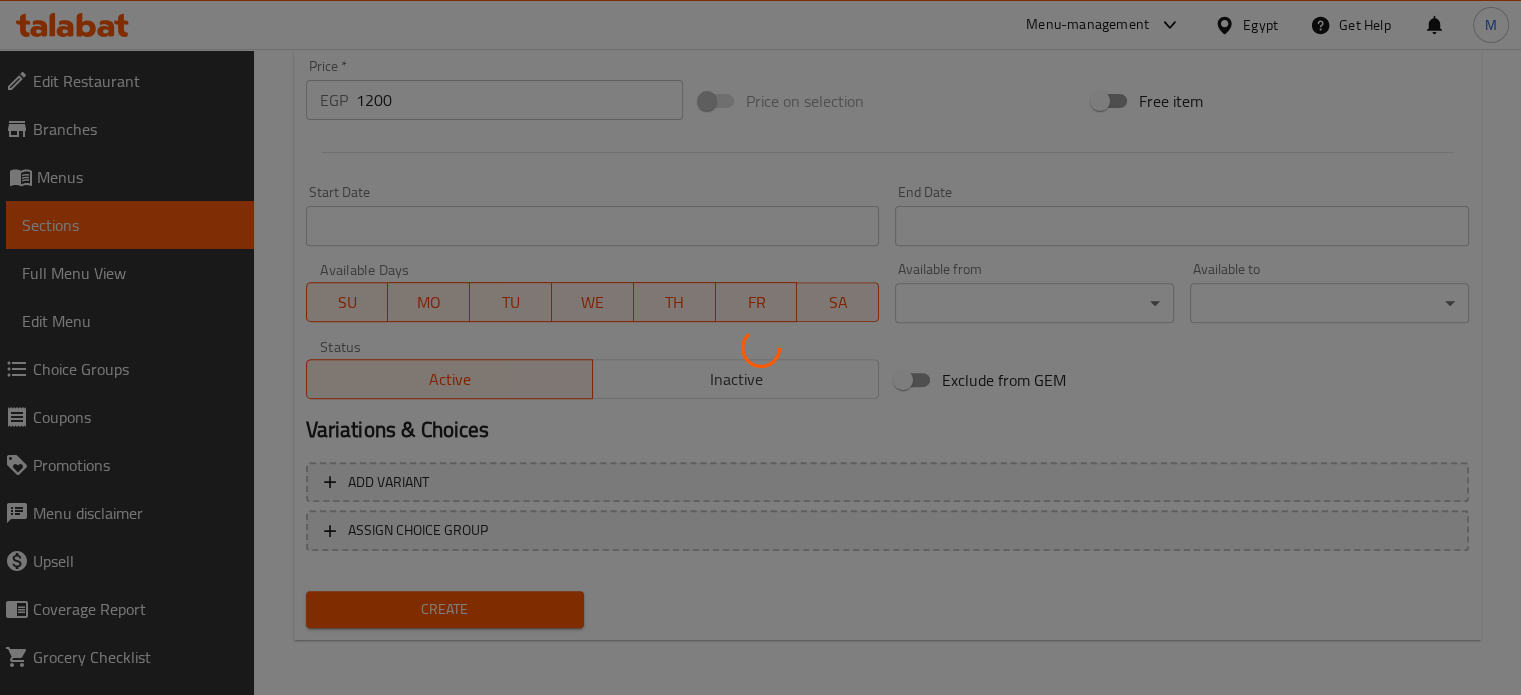 type 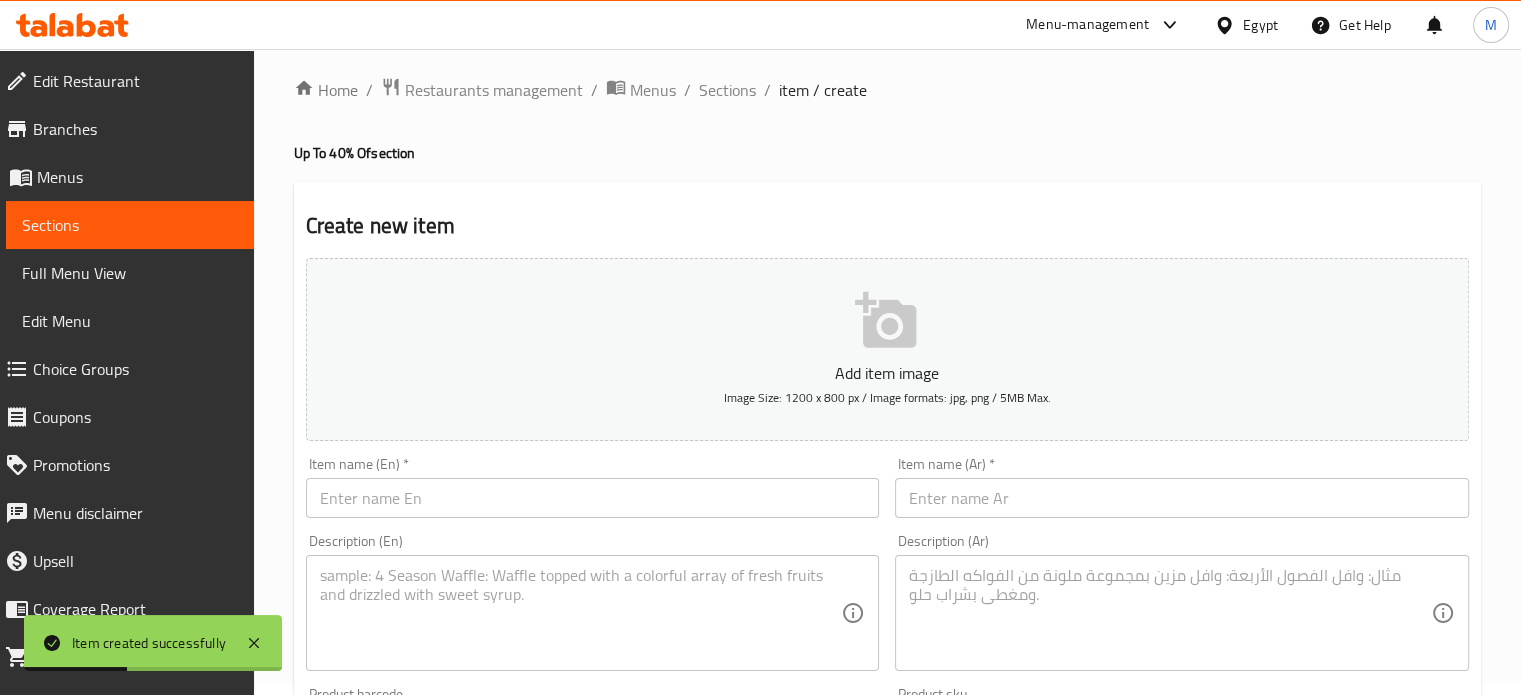 scroll, scrollTop: 0, scrollLeft: 0, axis: both 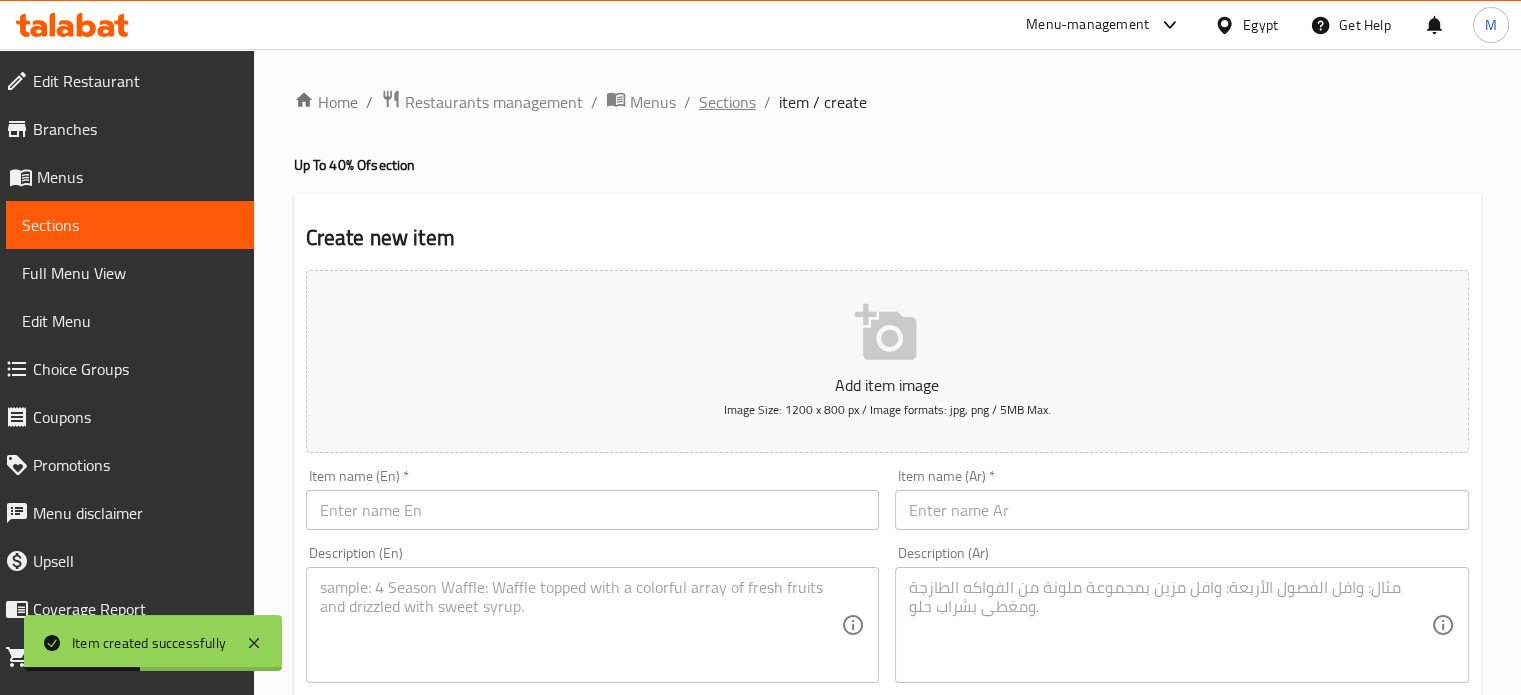 click on "Sections" at bounding box center (727, 102) 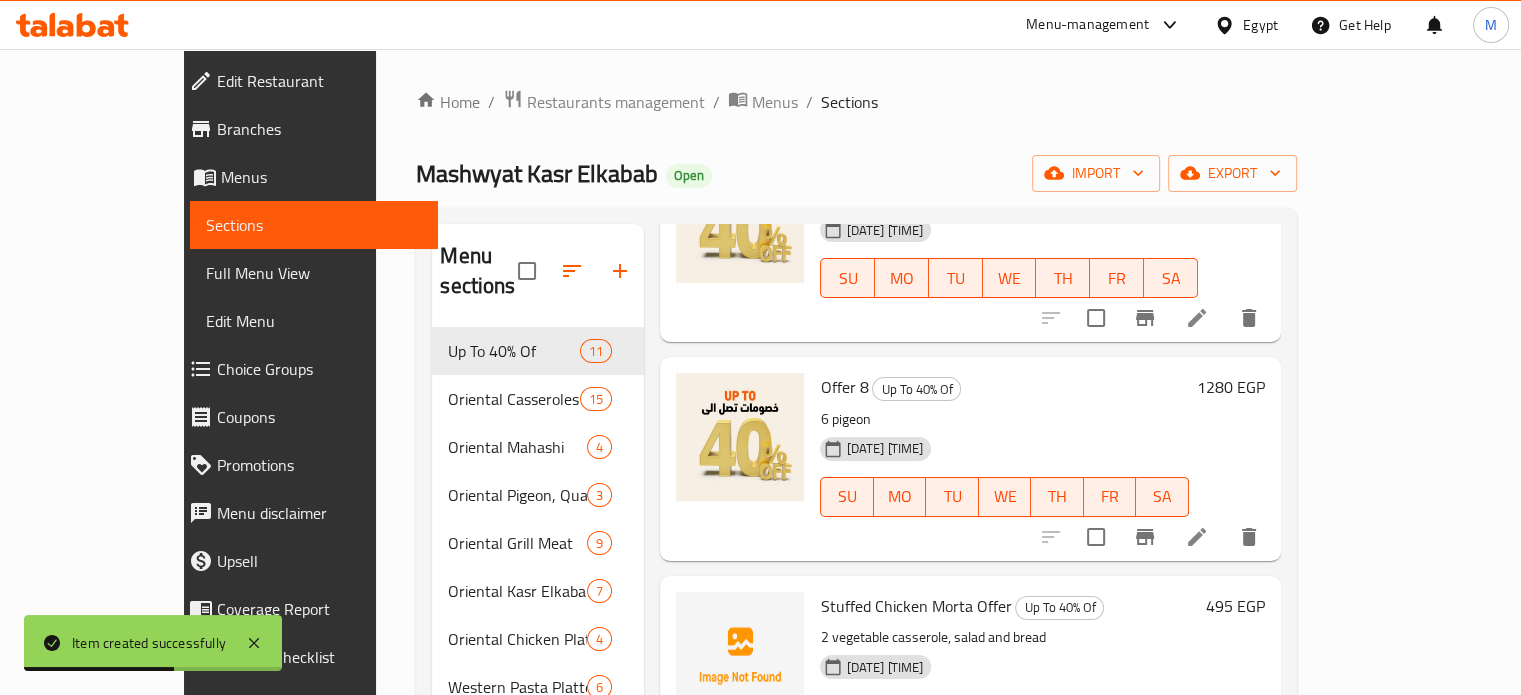 scroll, scrollTop: 1604, scrollLeft: 0, axis: vertical 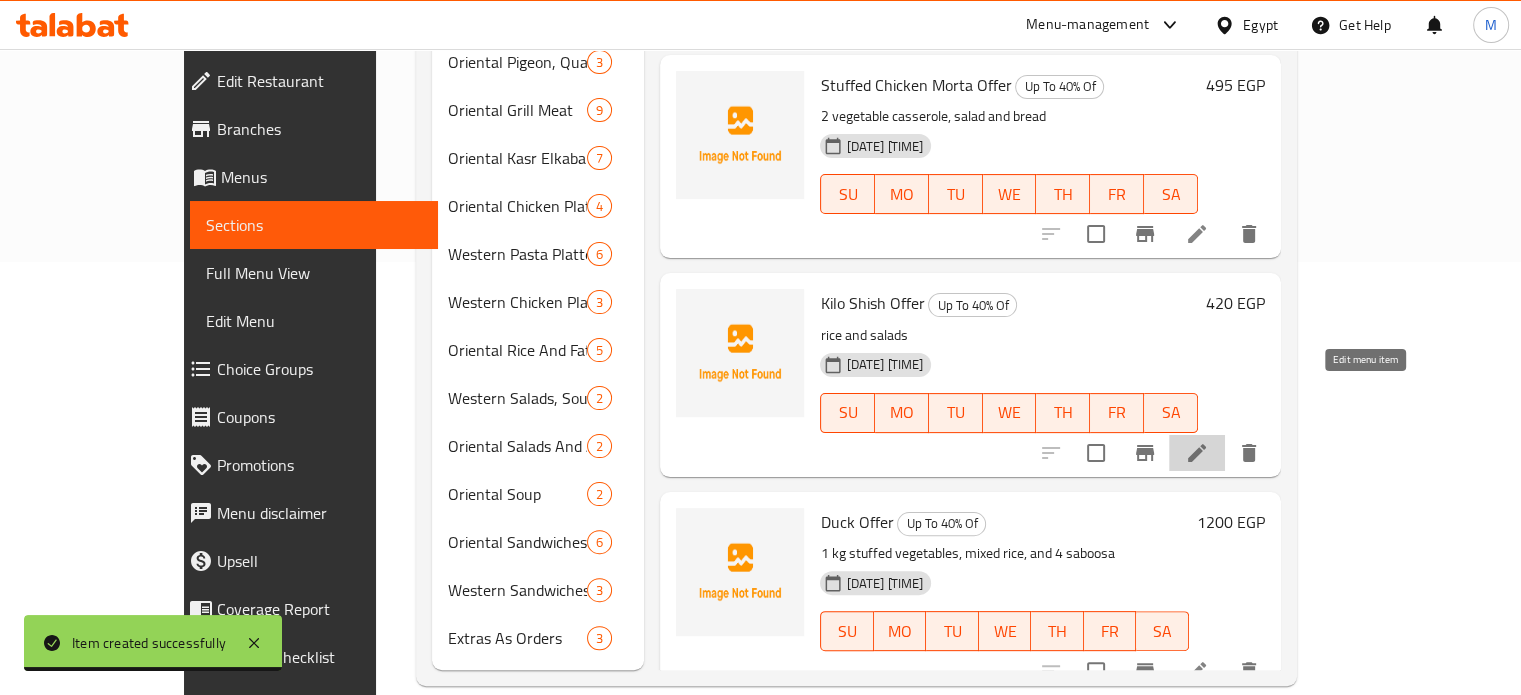 click 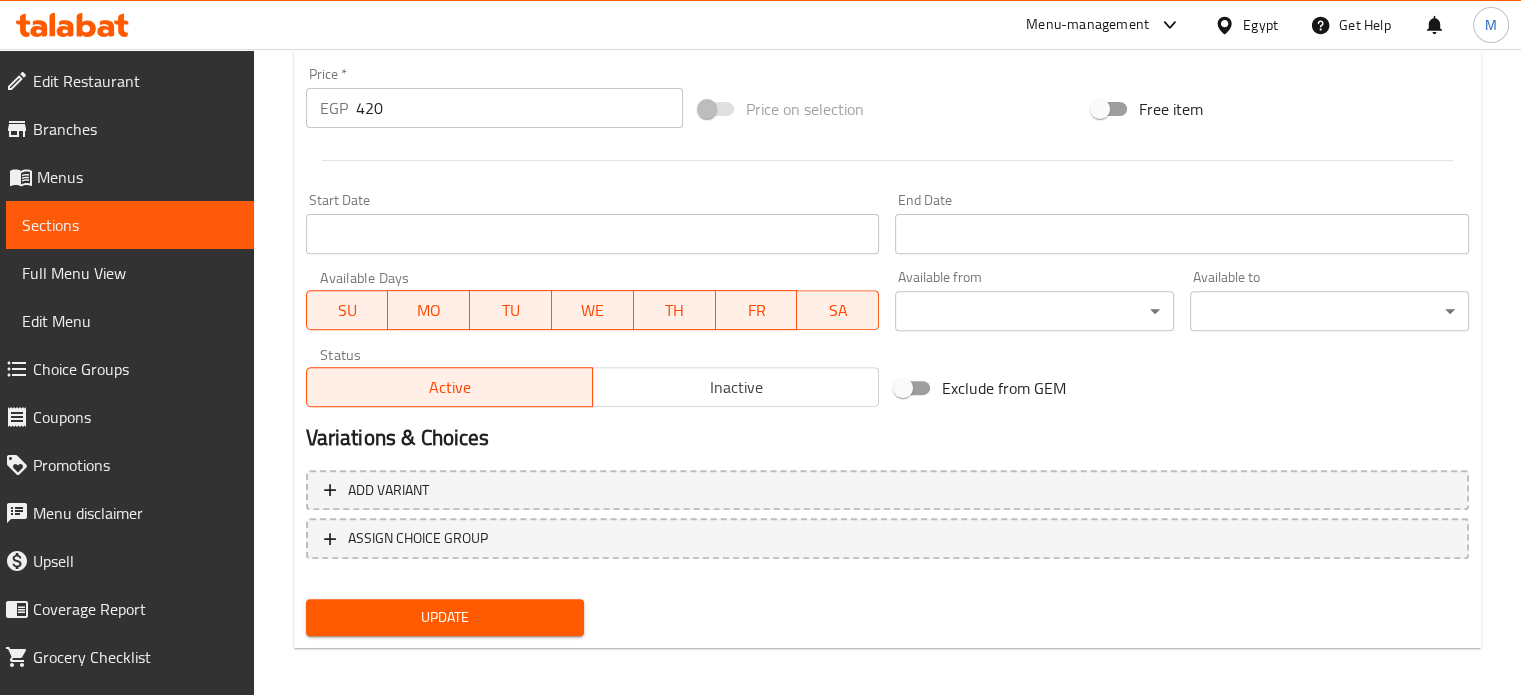 scroll, scrollTop: 717, scrollLeft: 0, axis: vertical 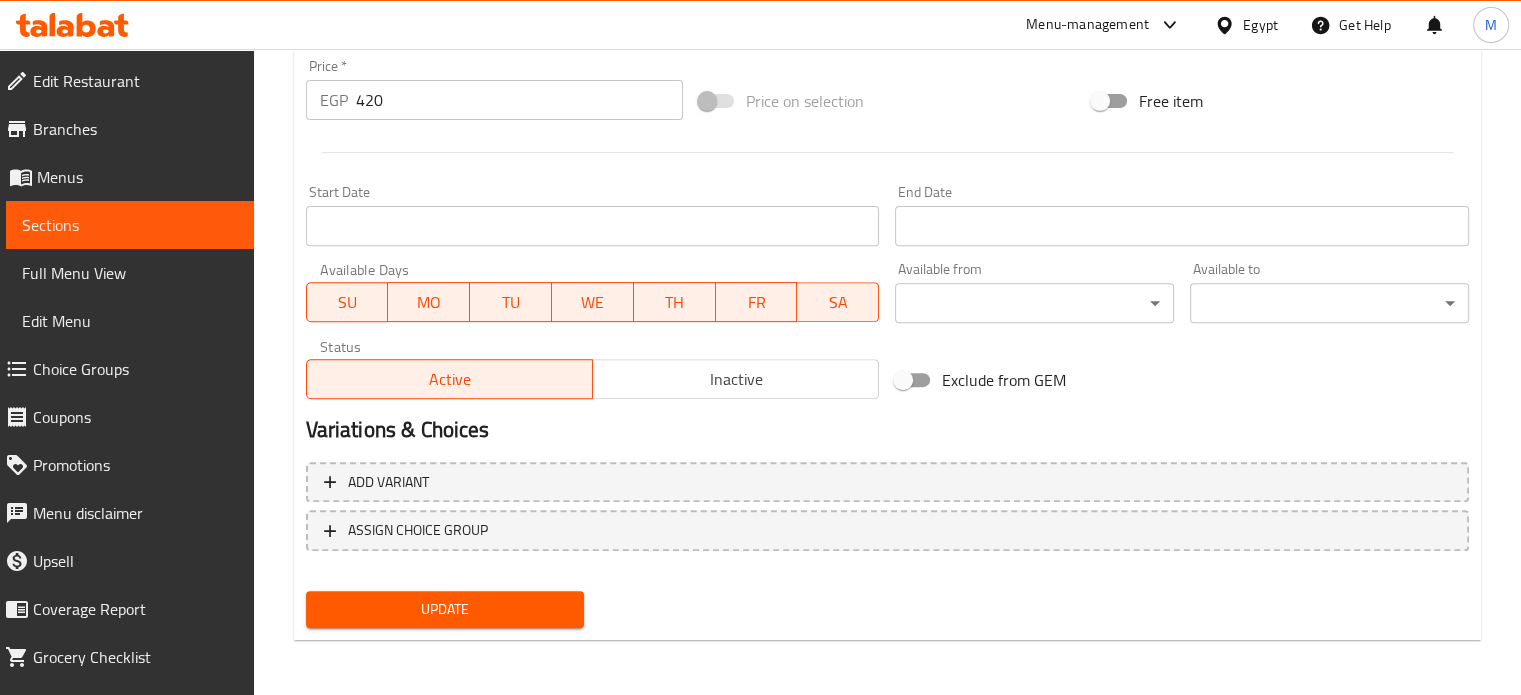 click on "Inactive" at bounding box center (736, 379) 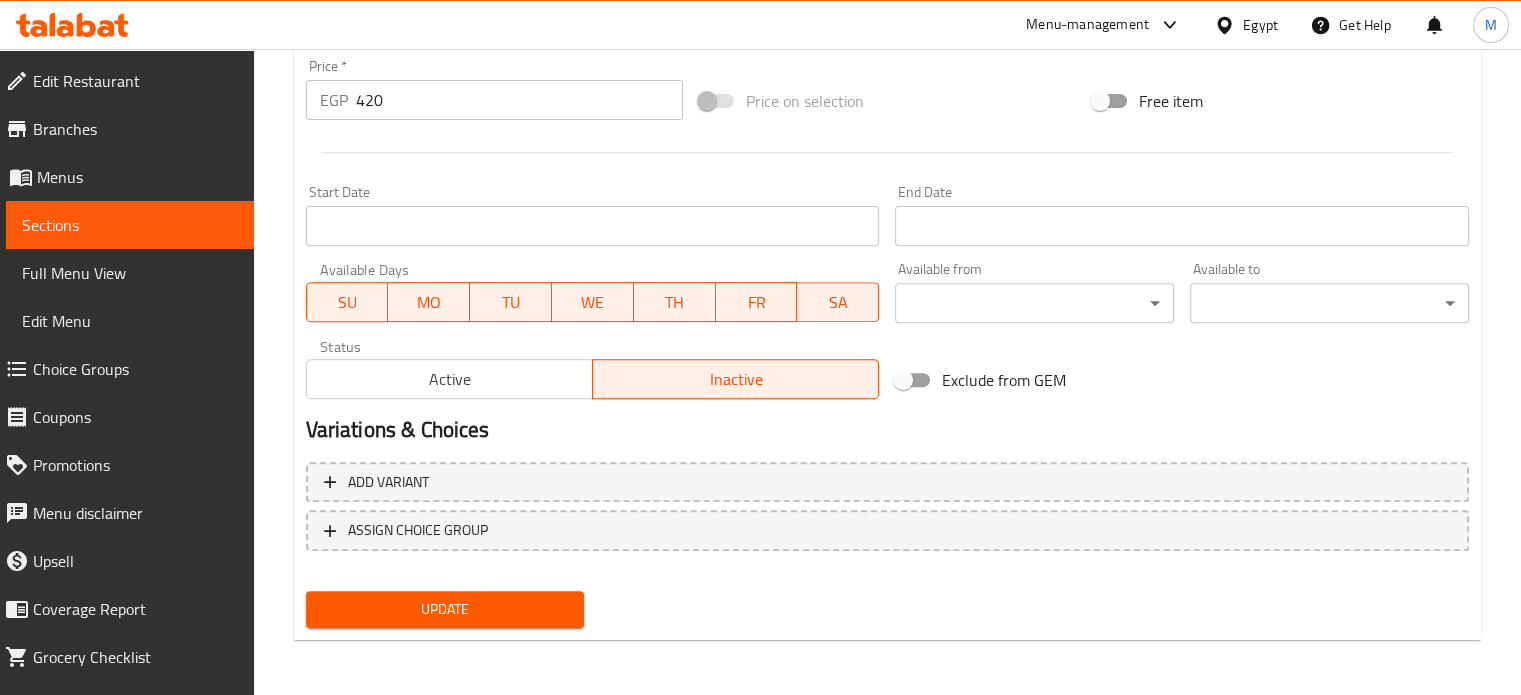 click on "Update" at bounding box center (445, 609) 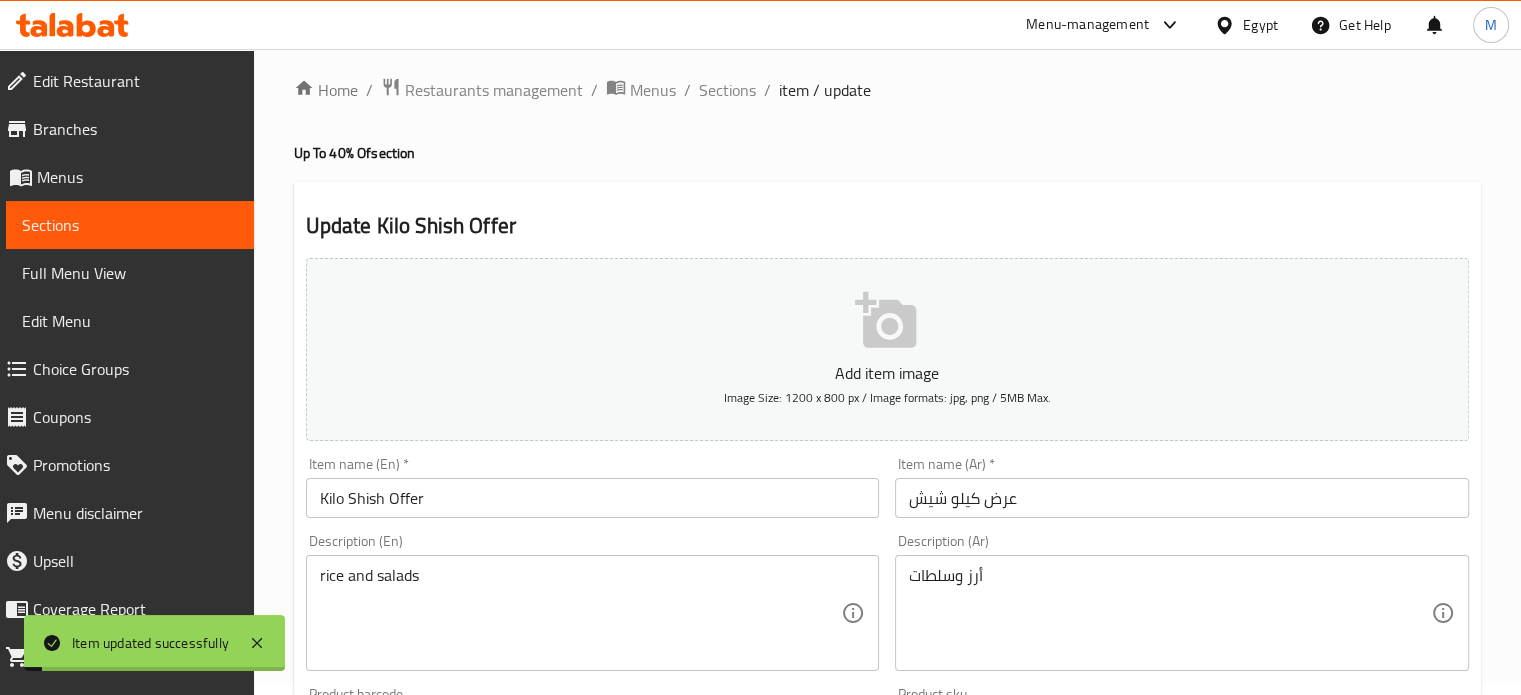 scroll, scrollTop: 0, scrollLeft: 0, axis: both 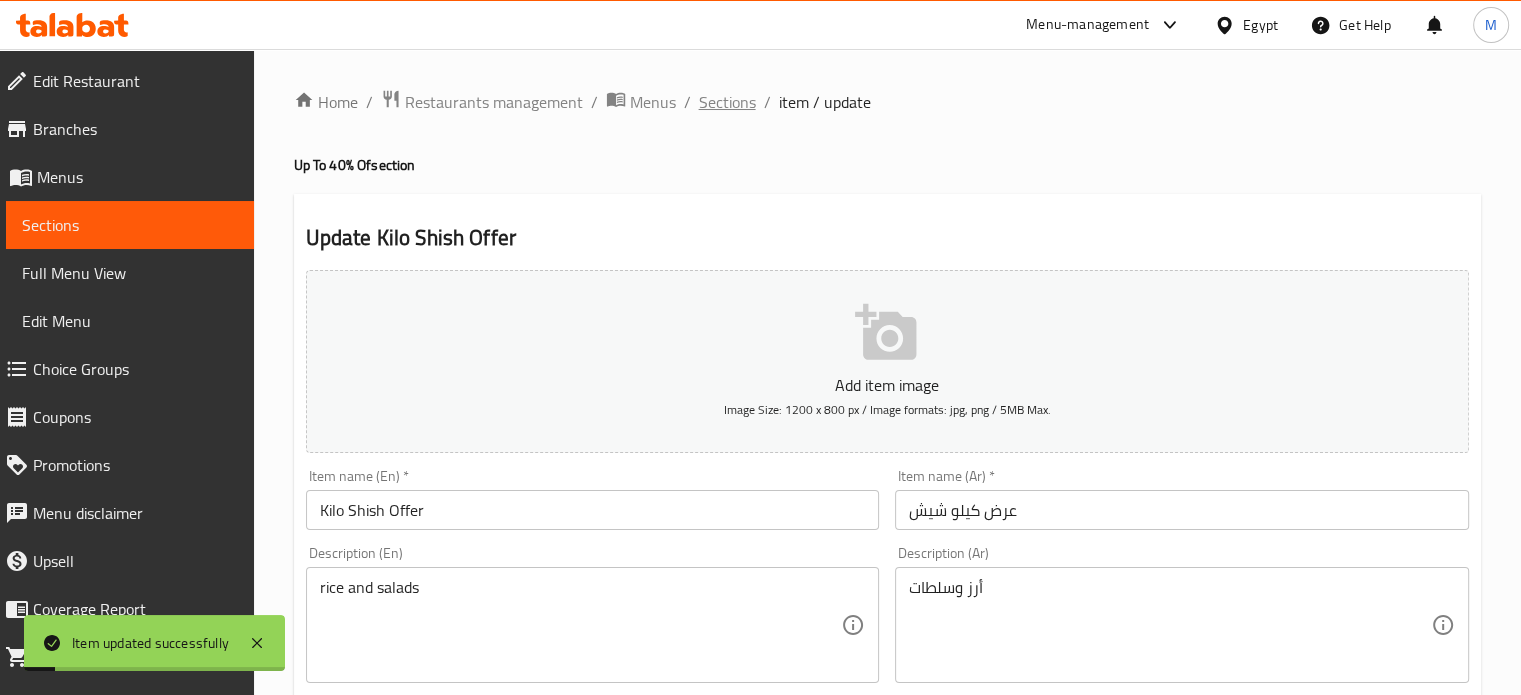 click on "Sections" at bounding box center [727, 102] 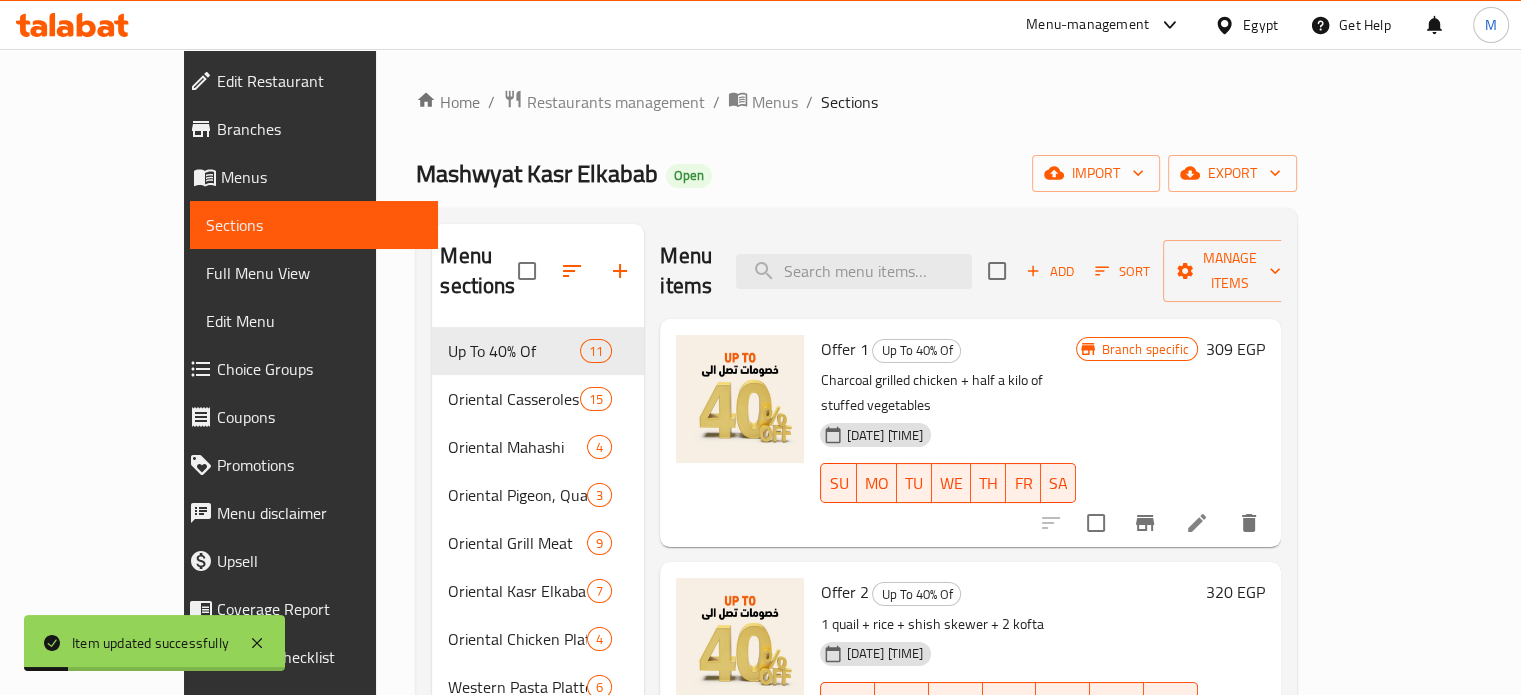 scroll, scrollTop: 1604, scrollLeft: 0, axis: vertical 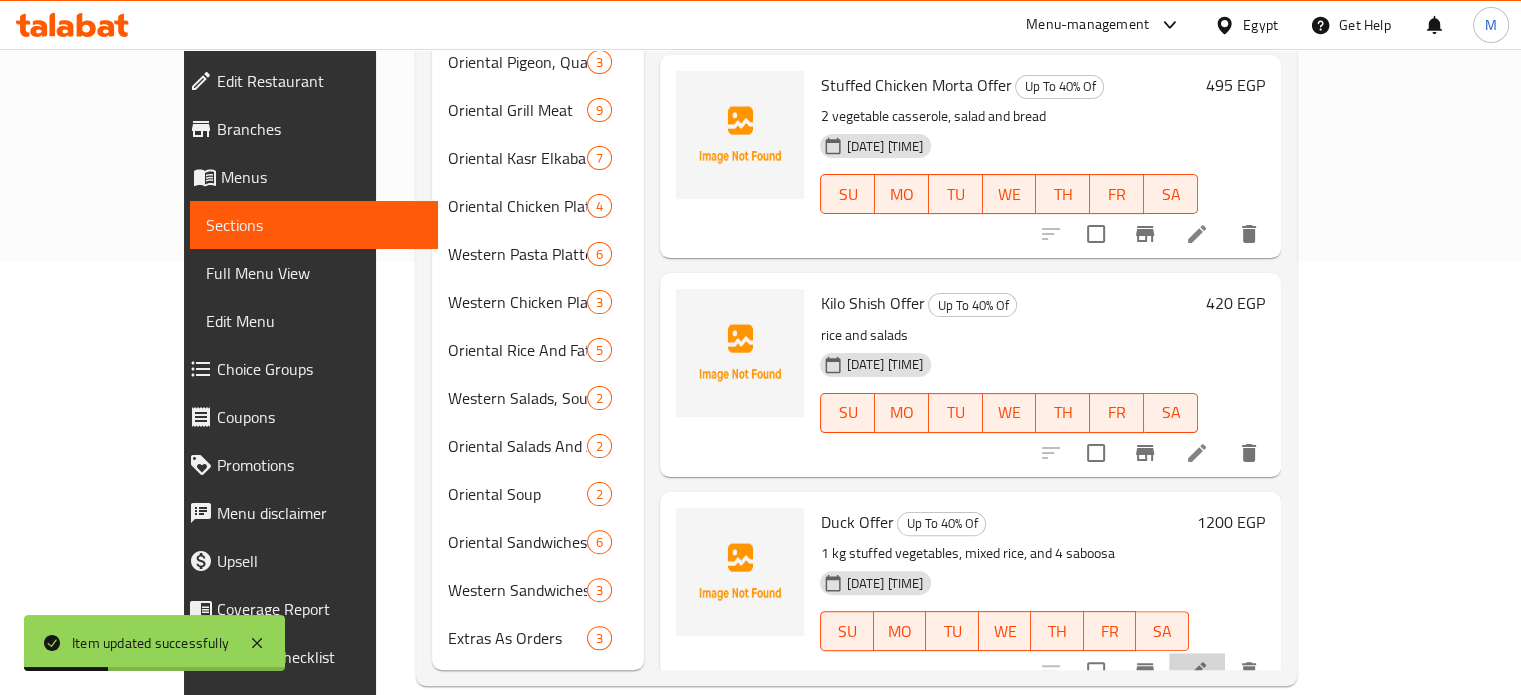click at bounding box center [1197, 671] 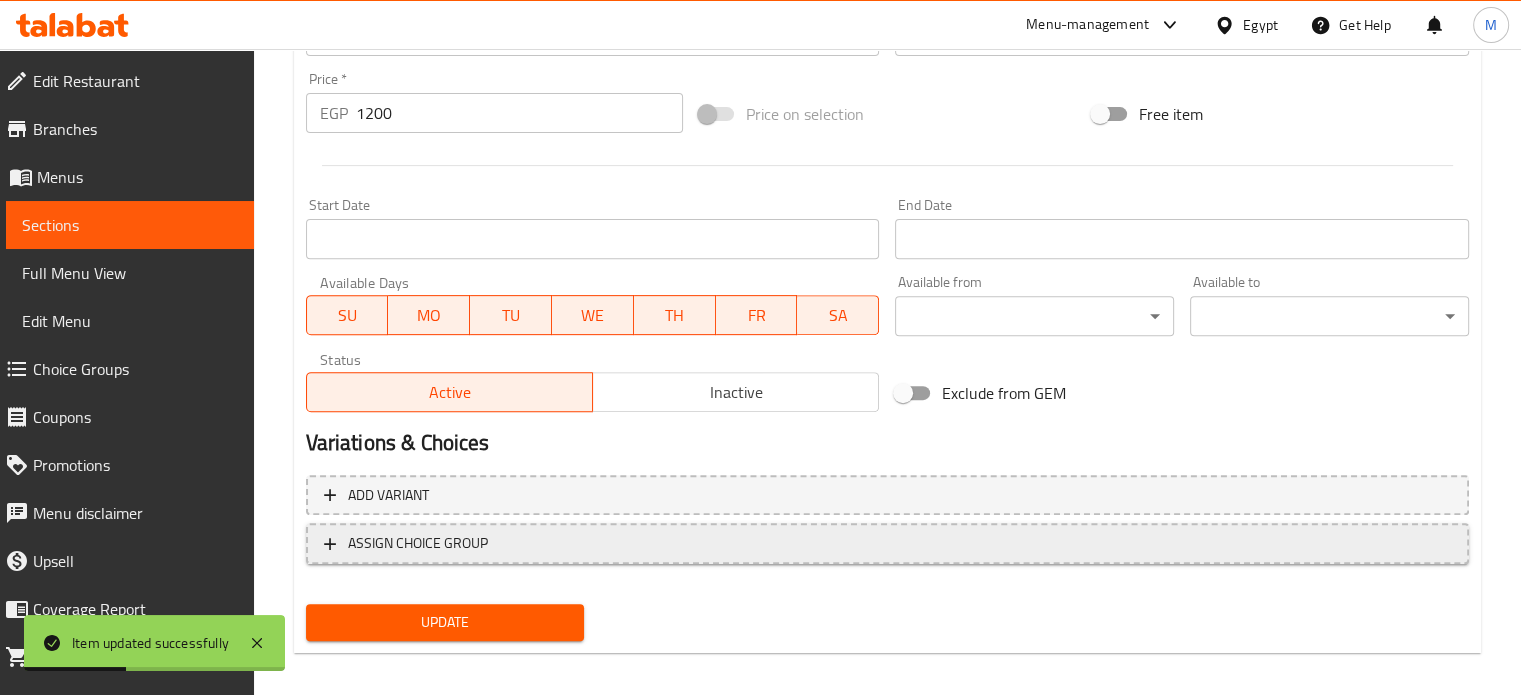 scroll, scrollTop: 717, scrollLeft: 0, axis: vertical 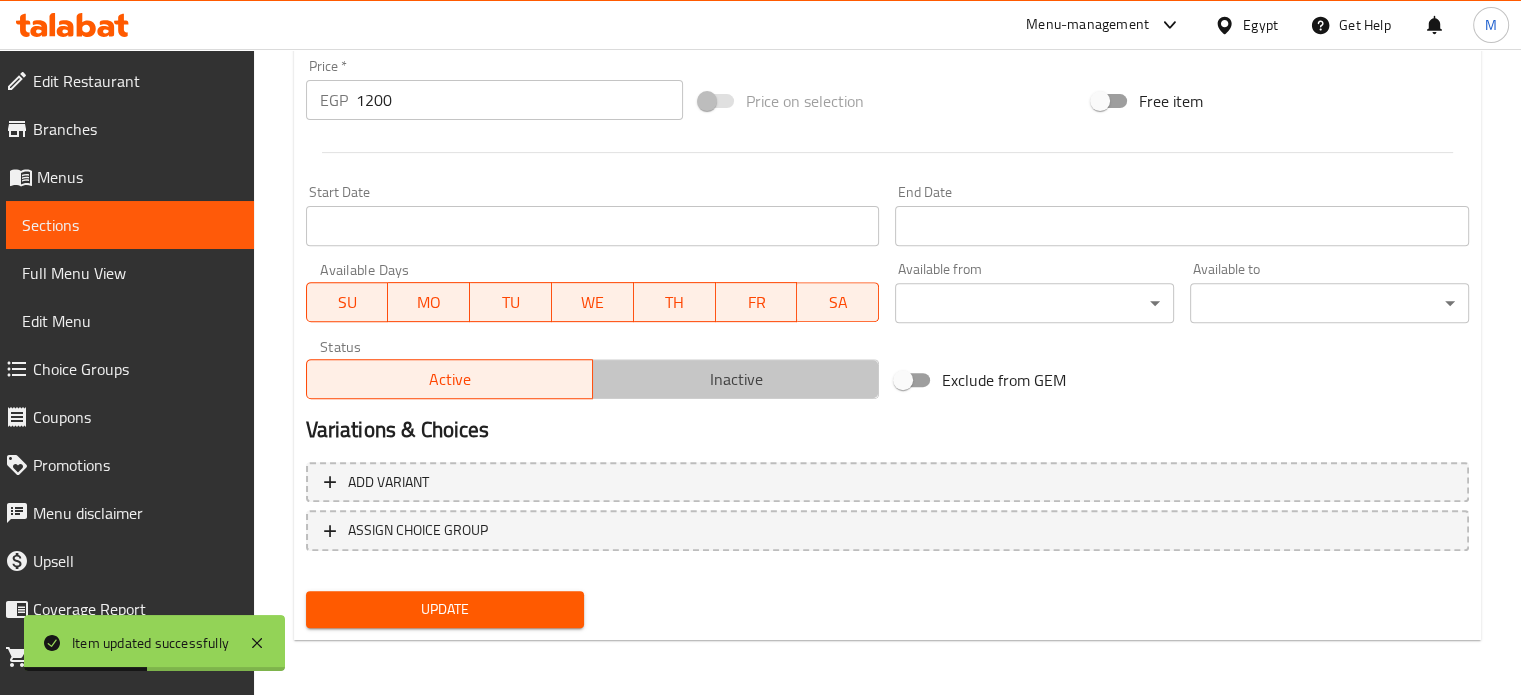 click on "Inactive" at bounding box center (735, 379) 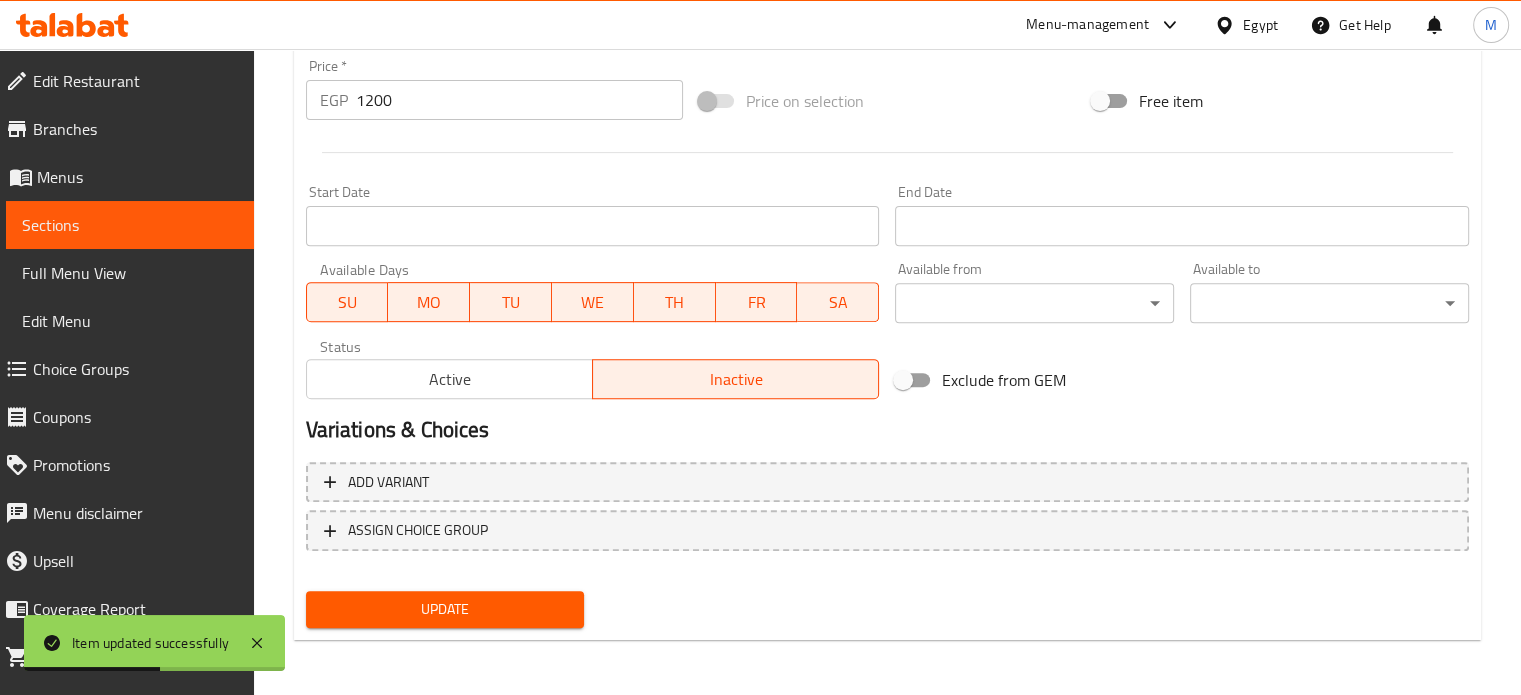 click on "Update" at bounding box center [445, 609] 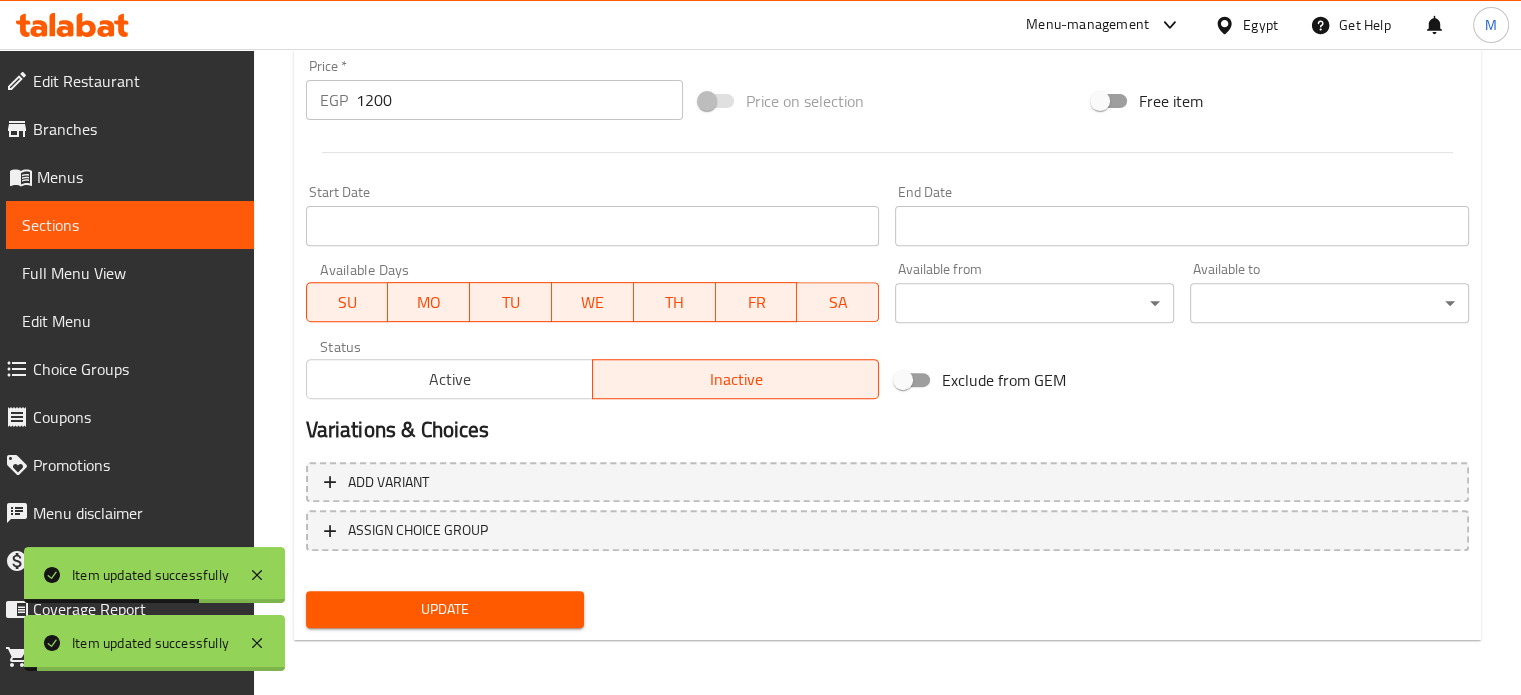 scroll, scrollTop: 0, scrollLeft: 0, axis: both 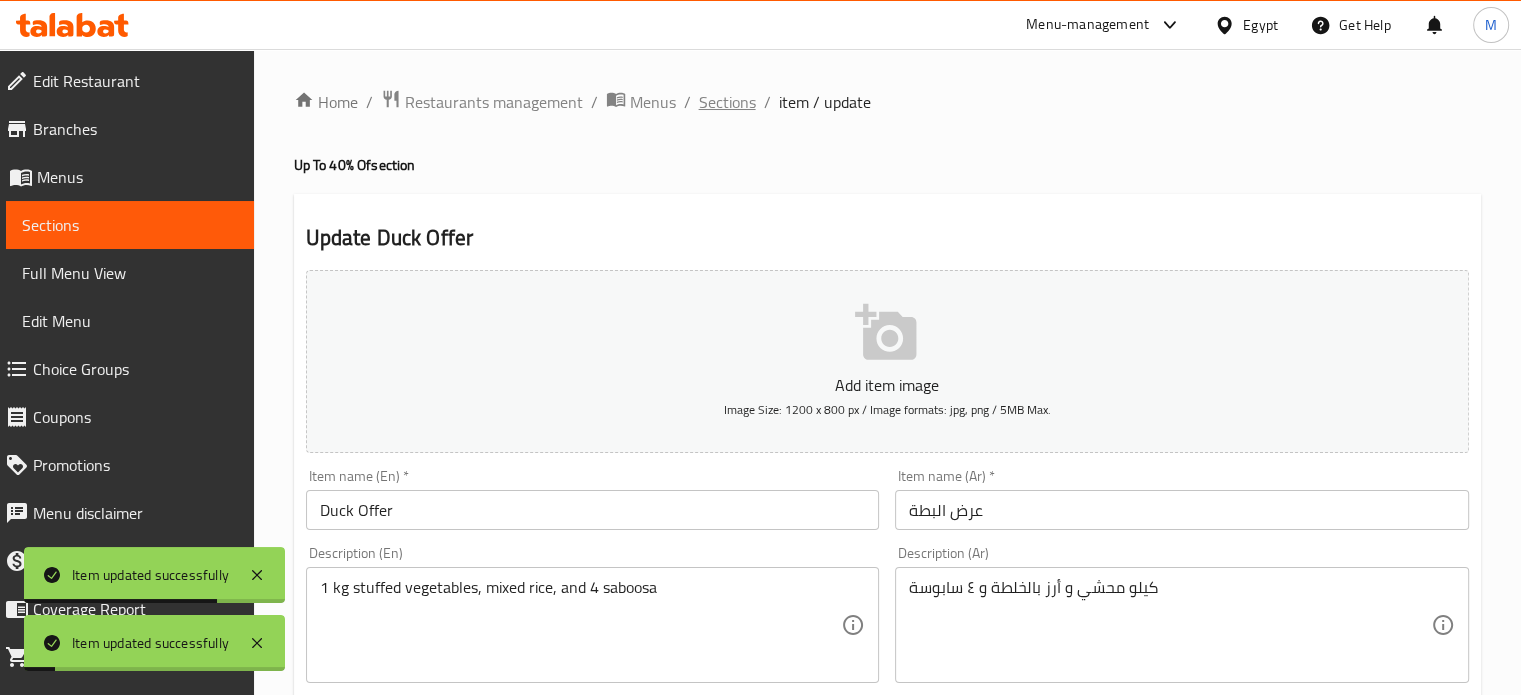 click on "Sections" at bounding box center (727, 102) 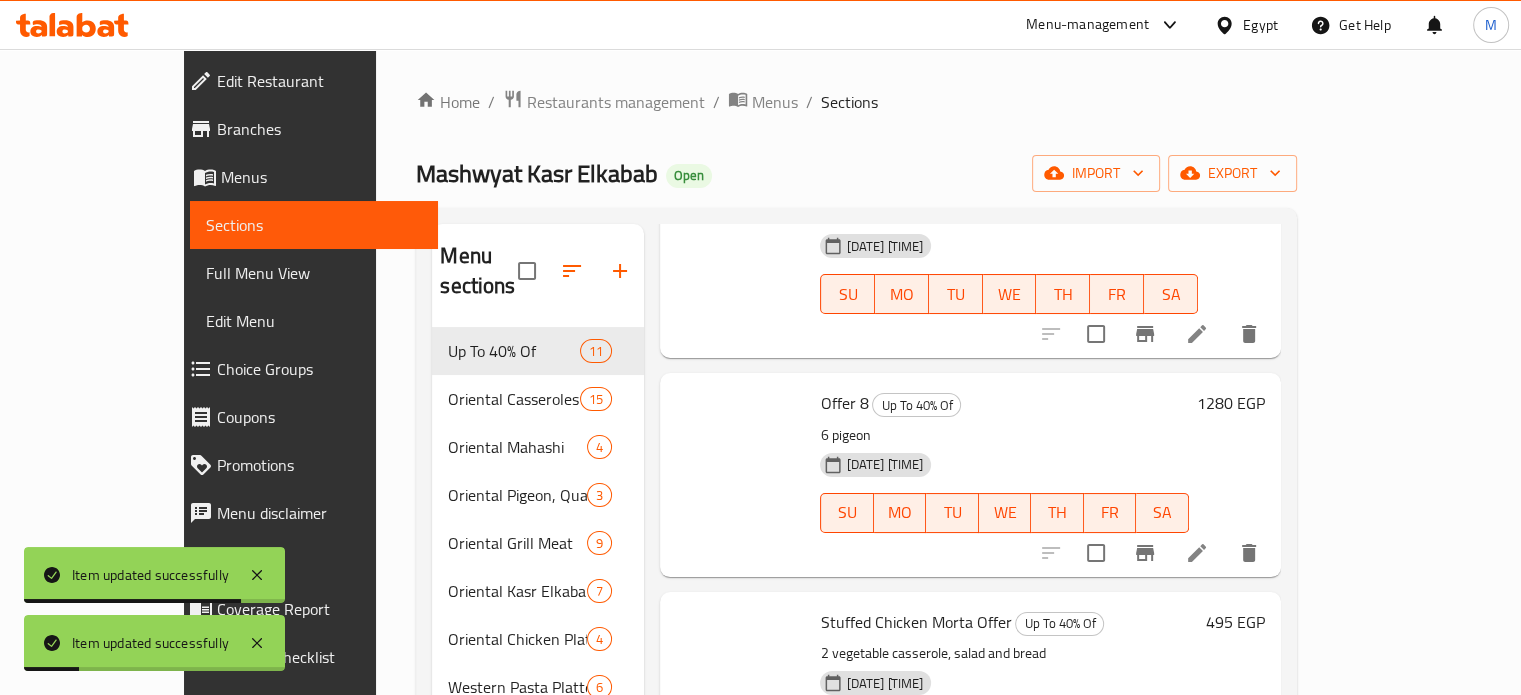 scroll, scrollTop: 1604, scrollLeft: 0, axis: vertical 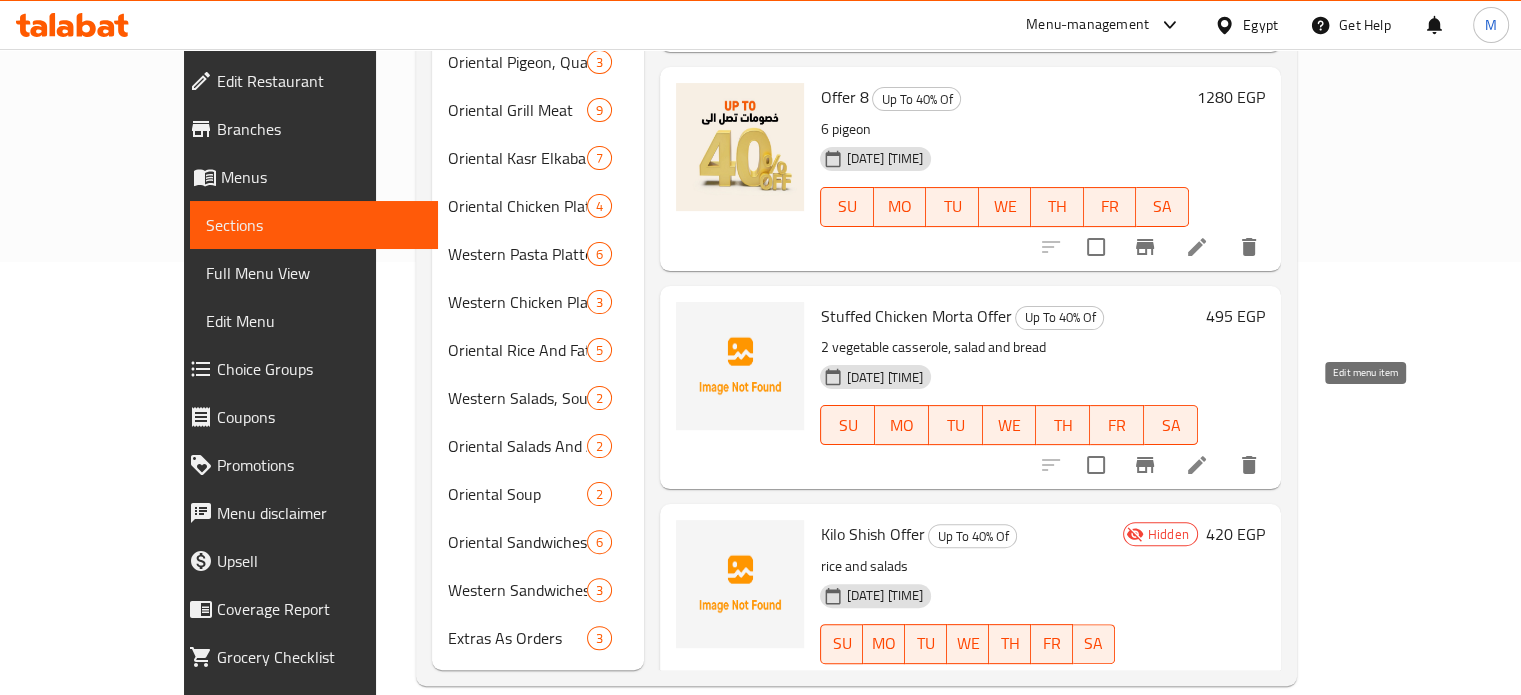 click 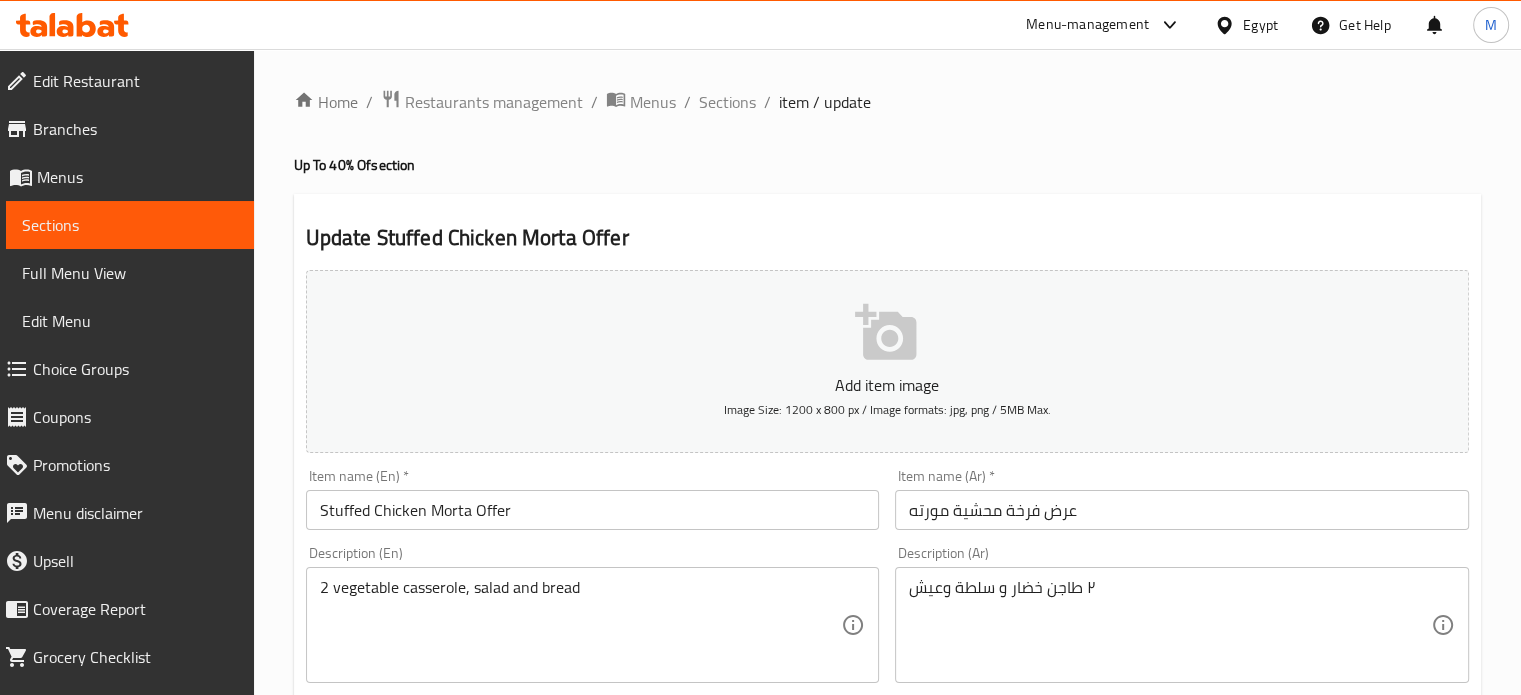 scroll, scrollTop: 717, scrollLeft: 0, axis: vertical 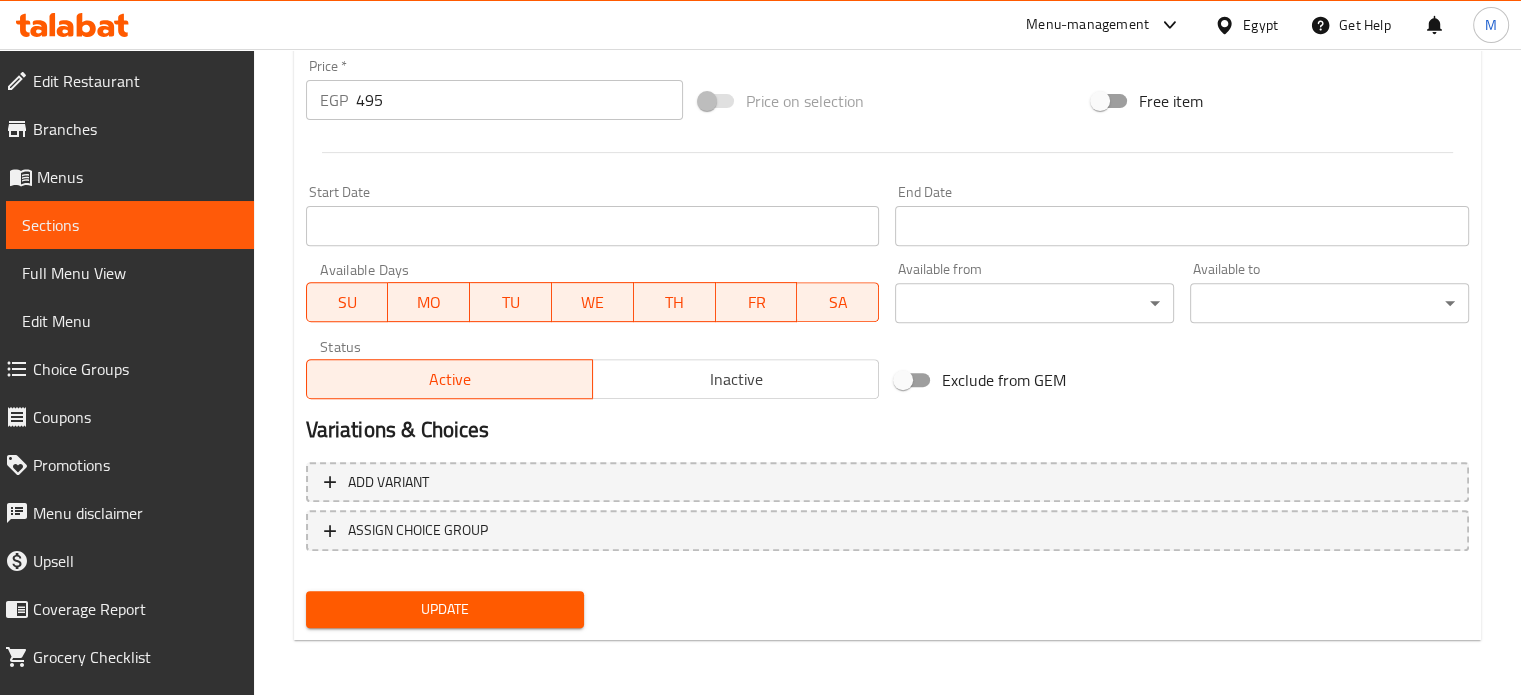 click on "Inactive" at bounding box center [736, 379] 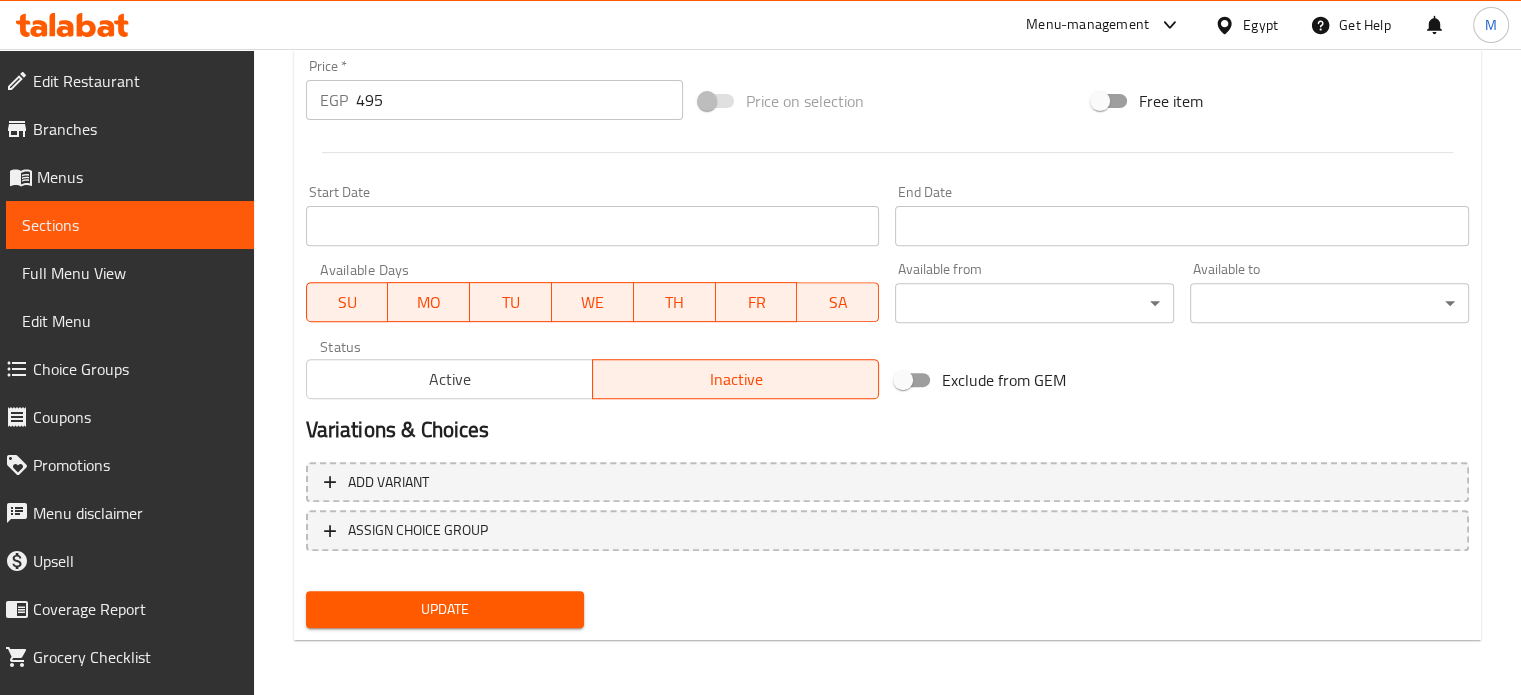 click on "Update" at bounding box center (445, 609) 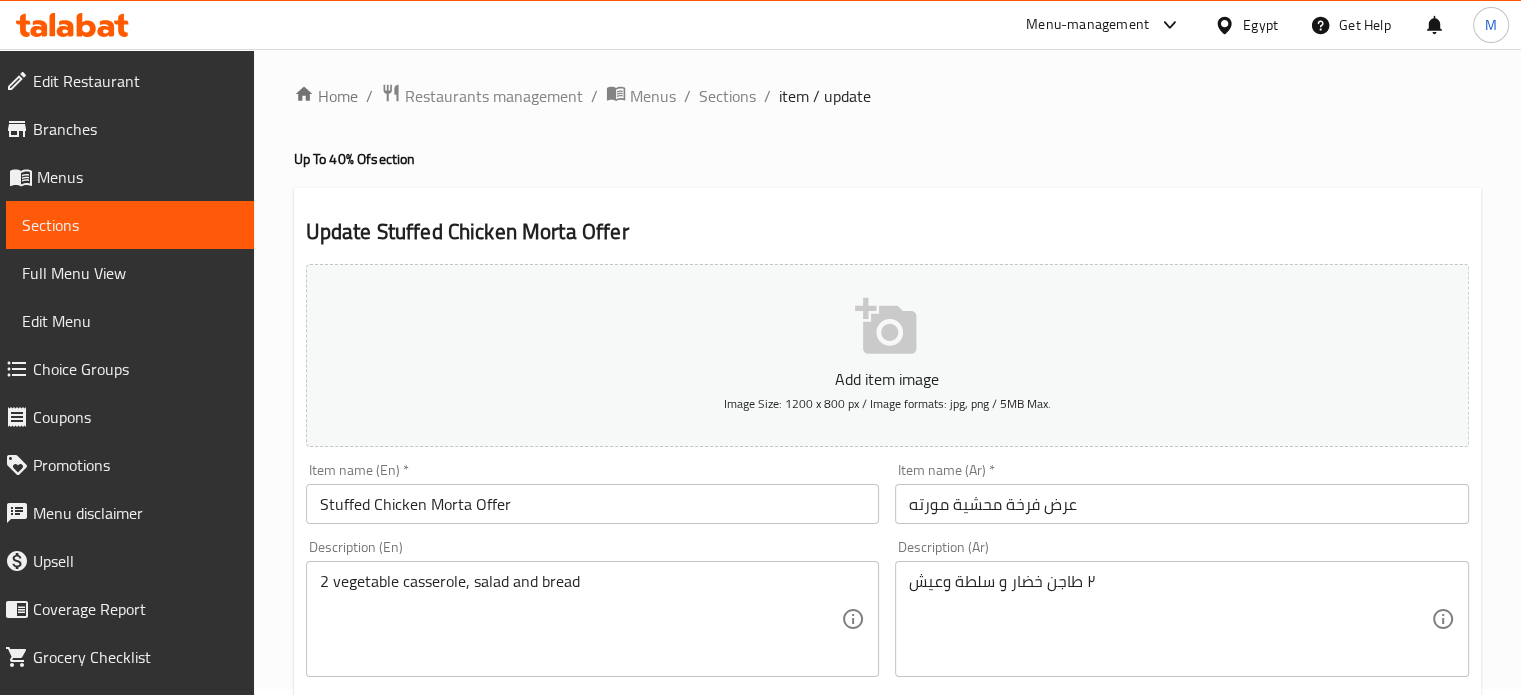 scroll, scrollTop: 0, scrollLeft: 0, axis: both 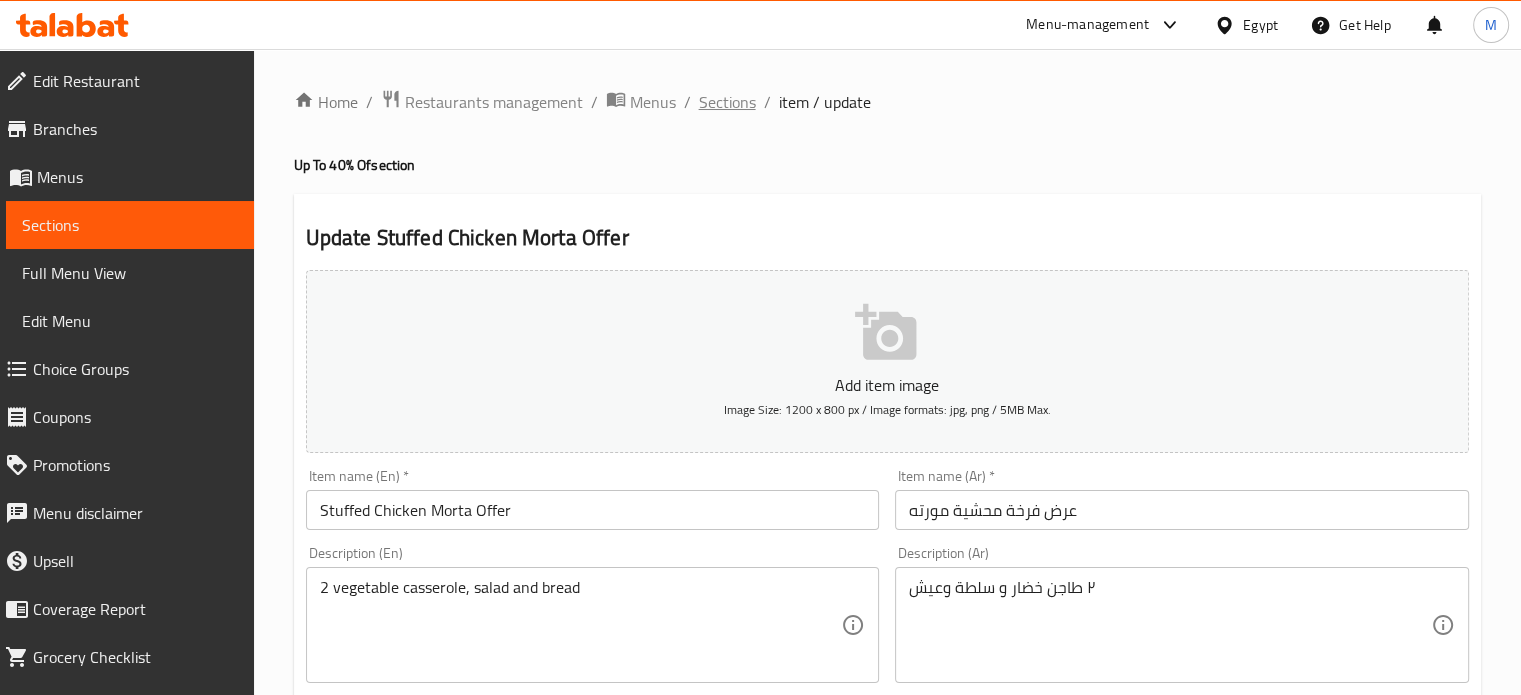 click on "Sections" at bounding box center (727, 102) 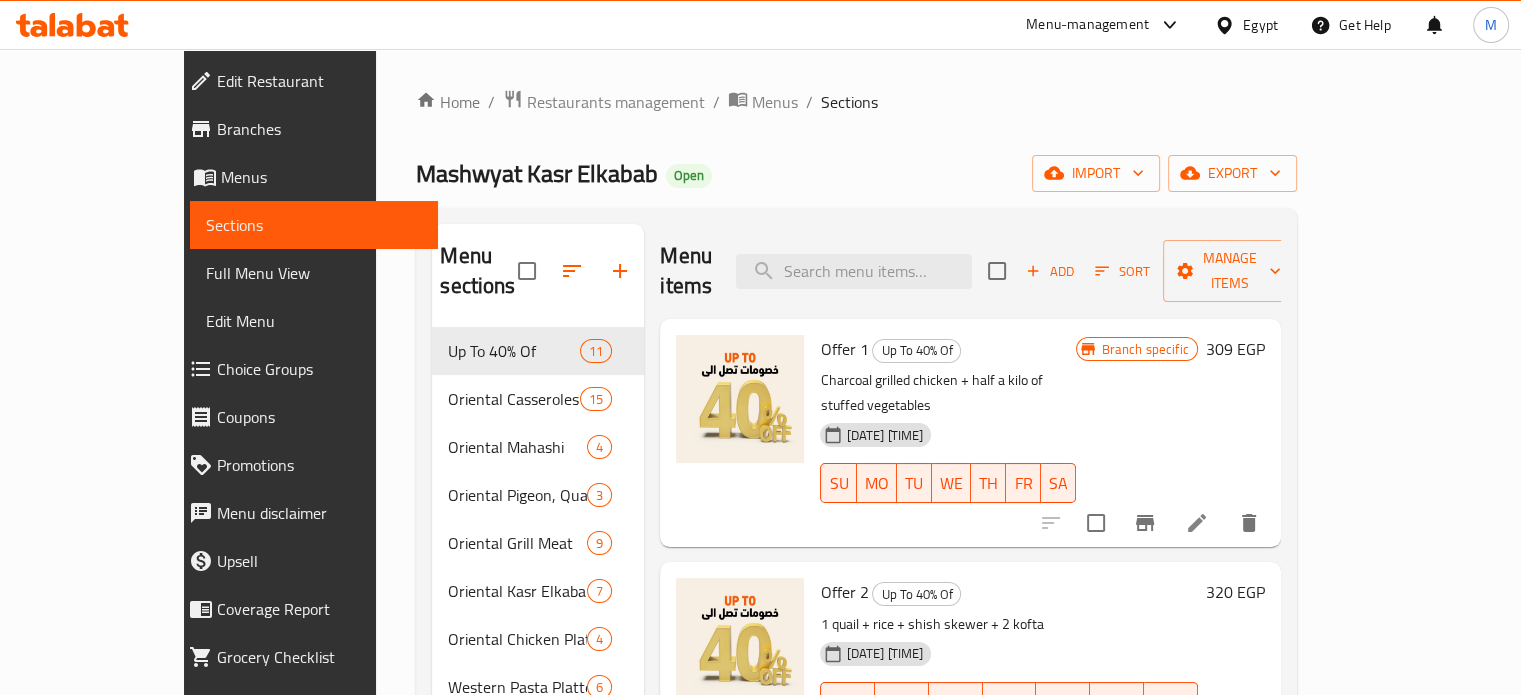click on "Add" at bounding box center [1050, 271] 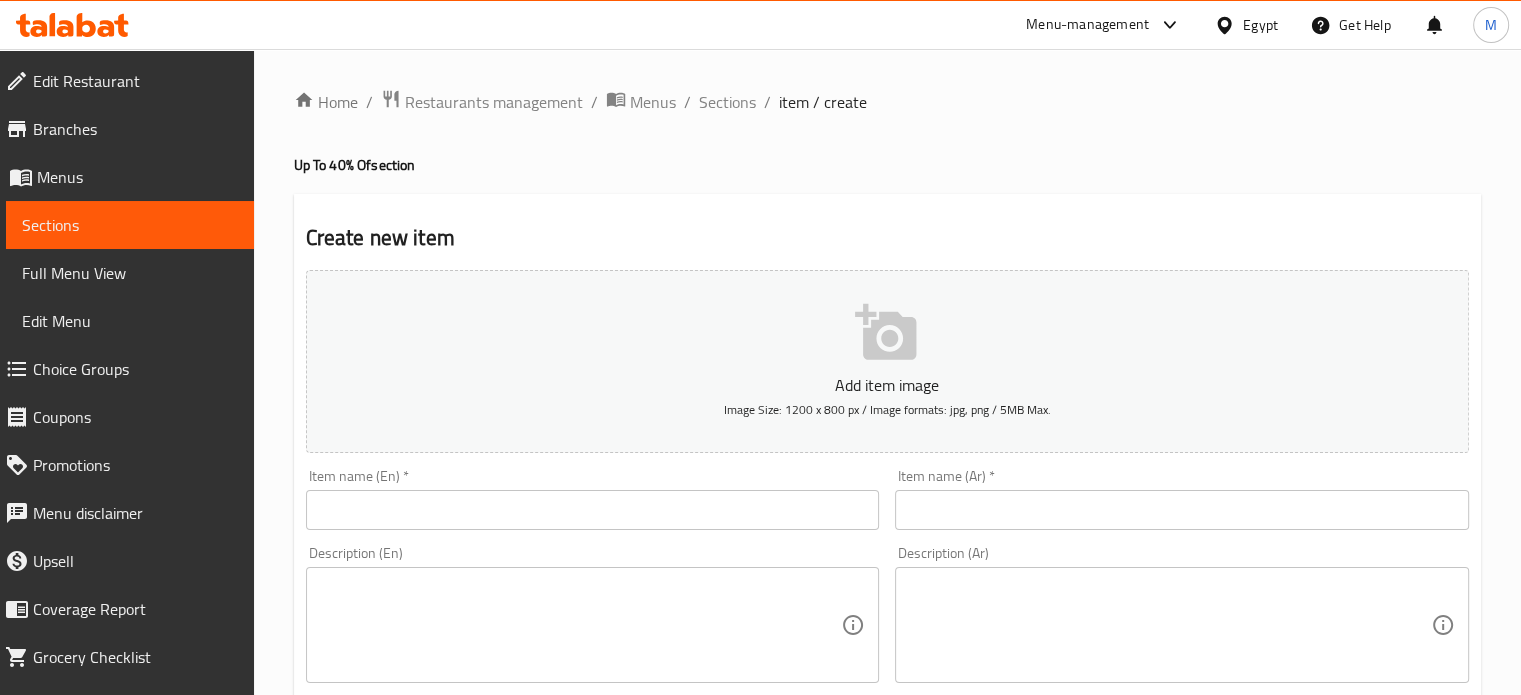 click at bounding box center [1182, 510] 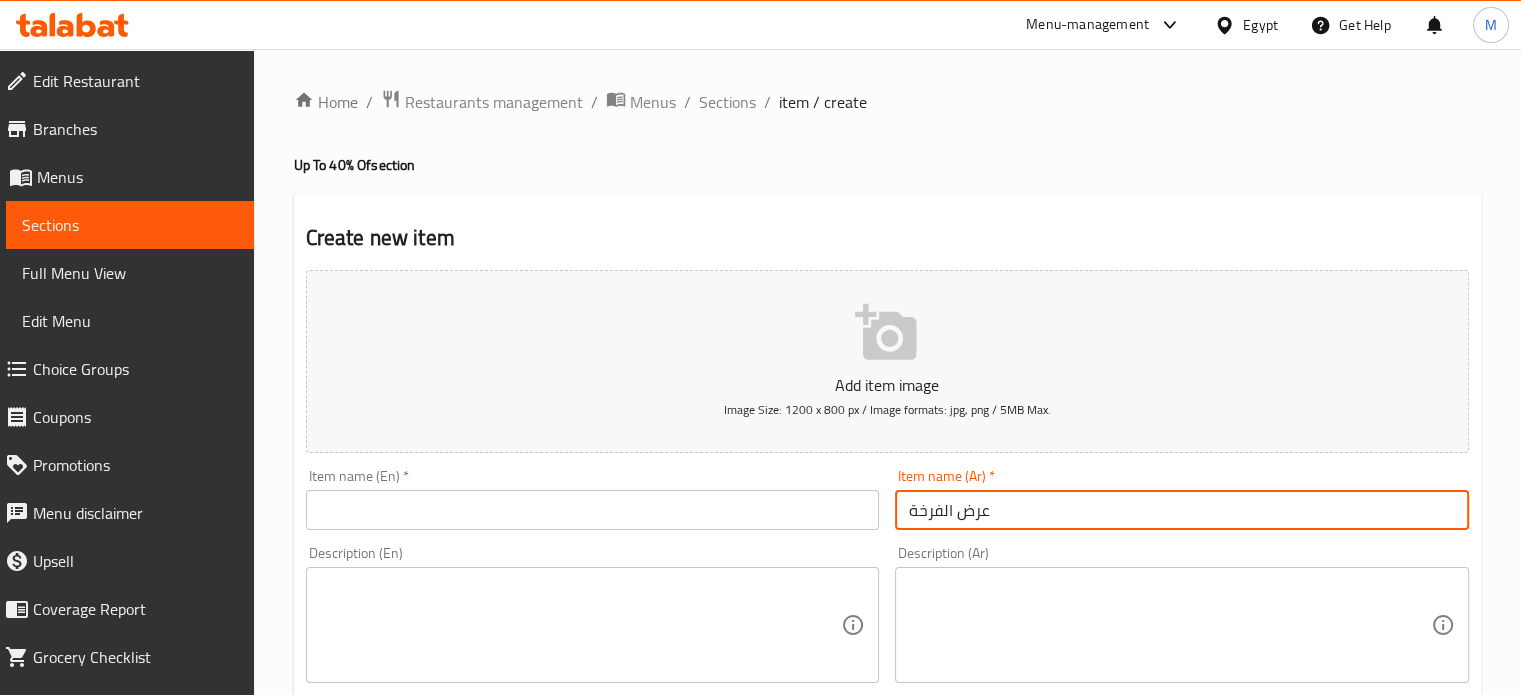 type on "عرض الفرخة" 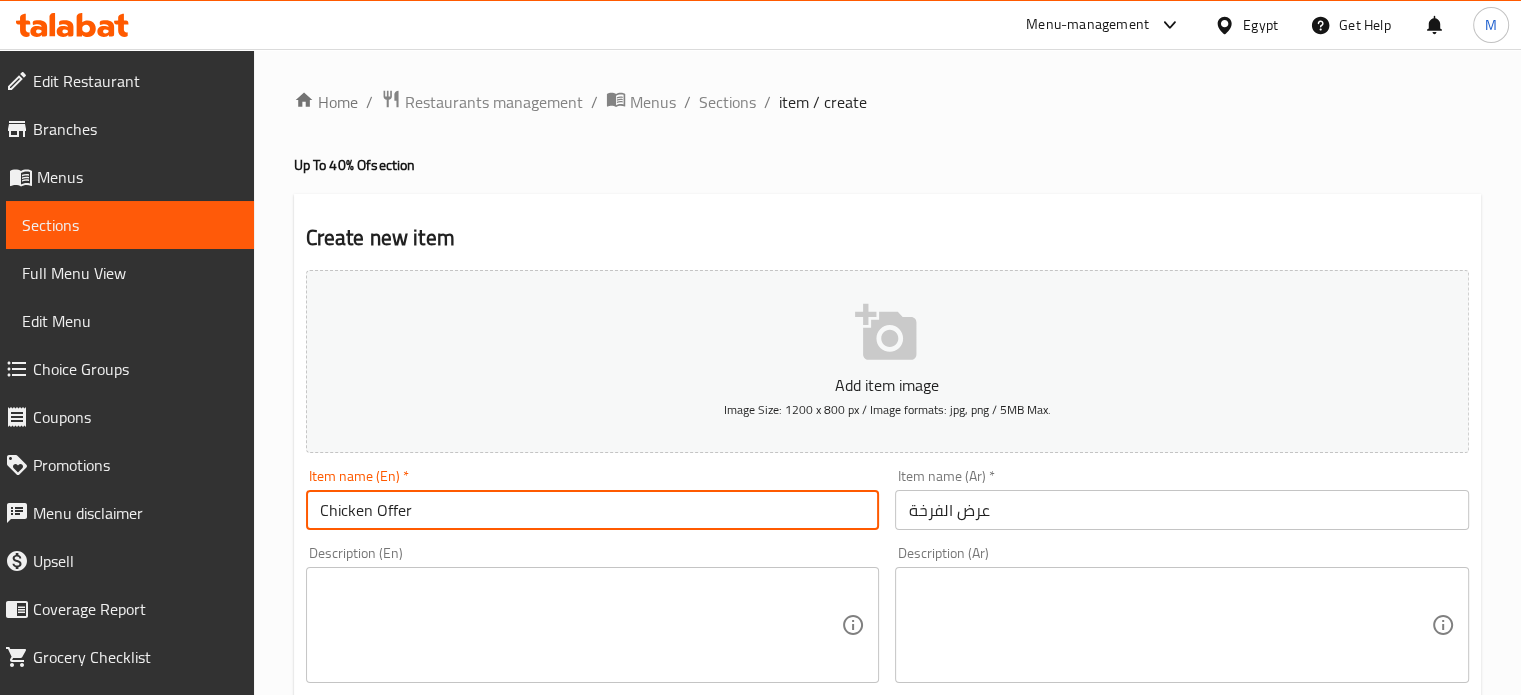 type on "Chicken Offer" 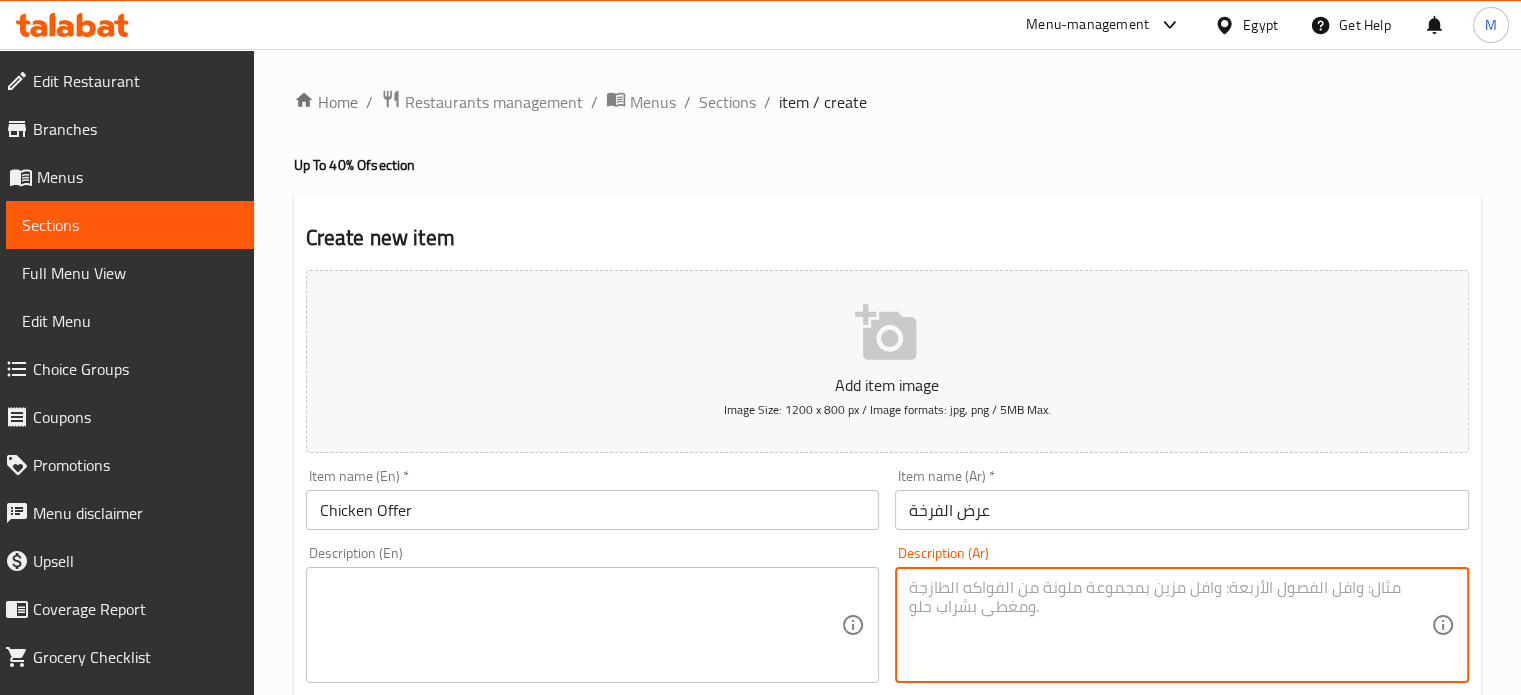 click at bounding box center [581, 625] 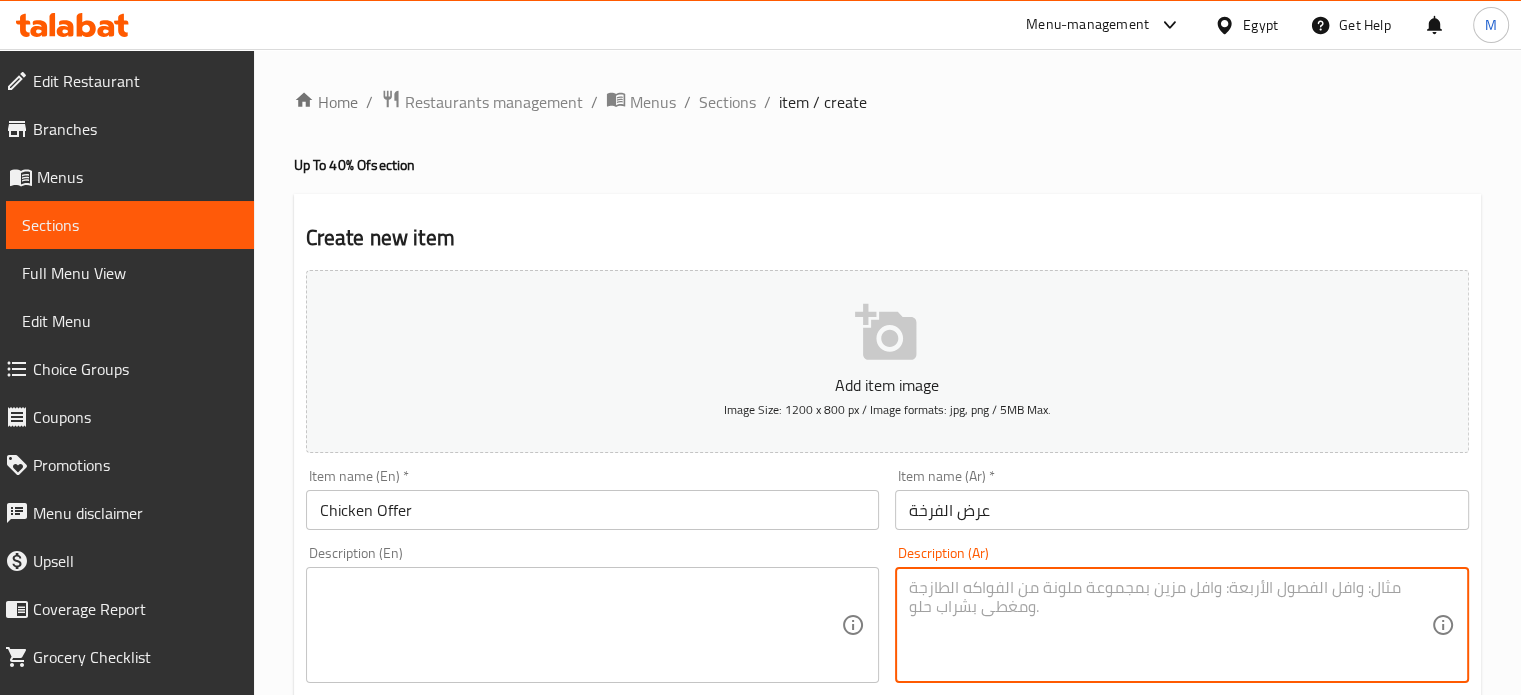 click at bounding box center [1170, 625] 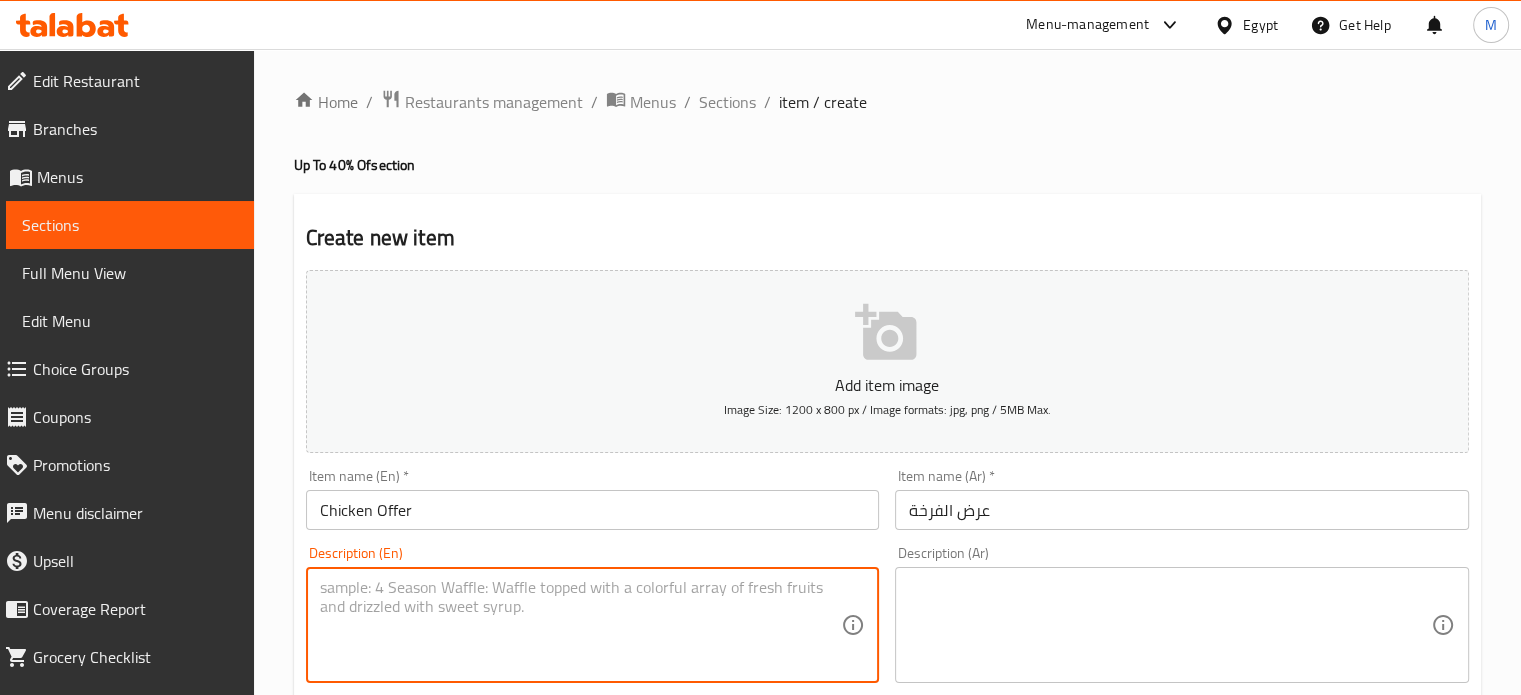 click at bounding box center (581, 625) 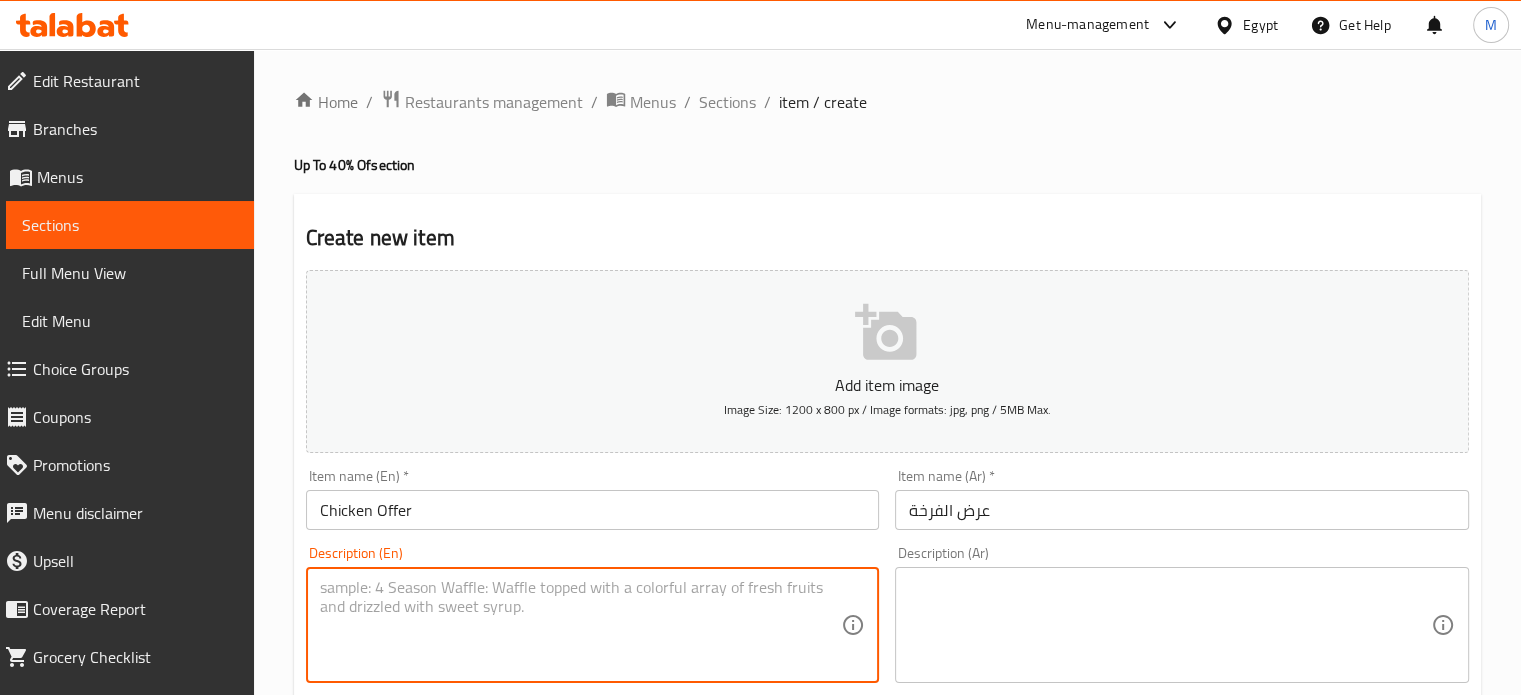 click at bounding box center (1170, 625) 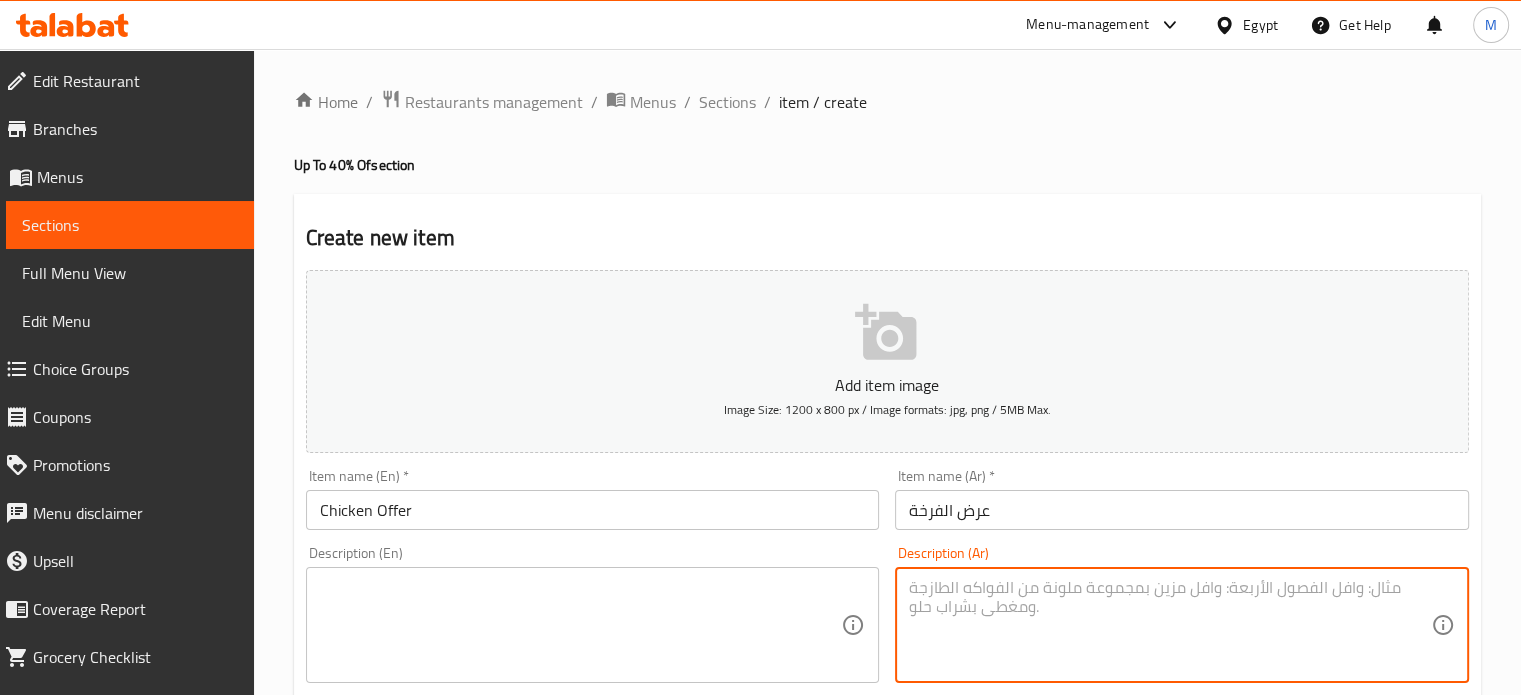 click at bounding box center [581, 625] 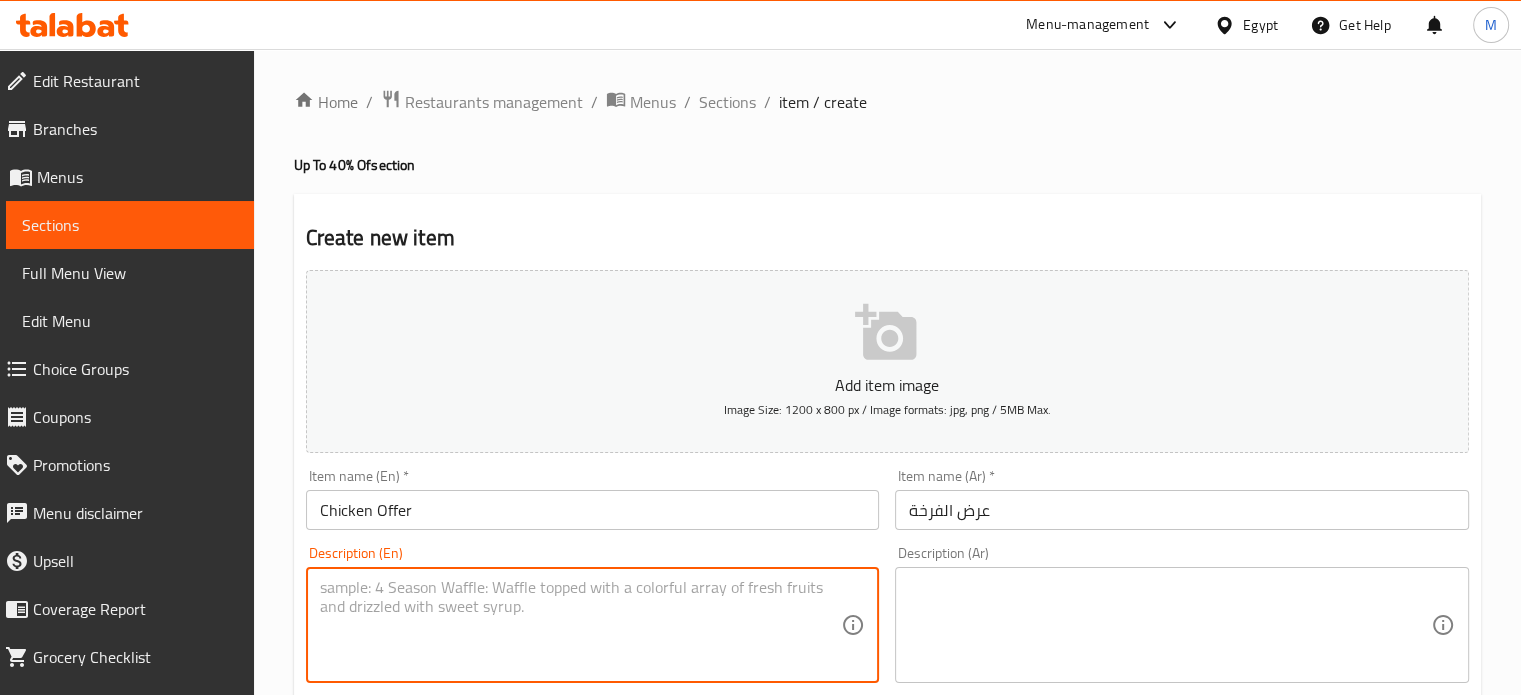click at bounding box center (1170, 625) 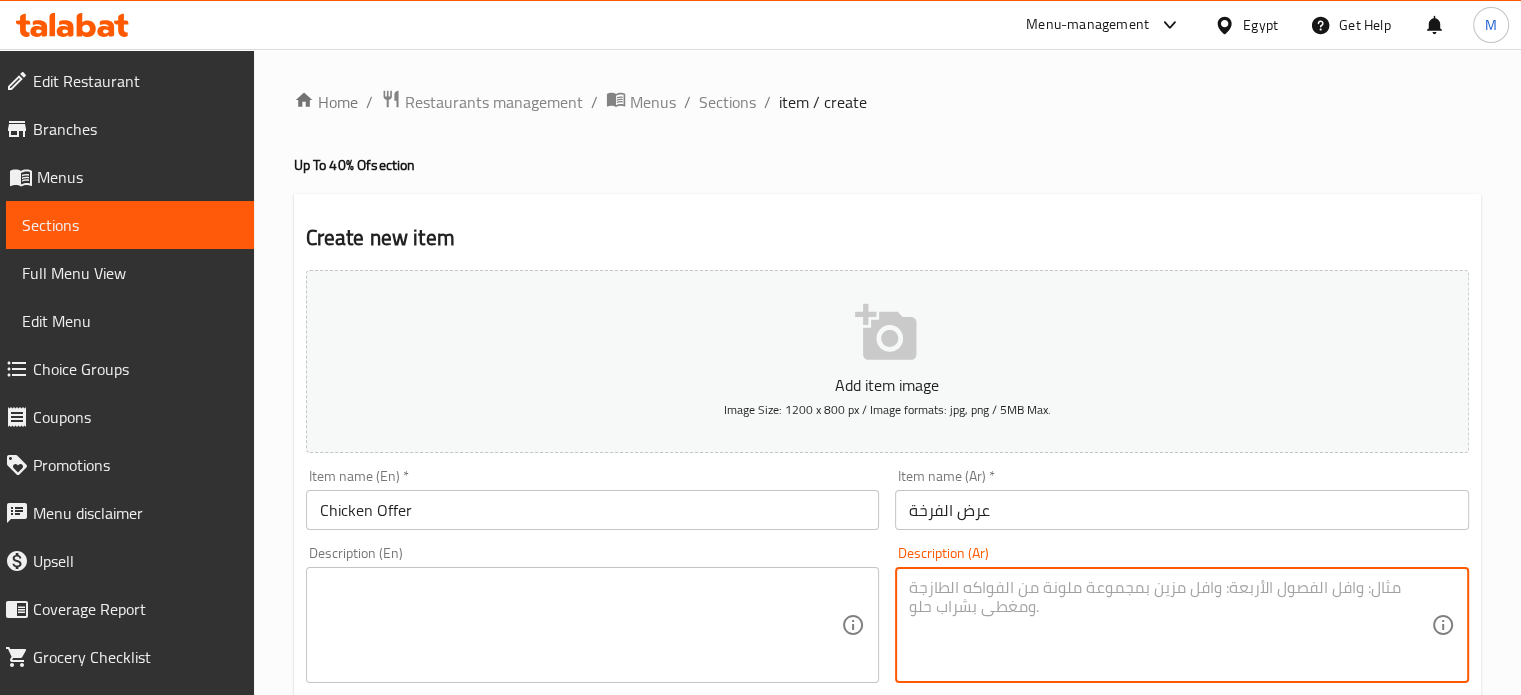 click at bounding box center [581, 625] 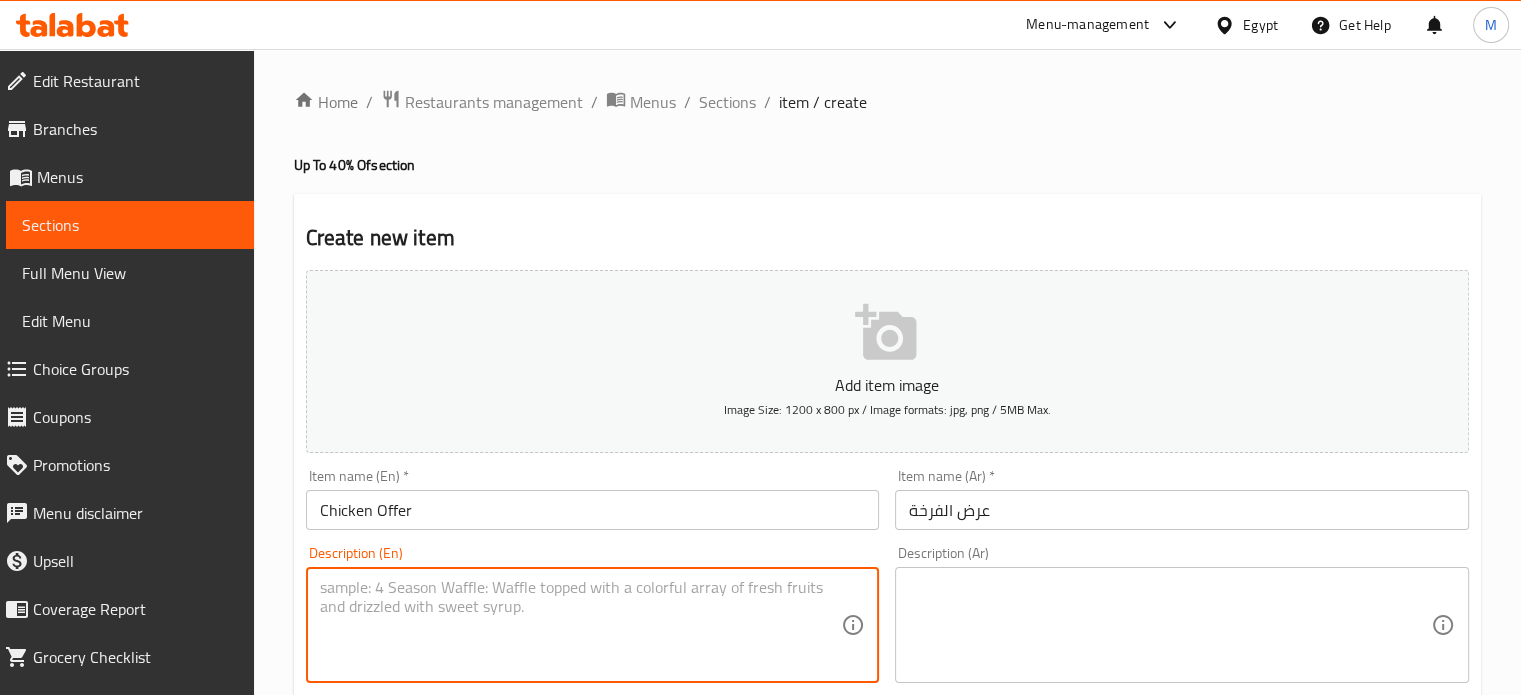 click at bounding box center (1170, 625) 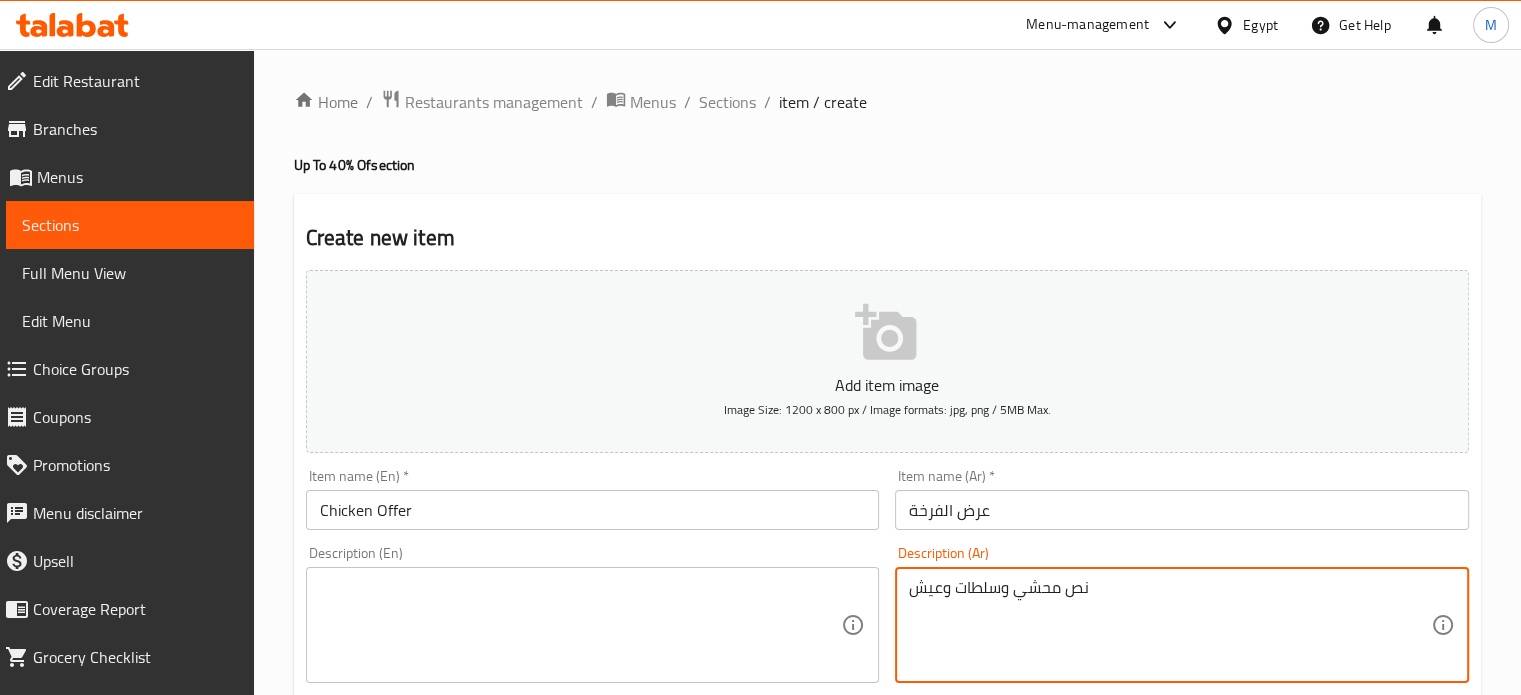 type on "نص محشي وسلطات وعيش" 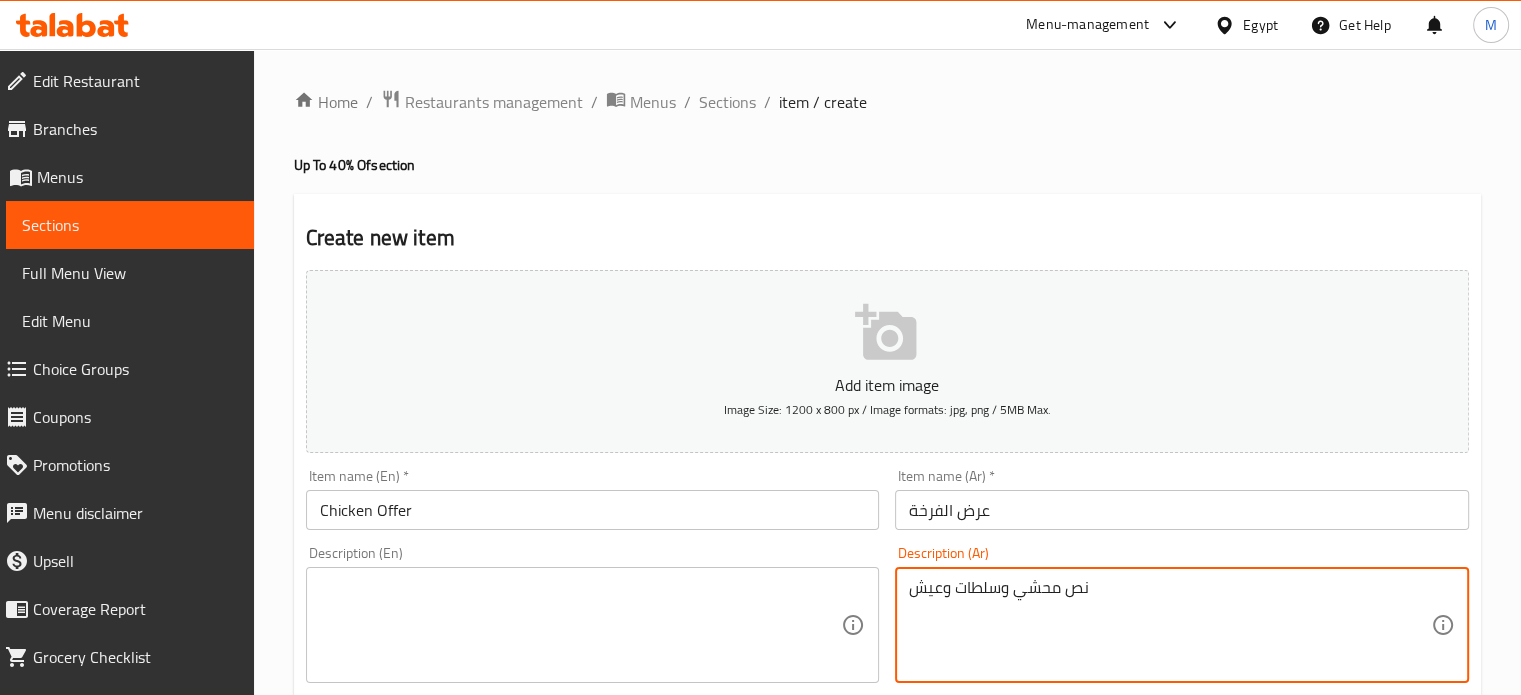 paste on "Stuffed vegetables, salads and bread" 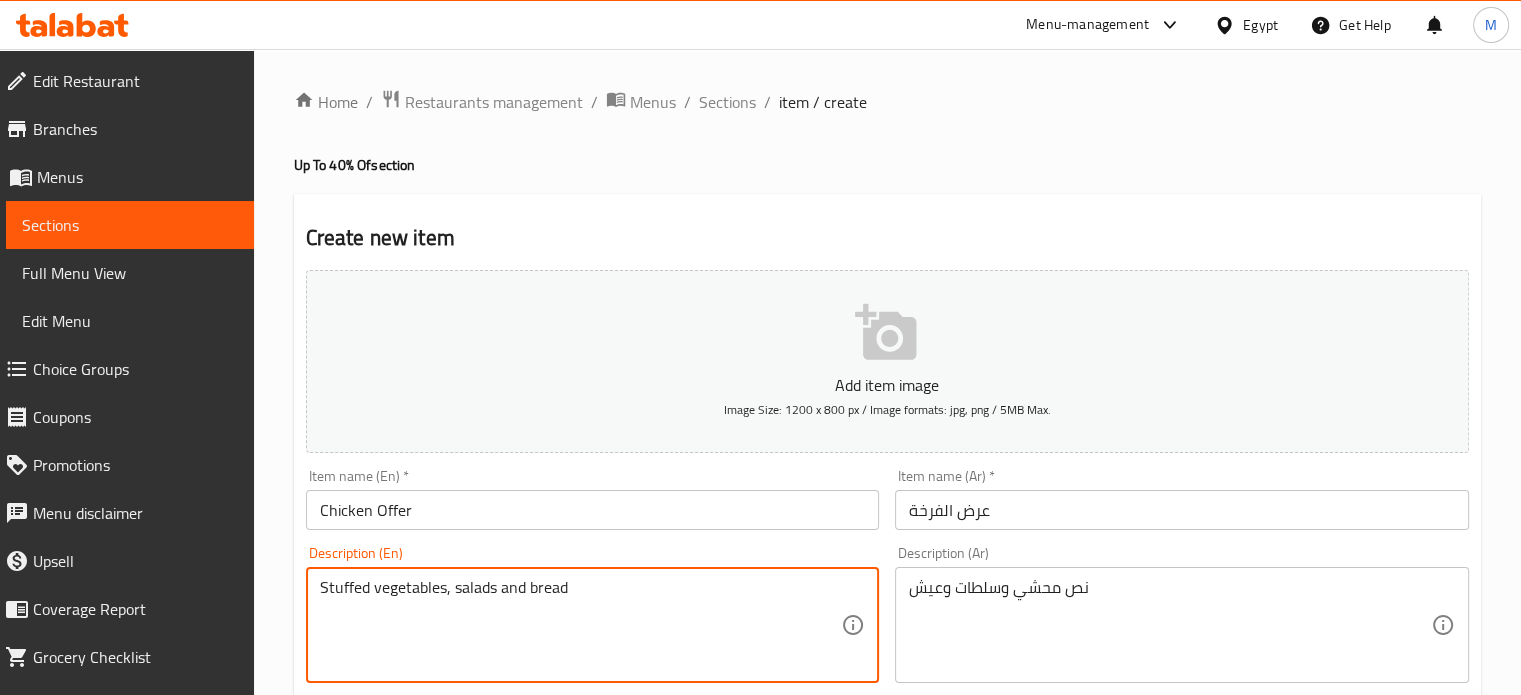 type on "Stuffed vegetables, salads and bread" 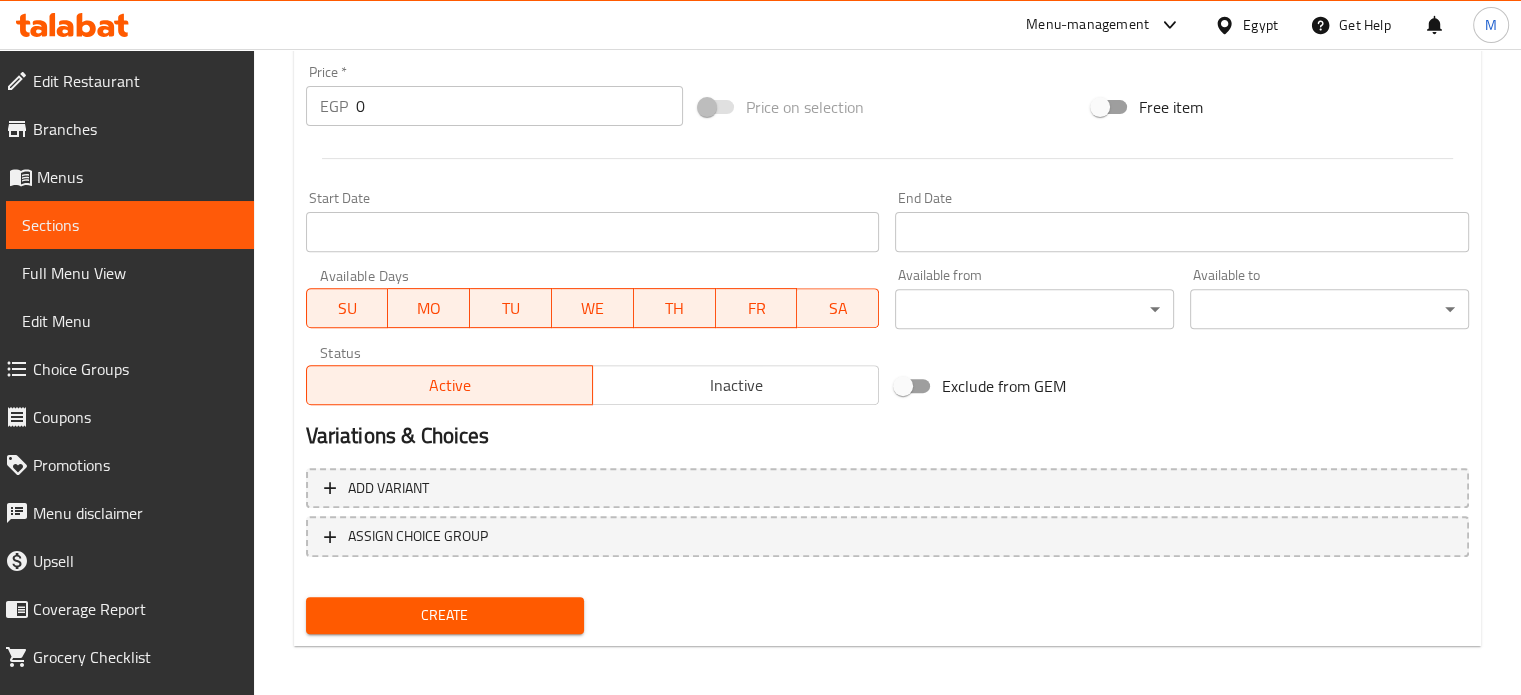 scroll, scrollTop: 717, scrollLeft: 0, axis: vertical 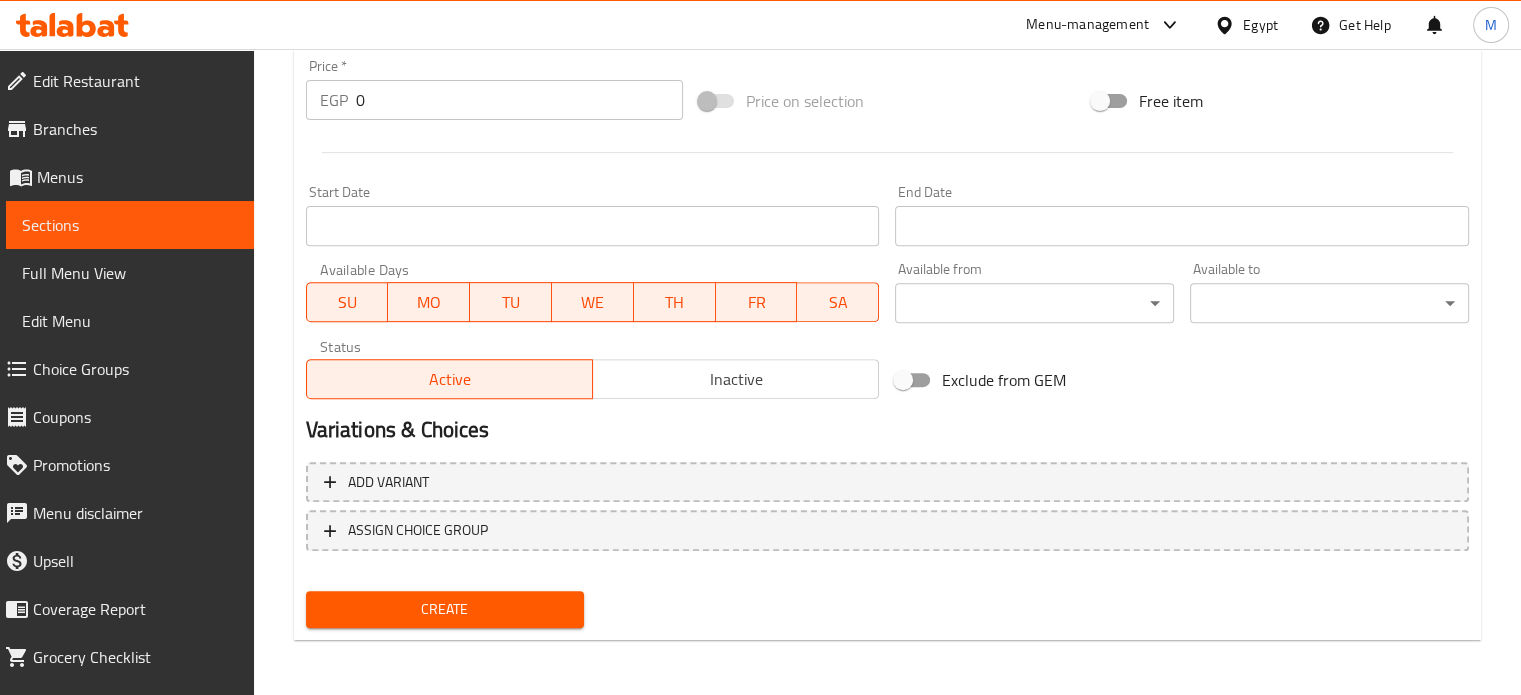 drag, startPoint x: 354, startPoint y: 98, endPoint x: 323, endPoint y: 106, distance: 32.01562 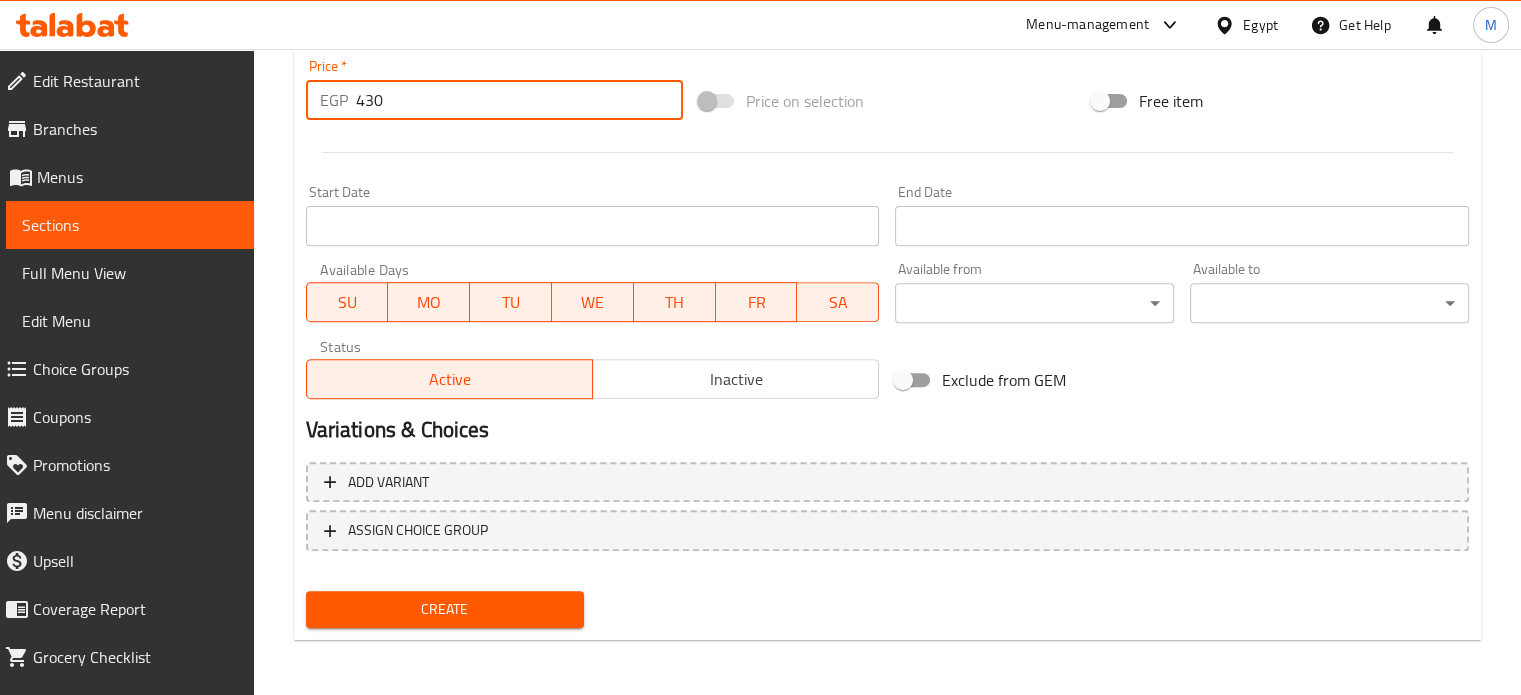 type on "430" 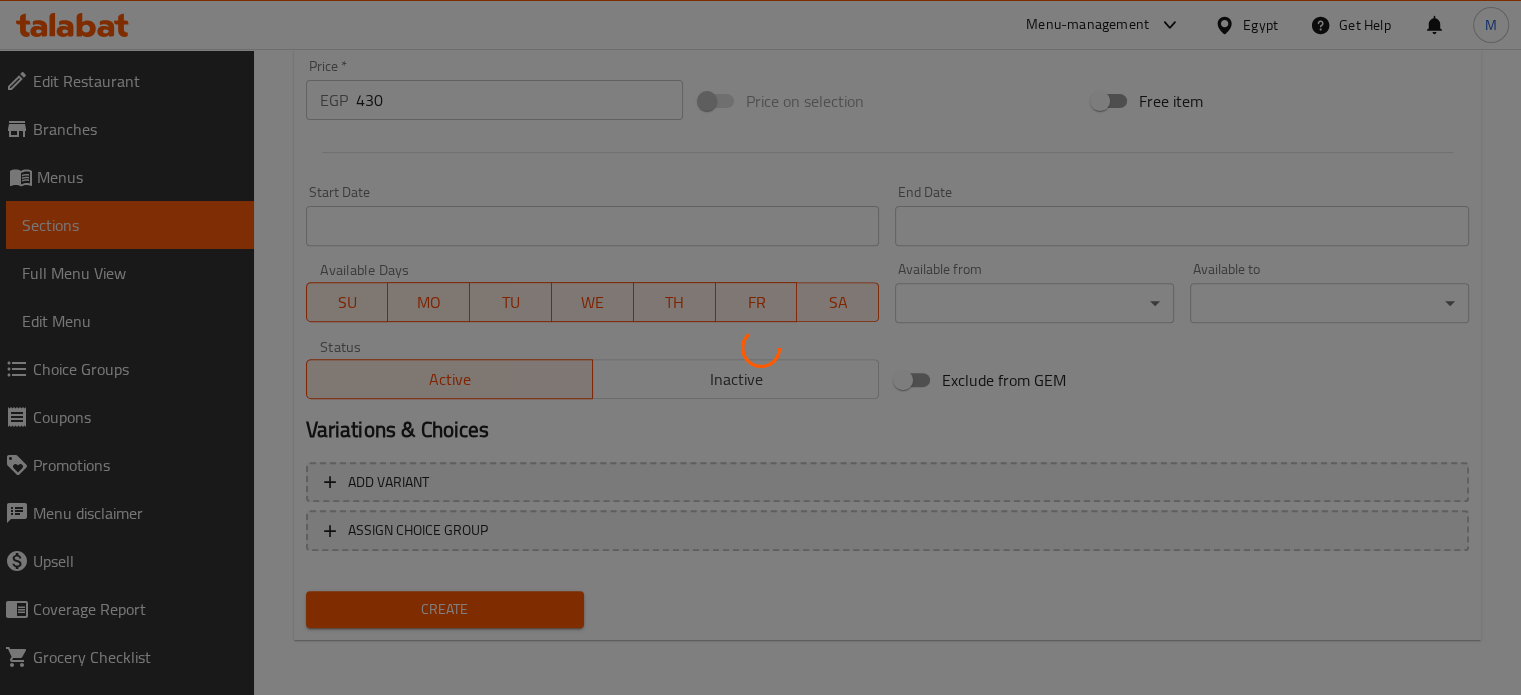 type 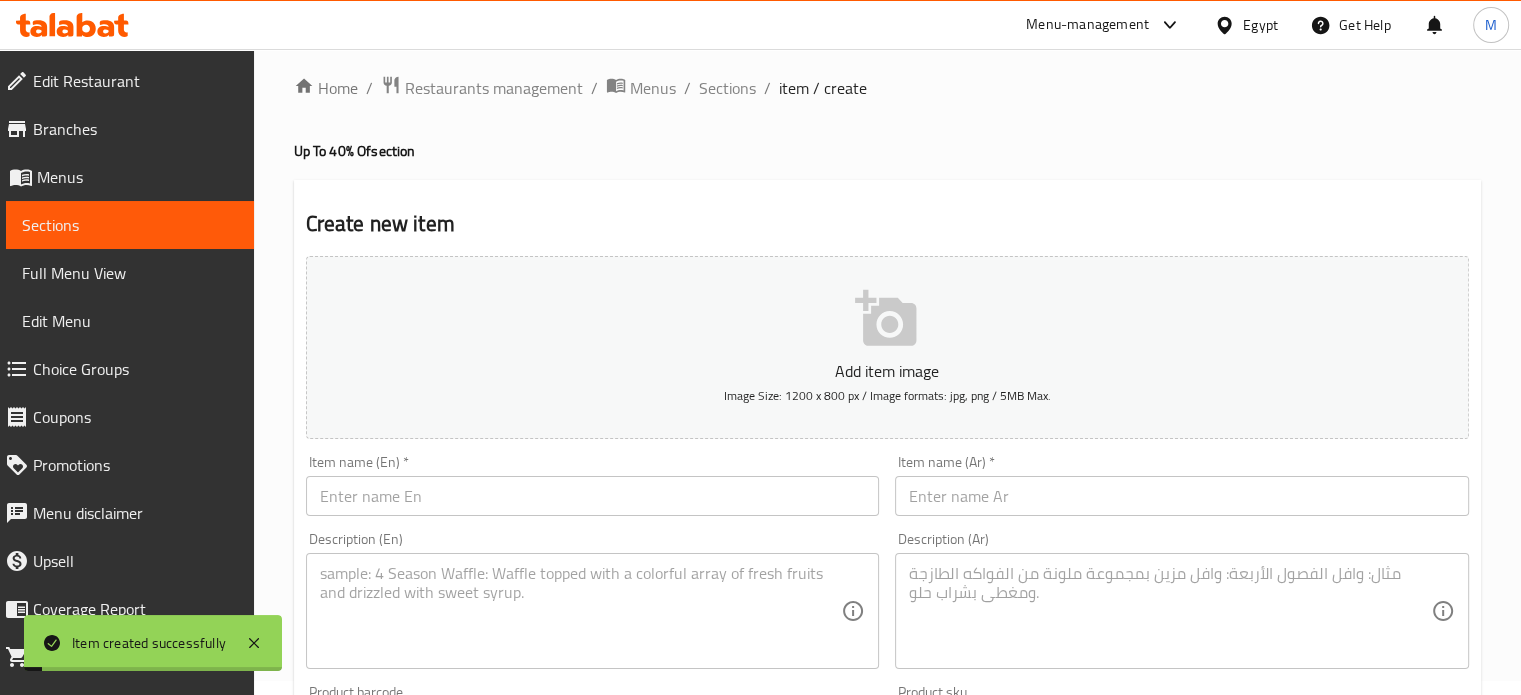 scroll, scrollTop: 0, scrollLeft: 0, axis: both 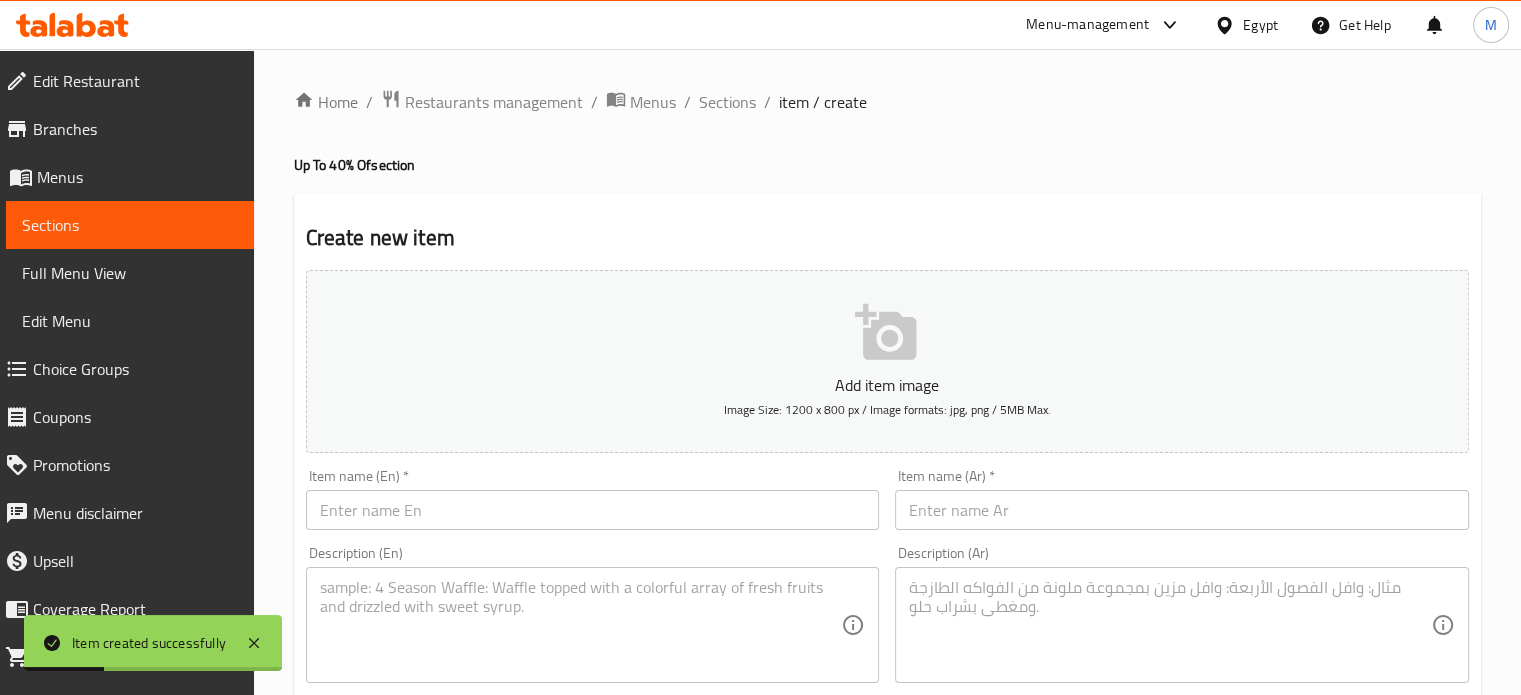 click at bounding box center [1182, 510] 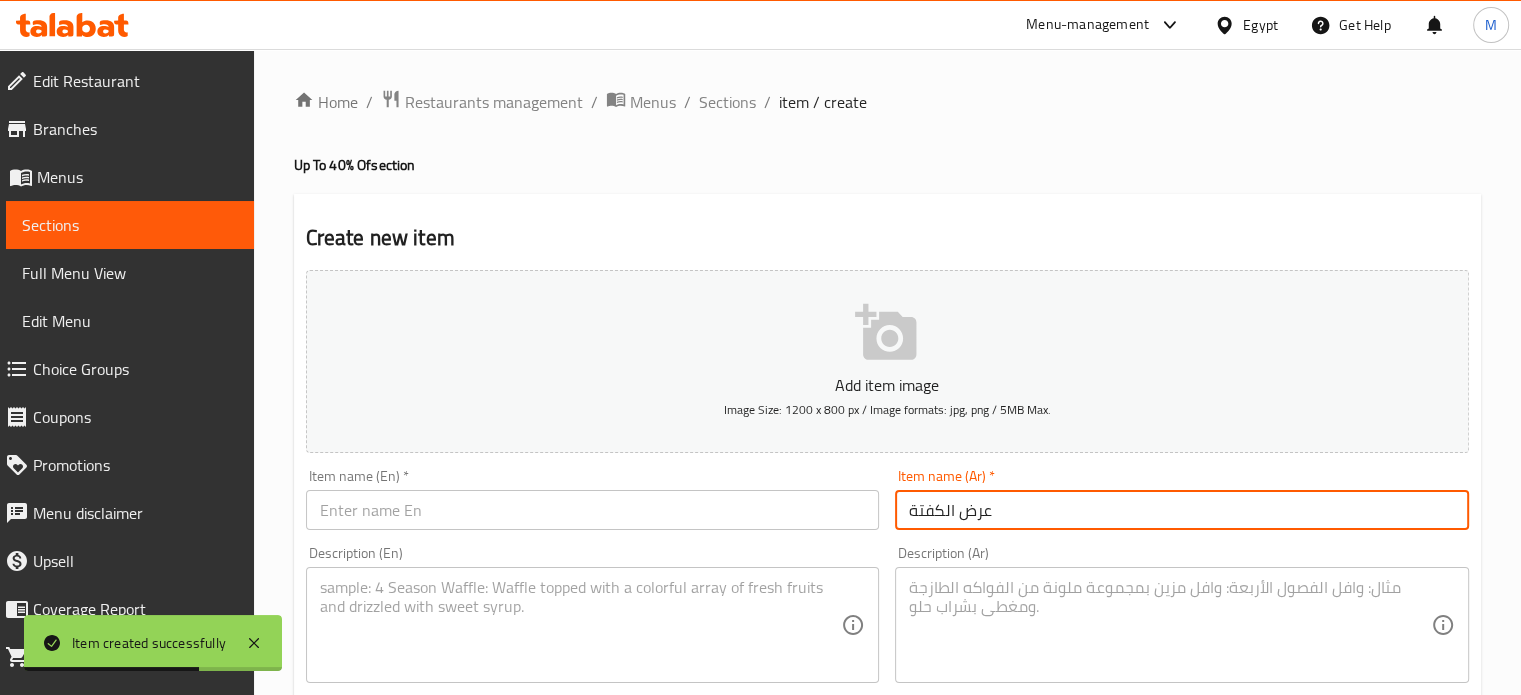 type on "عرض الكفتة" 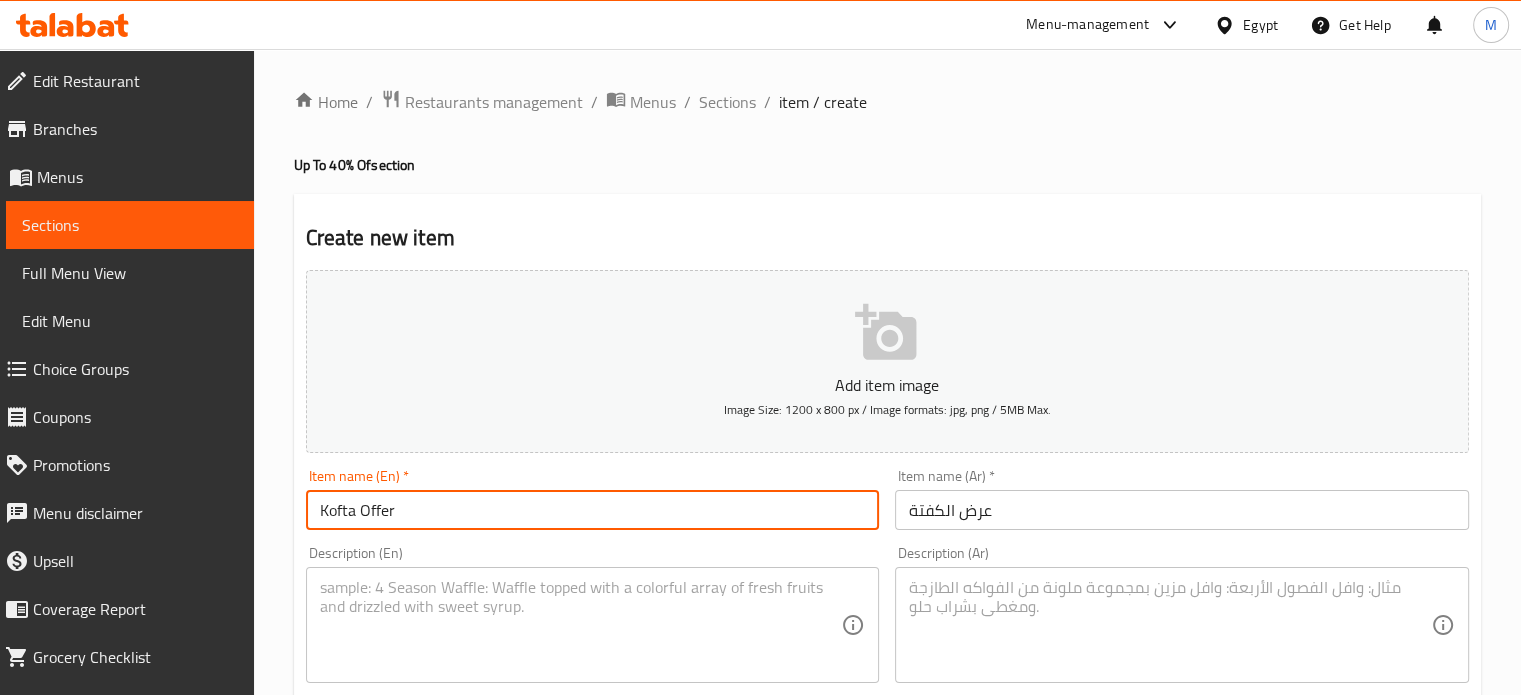 type on "Kofta Offer" 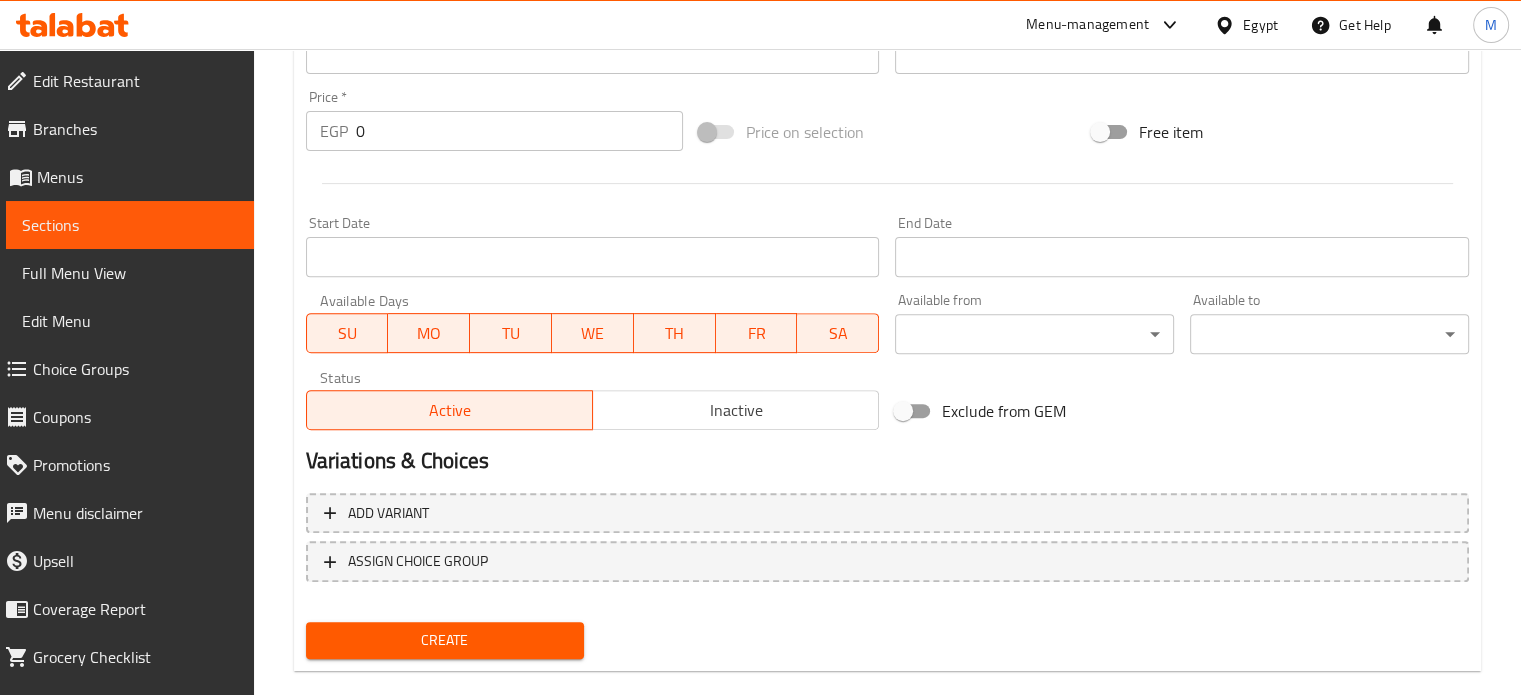 scroll, scrollTop: 717, scrollLeft: 0, axis: vertical 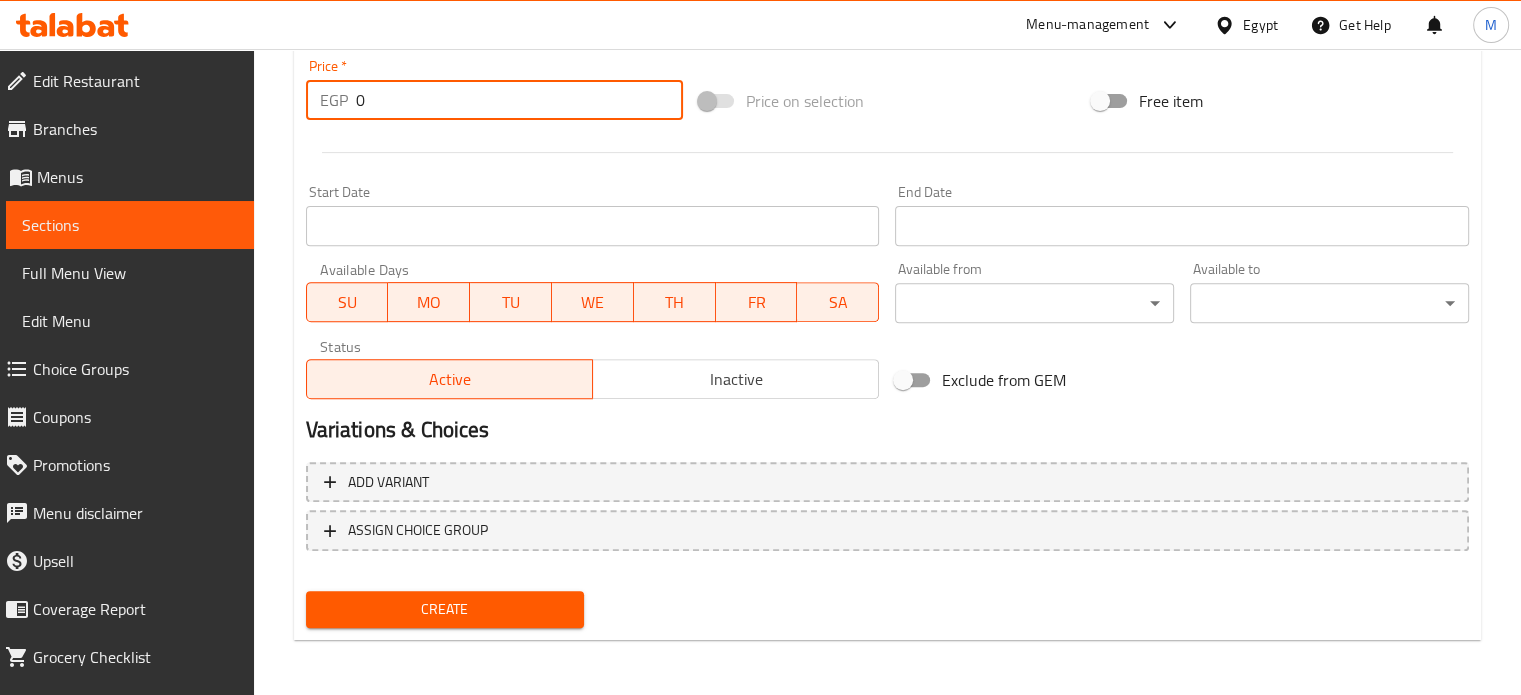 drag, startPoint x: 381, startPoint y: 115, endPoint x: 338, endPoint y: 106, distance: 43.931767 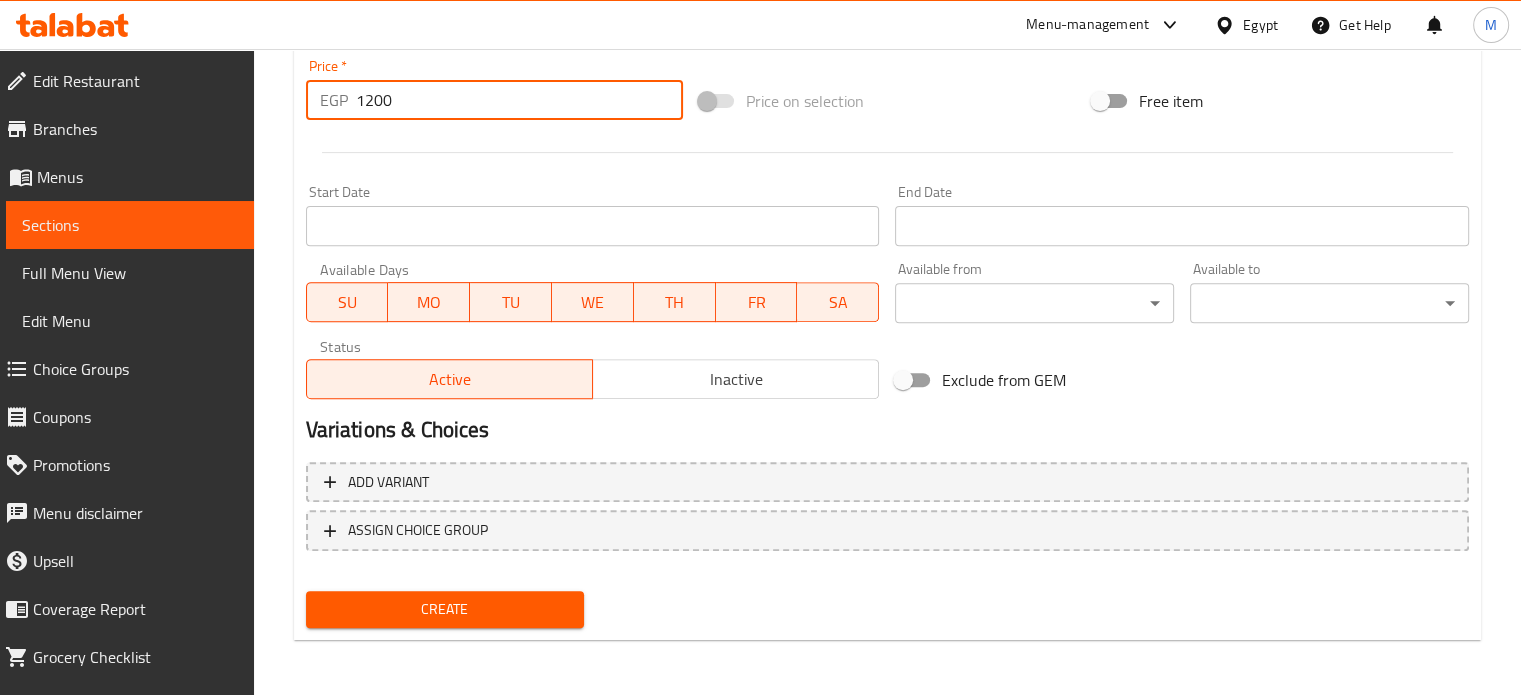 type on "1200" 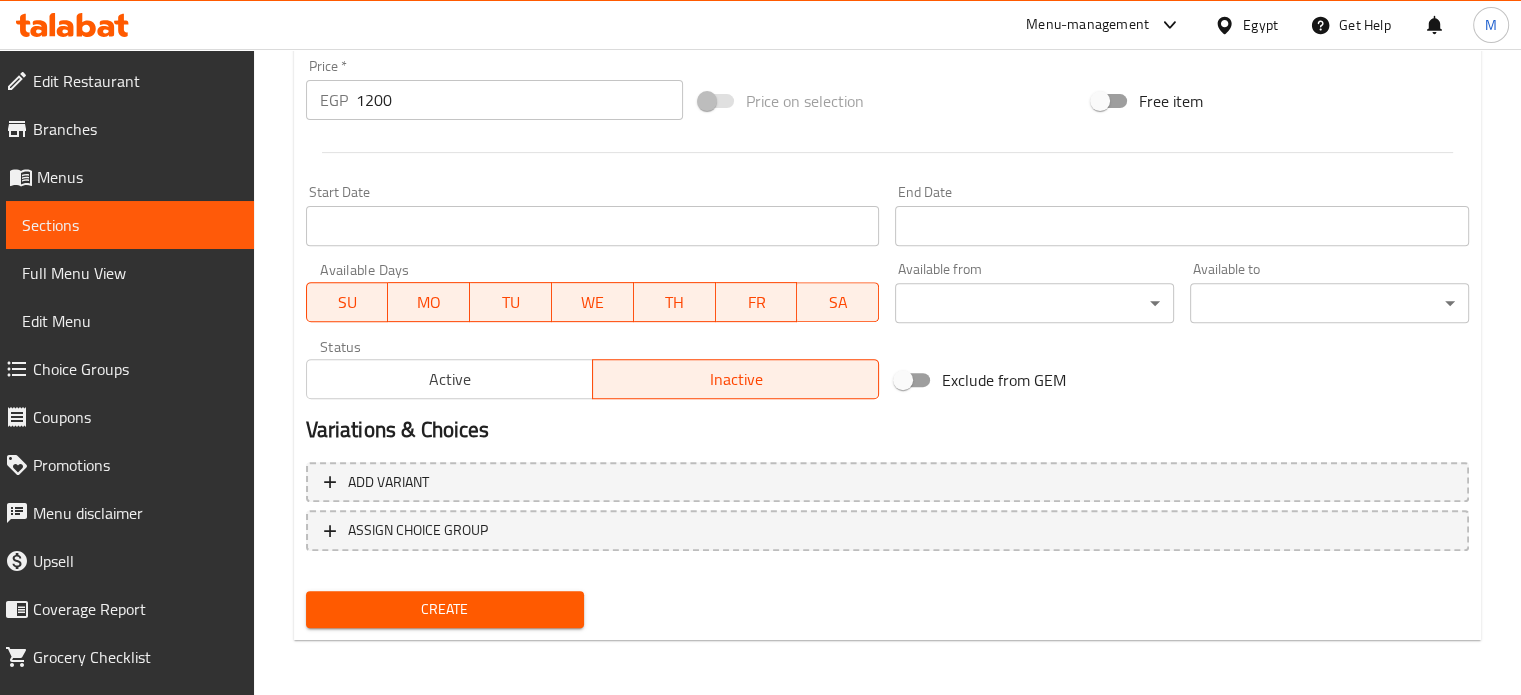 click on "Create" at bounding box center [445, 609] 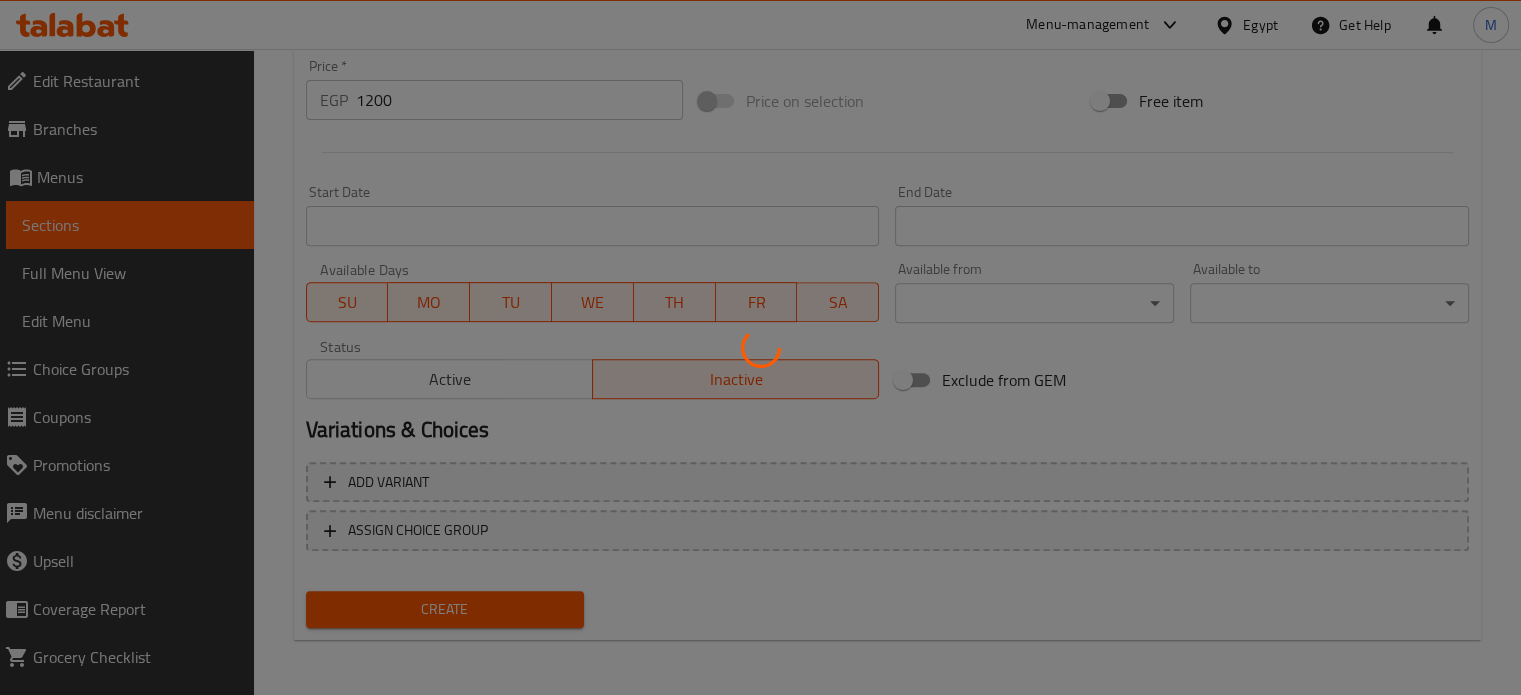 type 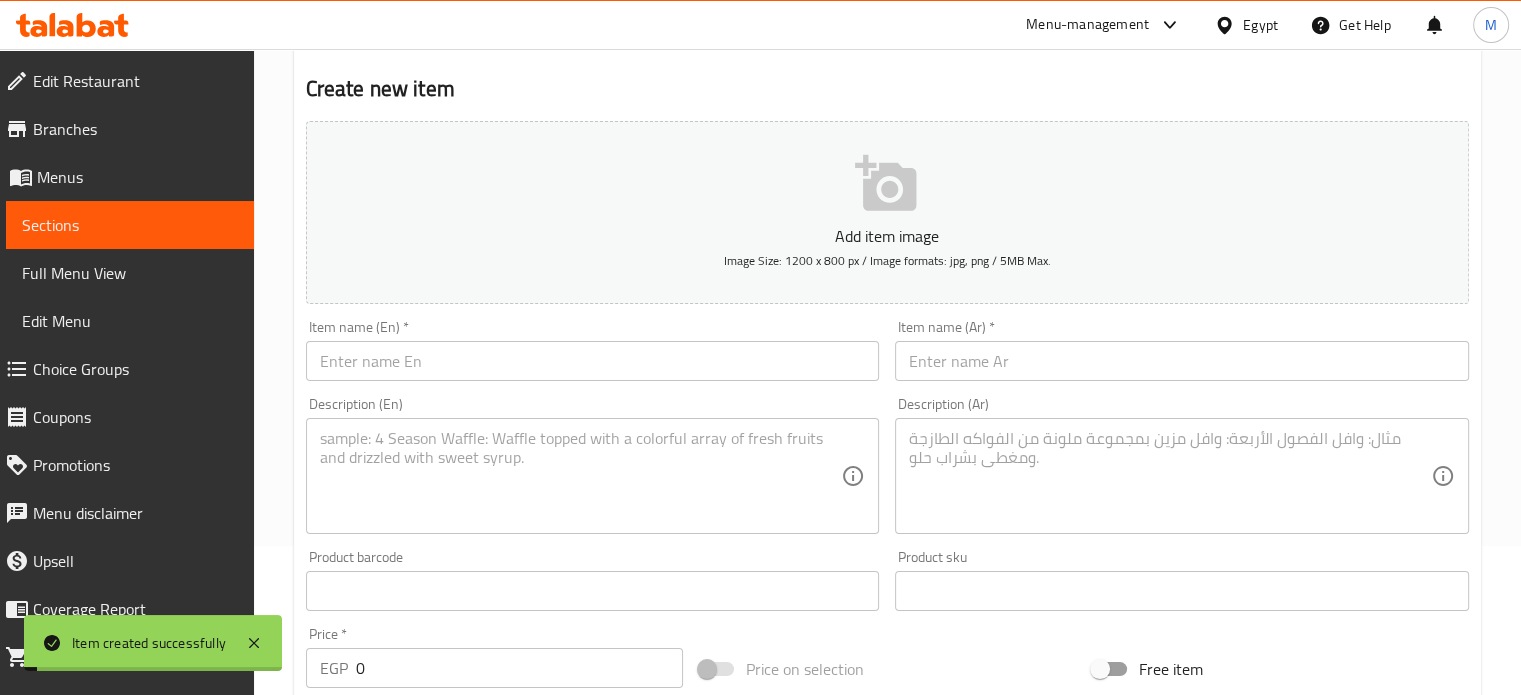 scroll, scrollTop: 0, scrollLeft: 0, axis: both 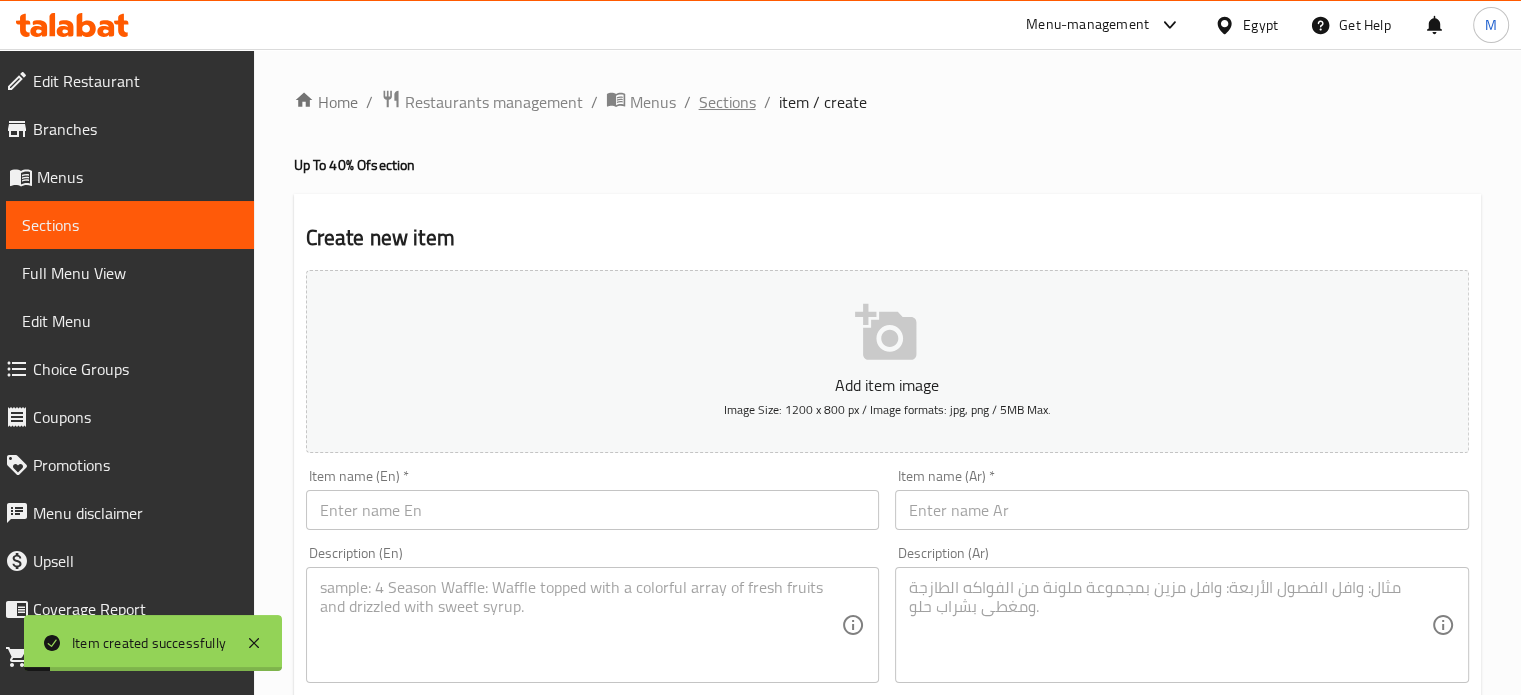 click on "Sections" at bounding box center [727, 102] 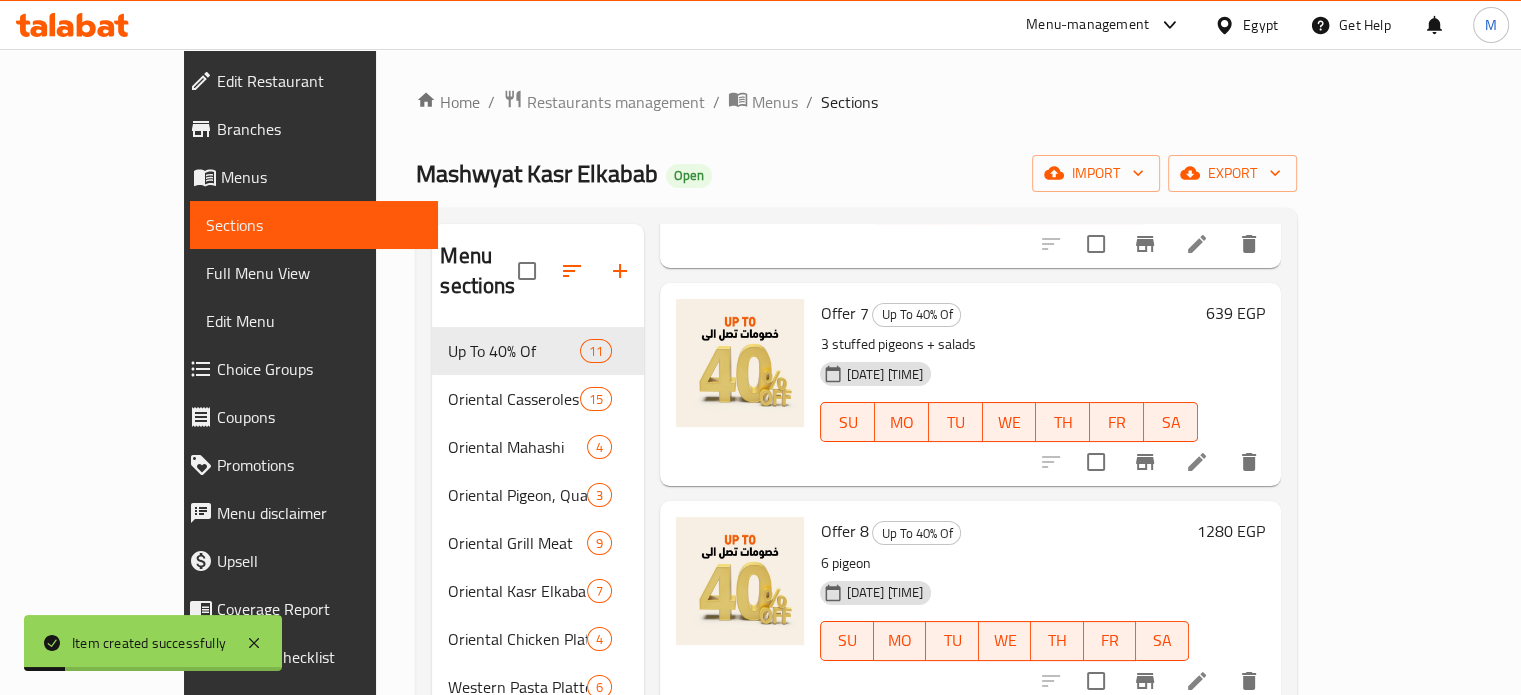 scroll, scrollTop: 1604, scrollLeft: 0, axis: vertical 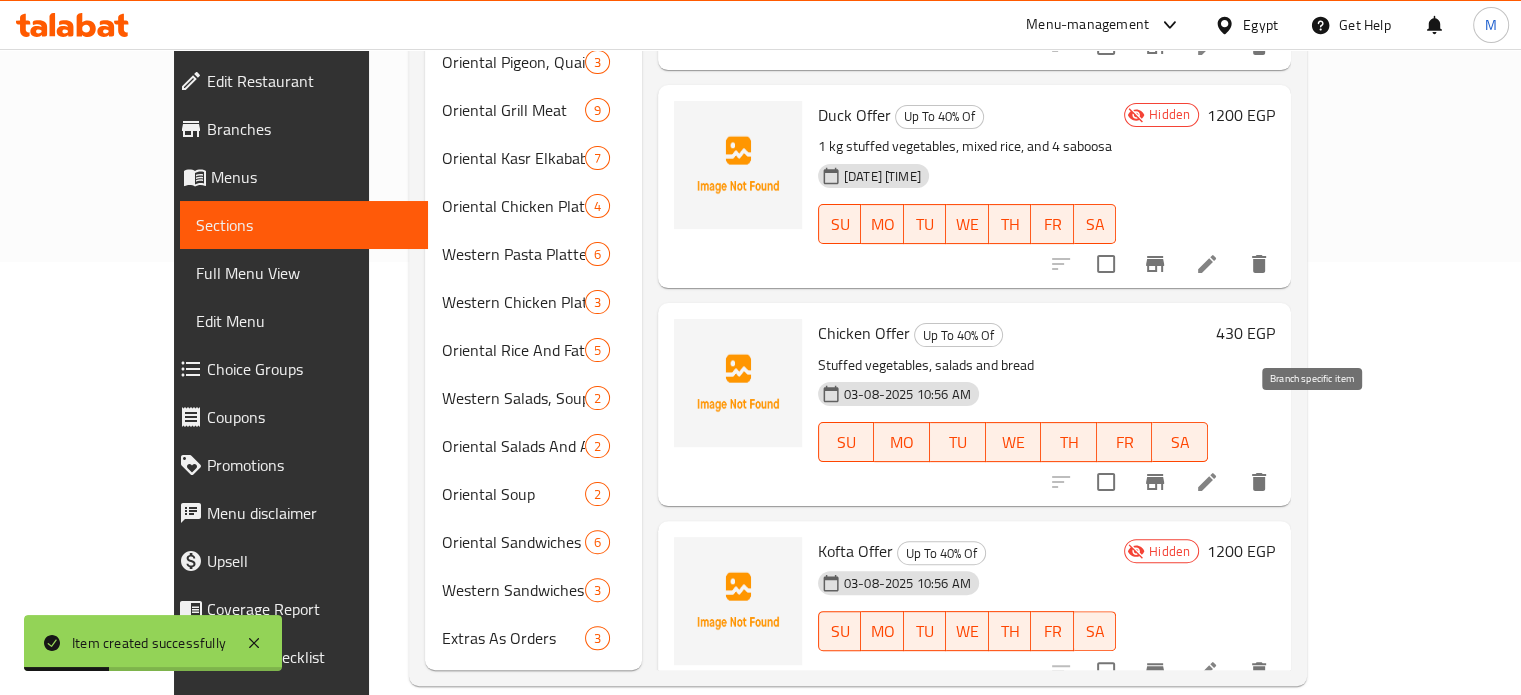 click 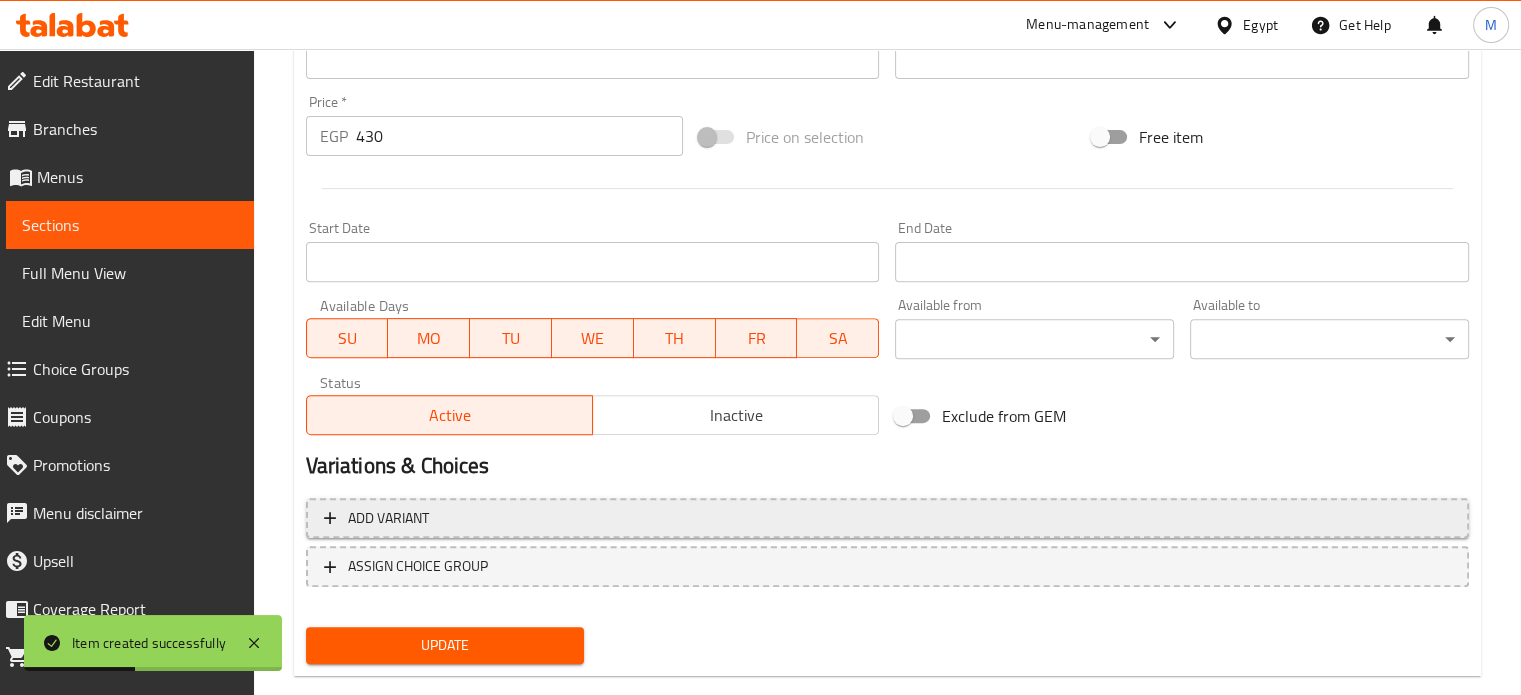 scroll, scrollTop: 717, scrollLeft: 0, axis: vertical 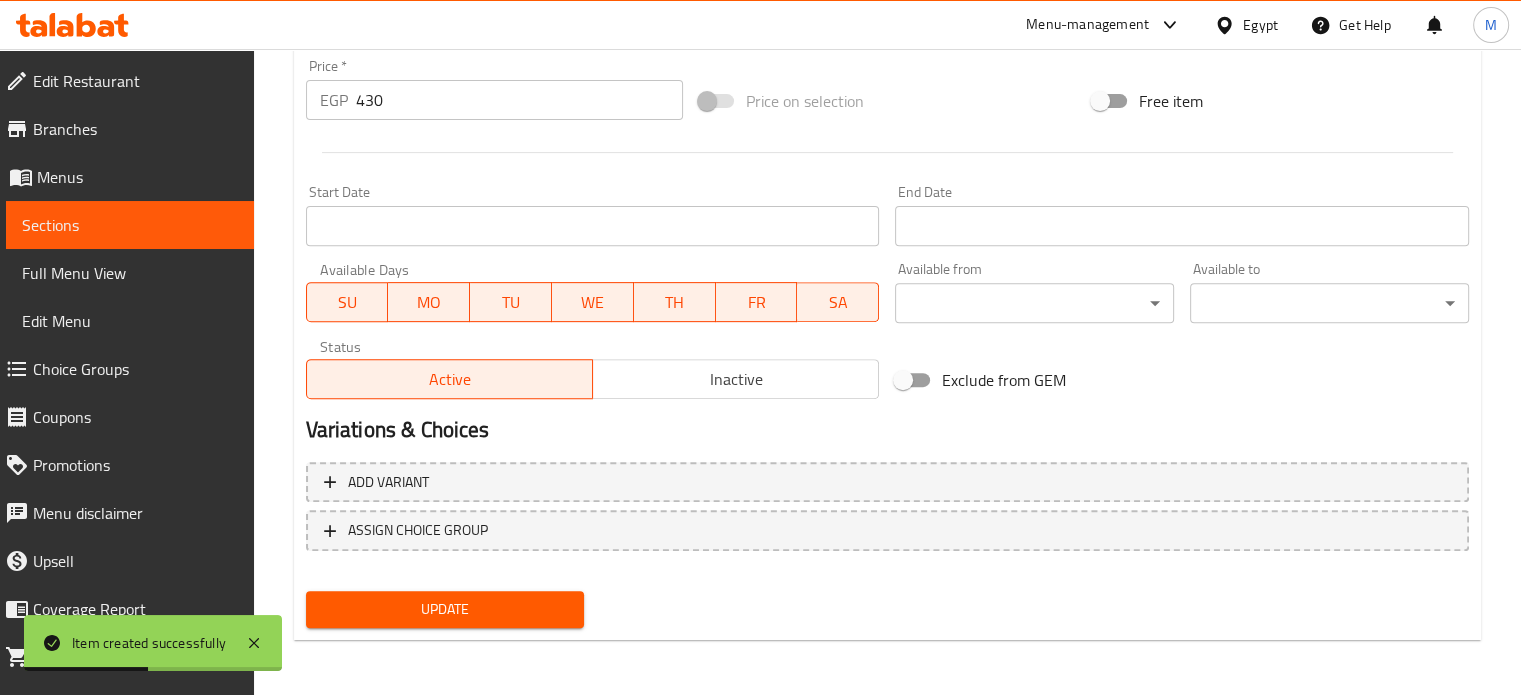 click on "Inactive" at bounding box center [736, 379] 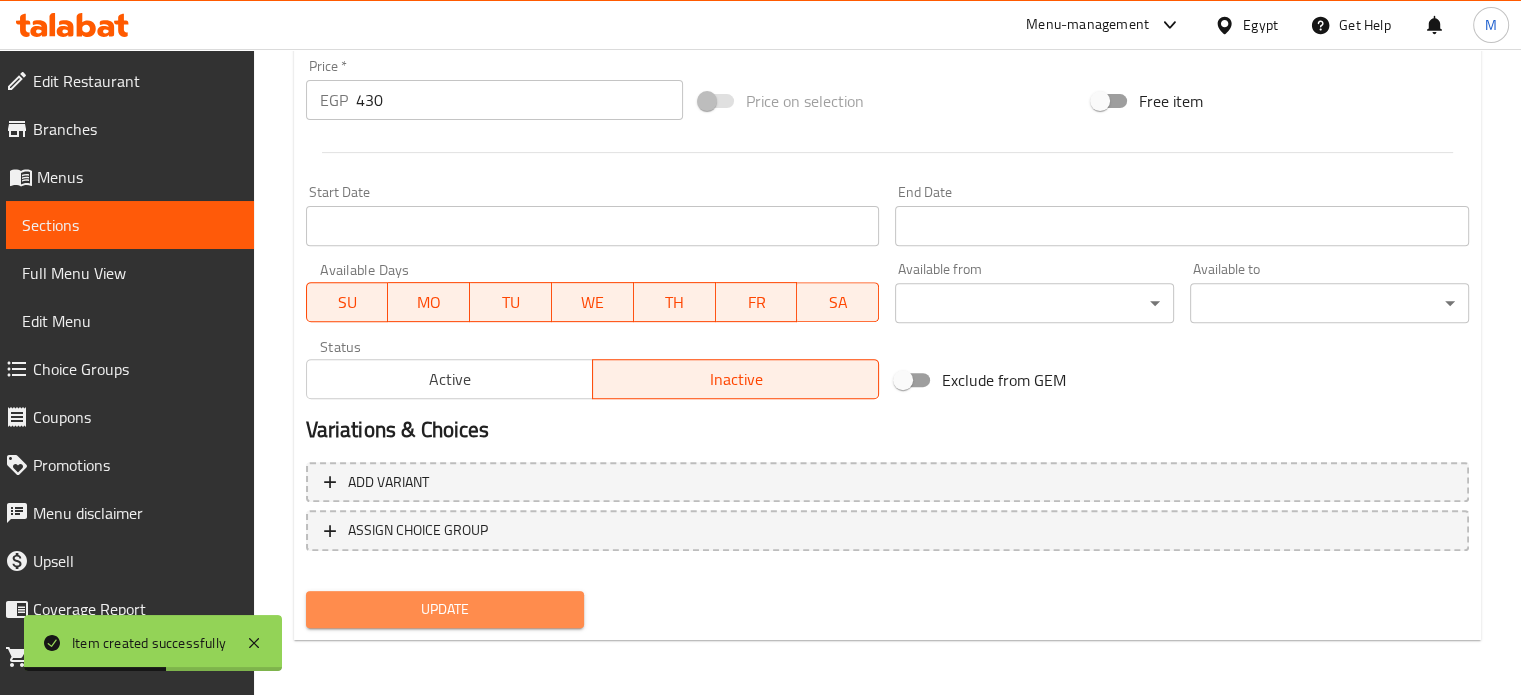 click on "Update" at bounding box center (445, 609) 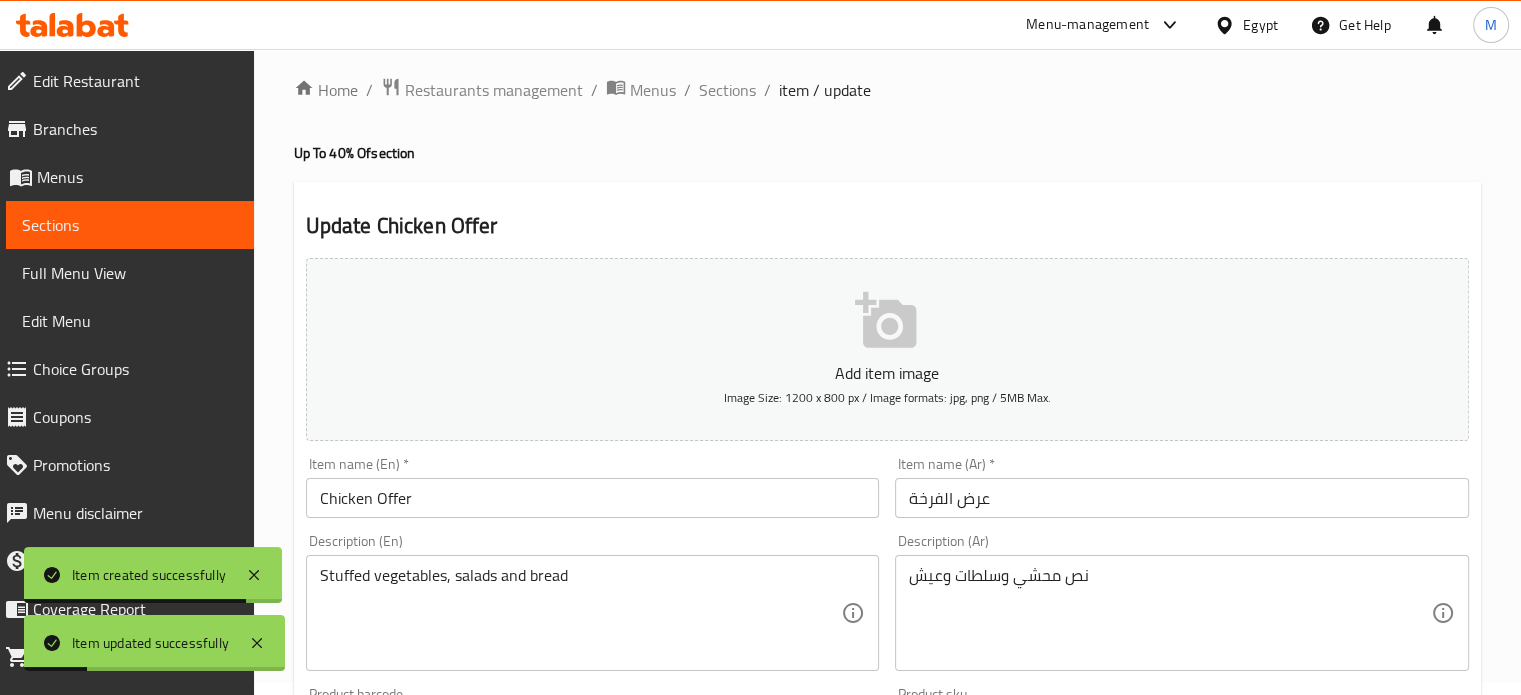 scroll, scrollTop: 0, scrollLeft: 0, axis: both 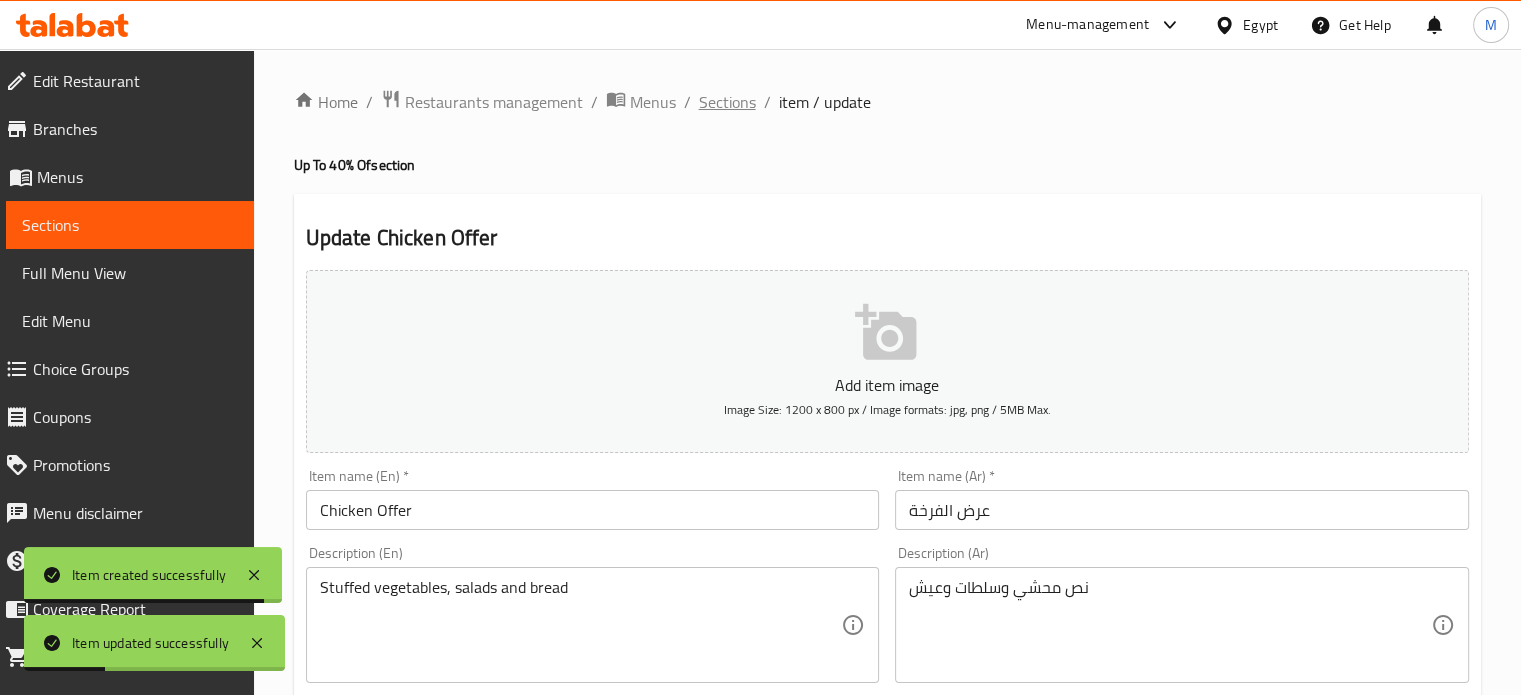 click on "Sections" at bounding box center [727, 102] 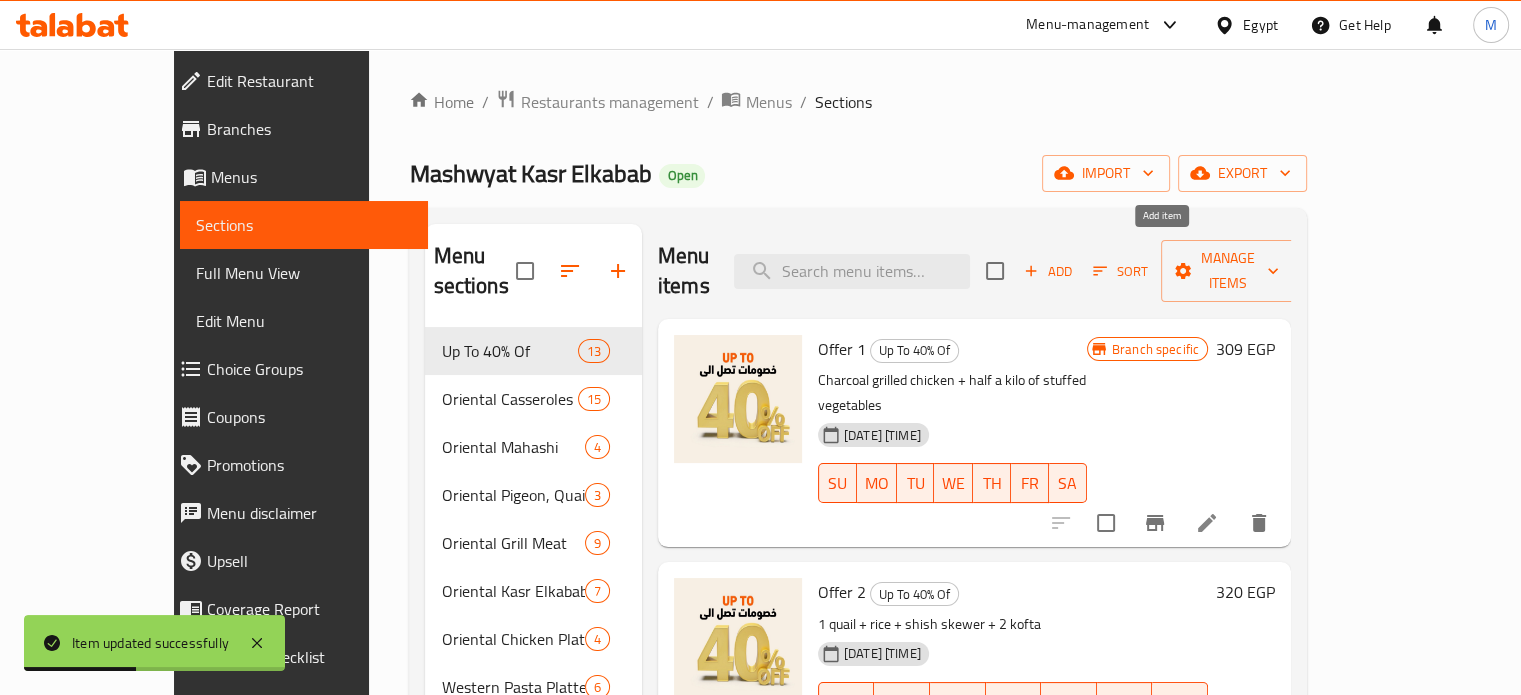 click on "Add" at bounding box center [1048, 271] 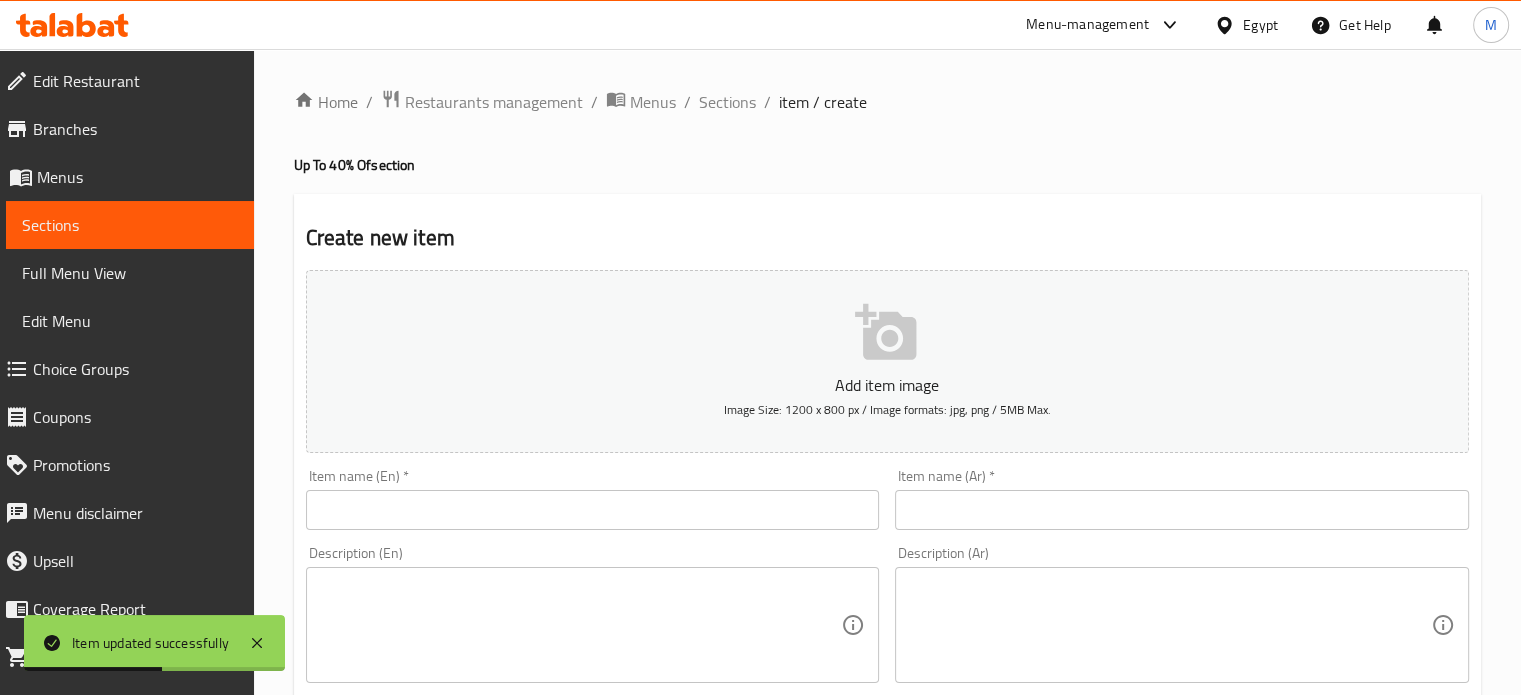 drag, startPoint x: 469, startPoint y: 514, endPoint x: 519, endPoint y: 513, distance: 50.01 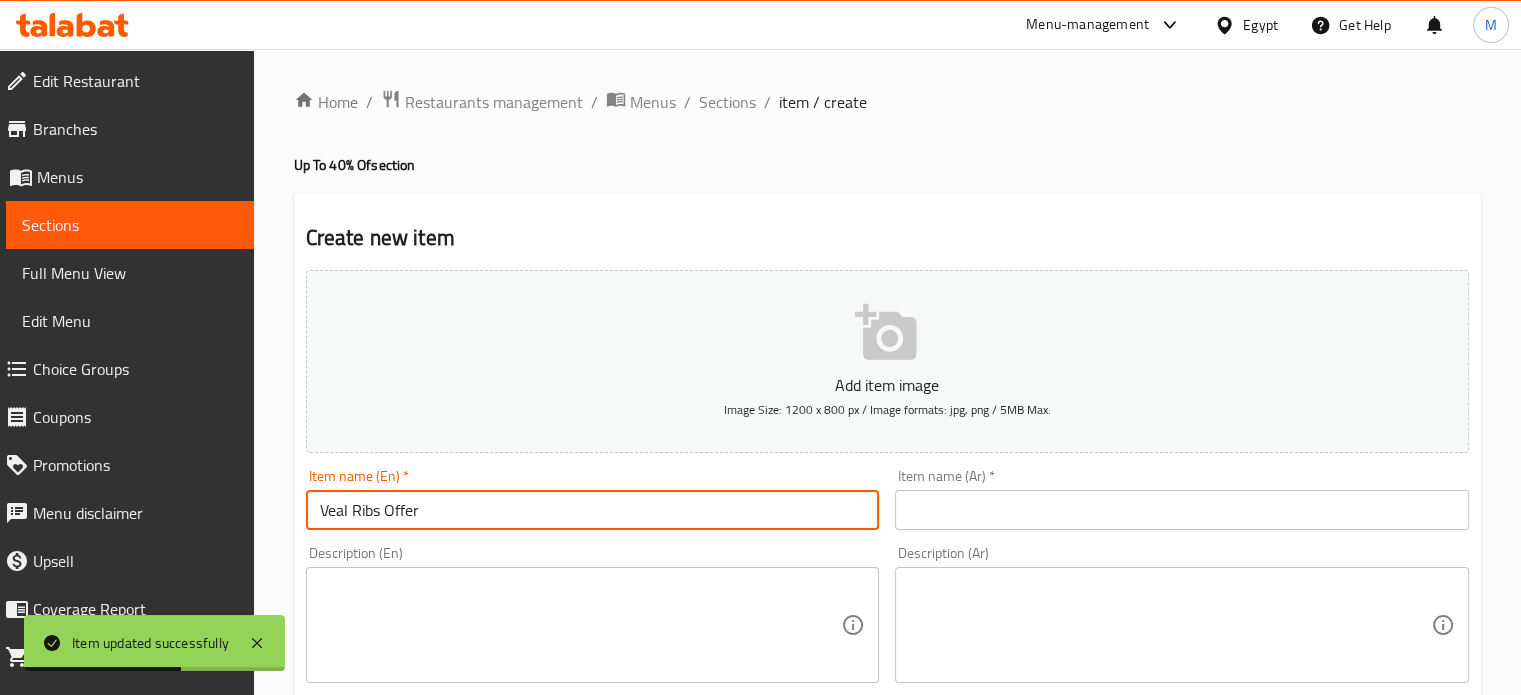 type on "Veal Ribs Offer" 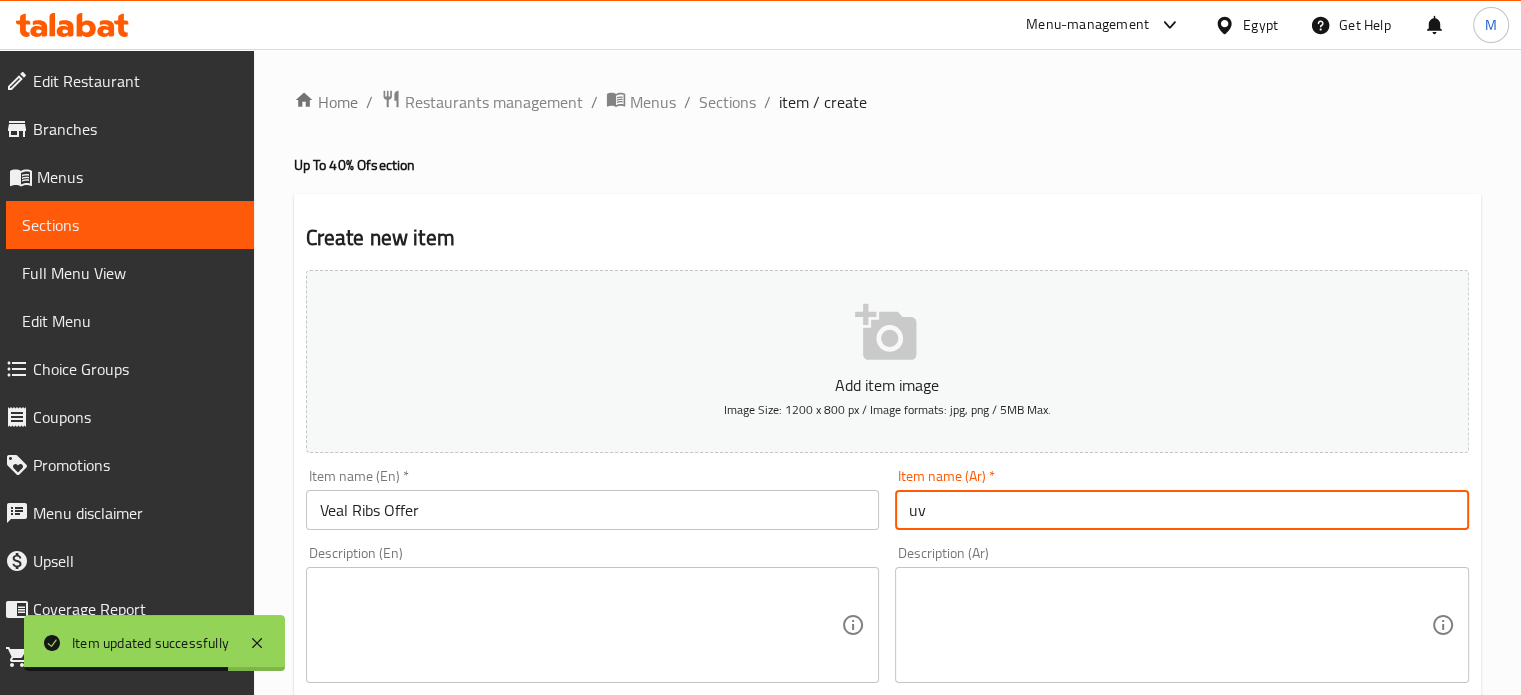 type on "u" 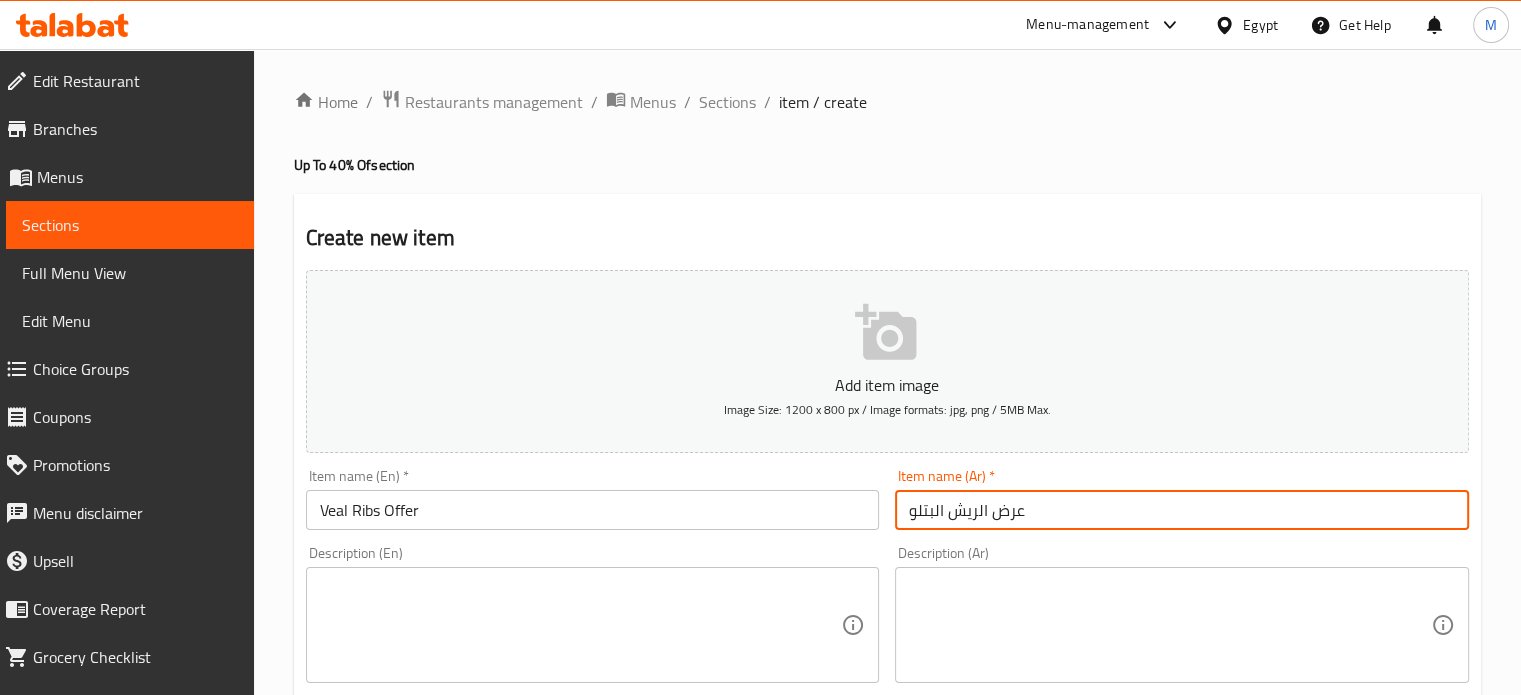 type on "عرض الريش البتلو" 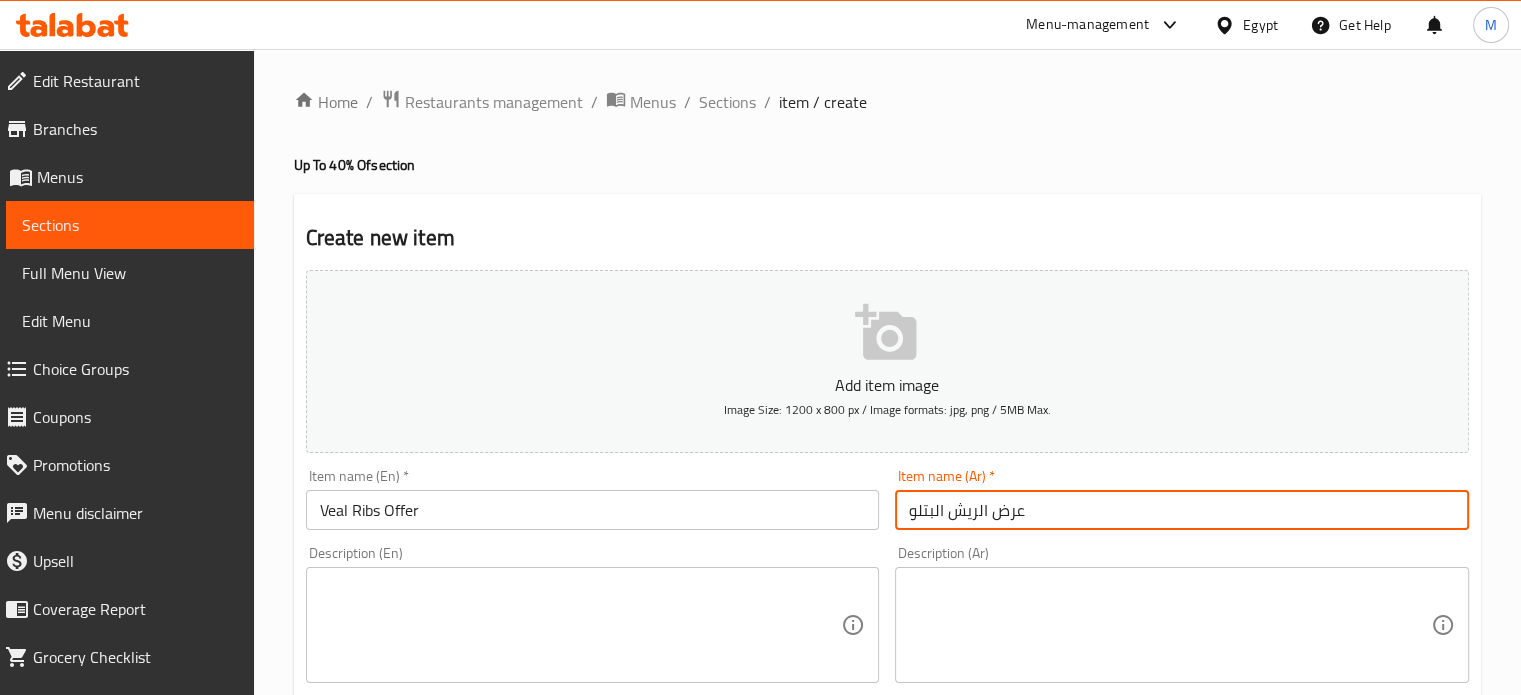 scroll, scrollTop: 608, scrollLeft: 0, axis: vertical 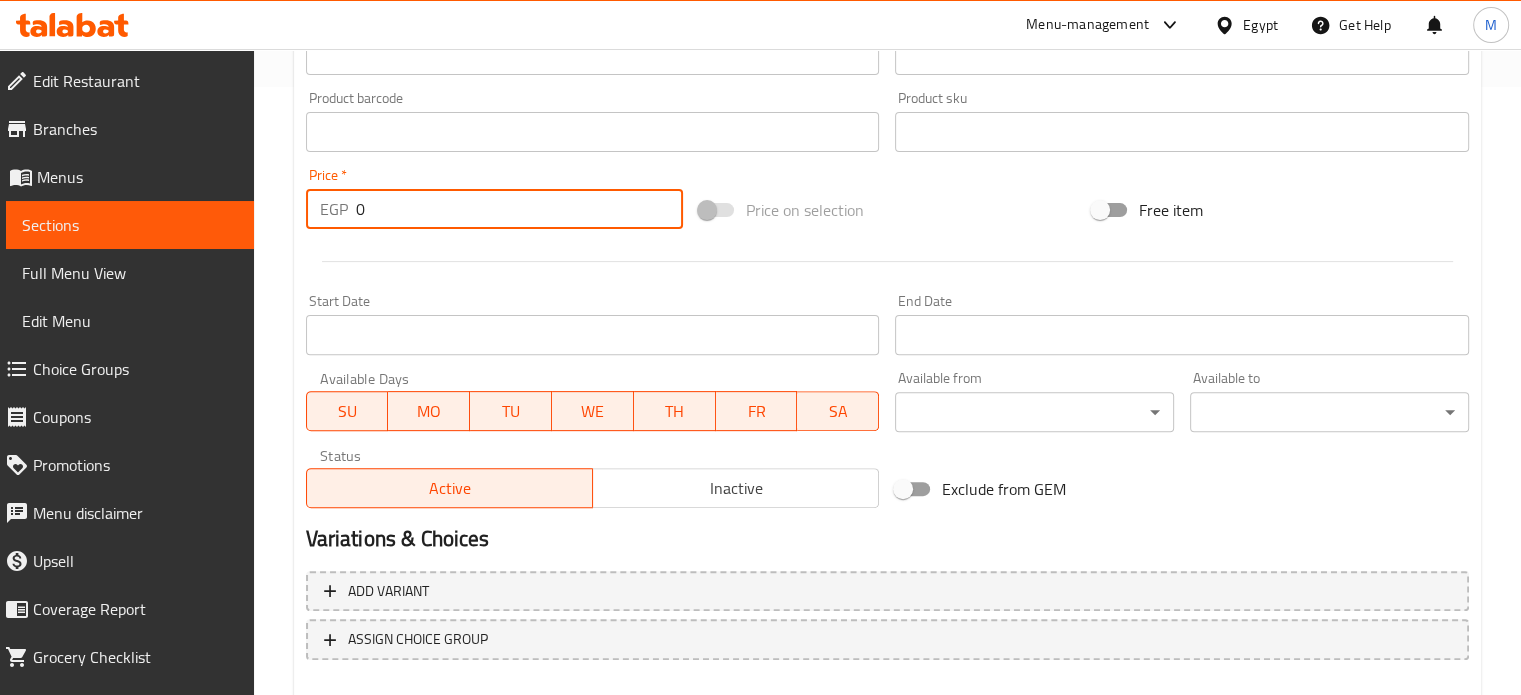 drag, startPoint x: 388, startPoint y: 213, endPoint x: 331, endPoint y: 220, distance: 57.428215 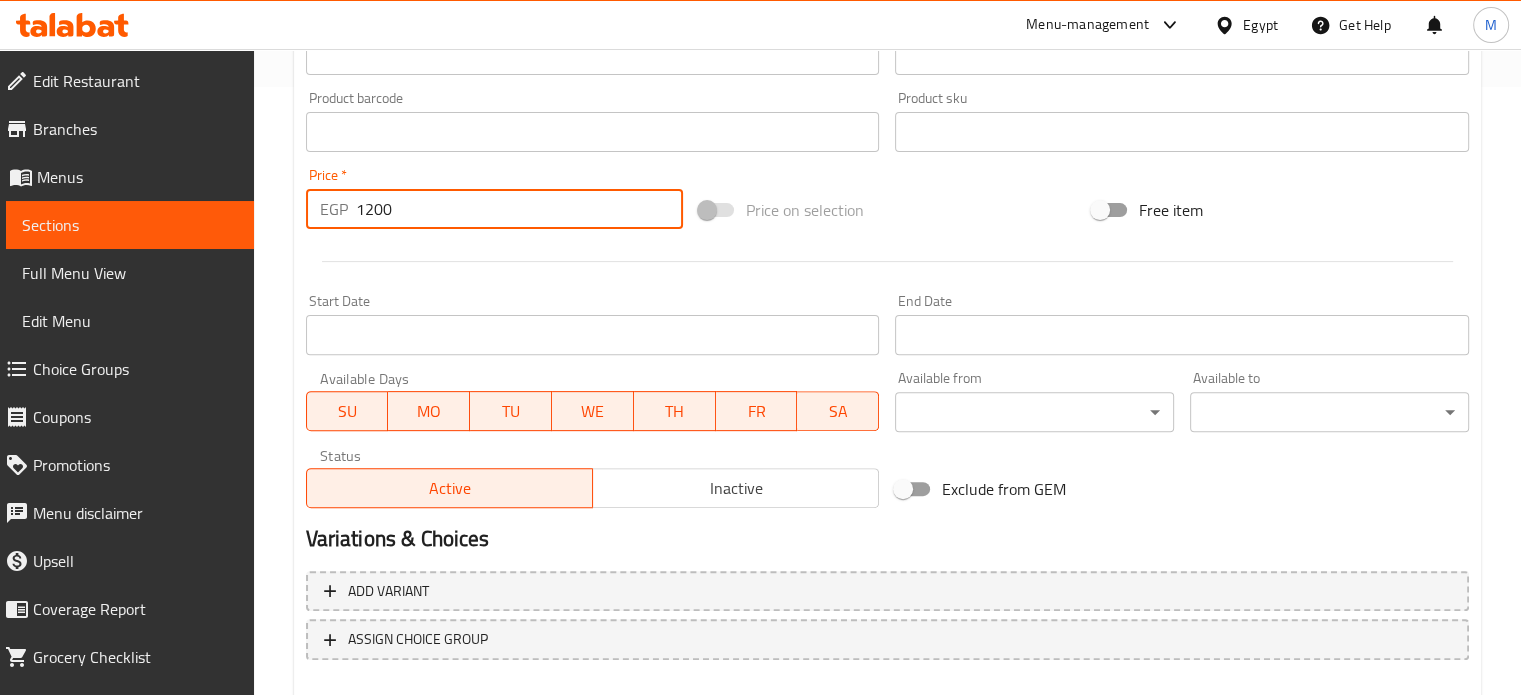 type on "1200" 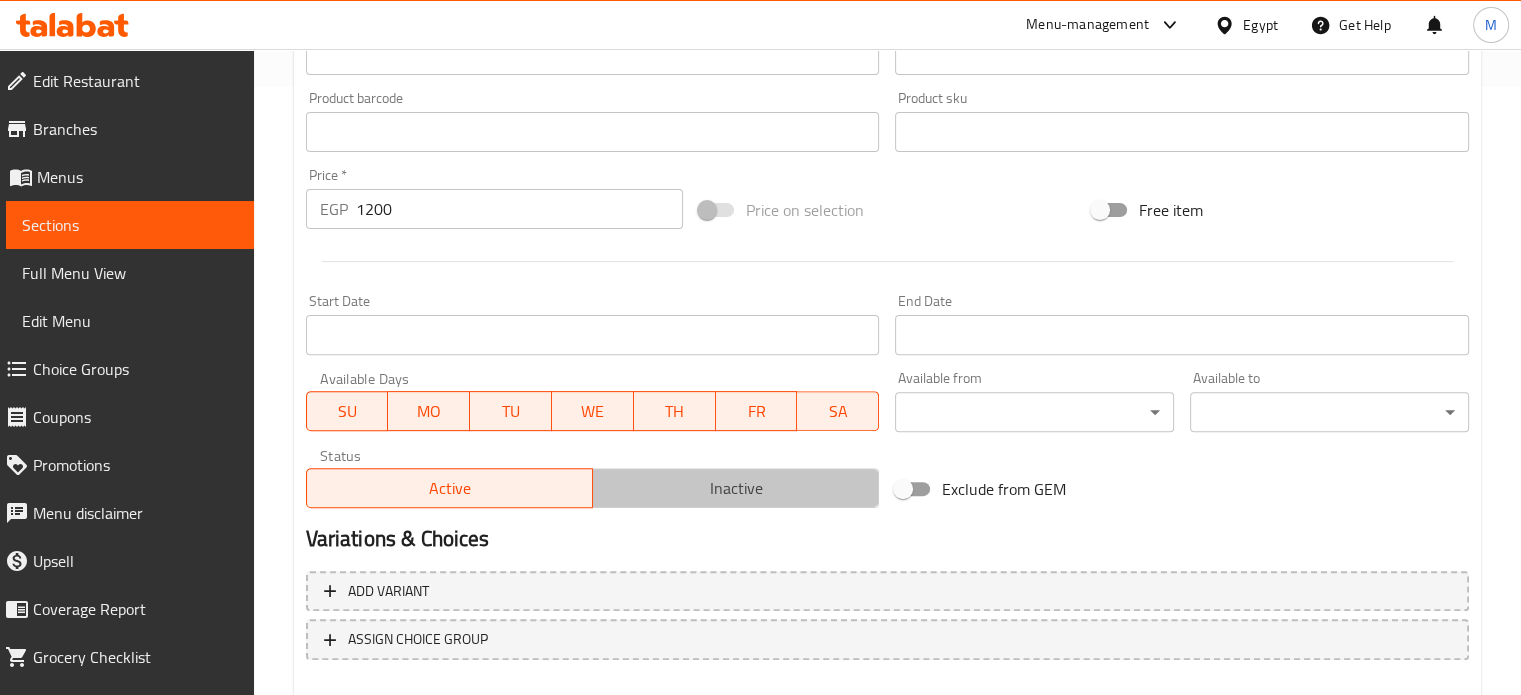 click on "Inactive" at bounding box center (736, 488) 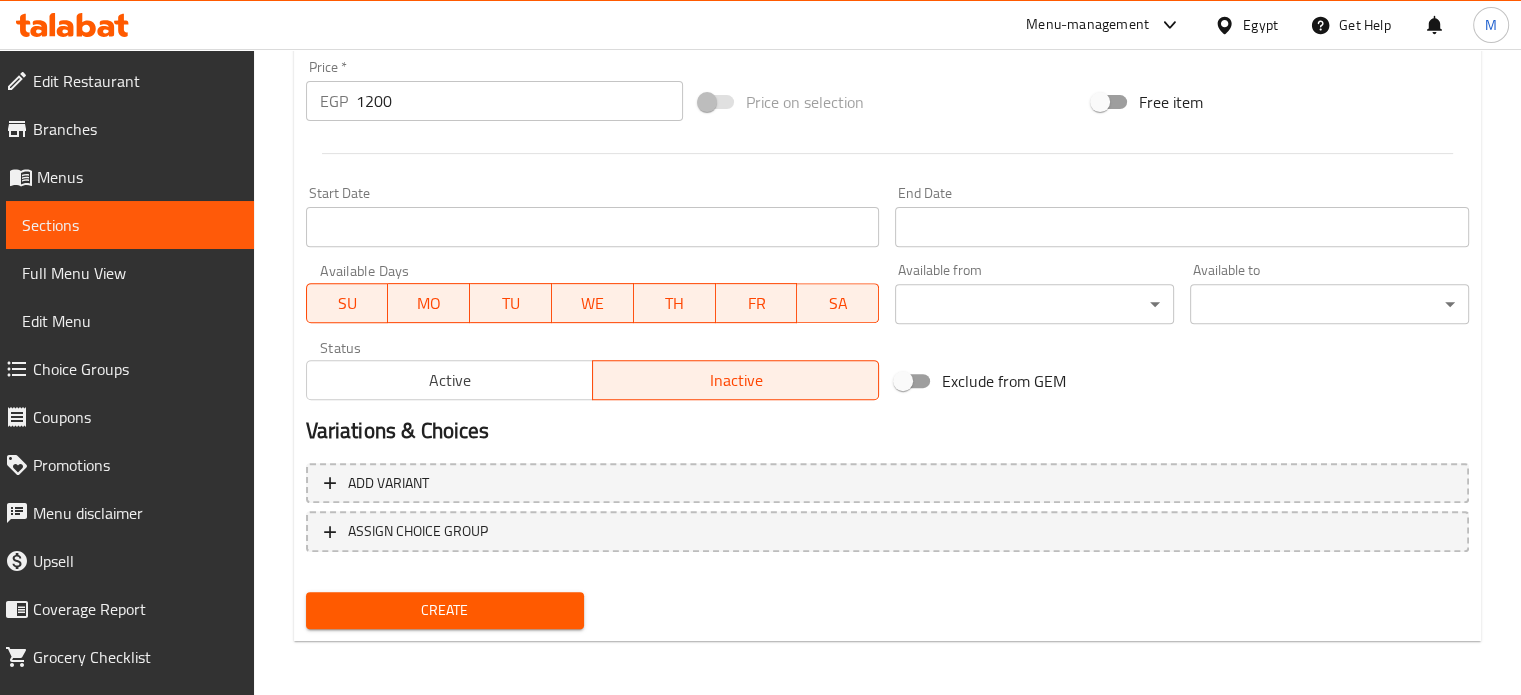 scroll, scrollTop: 717, scrollLeft: 0, axis: vertical 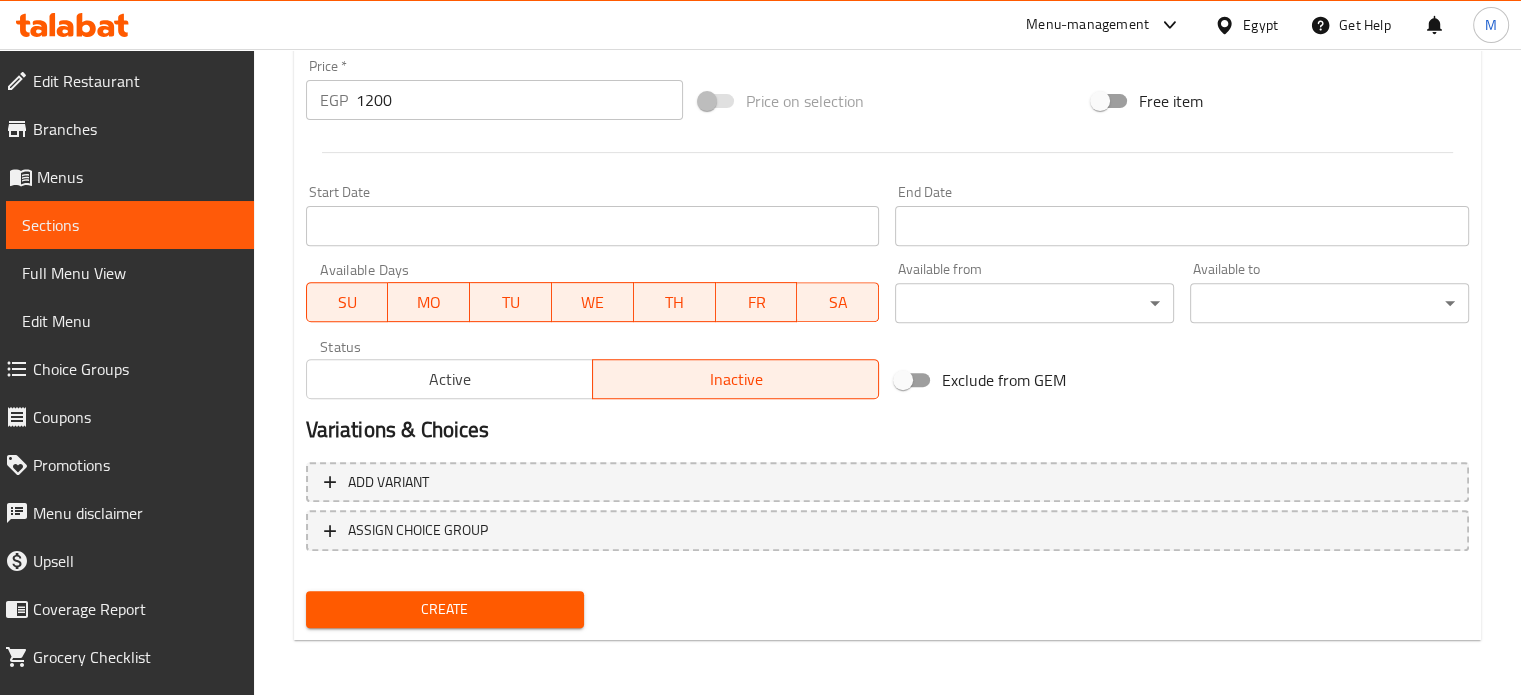 click on "Create" at bounding box center [445, 609] 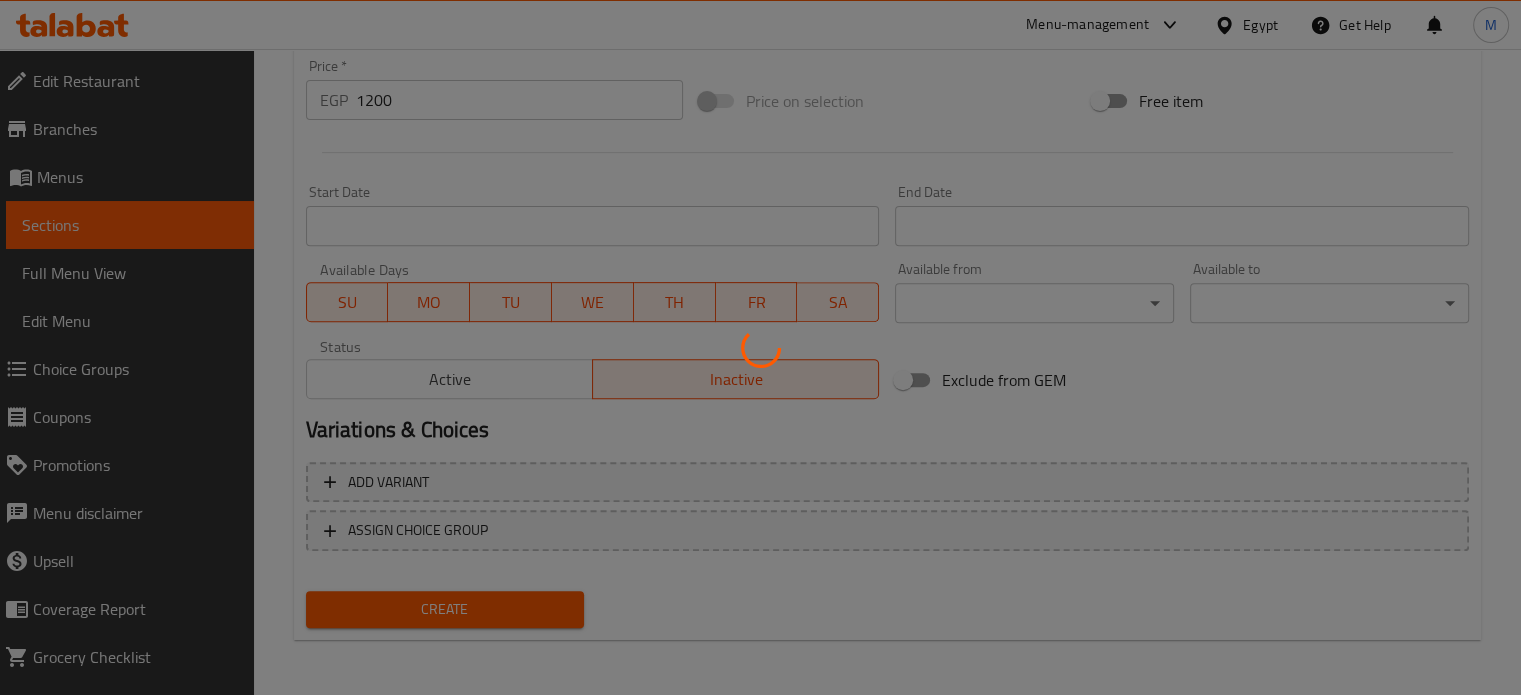 type 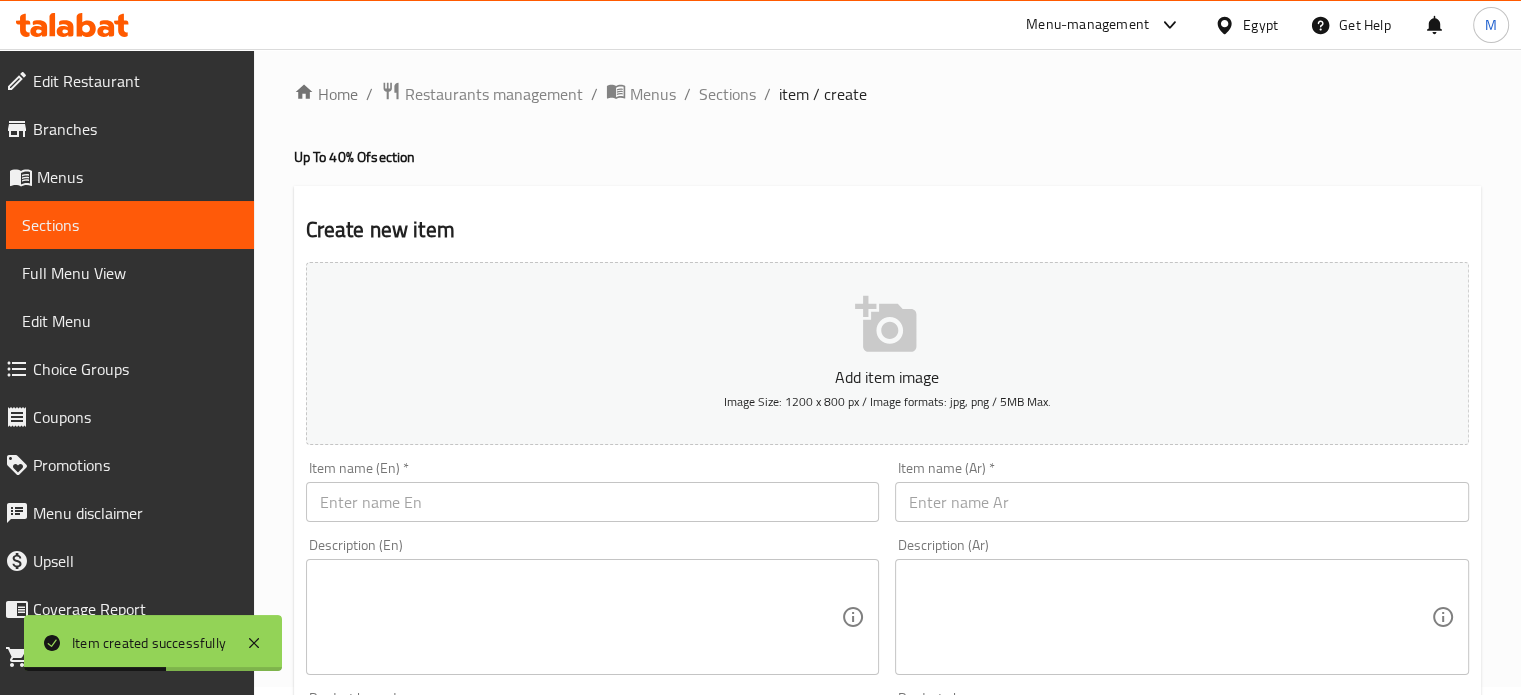 scroll, scrollTop: 0, scrollLeft: 0, axis: both 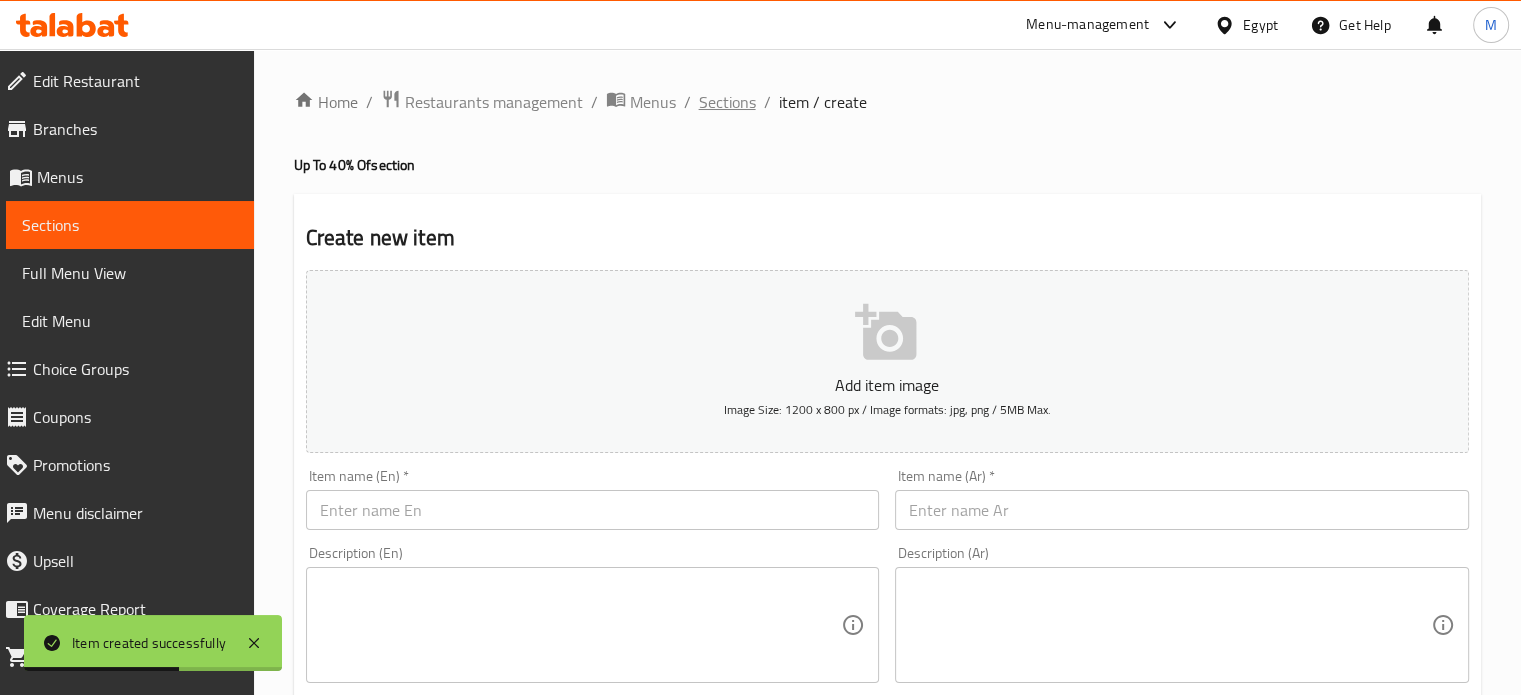 click on "Sections" at bounding box center [727, 102] 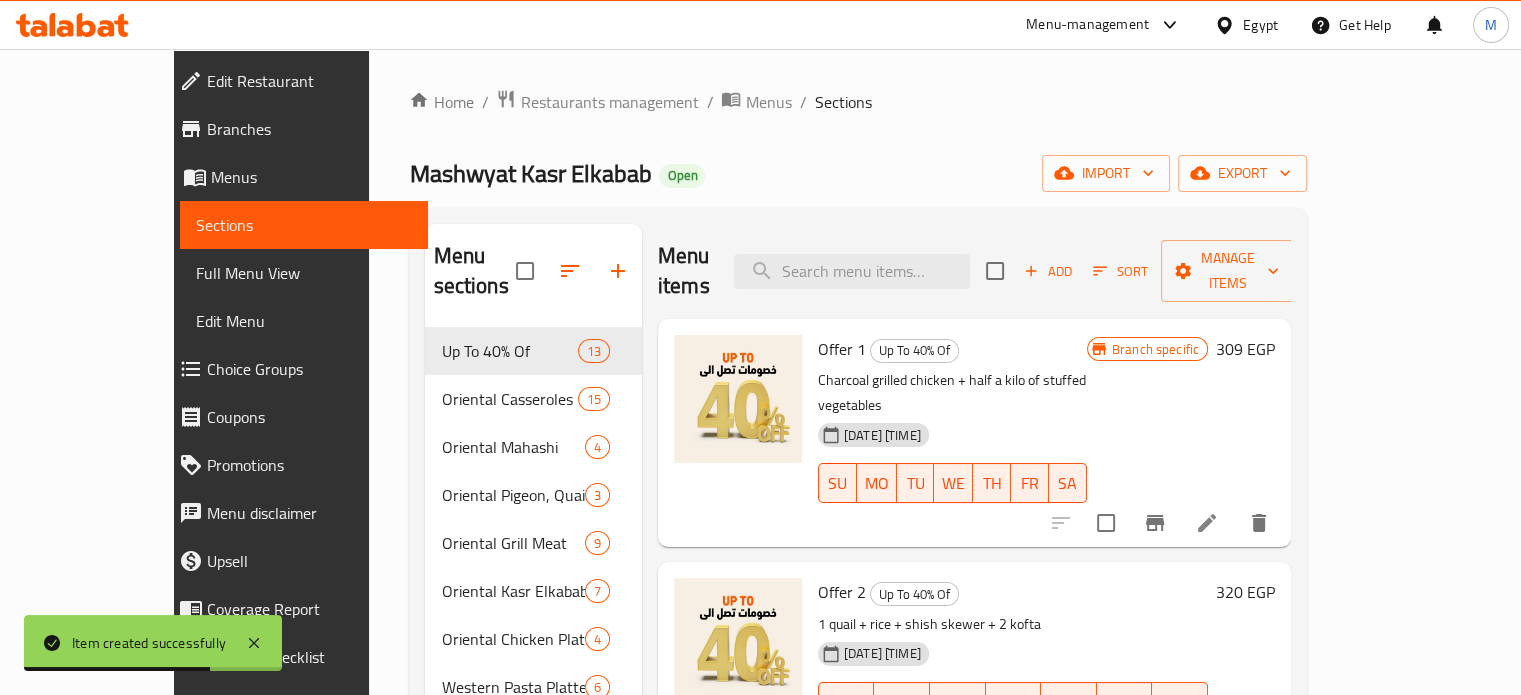 scroll, scrollTop: 2011, scrollLeft: 0, axis: vertical 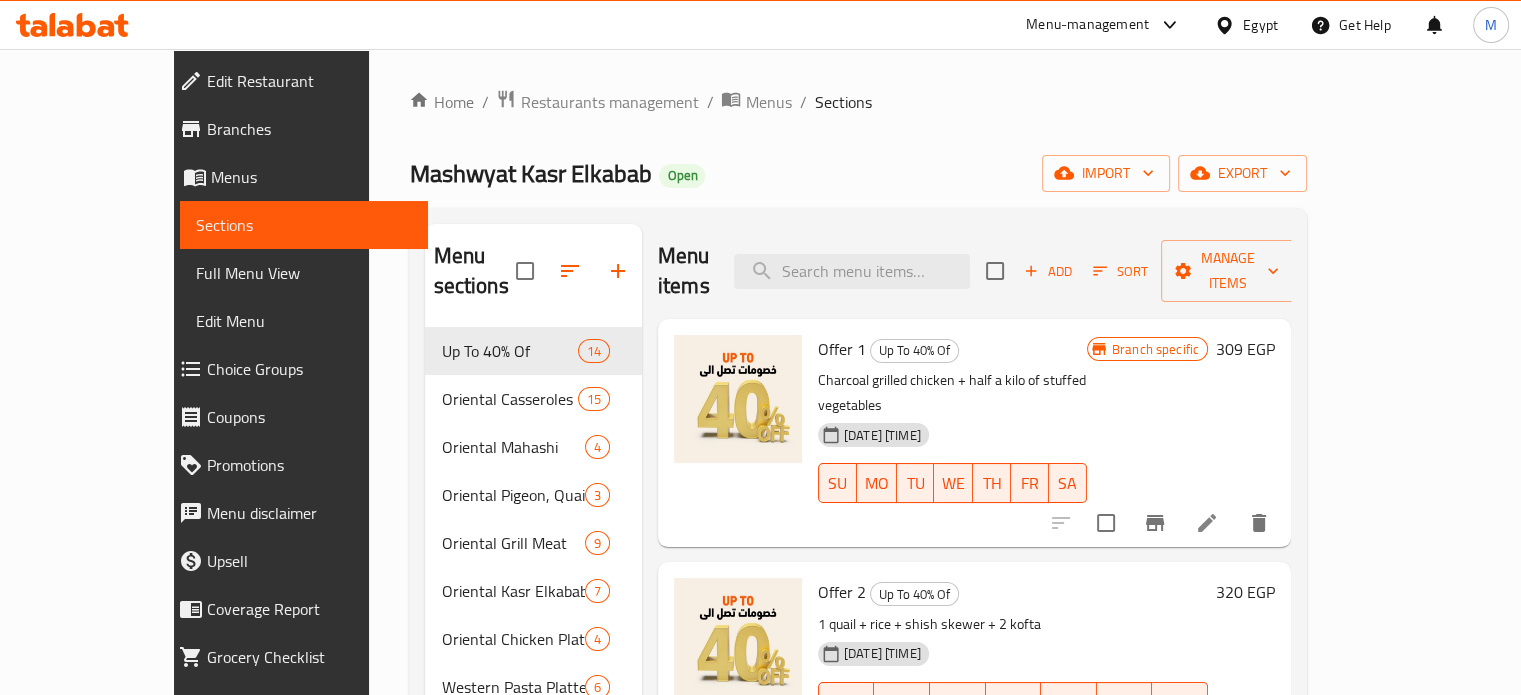 click on "Menu-management" at bounding box center (1087, 25) 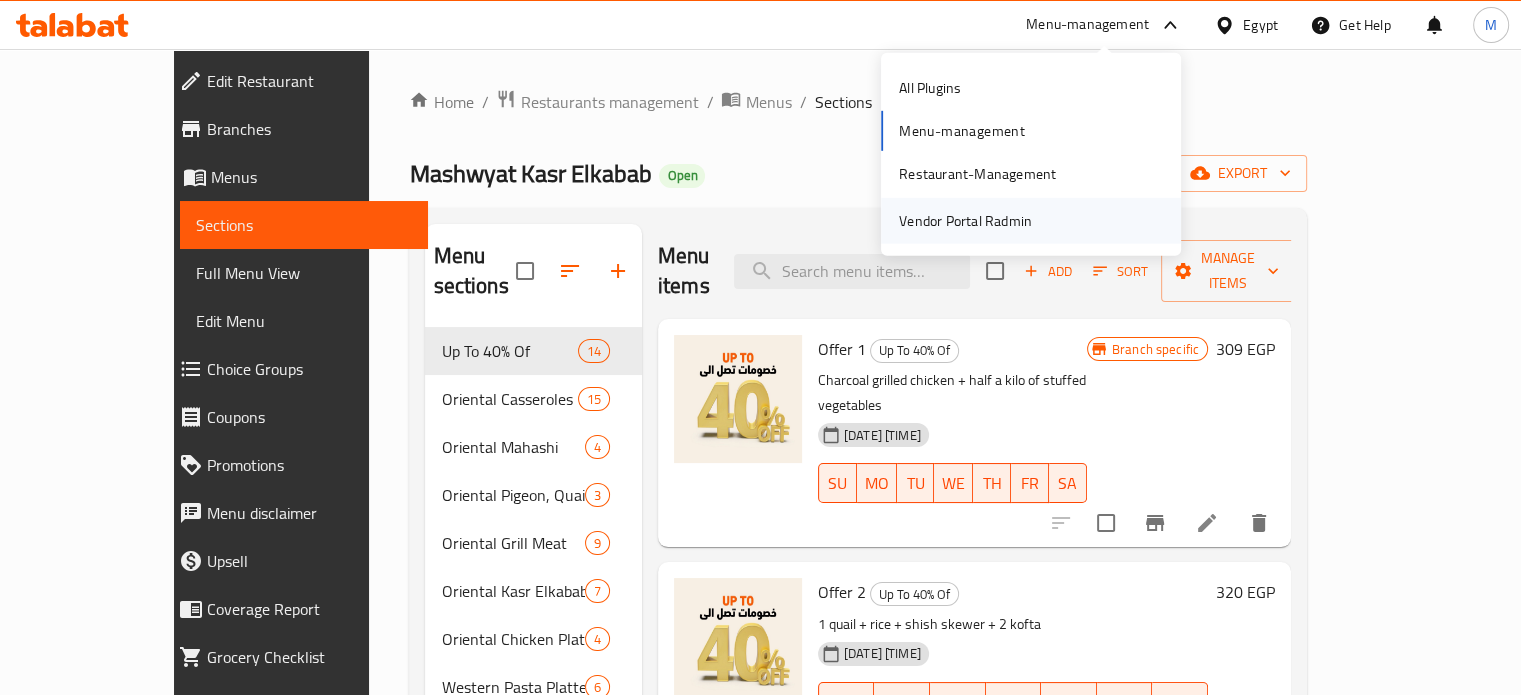 click on "Vendor Portal Radmin" at bounding box center [965, 221] 